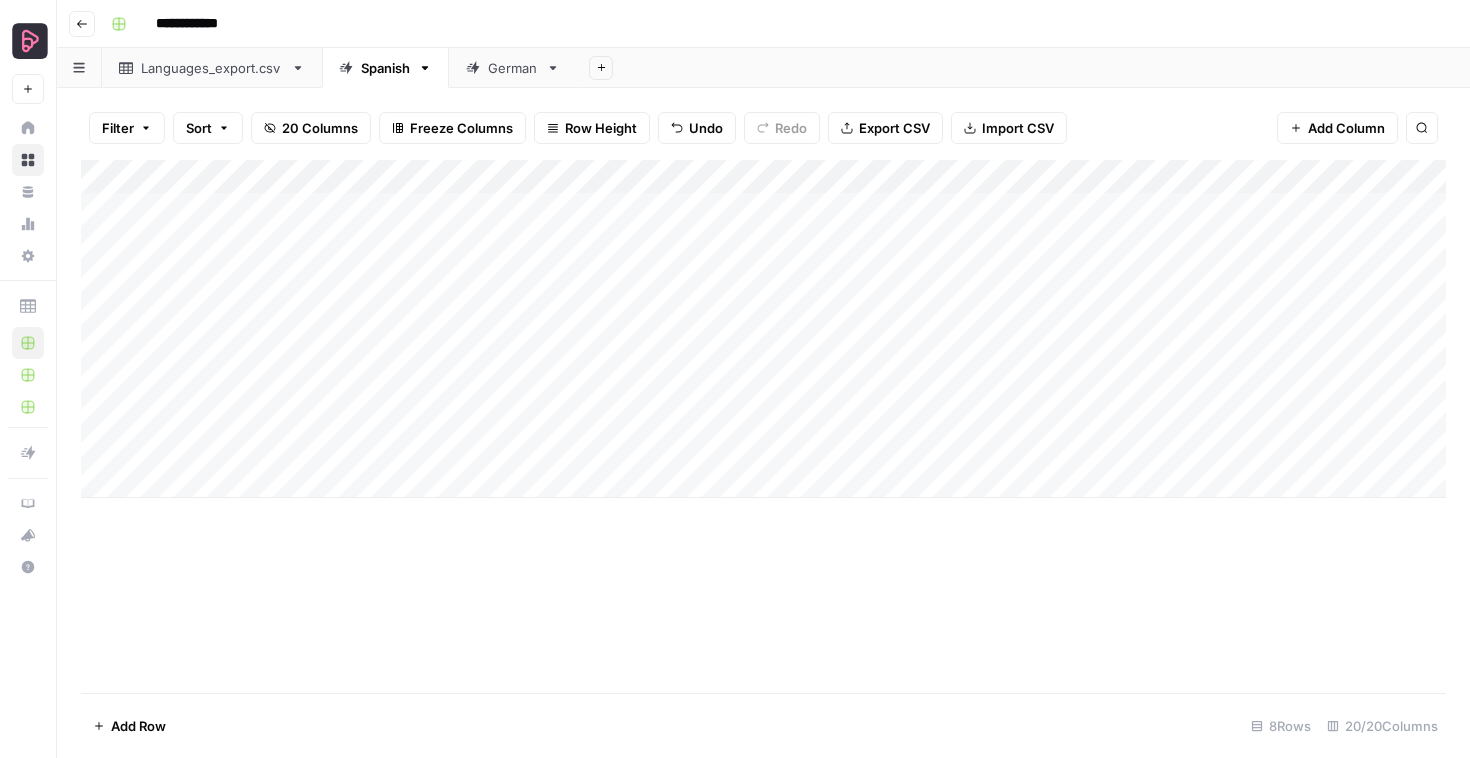 scroll, scrollTop: 0, scrollLeft: 0, axis: both 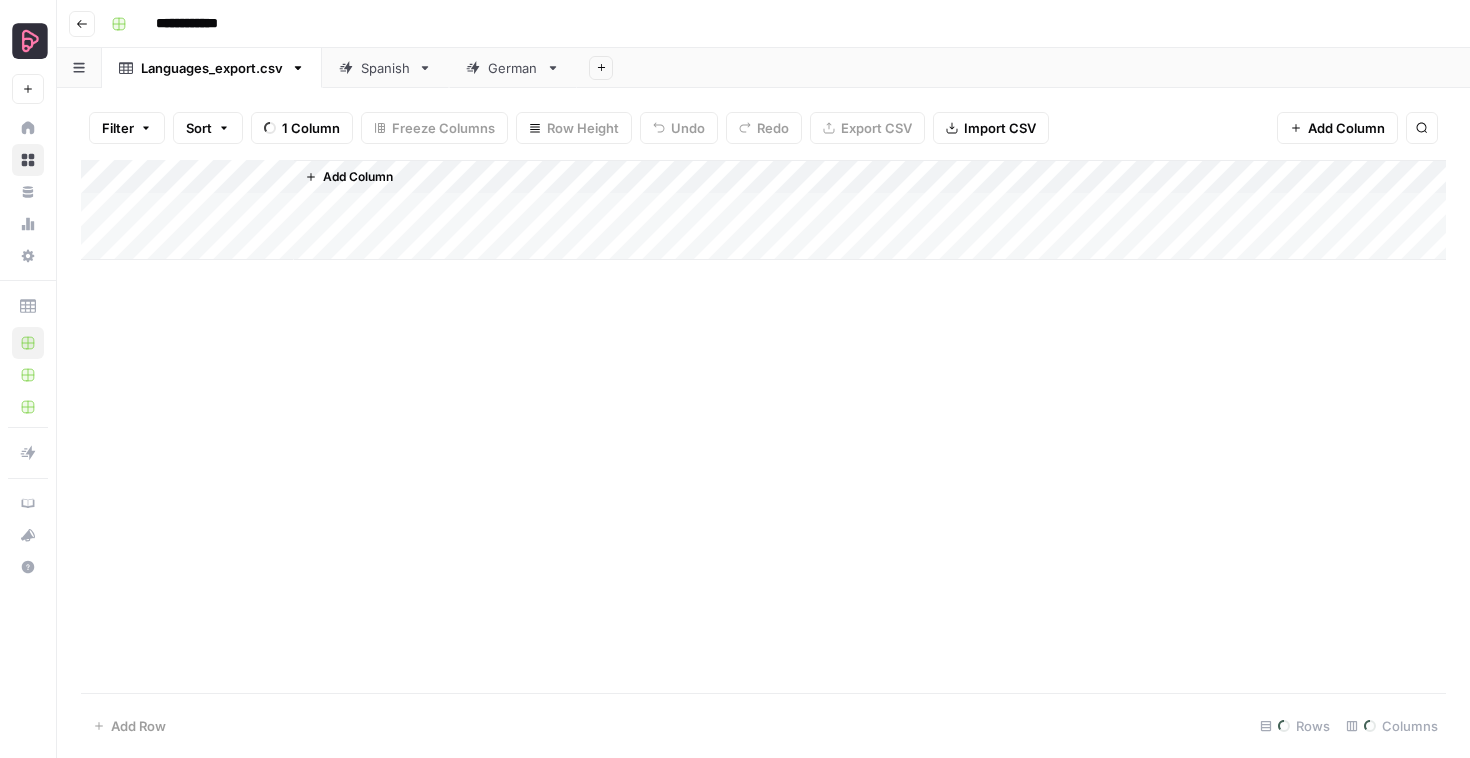 click on "Languages_export.csv" at bounding box center (212, 68) 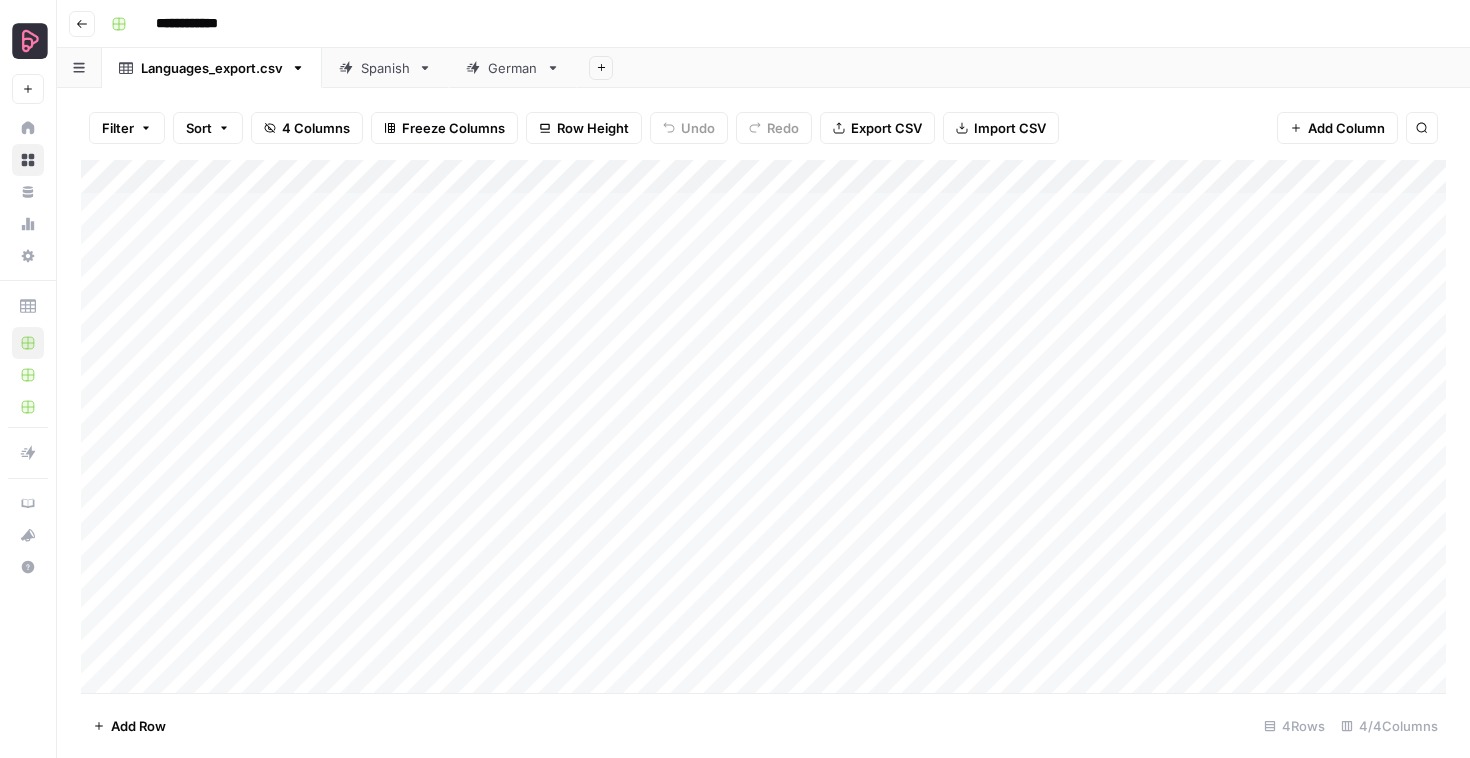 click on "[LANGUAGE]" at bounding box center (385, 68) 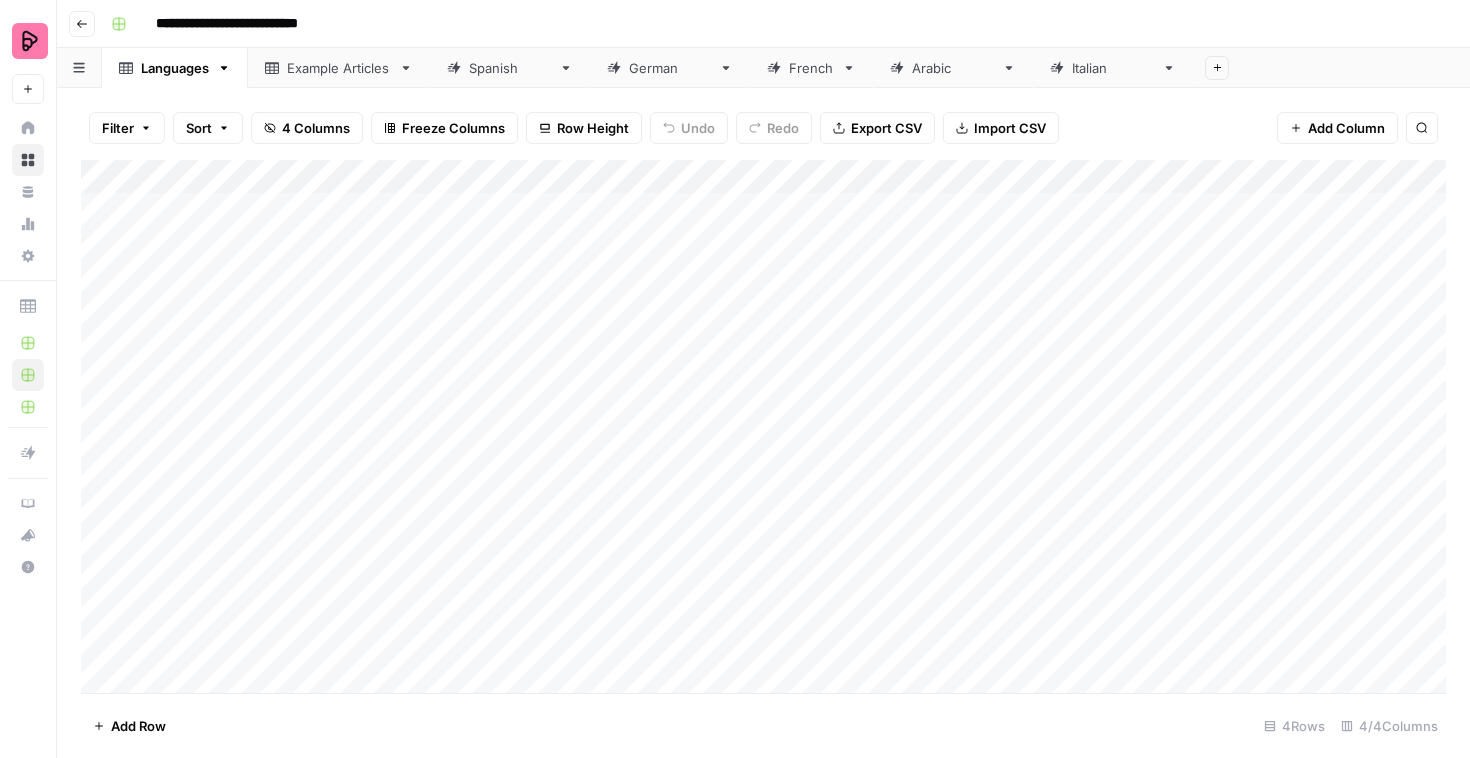 scroll, scrollTop: 0, scrollLeft: 0, axis: both 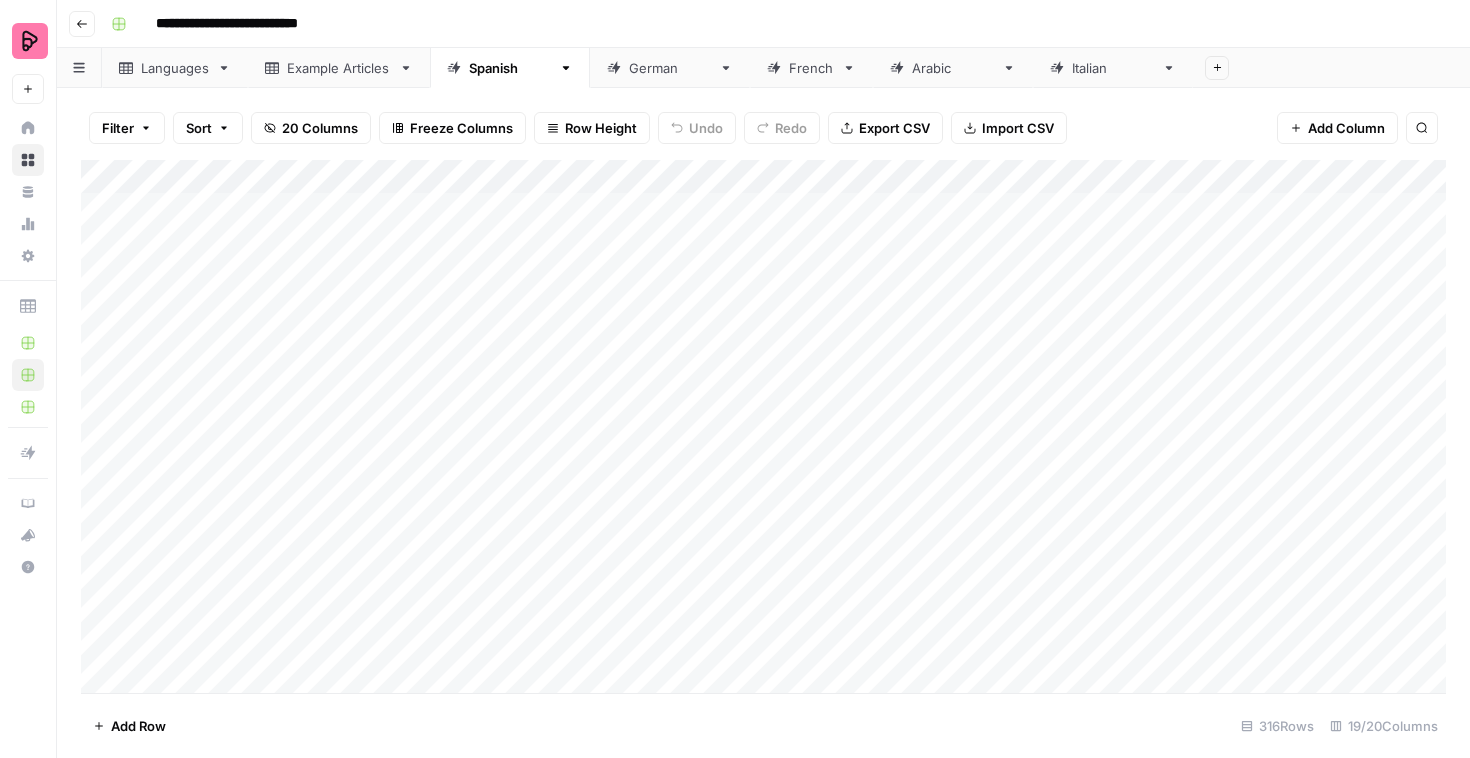 click on "Example Articles" at bounding box center (339, 68) 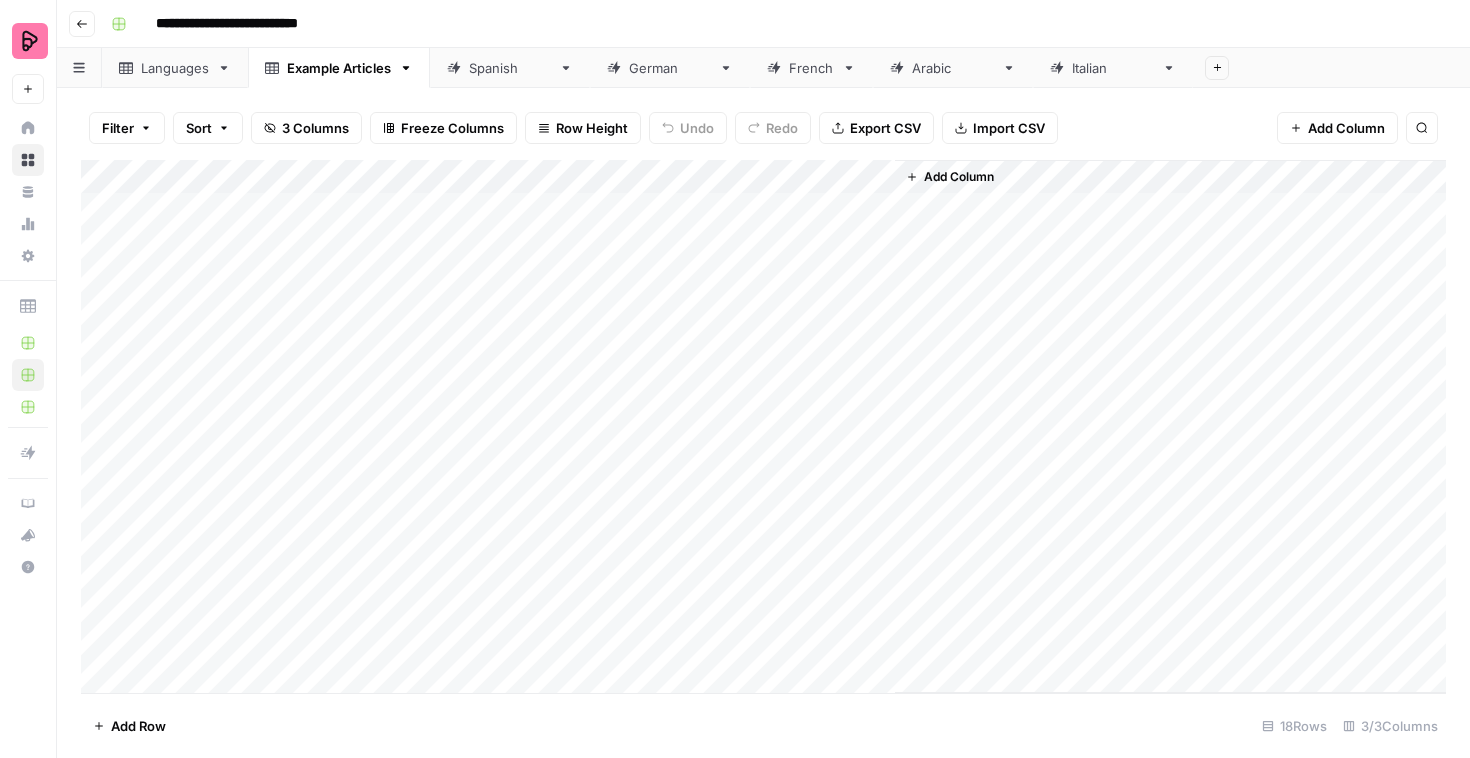 click on "Languages" at bounding box center (175, 68) 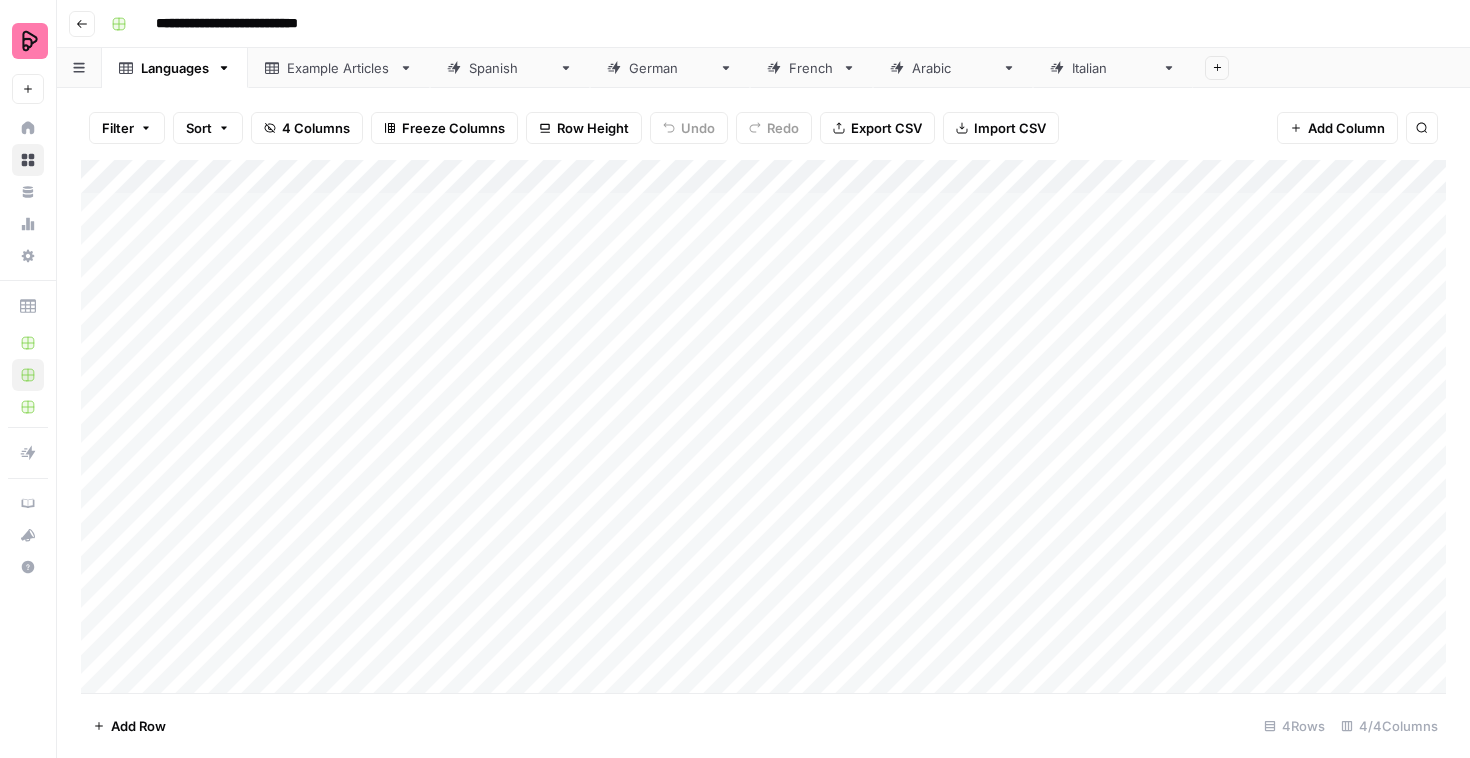 click on "Spanish" at bounding box center [510, 68] 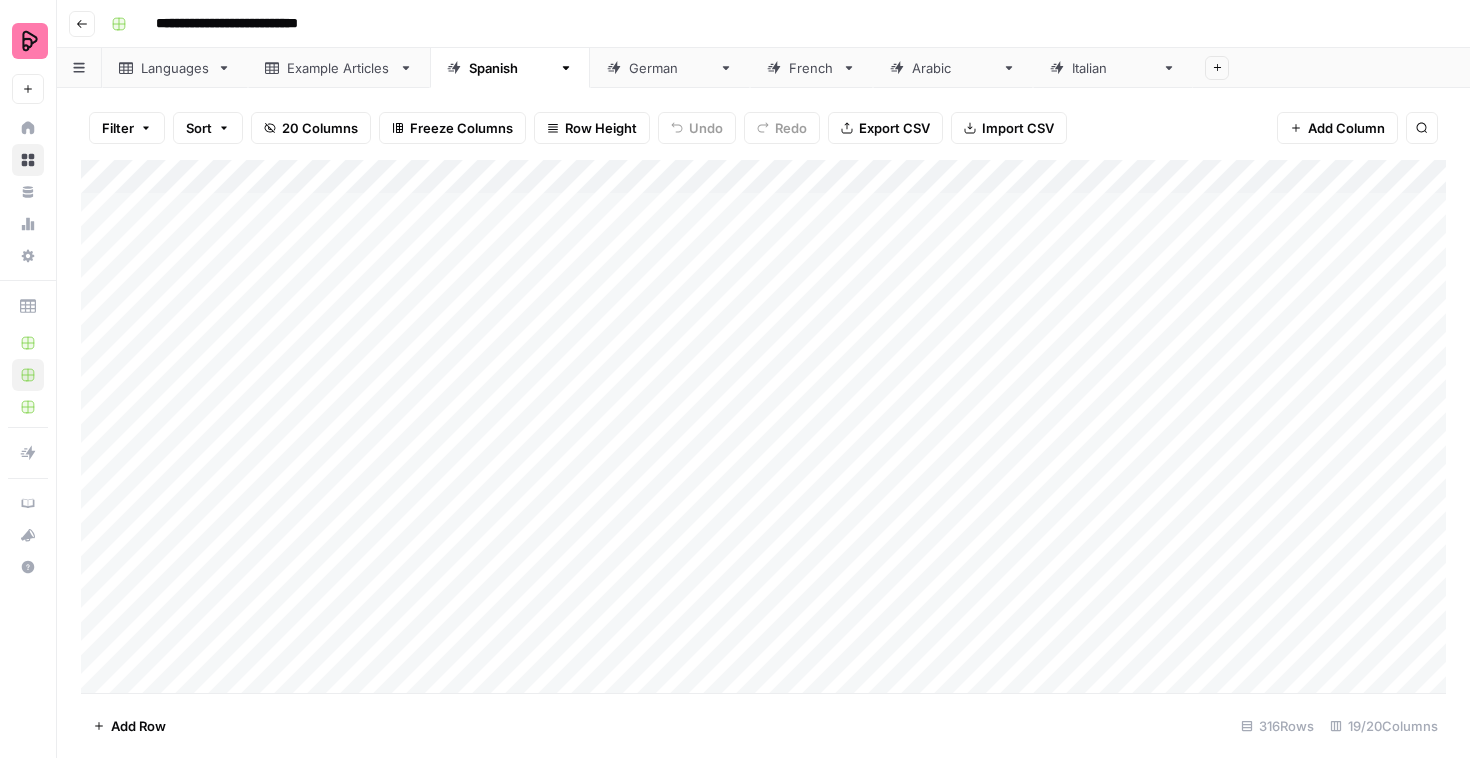 click on "Example Articles" at bounding box center [339, 68] 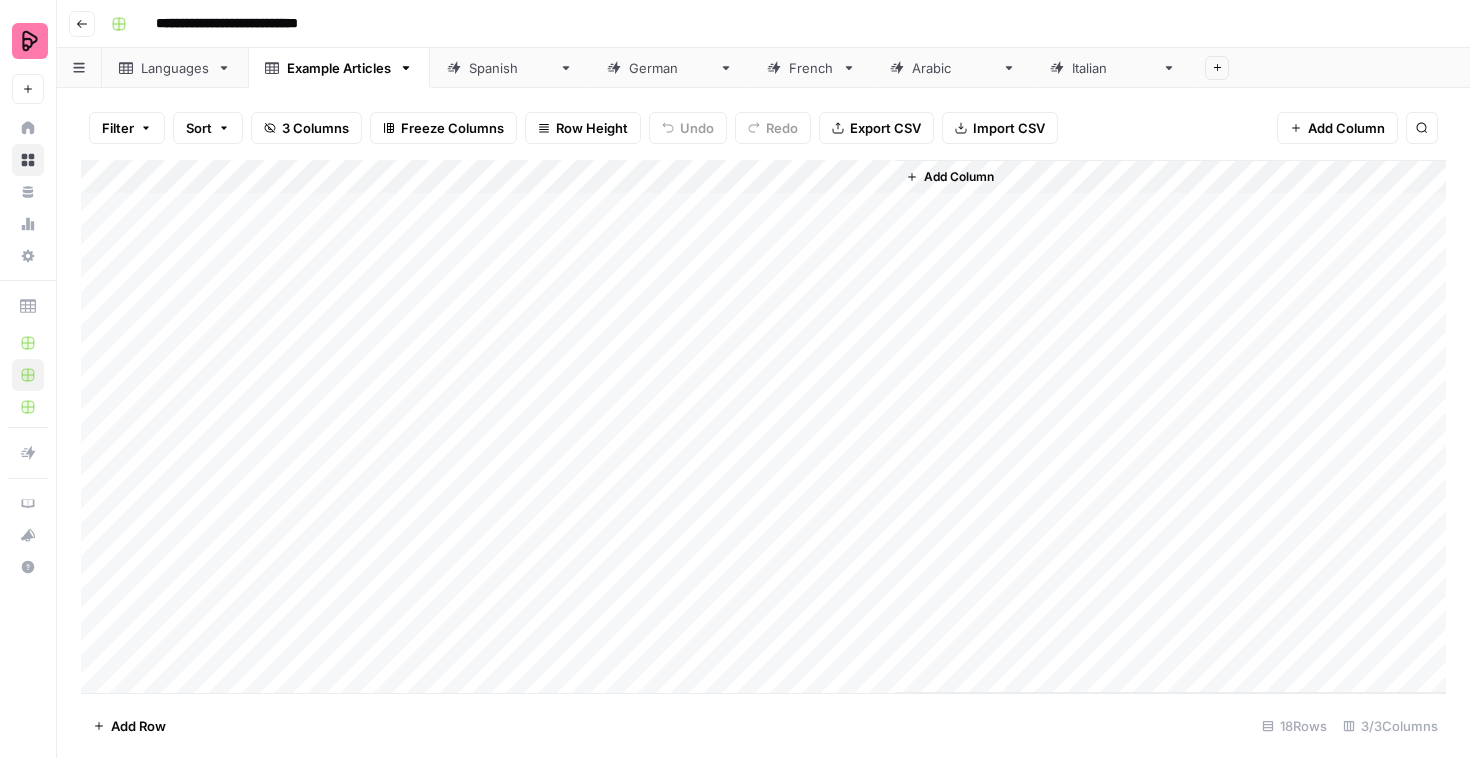 click on "Languages" at bounding box center [175, 68] 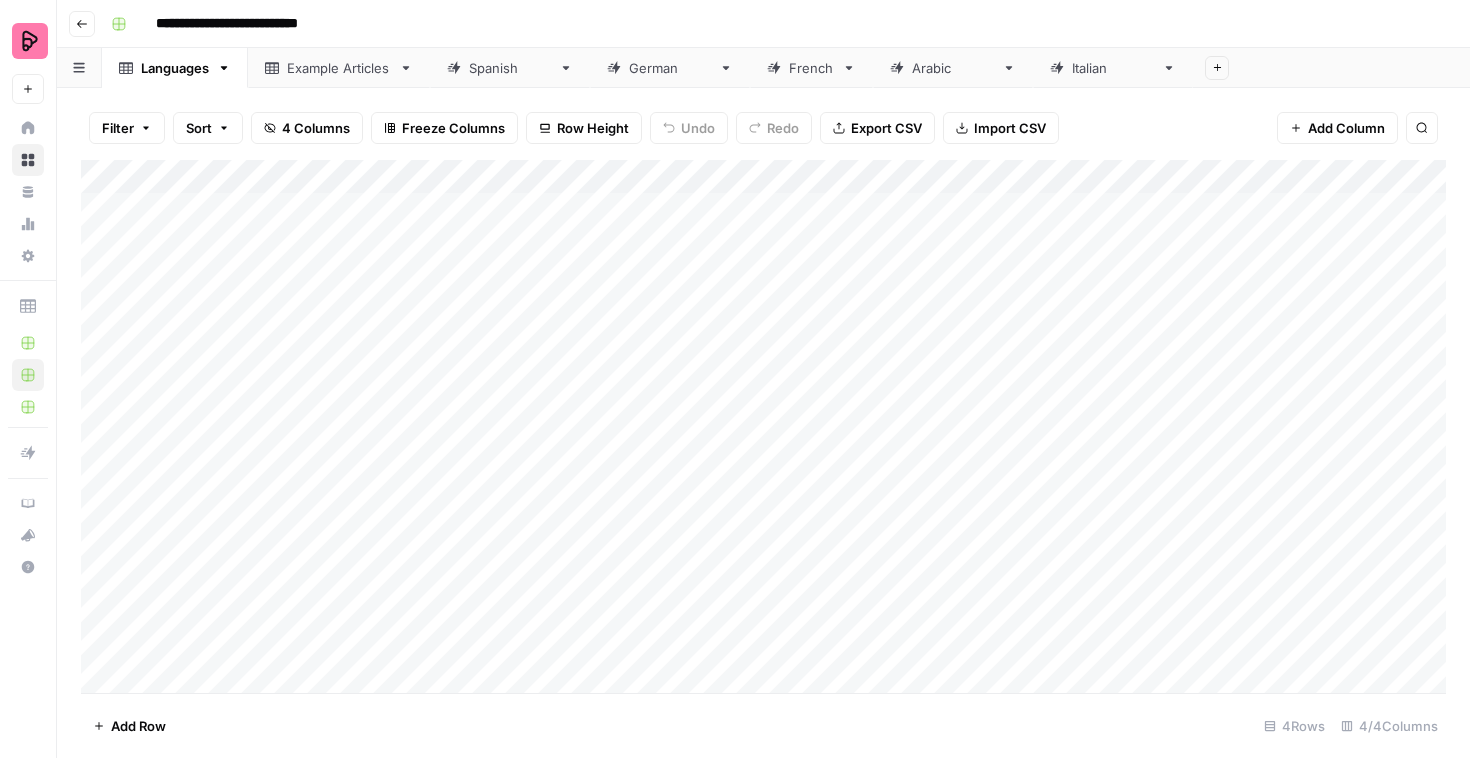 click on "Spanish" at bounding box center (510, 68) 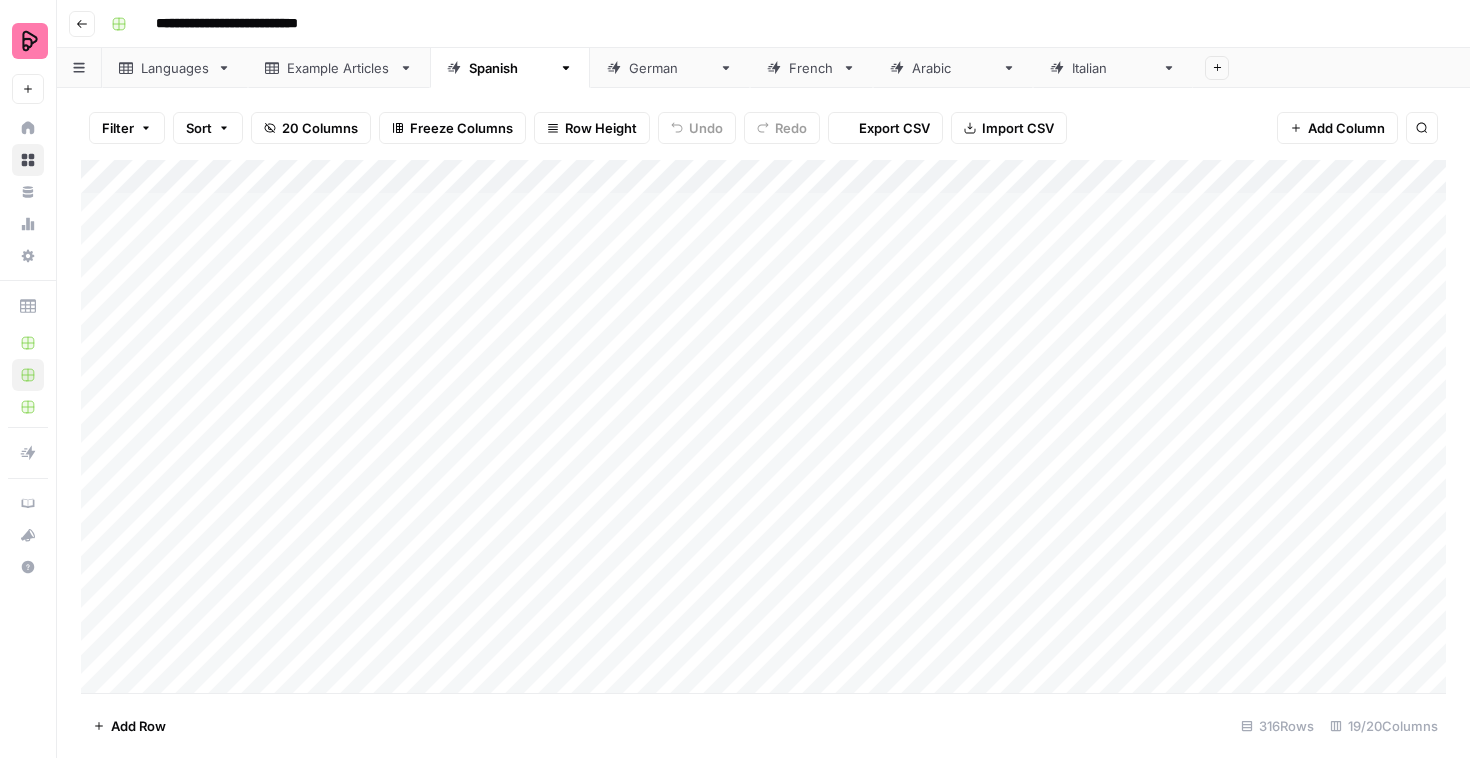 click on "Languages" at bounding box center (175, 68) 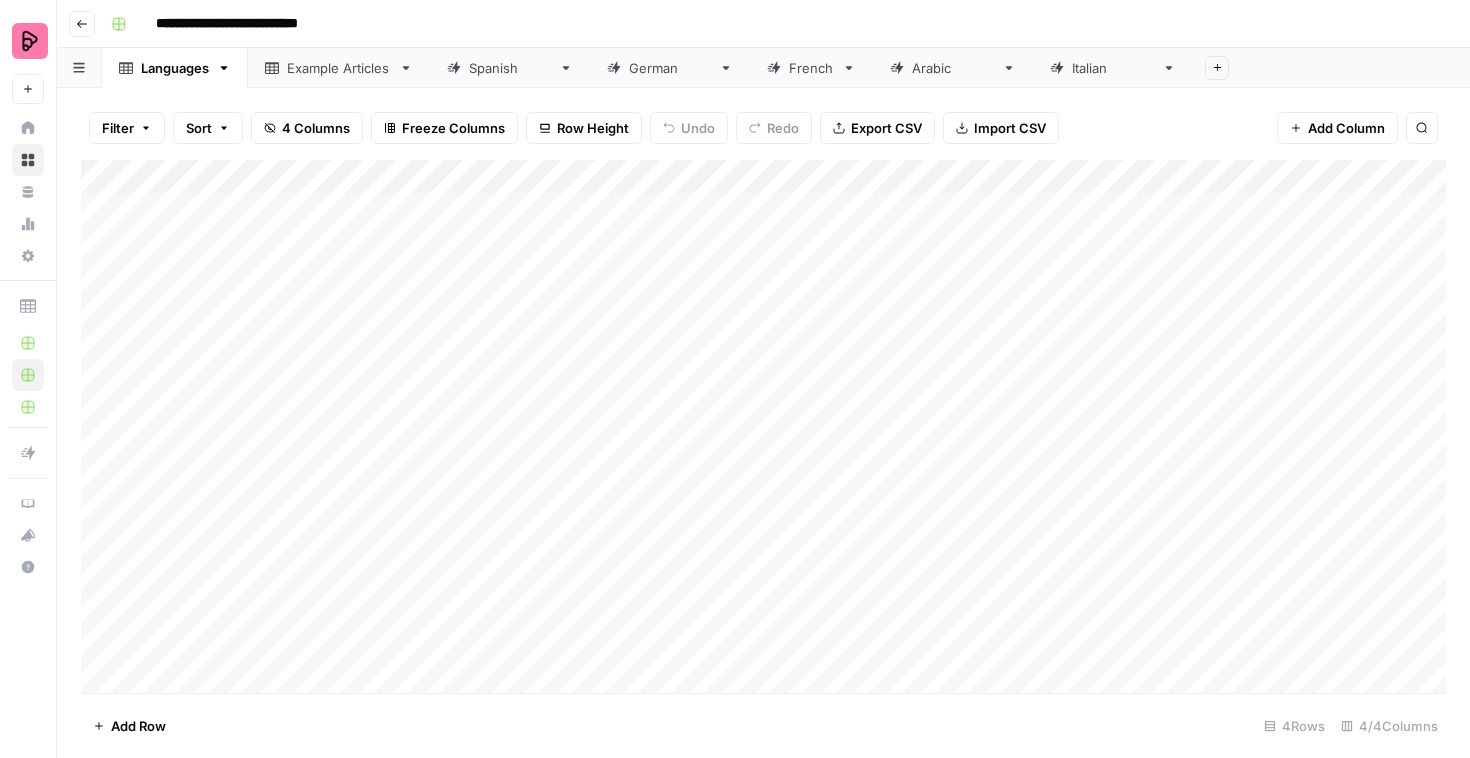 click on "Example Articles" at bounding box center (339, 68) 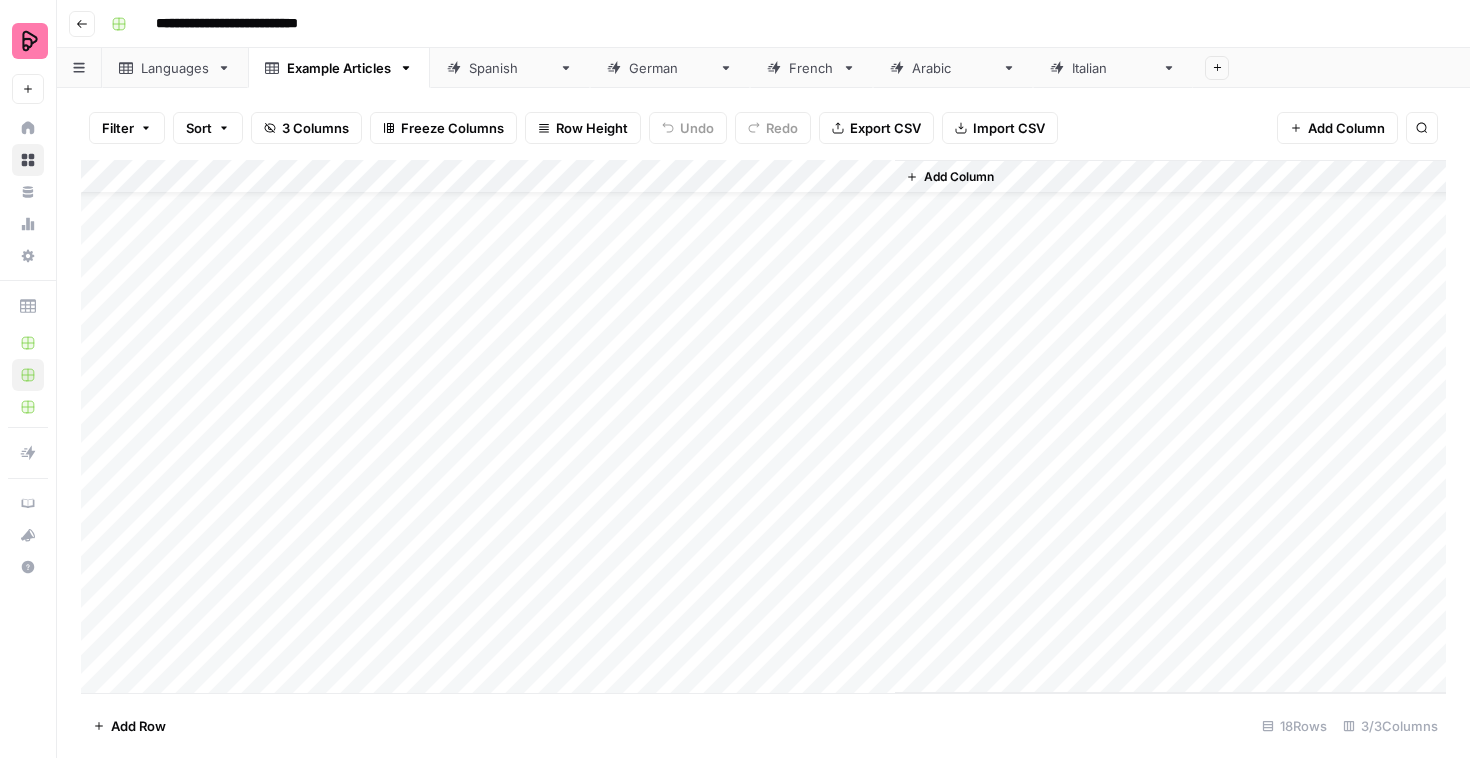 scroll, scrollTop: 0, scrollLeft: 0, axis: both 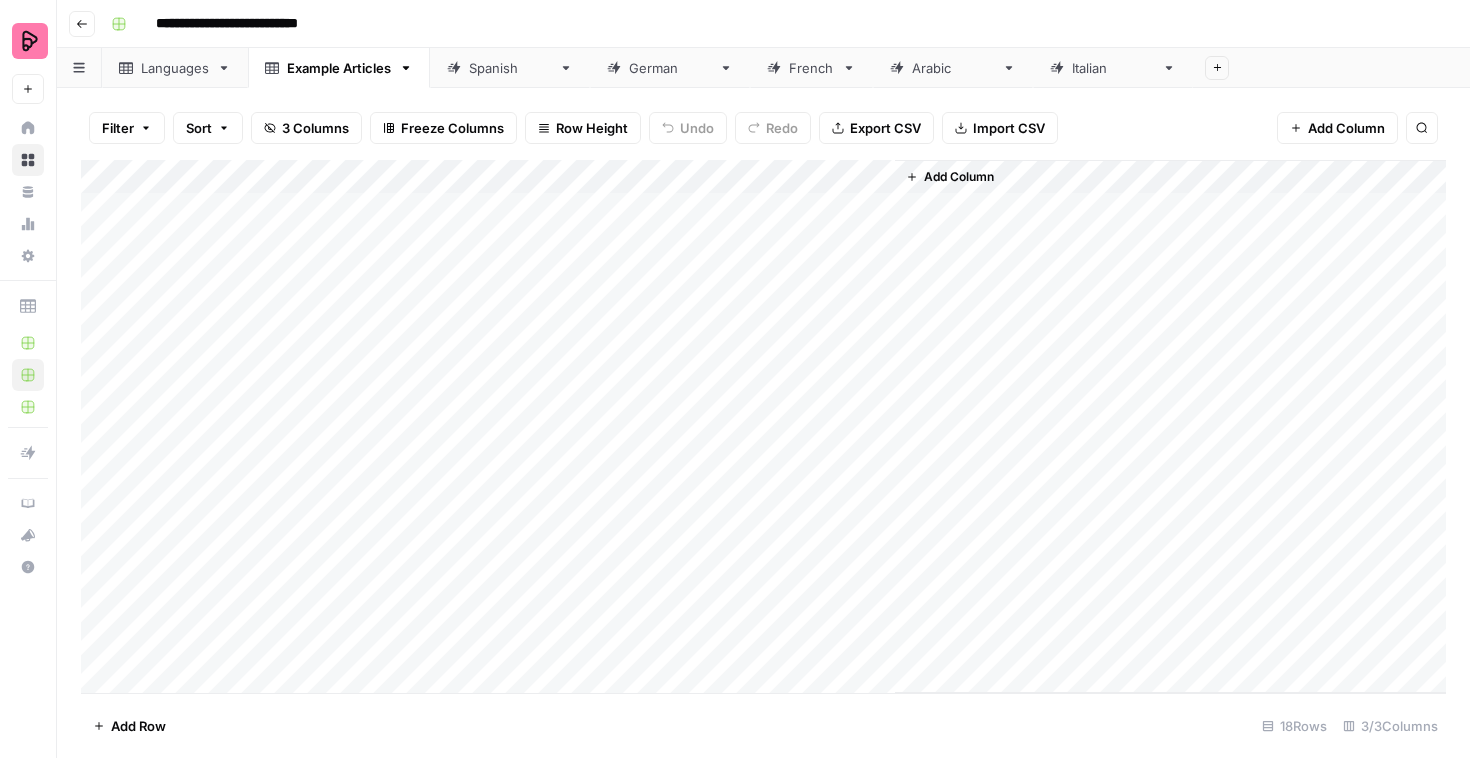 click on "Spanish" at bounding box center (510, 68) 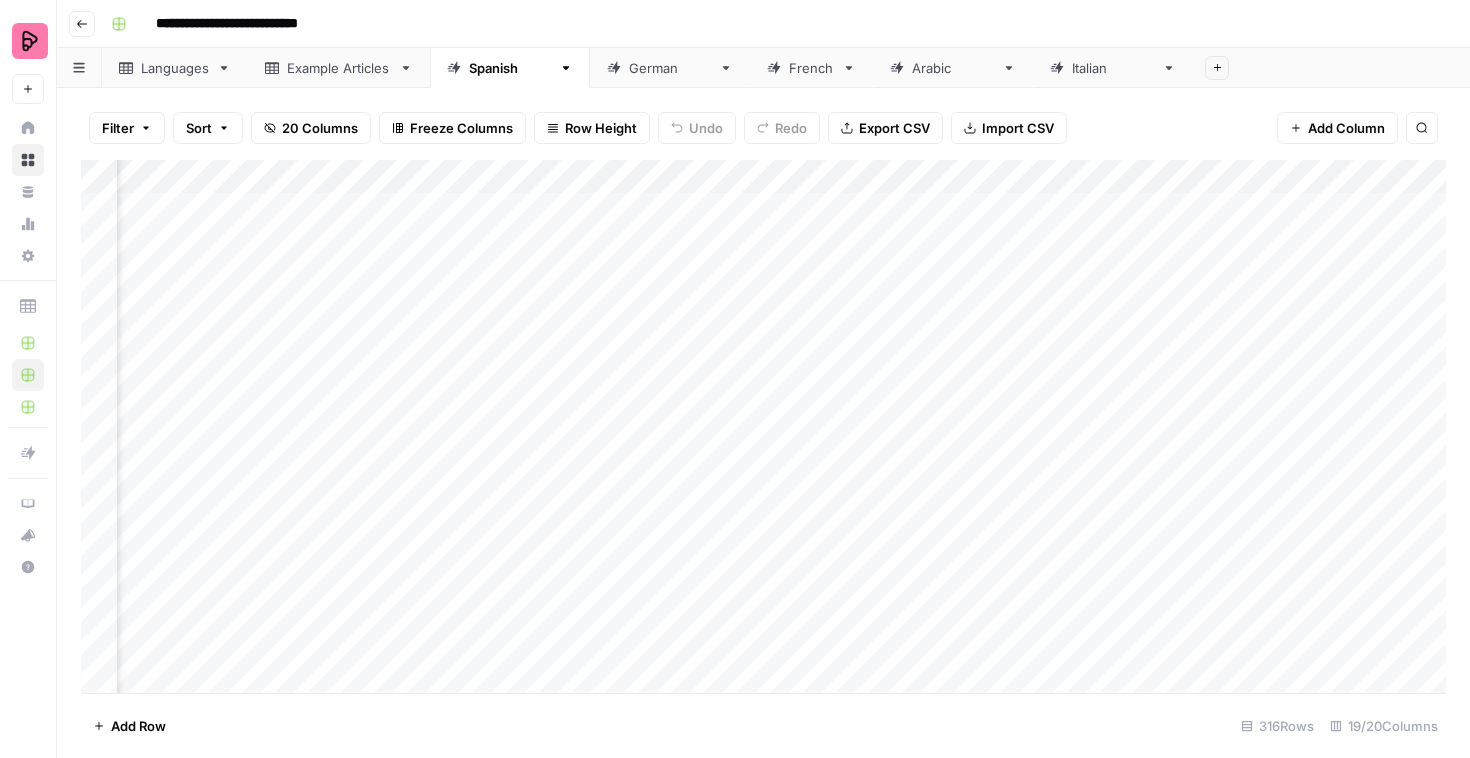 scroll, scrollTop: 0, scrollLeft: 862, axis: horizontal 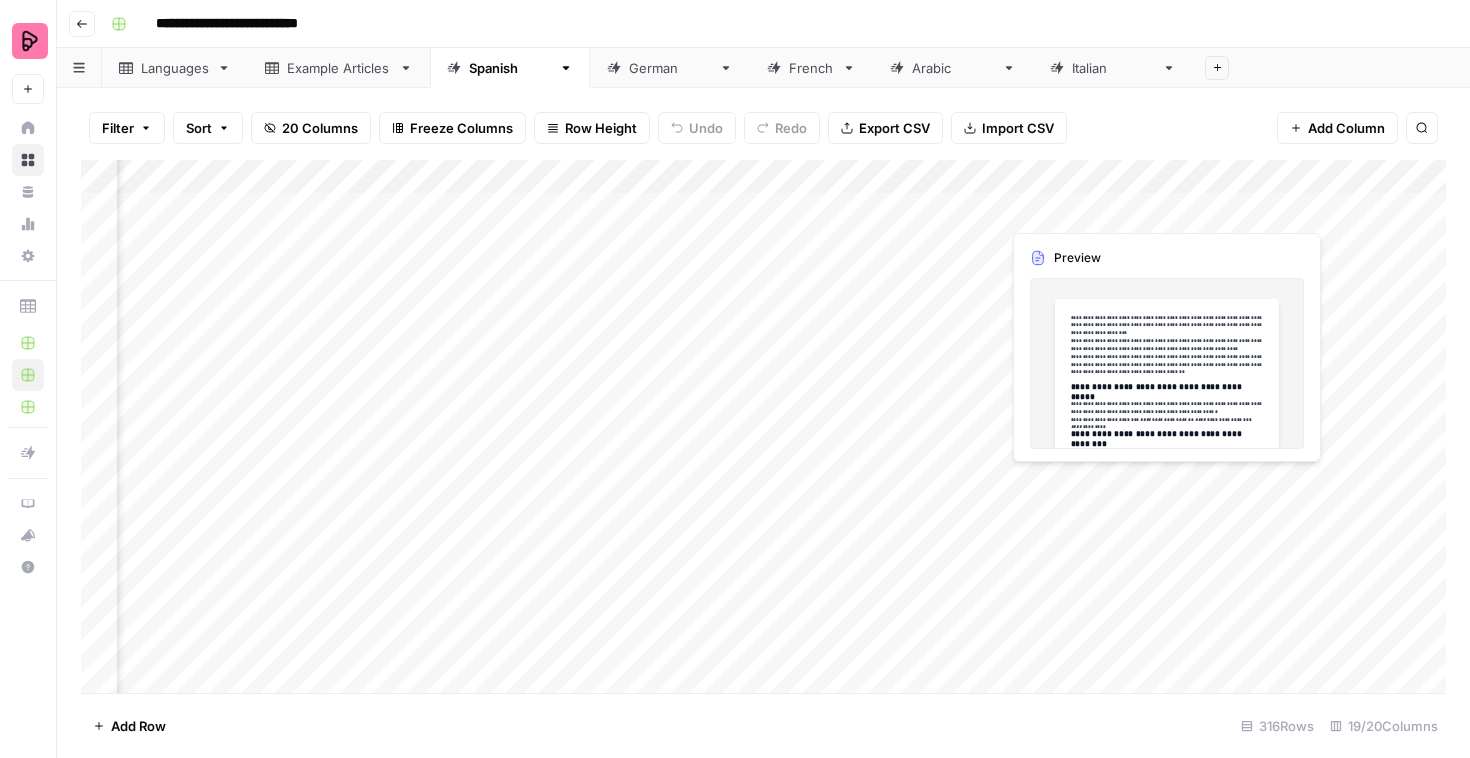 click on "Add Column" at bounding box center (763, 426) 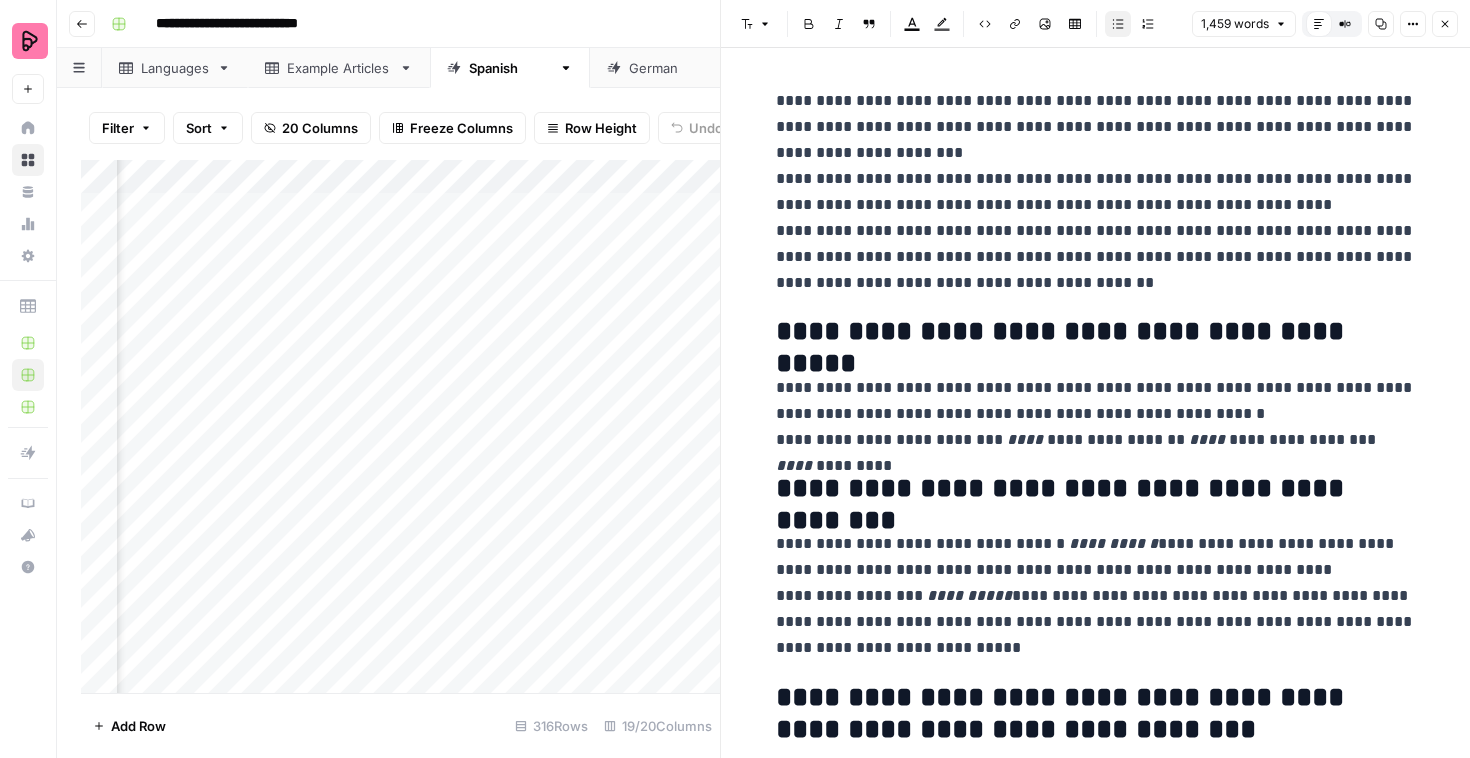 scroll, scrollTop: 0, scrollLeft: 0, axis: both 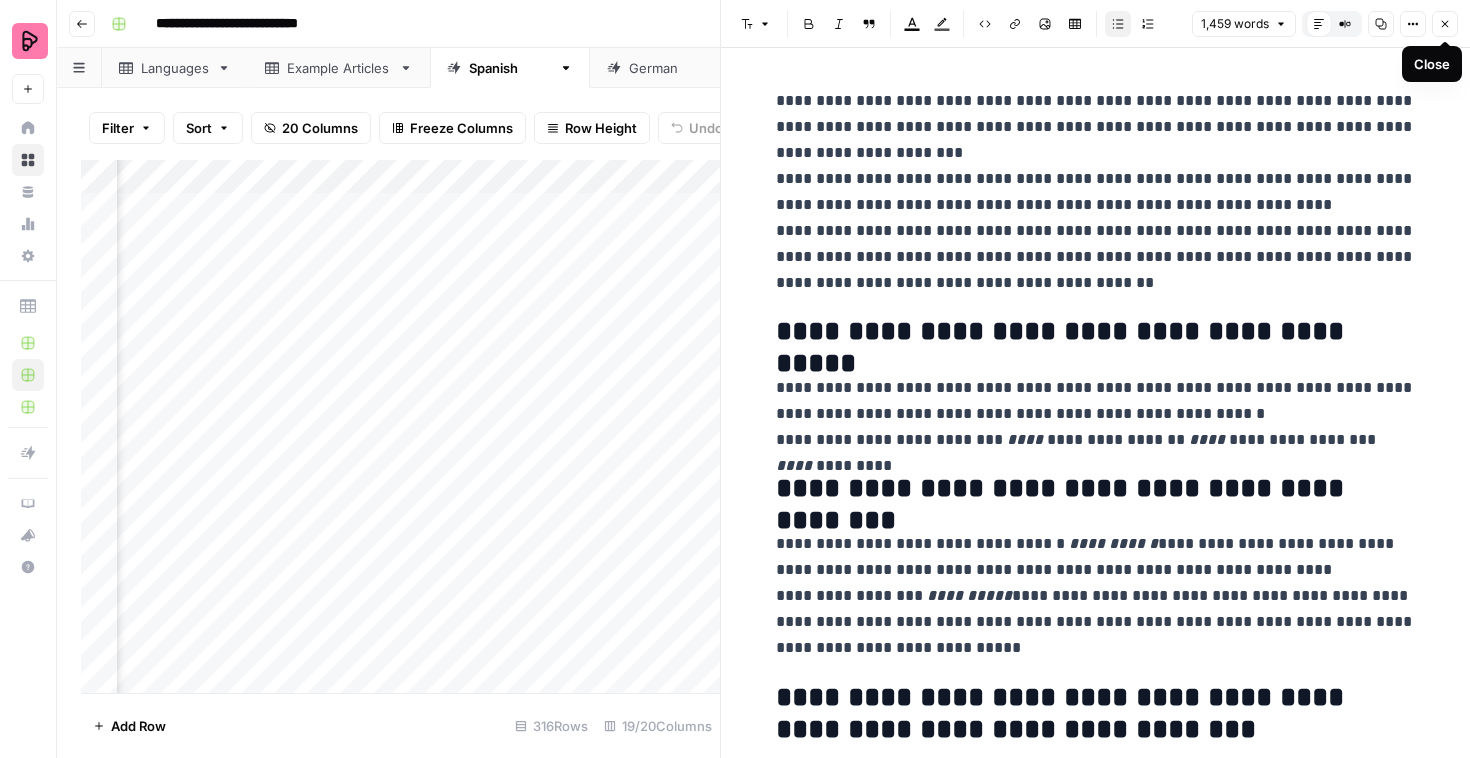 click 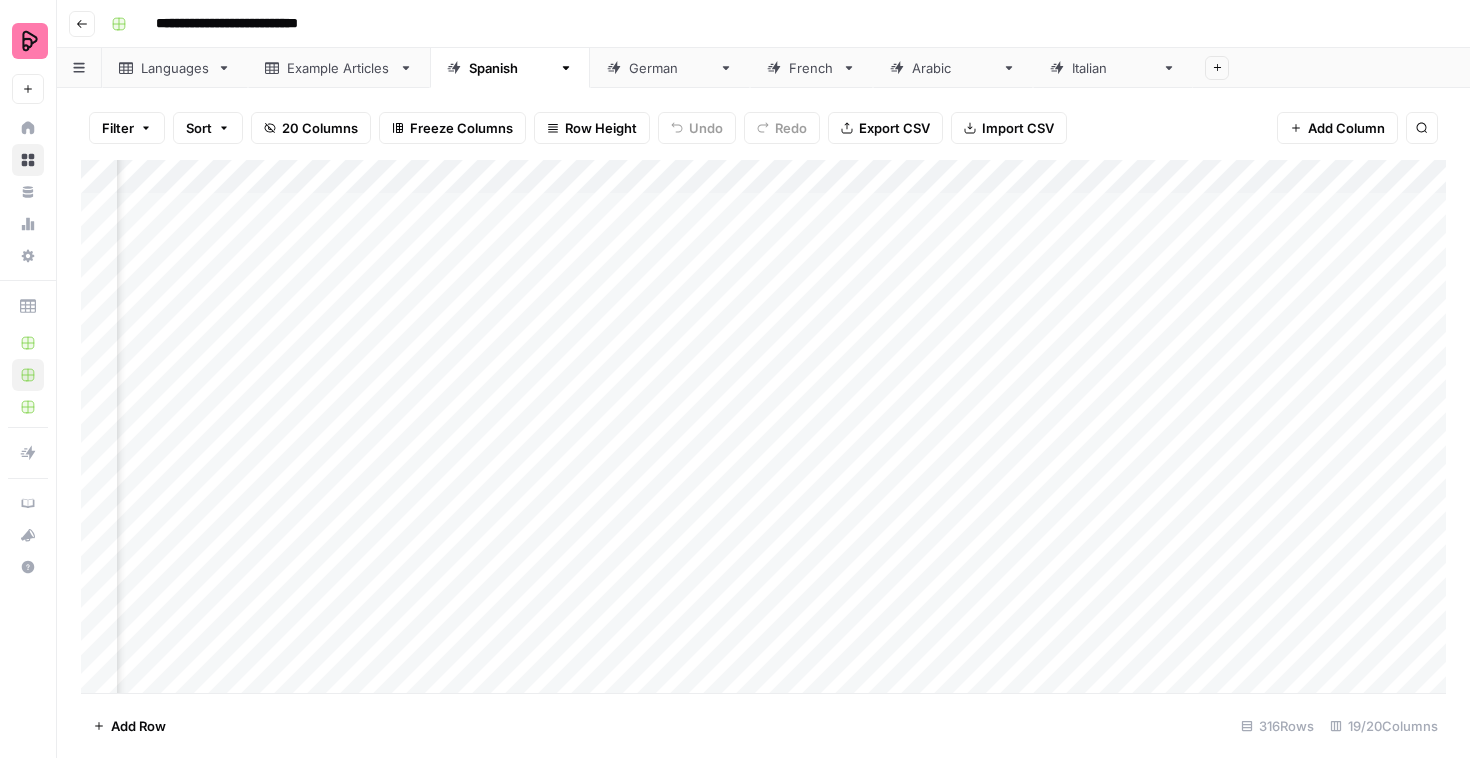 click on "Add Column" at bounding box center (763, 426) 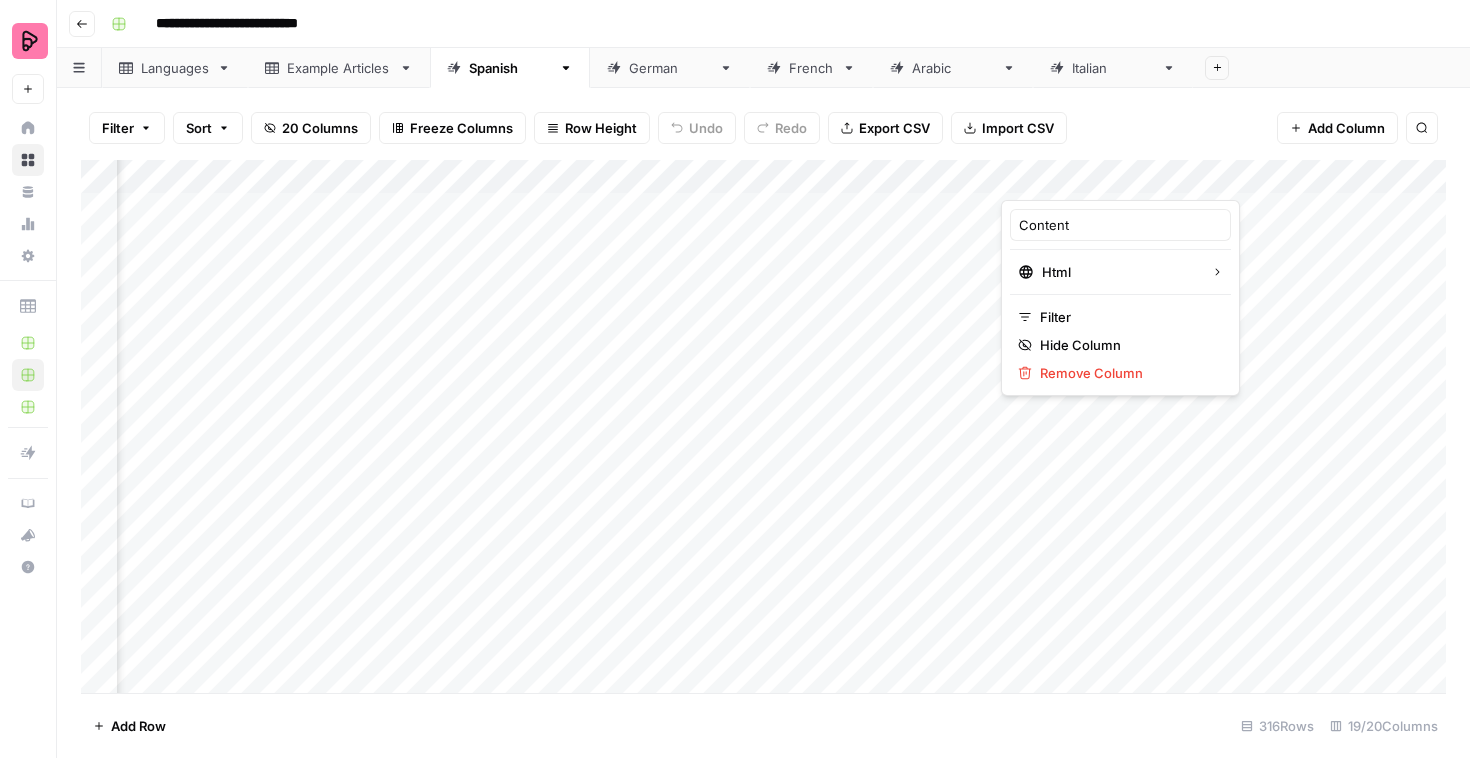 click on "Filter Sort 20 Columns Freeze Columns Row Height Undo Redo Export CSV Import CSV Add Column Search" at bounding box center [763, 128] 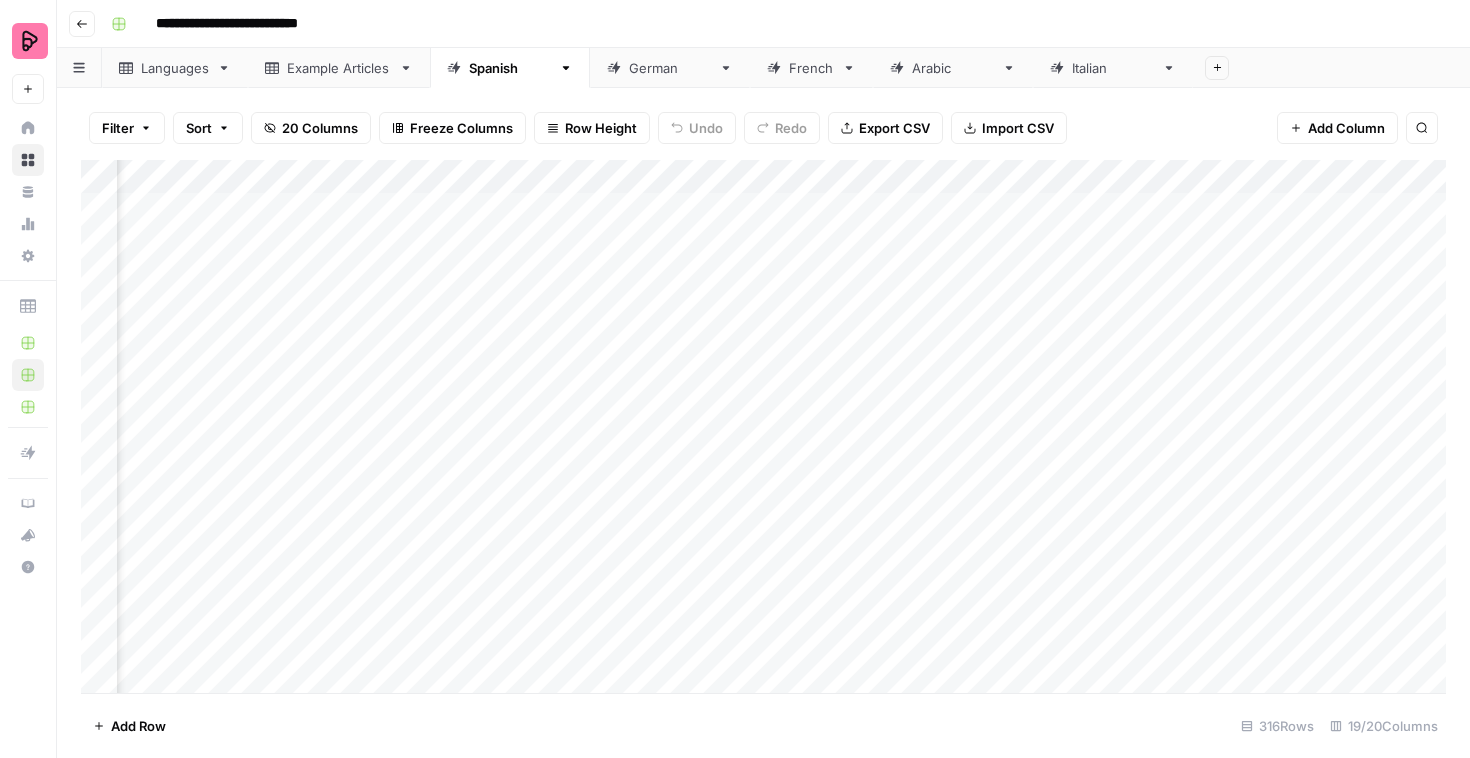 scroll, scrollTop: 0, scrollLeft: 932, axis: horizontal 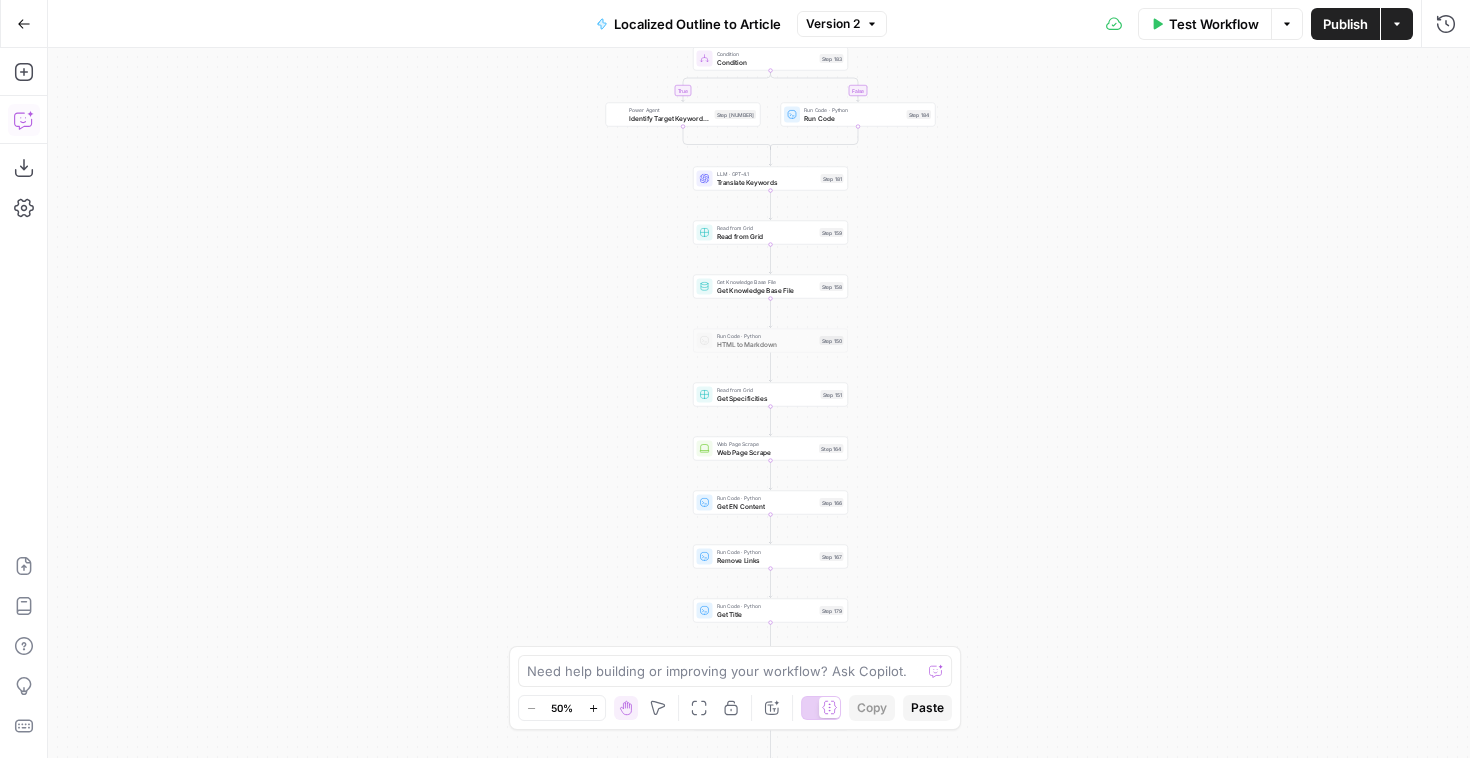 click 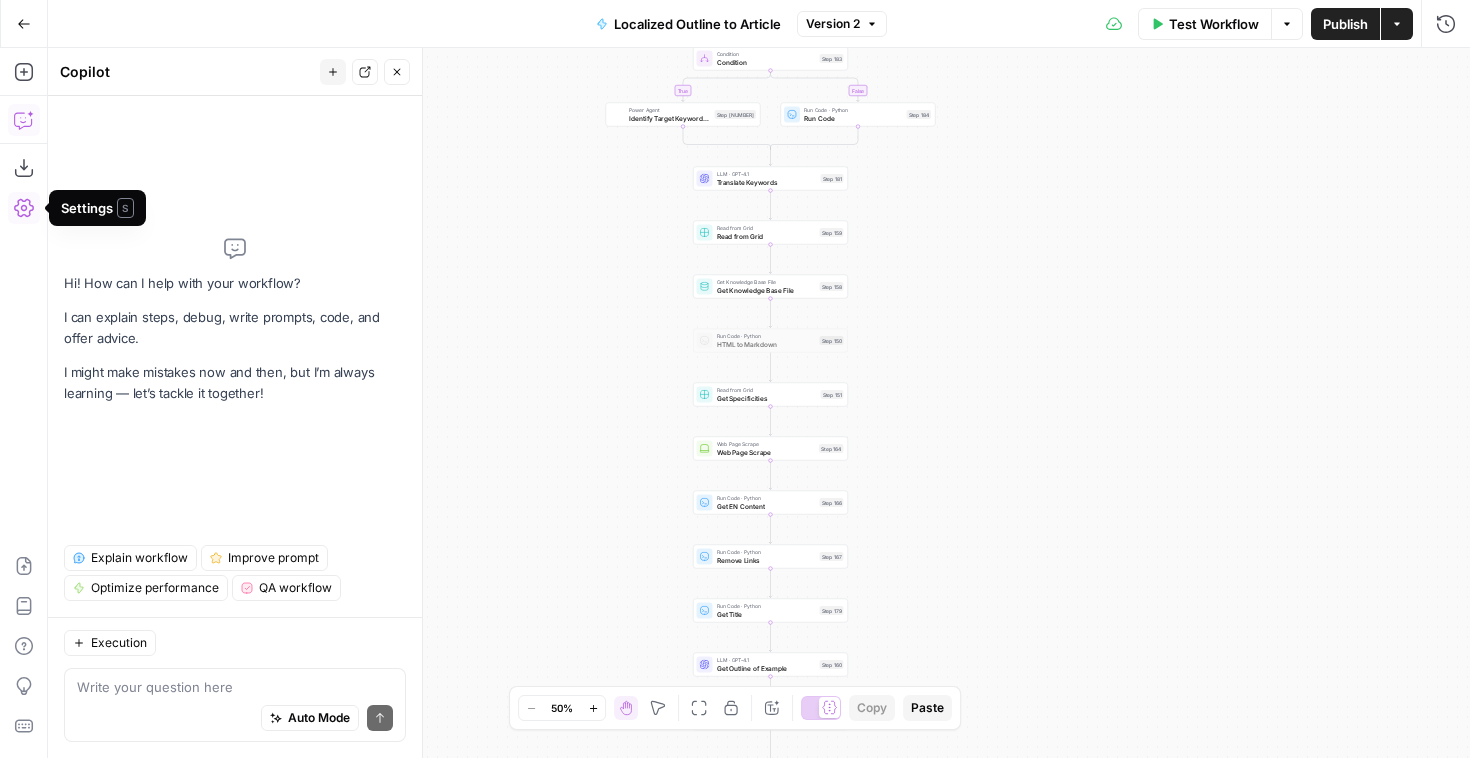 click on "Improve prompt" at bounding box center [273, 558] 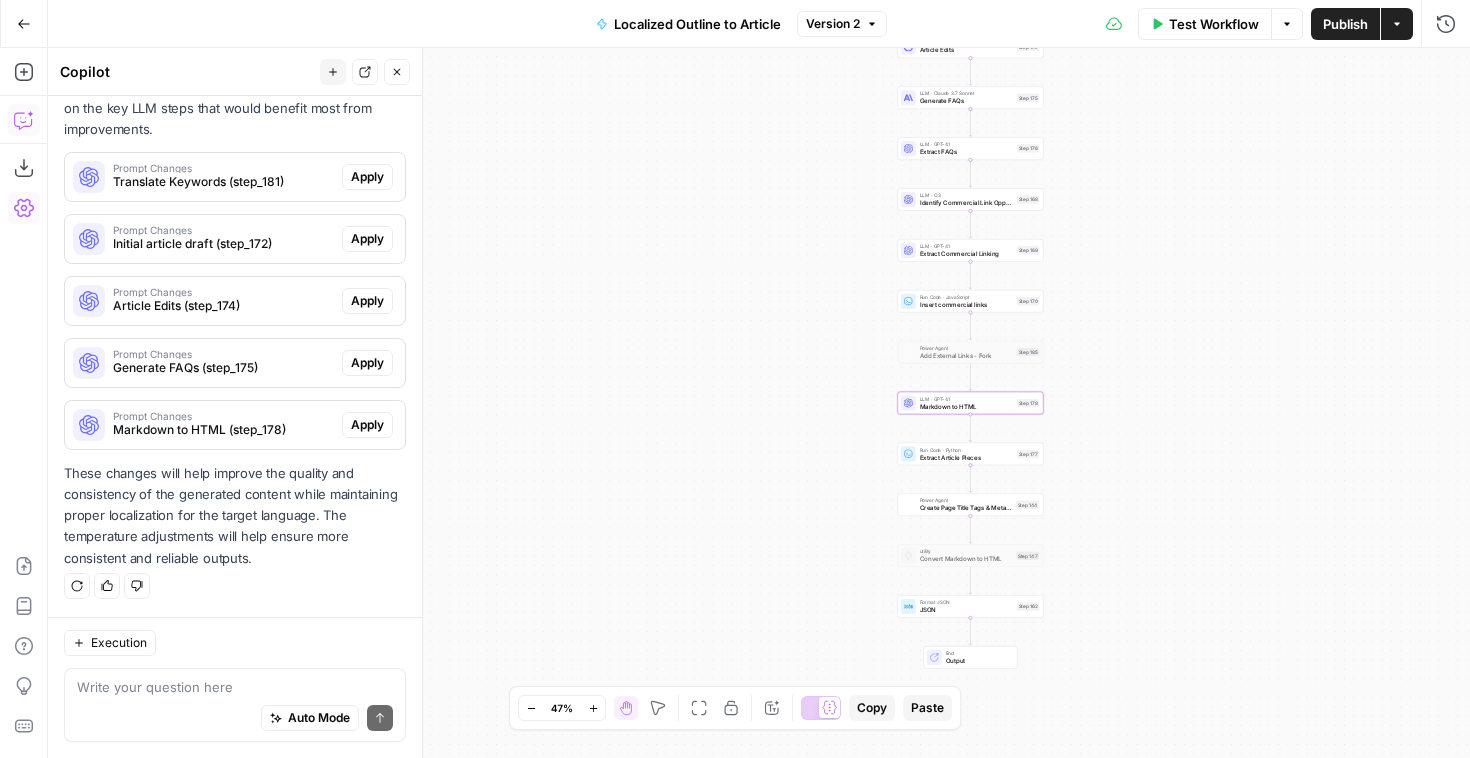 scroll, scrollTop: 0, scrollLeft: 0, axis: both 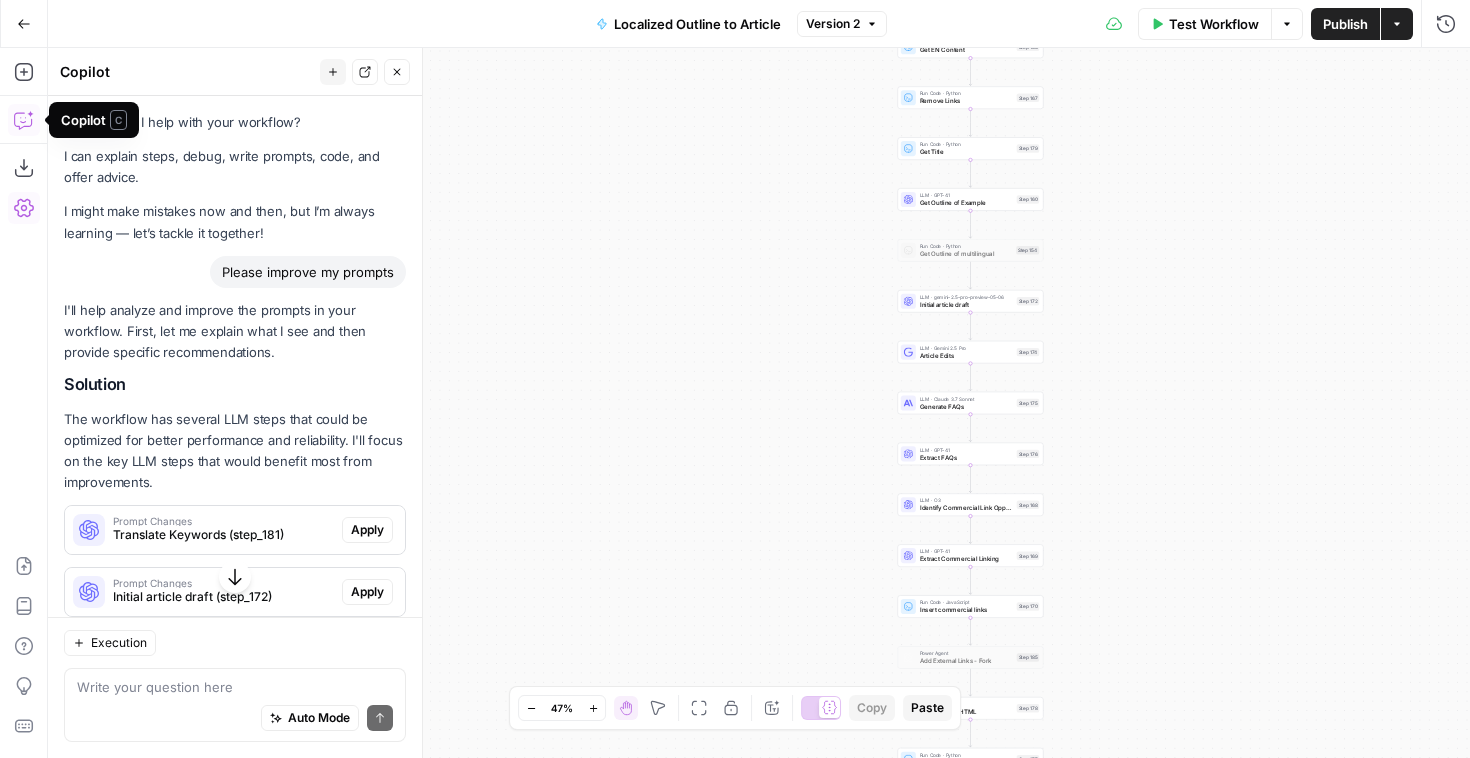 click 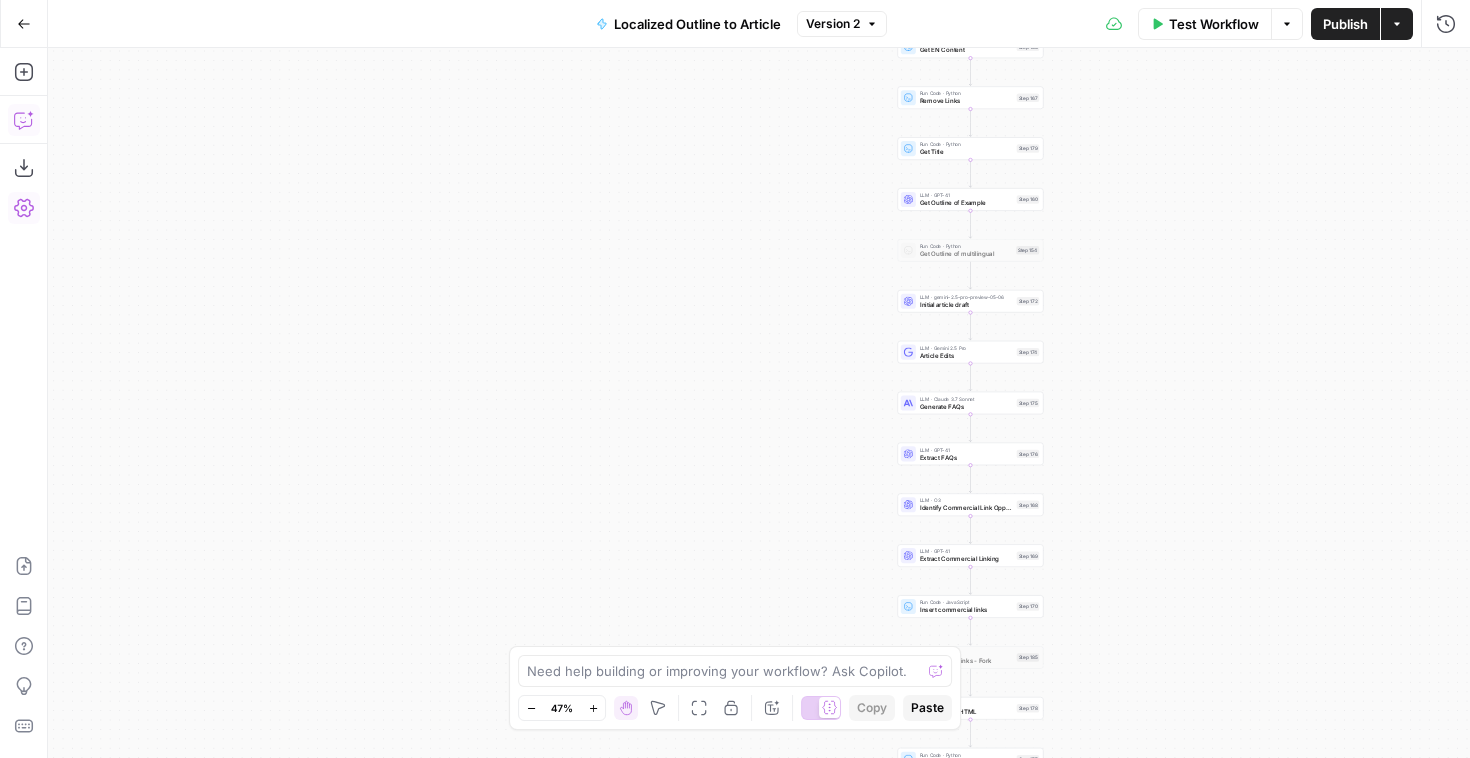 click 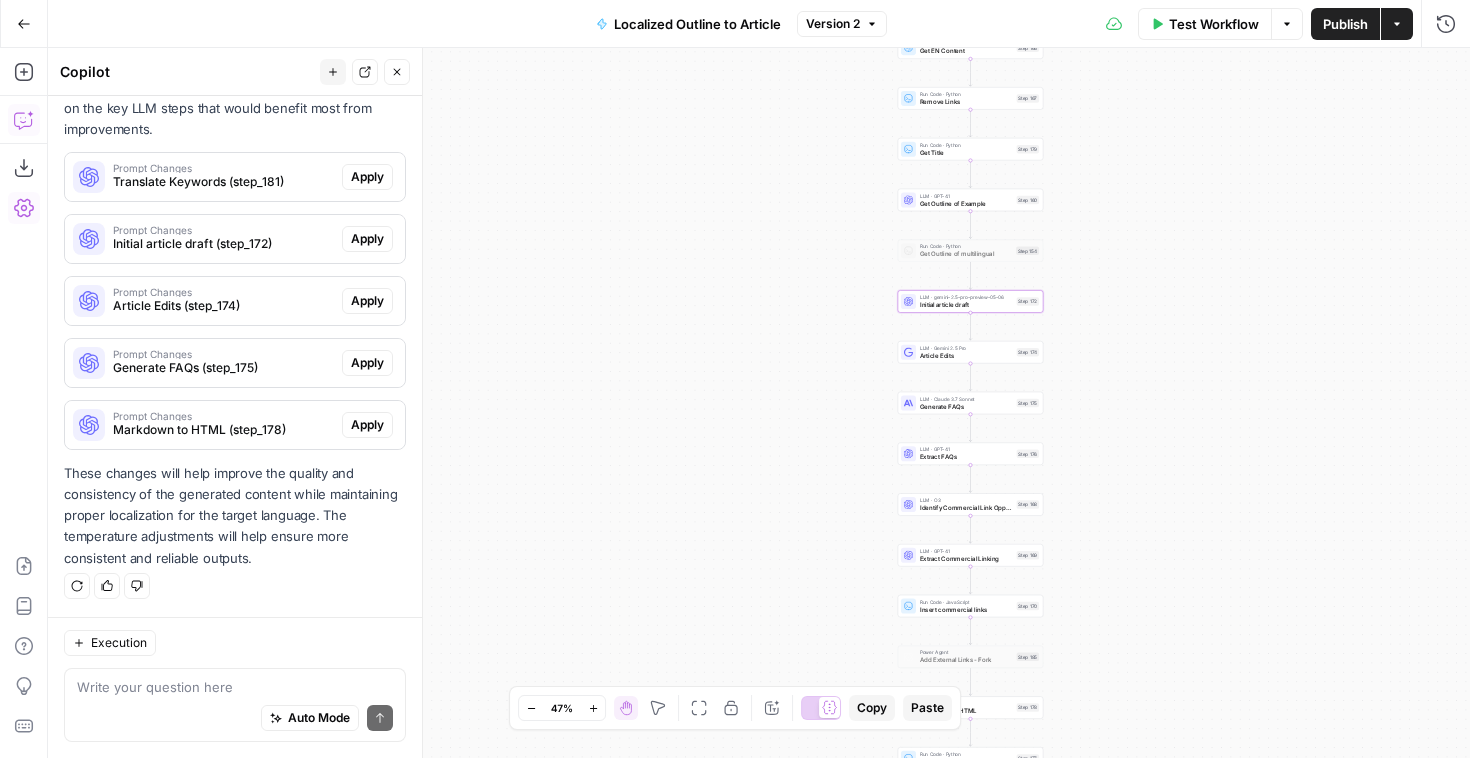 scroll, scrollTop: 0, scrollLeft: 0, axis: both 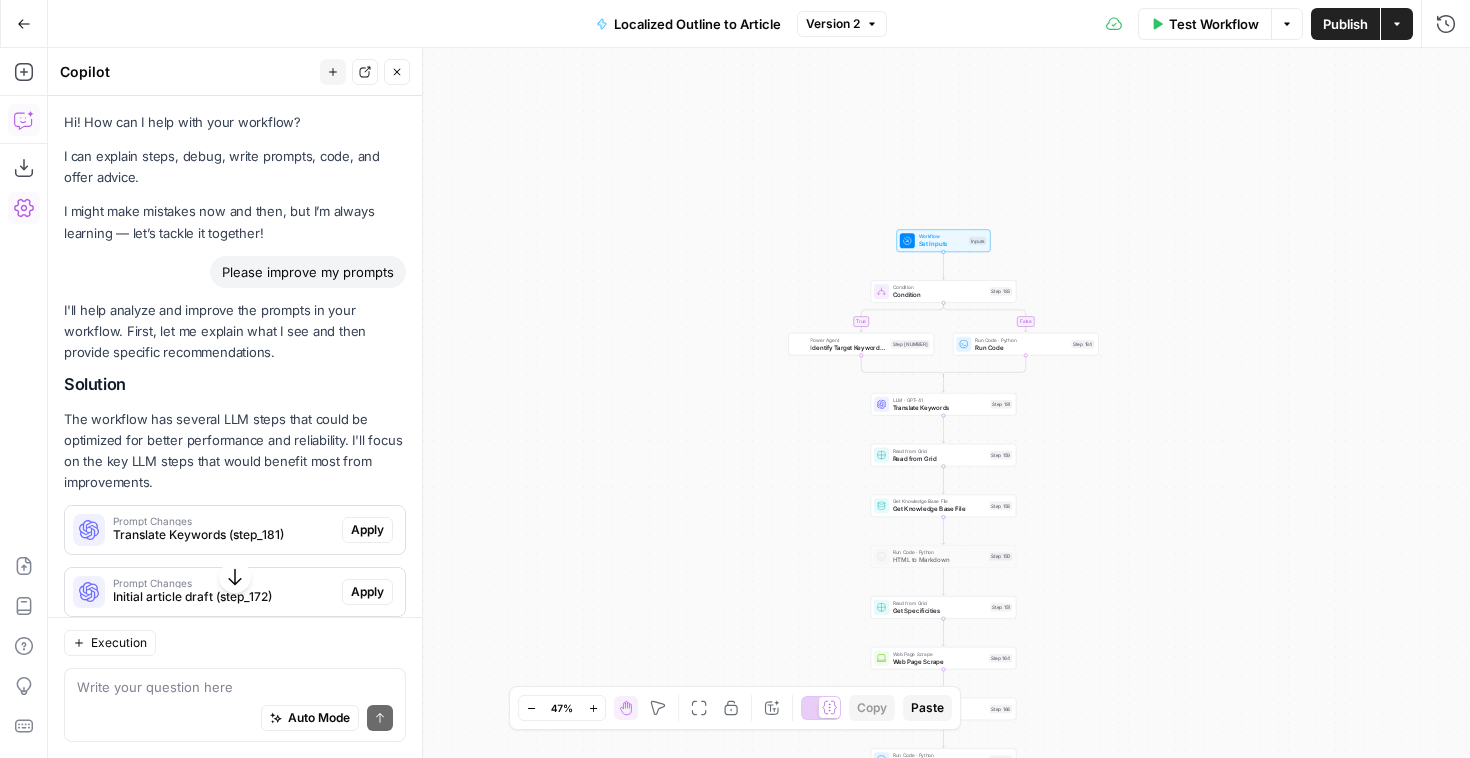 click 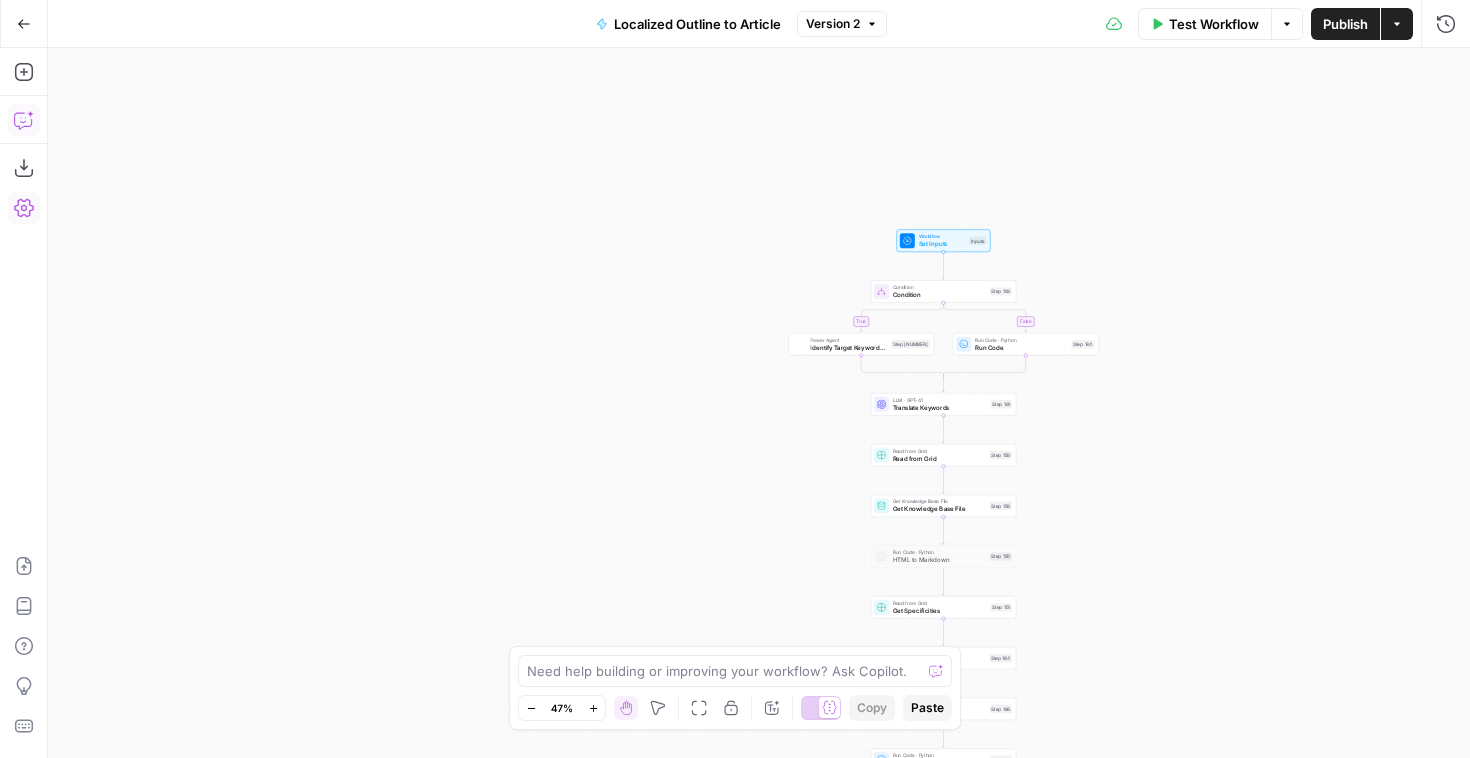 click on "Copilot" at bounding box center (24, 120) 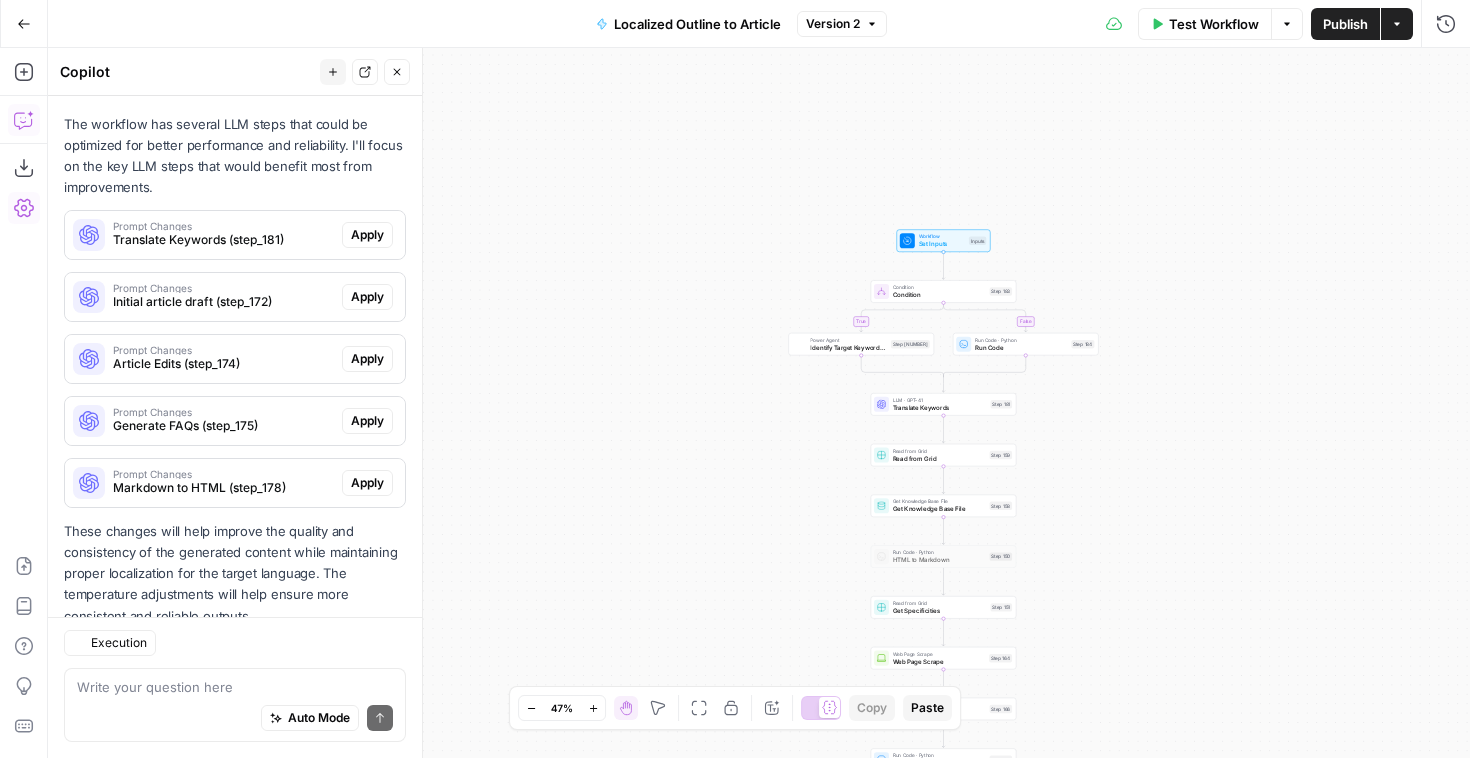 scroll, scrollTop: 353, scrollLeft: 0, axis: vertical 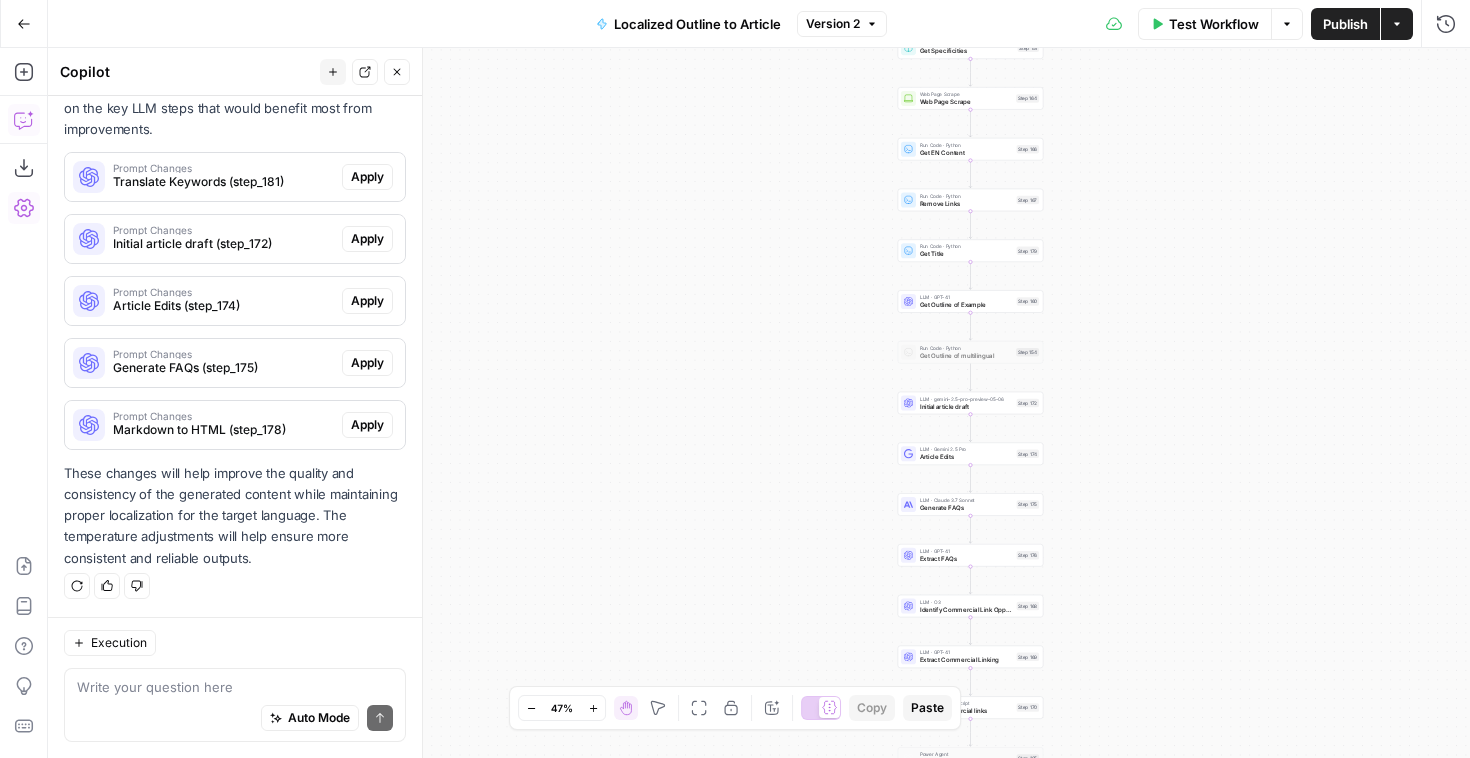 click on "Execution" at bounding box center (110, 643) 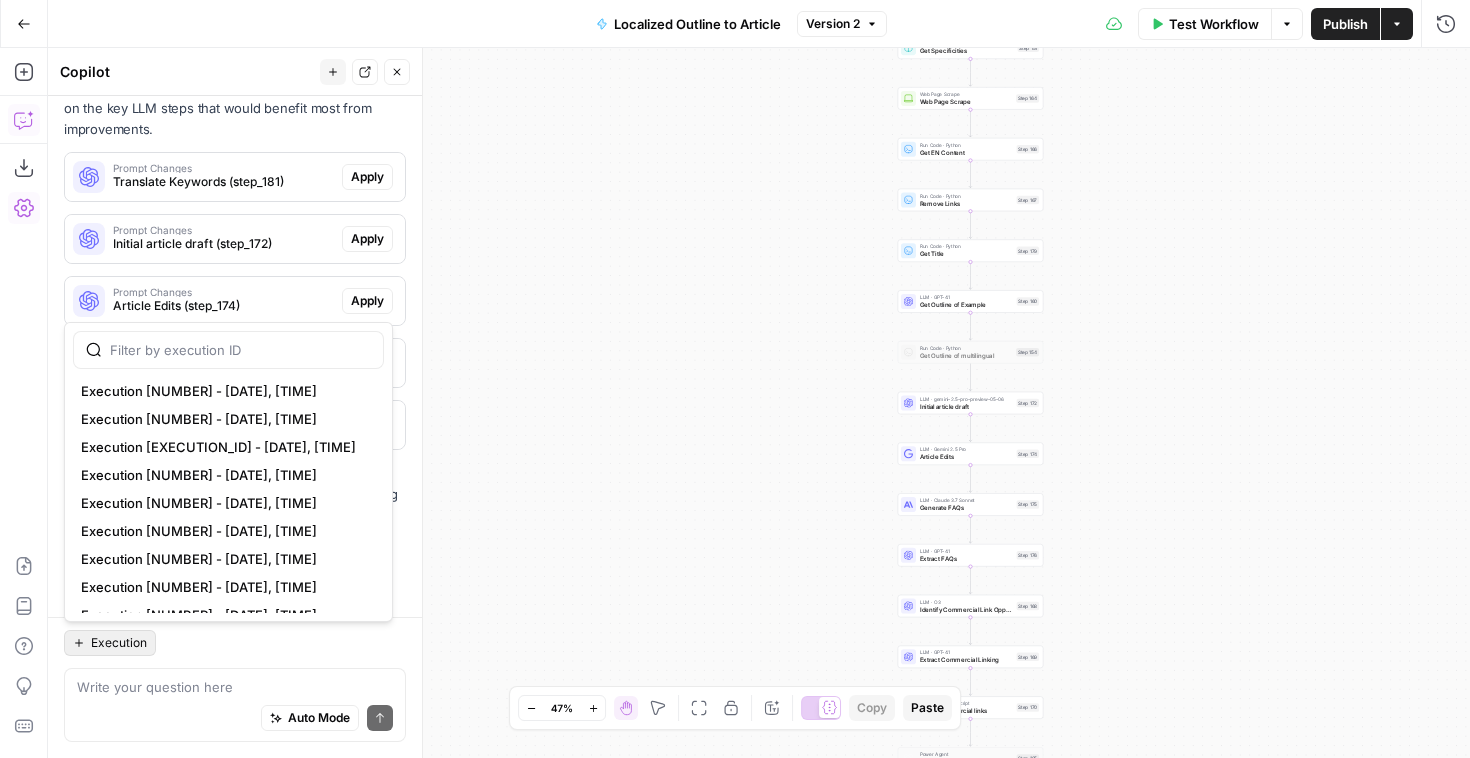 click on "true false Workflow Set Inputs Inputs Condition Condition Step 183 Power Agent Identify Target Keywords of an Article Step 180 Run Code · Python Run Code Step 184 LLM · GPT-4.1 Translate Keywords Step 181 Read from Grid Read from Grid Step 159 Get Knowledge Base File Get Knowledge Base File Step 158 Run Code · Python HTML to Markdown Step 150 Read from Grid Get Specificities Step 151 Web Page Scrape Web Page Scrape Step 164 Run Code · Python Get EN Content Step 166 Run Code · Python Remove Links Step 167 Run Code · Python Get Title Step 179 LLM · GPT-4.1 Get Outline of Example Step 160 Run Code · Python Get Outline of multilingual Step 154 LLM · gemini-2.5-pro-preview-05-06 Initial article draft Step 172 LLM · Gemini 2.5 Pro Article Edits Step 174 LLM · Claude 3.7 Sonnet Generate FAQs Step 175 LLM · GPT-4.1 Extract FAQs Step 176 LLM · O3 Identify Commercial Link Opportunity Step 168 LLM · GPT-4.1 Extract Commercial Linking Step 169 Run Code · JavaScript Insert commercial links Step 170 Step 185" at bounding box center (759, 403) 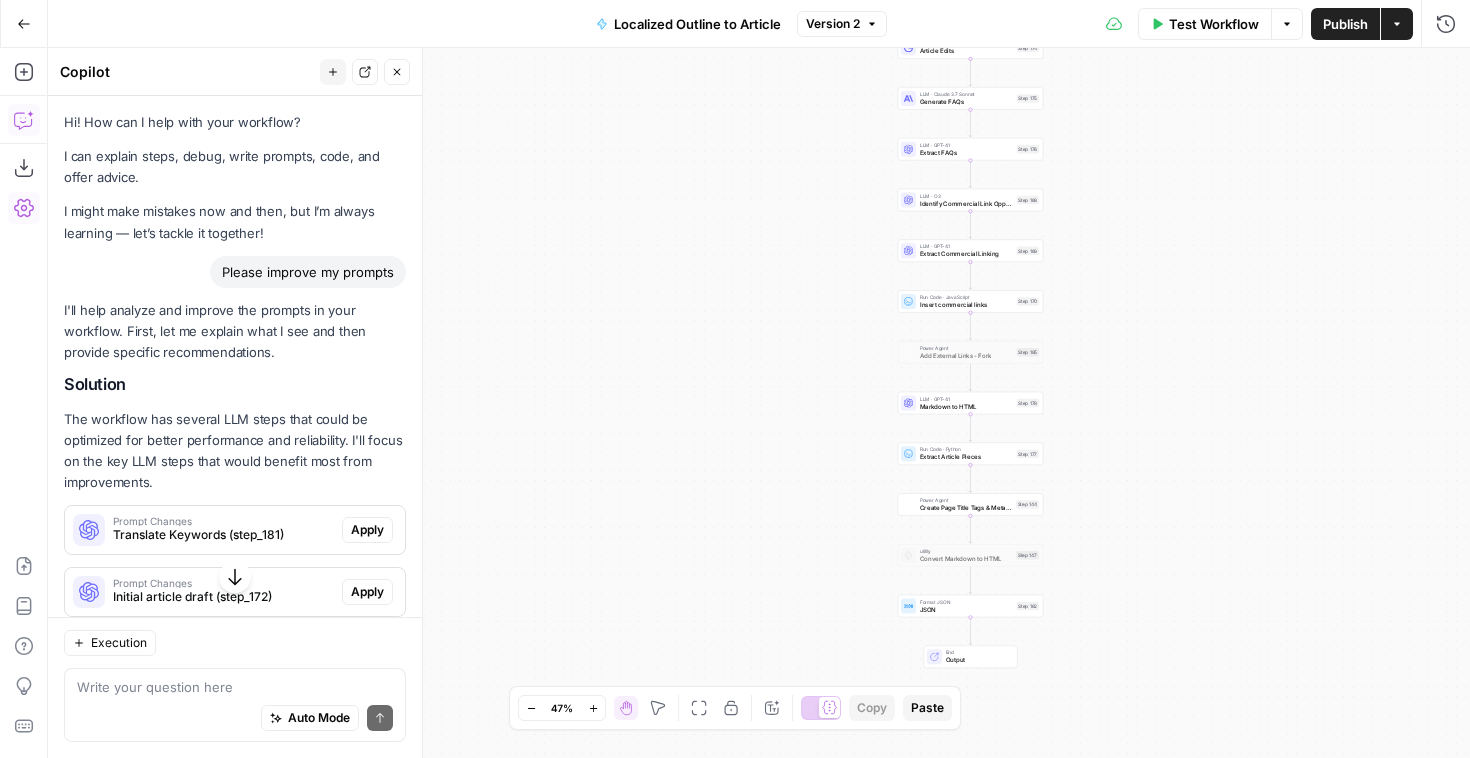 scroll, scrollTop: 353, scrollLeft: 0, axis: vertical 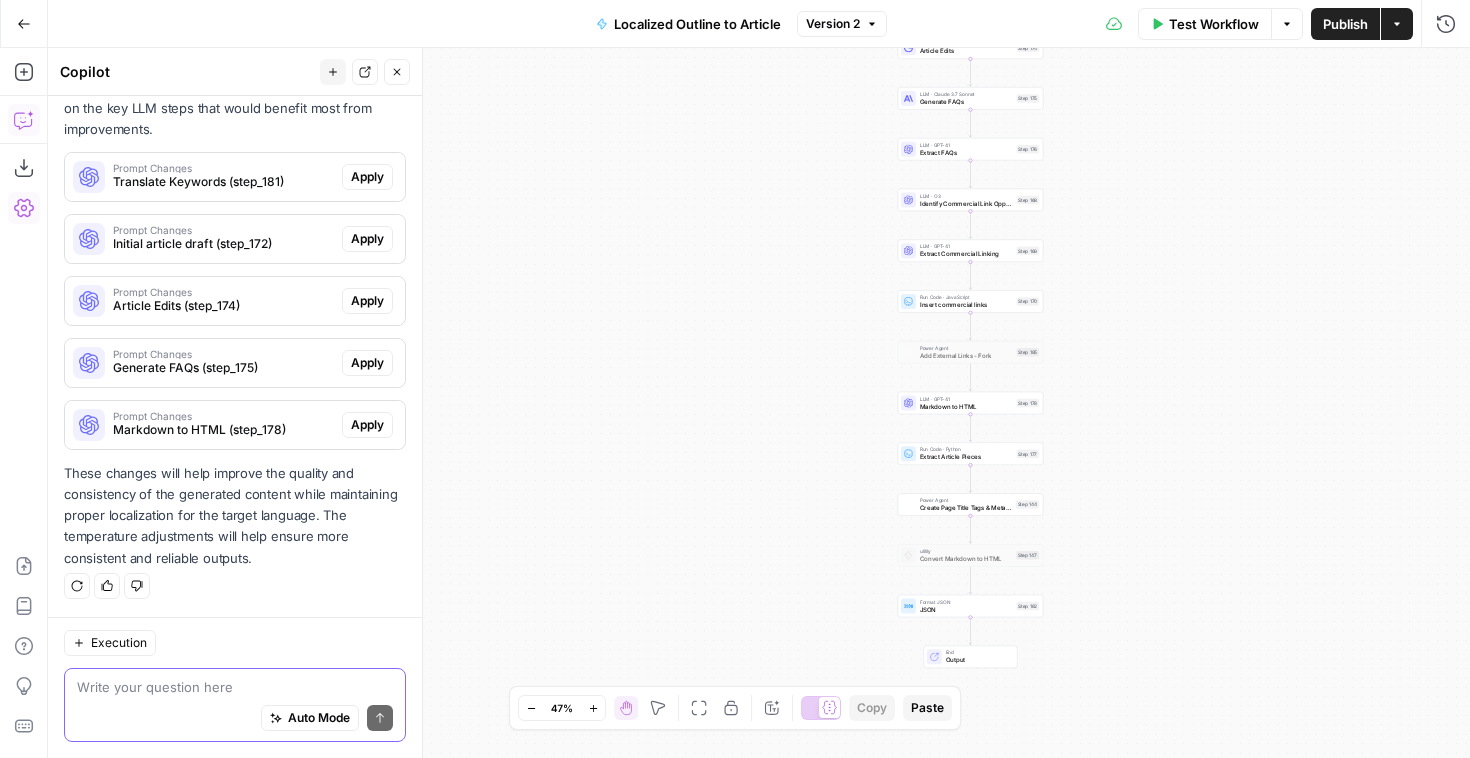click at bounding box center (235, 687) 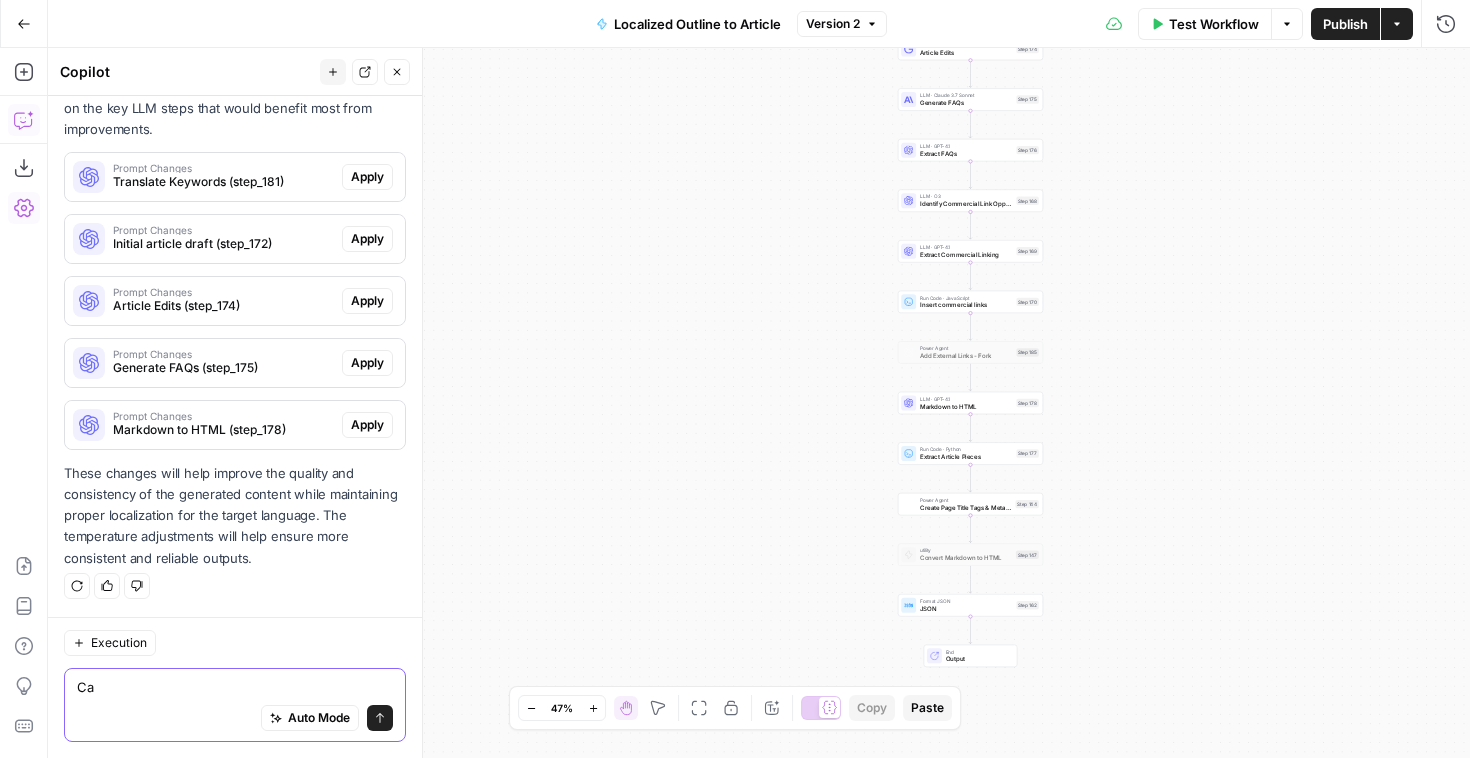 type on "C" 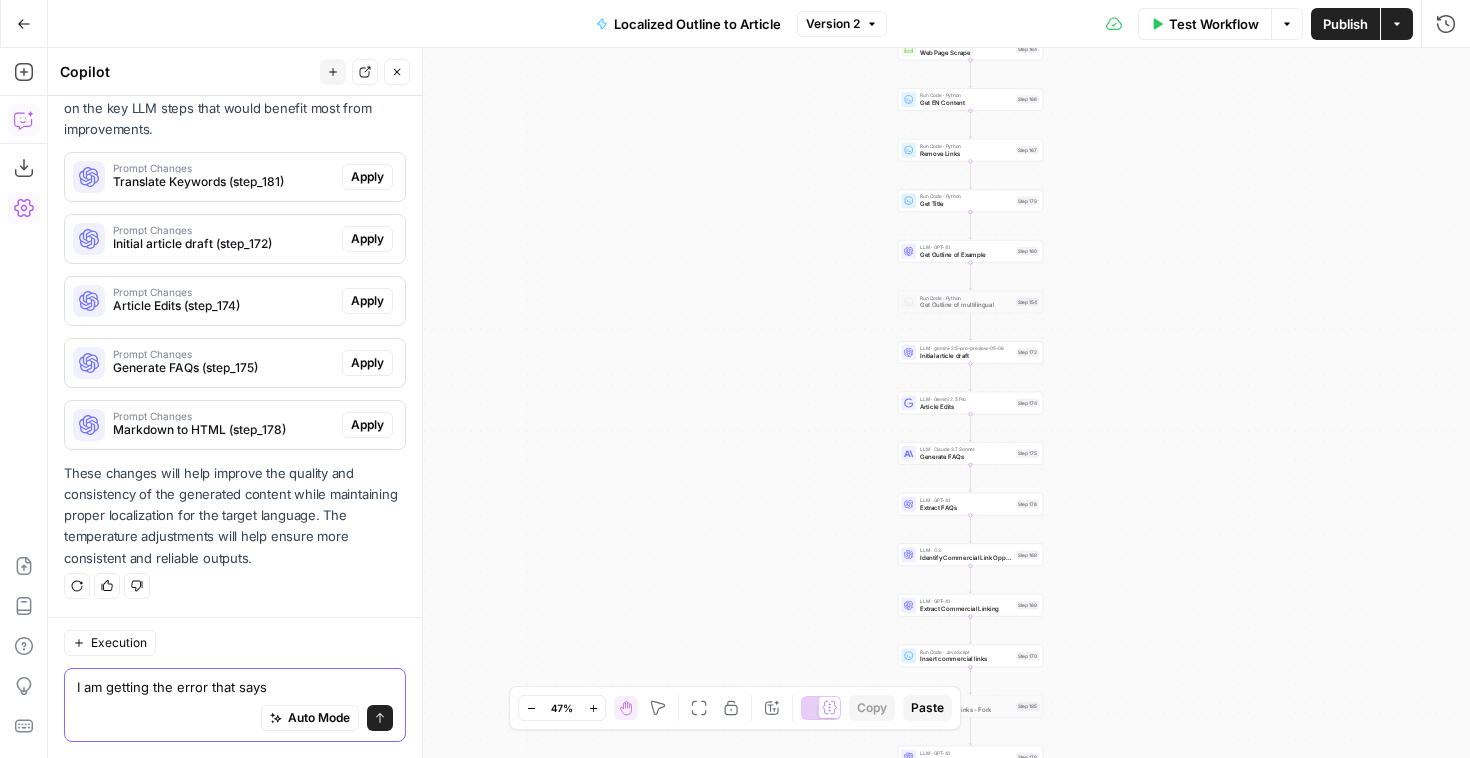 paste on ""message": "Grid 15125 not found",
"code": "STEP_ERROR"" 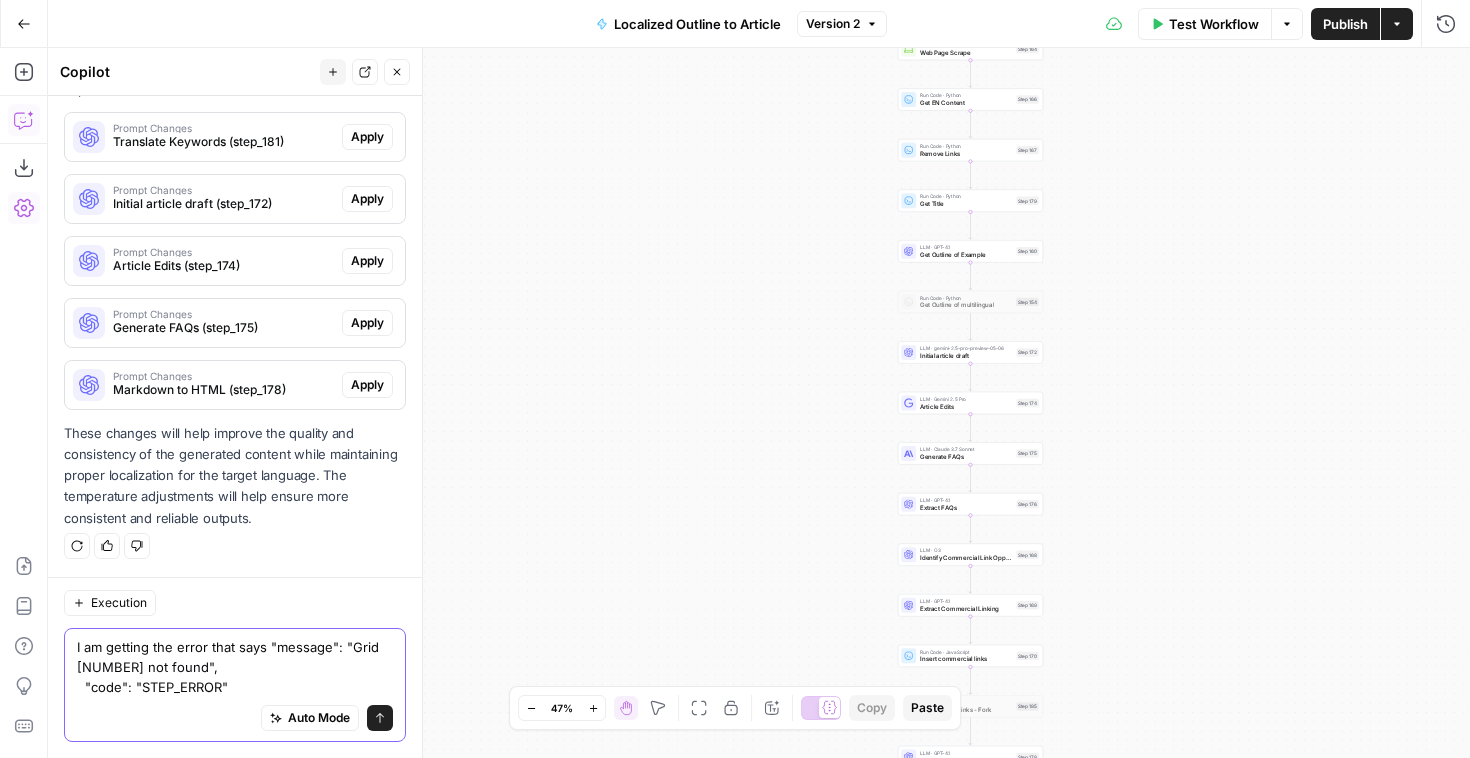 scroll, scrollTop: 413, scrollLeft: 0, axis: vertical 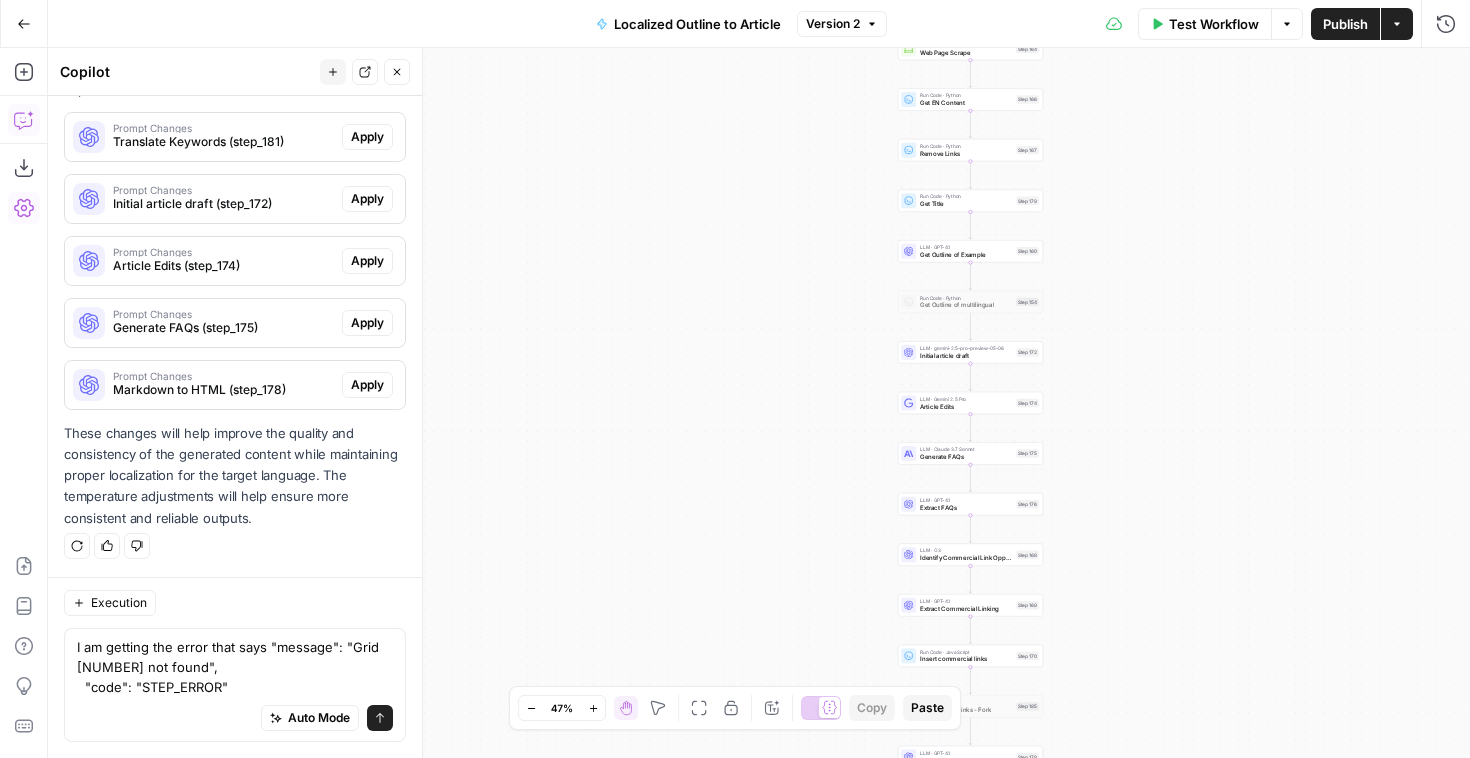 click on "Auto Mode Send" at bounding box center (235, 719) 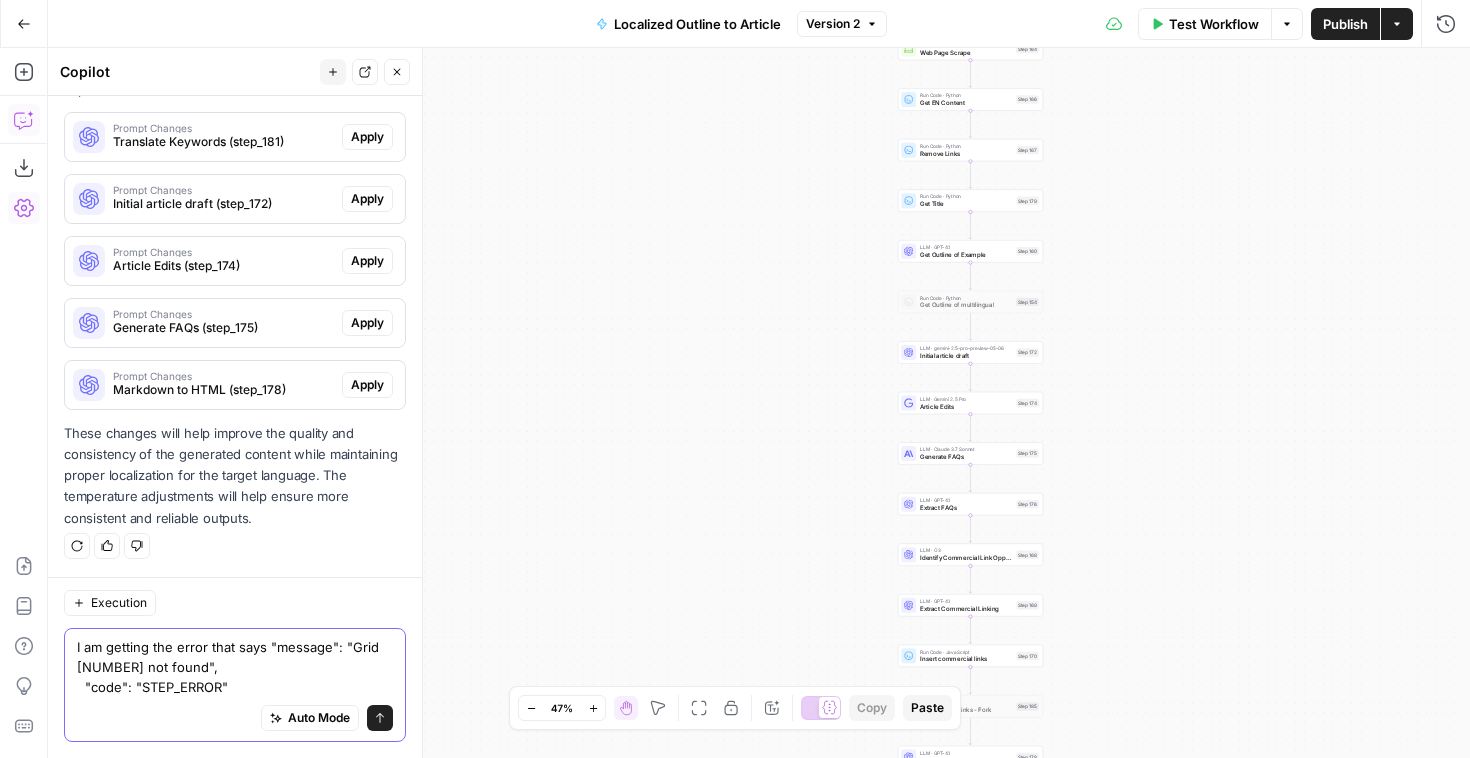 click on "I am getting the error that says "message": "Grid 15125 not found",
"code": "STEP_ERROR"" at bounding box center (235, 667) 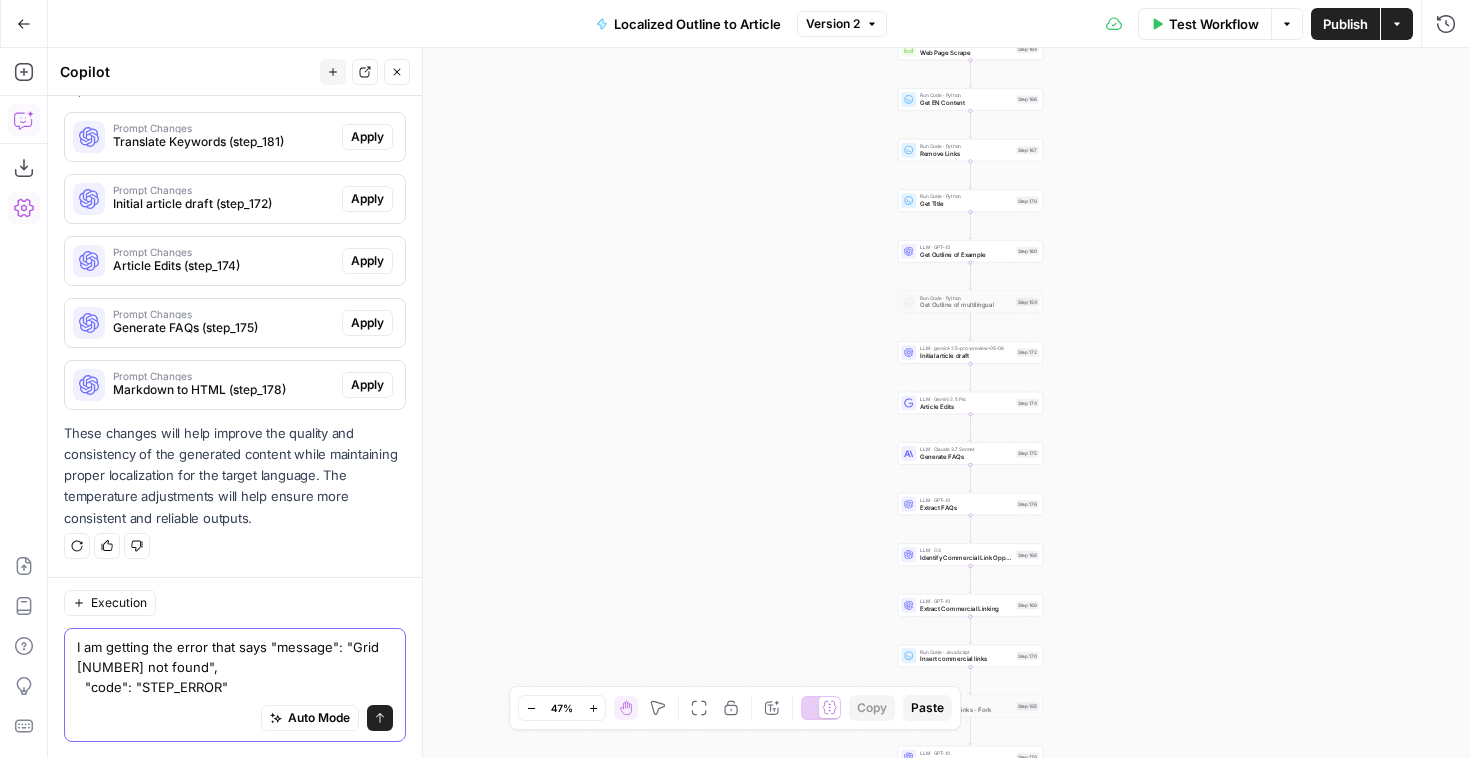 scroll, scrollTop: 453, scrollLeft: 0, axis: vertical 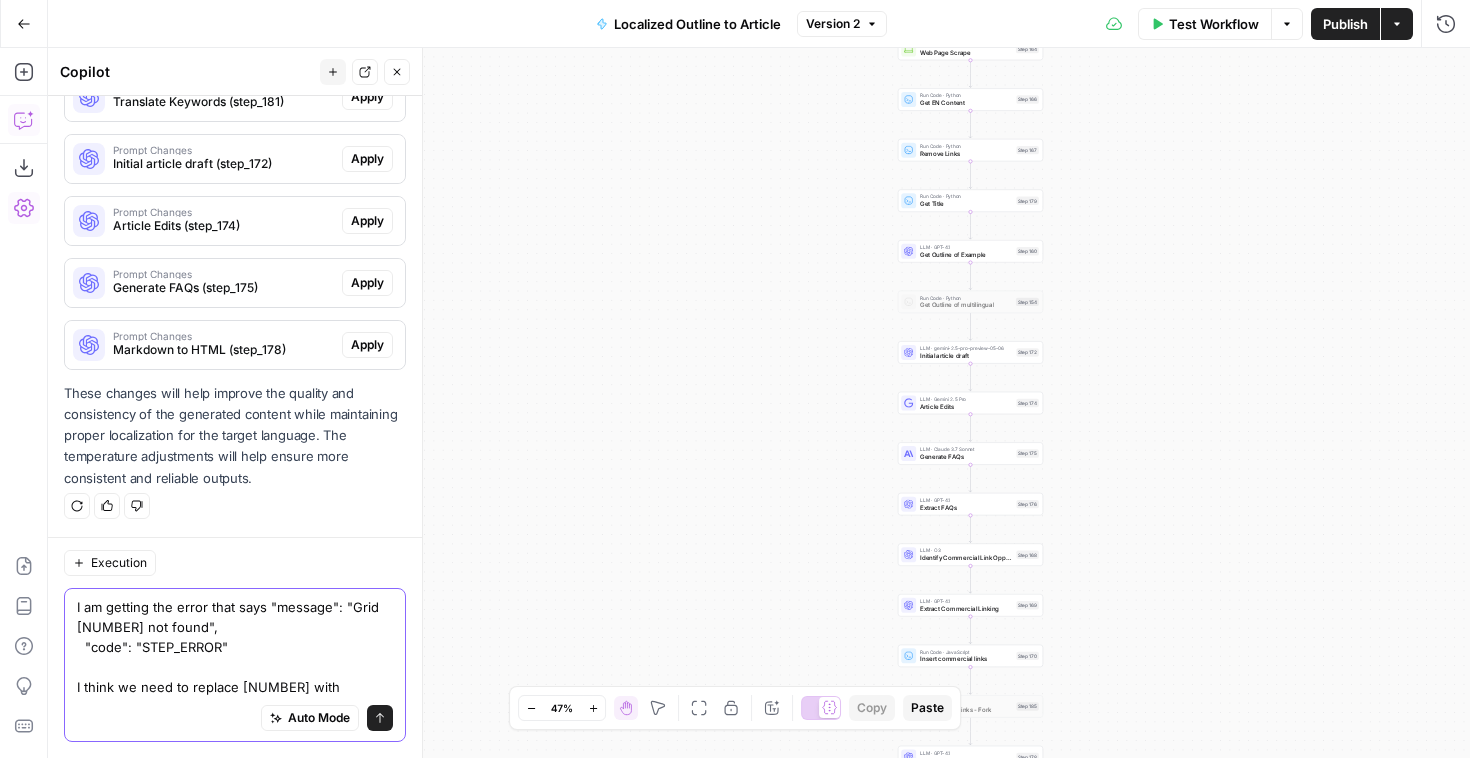 paste on "24375" 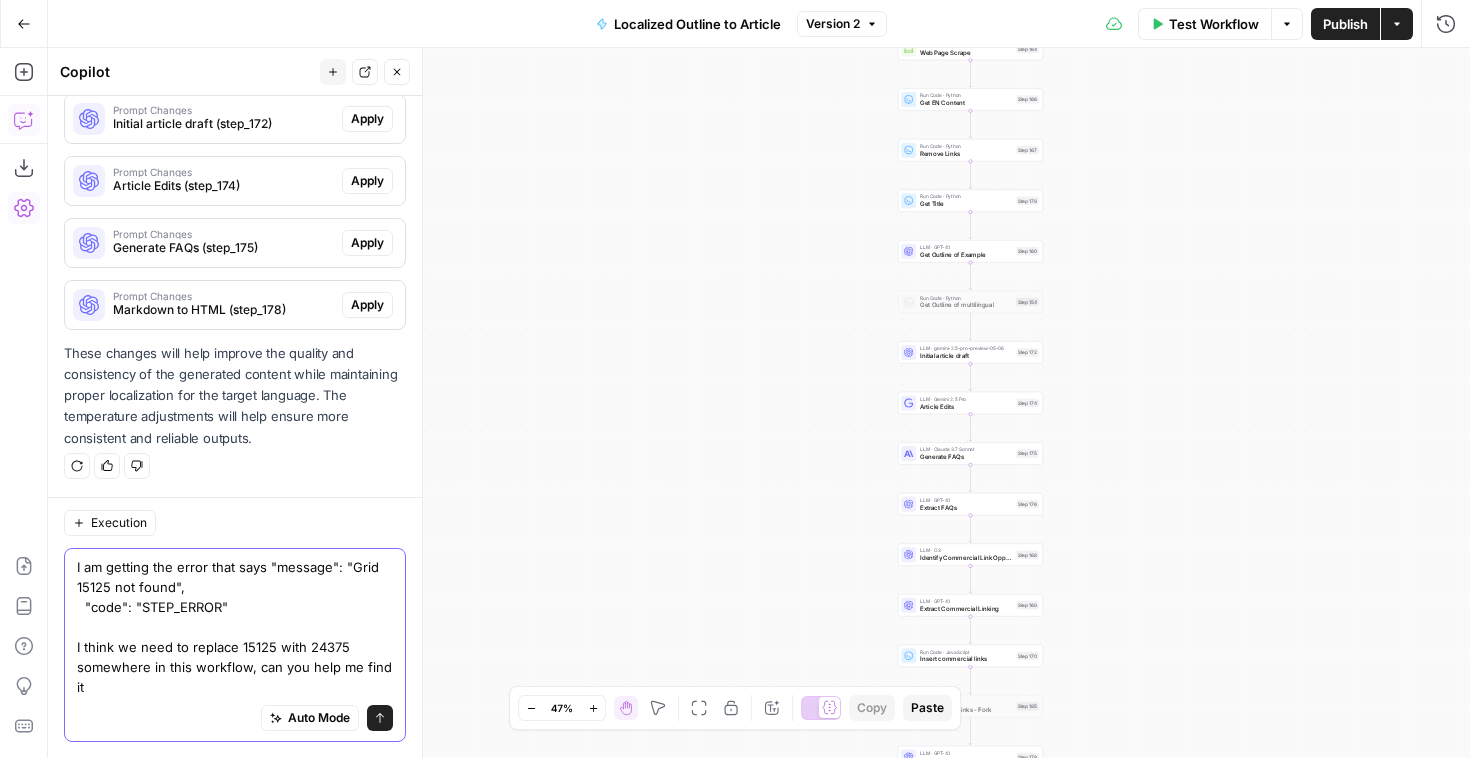 scroll, scrollTop: 493, scrollLeft: 0, axis: vertical 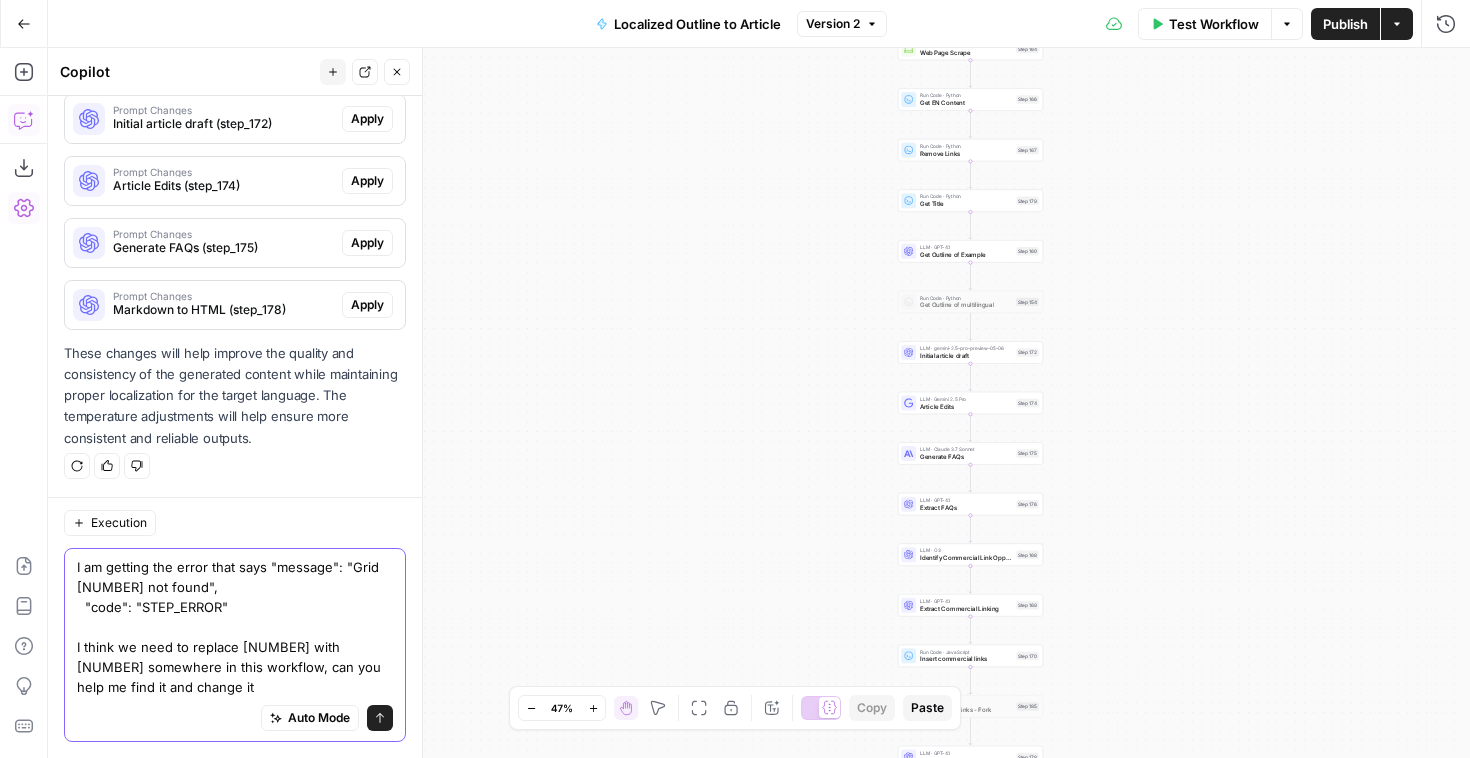 type on "I am getting the error that says "message": "Grid 15125 not found",
"code": "STEP_ERROR"
I think we need to replace 15125 with 24375 somewhere in this workflow, can you help me find it and change it?" 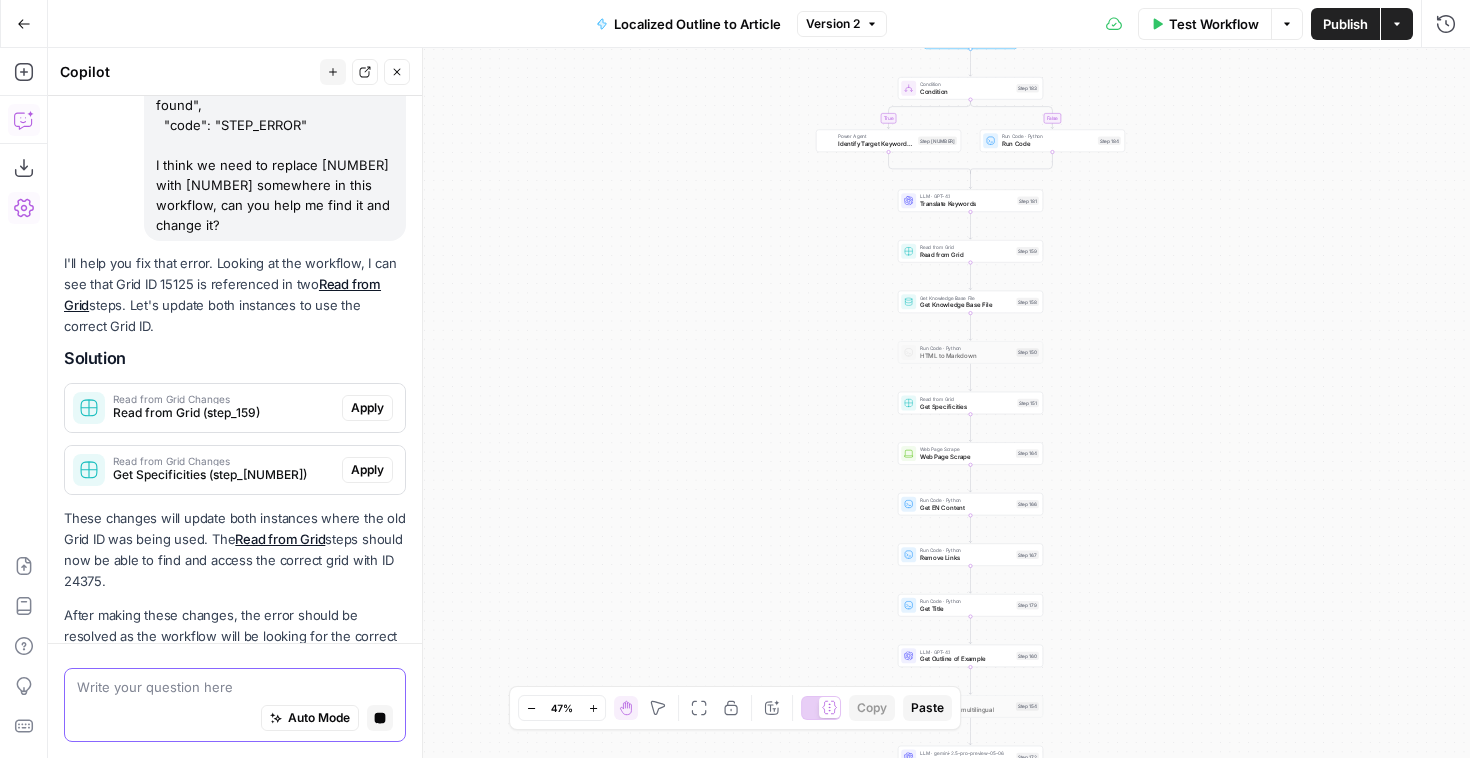 scroll, scrollTop: 943, scrollLeft: 0, axis: vertical 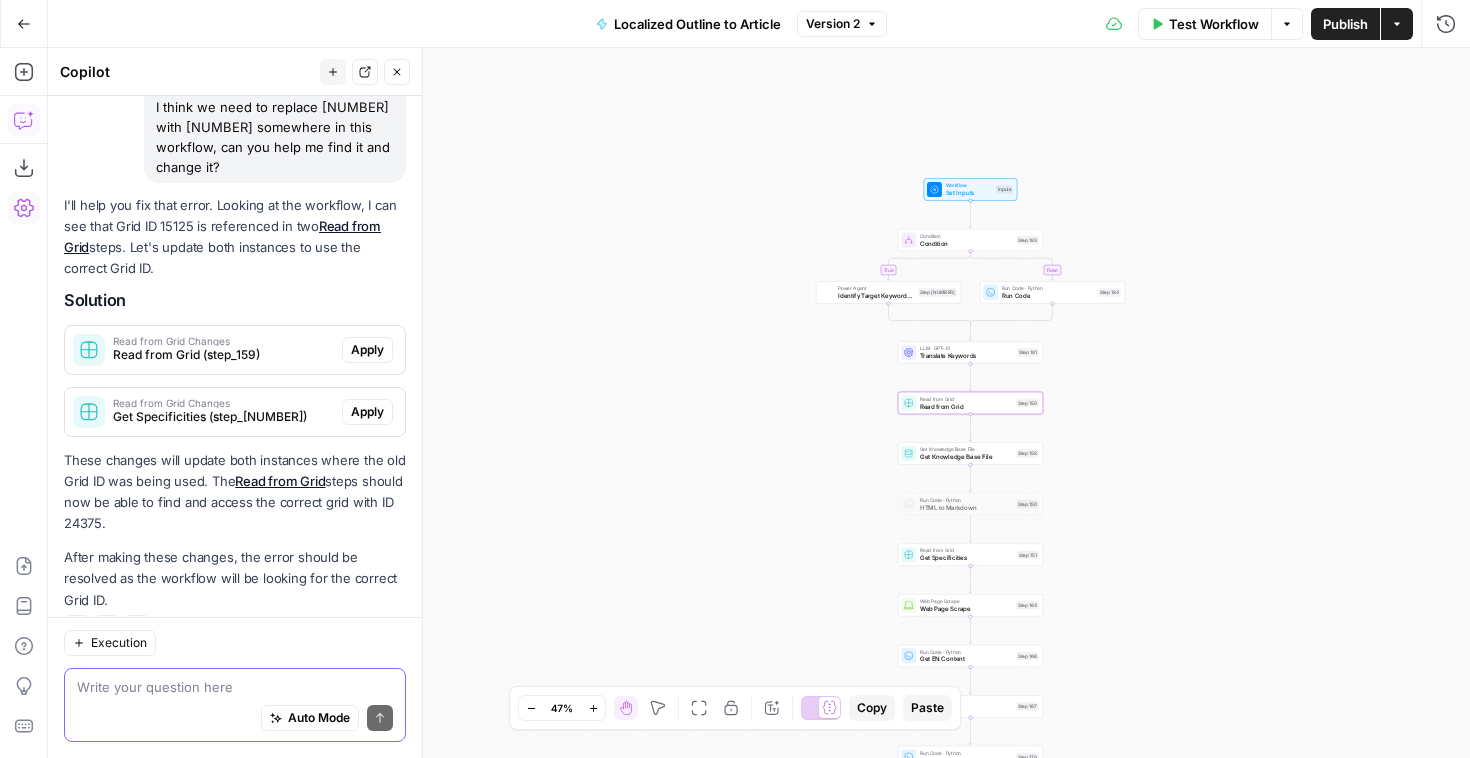 type 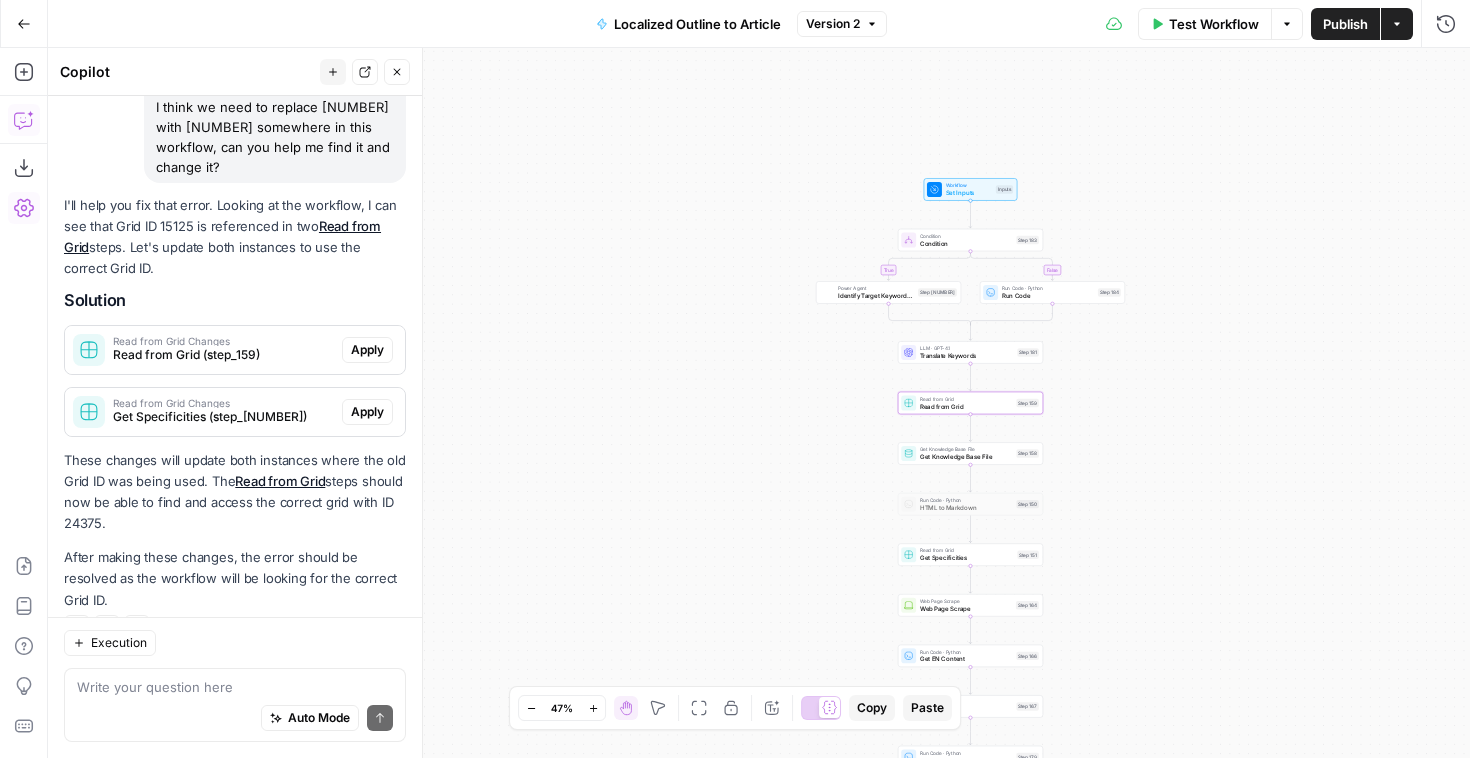 click on "Read from Grid (step_159)" at bounding box center [223, 355] 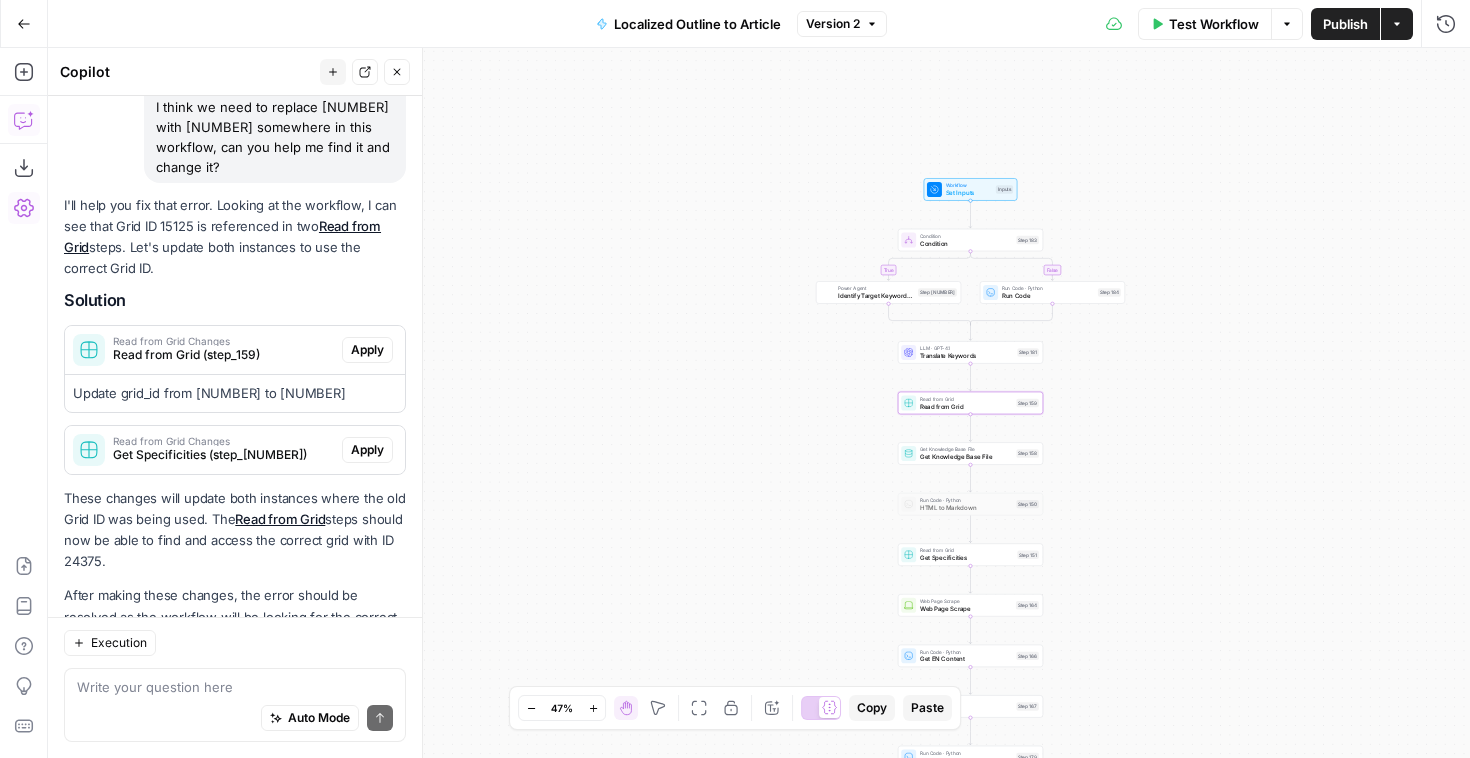 click on "Apply" at bounding box center [367, 350] 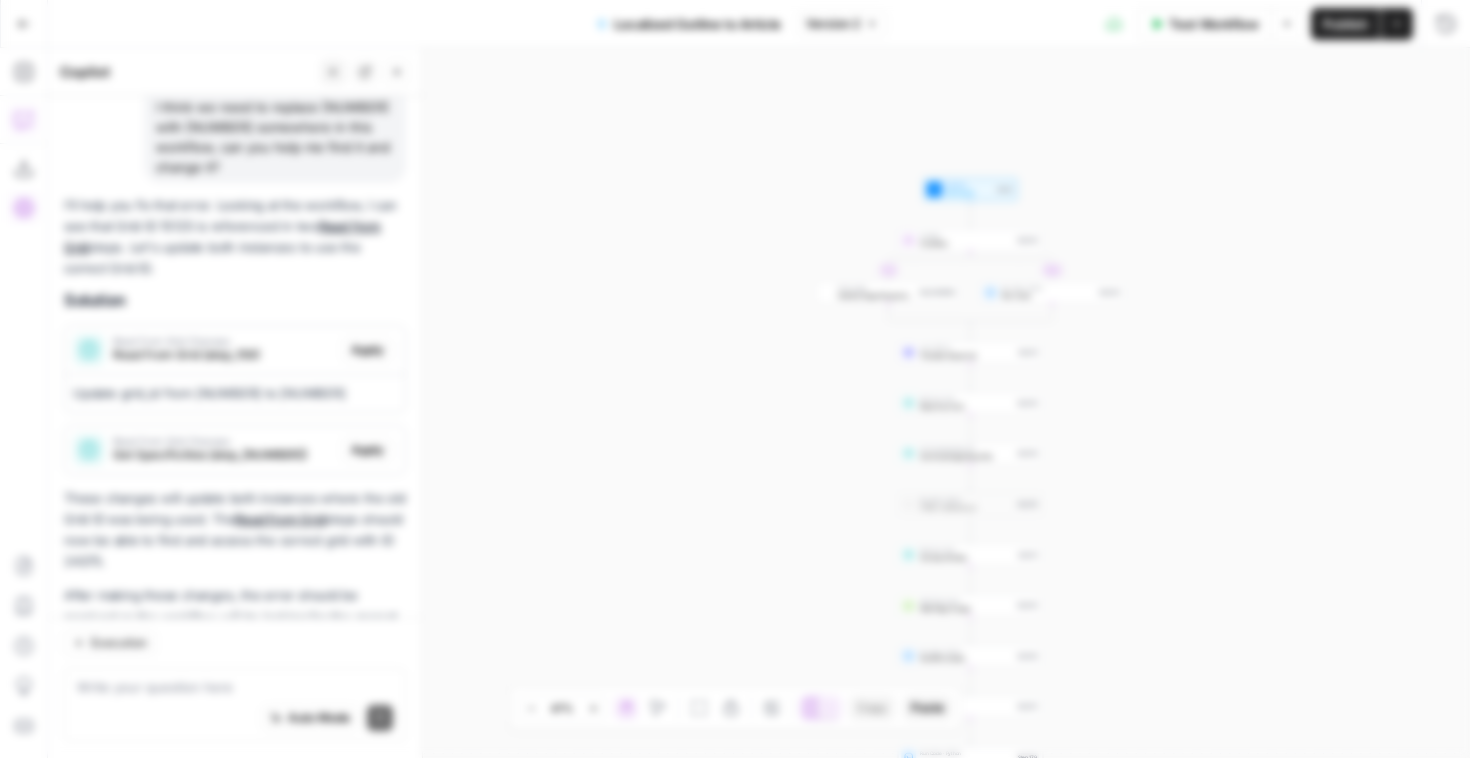 scroll, scrollTop: 982, scrollLeft: 0, axis: vertical 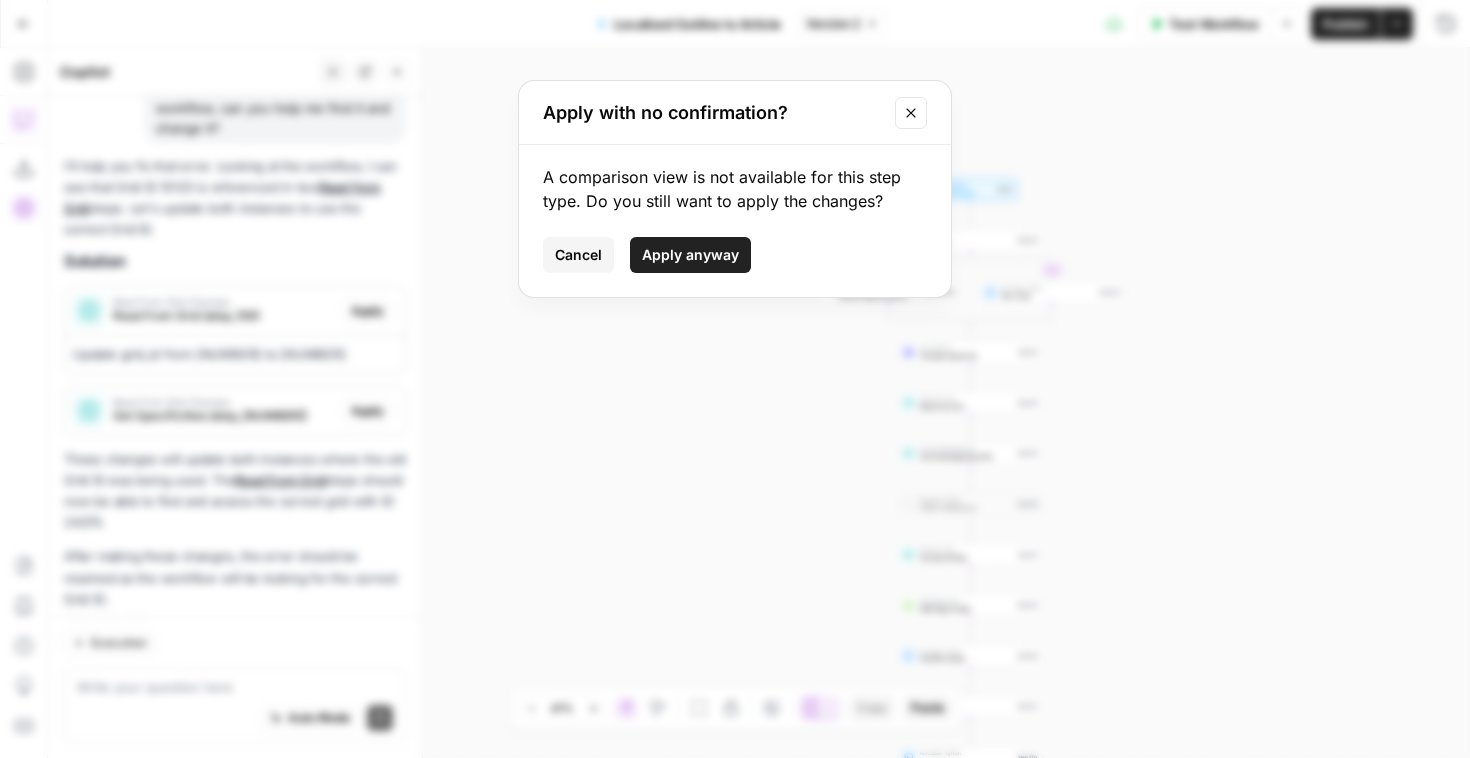 click 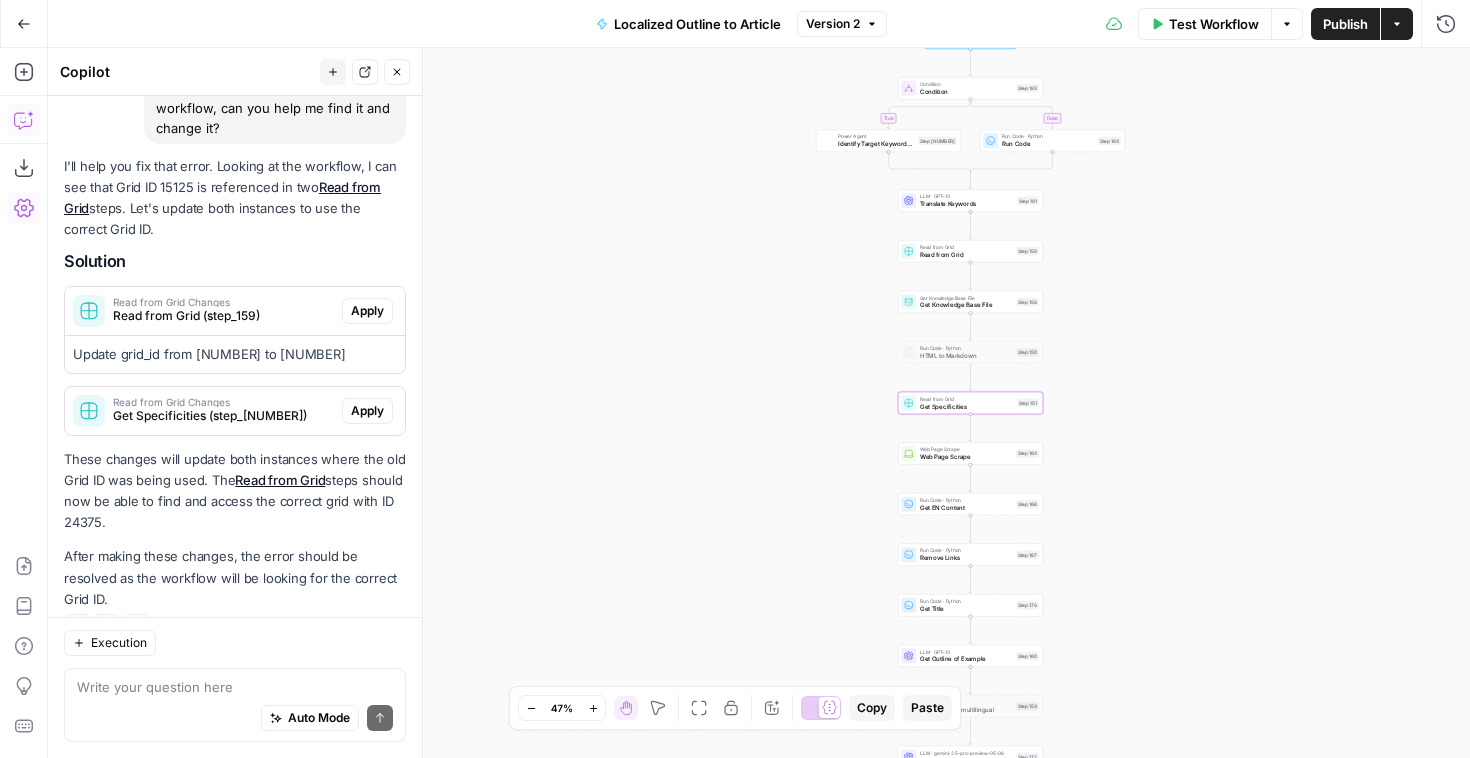 click on "Get Specificities (step_151)" at bounding box center (223, 416) 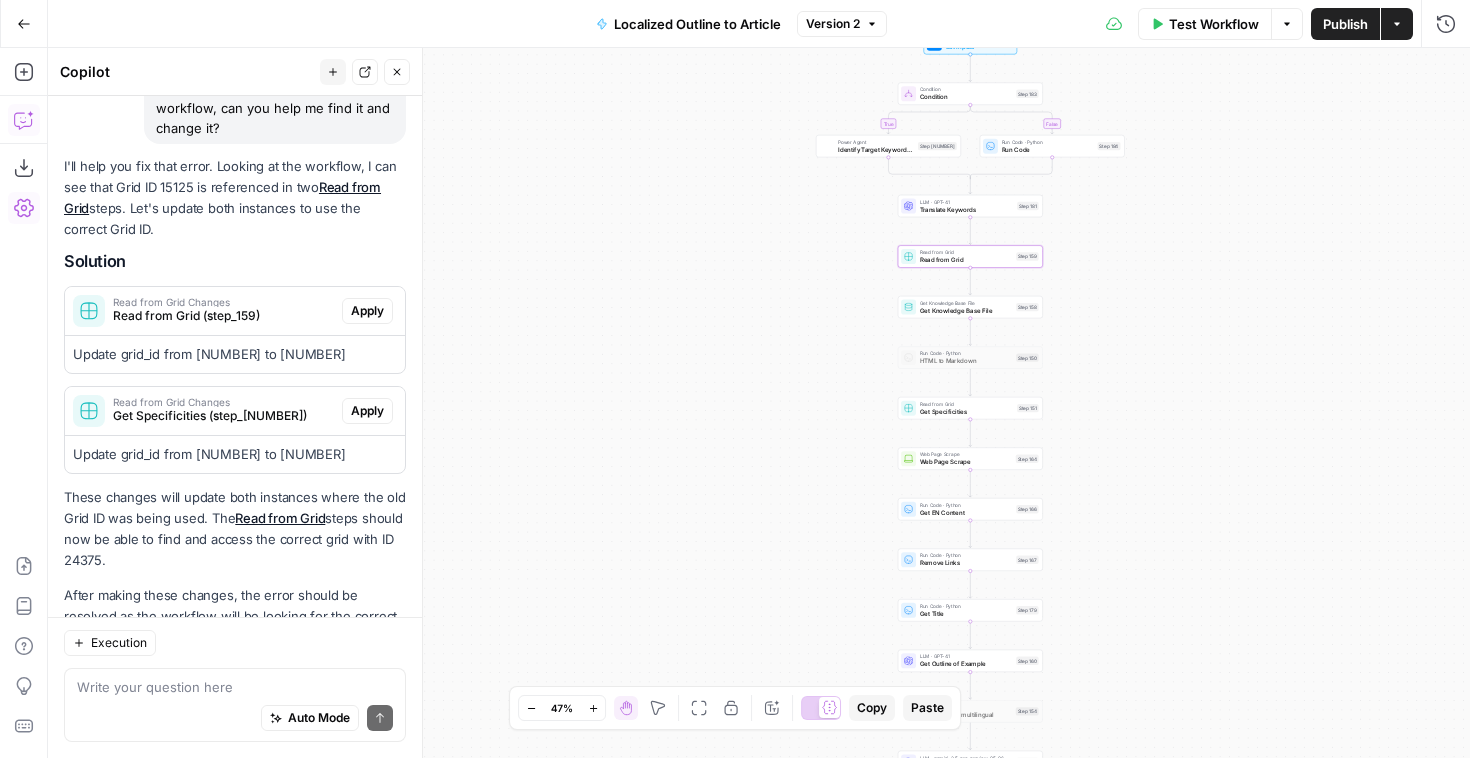 scroll, scrollTop: 1020, scrollLeft: 0, axis: vertical 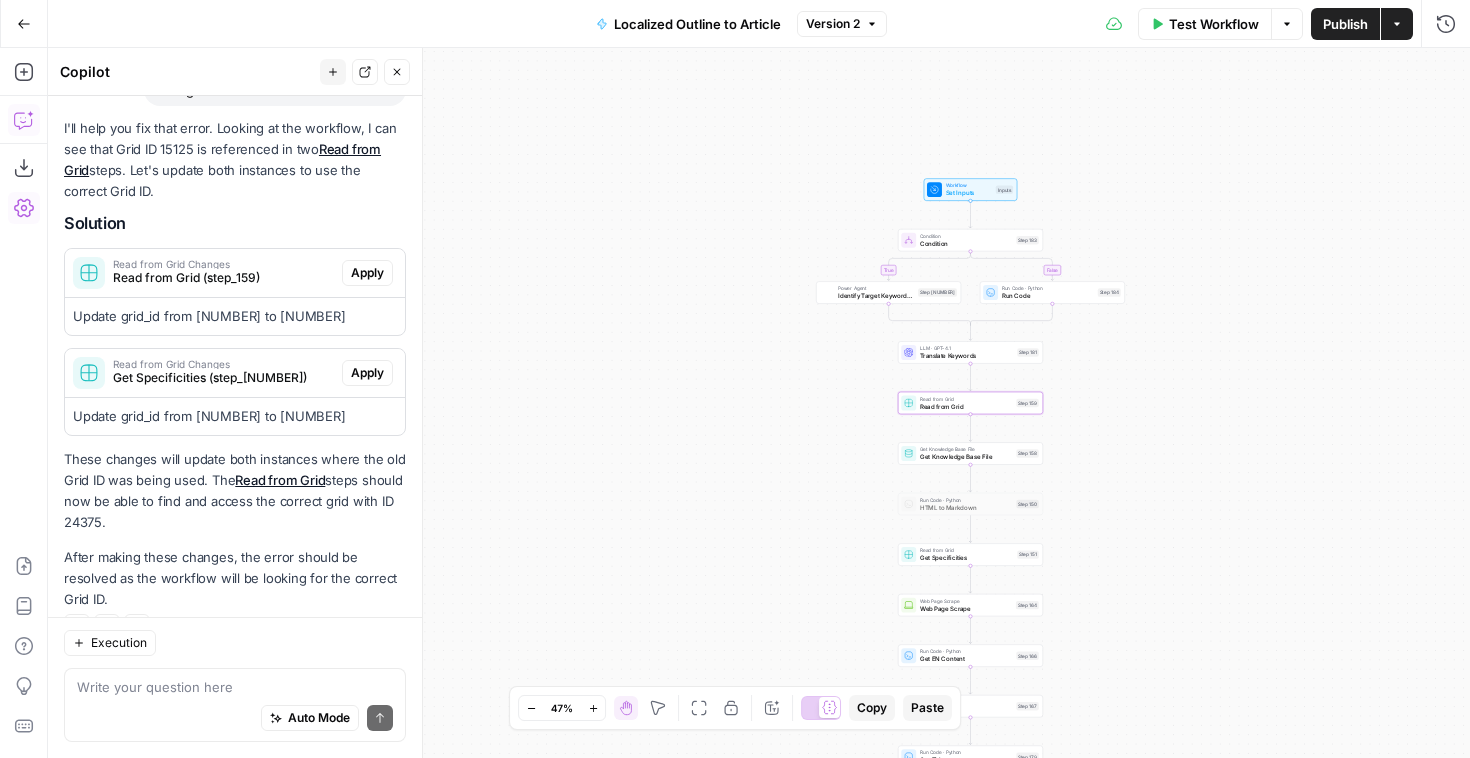 click on "Update grid_id from 15125 to 24375" at bounding box center (235, 316) 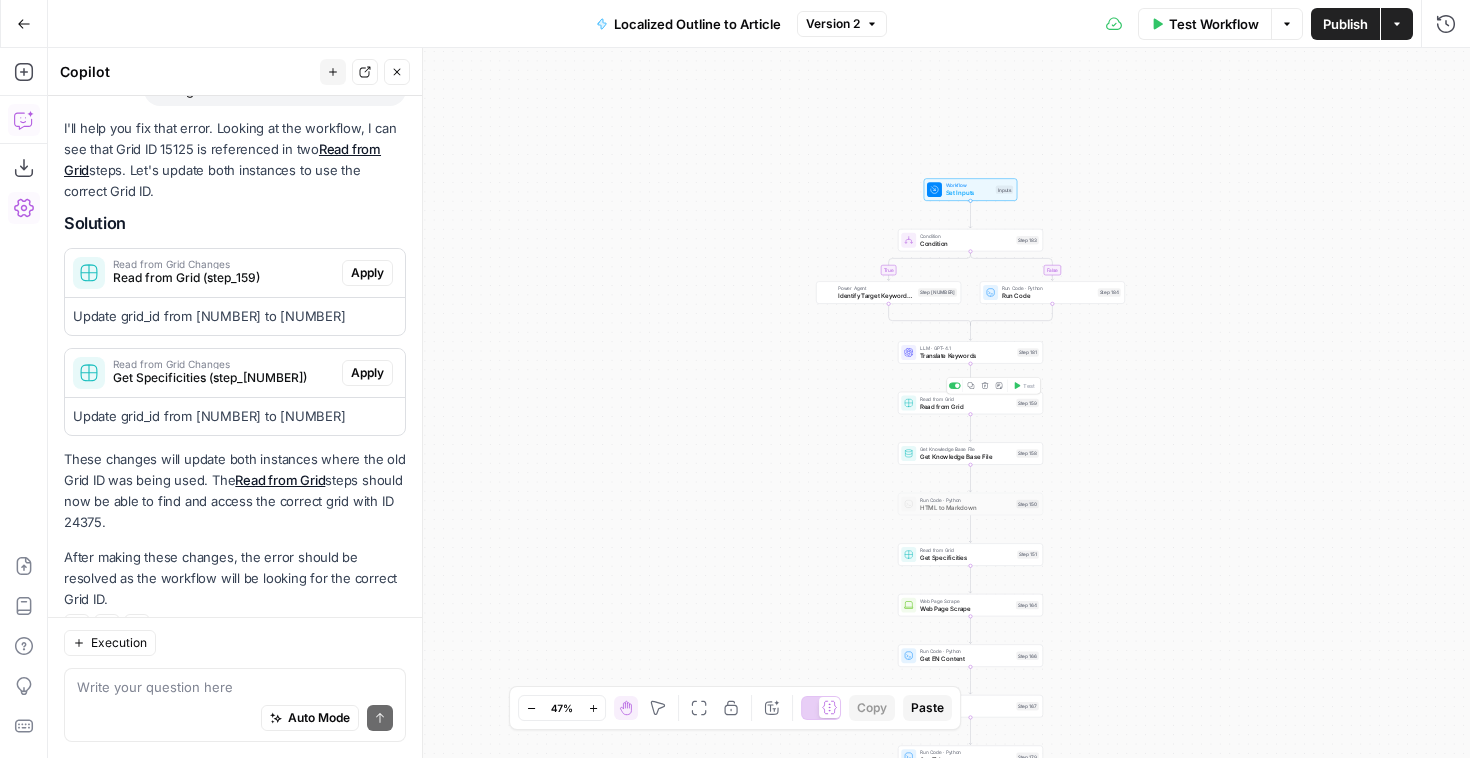 click on "Read from Grid" at bounding box center [966, 398] 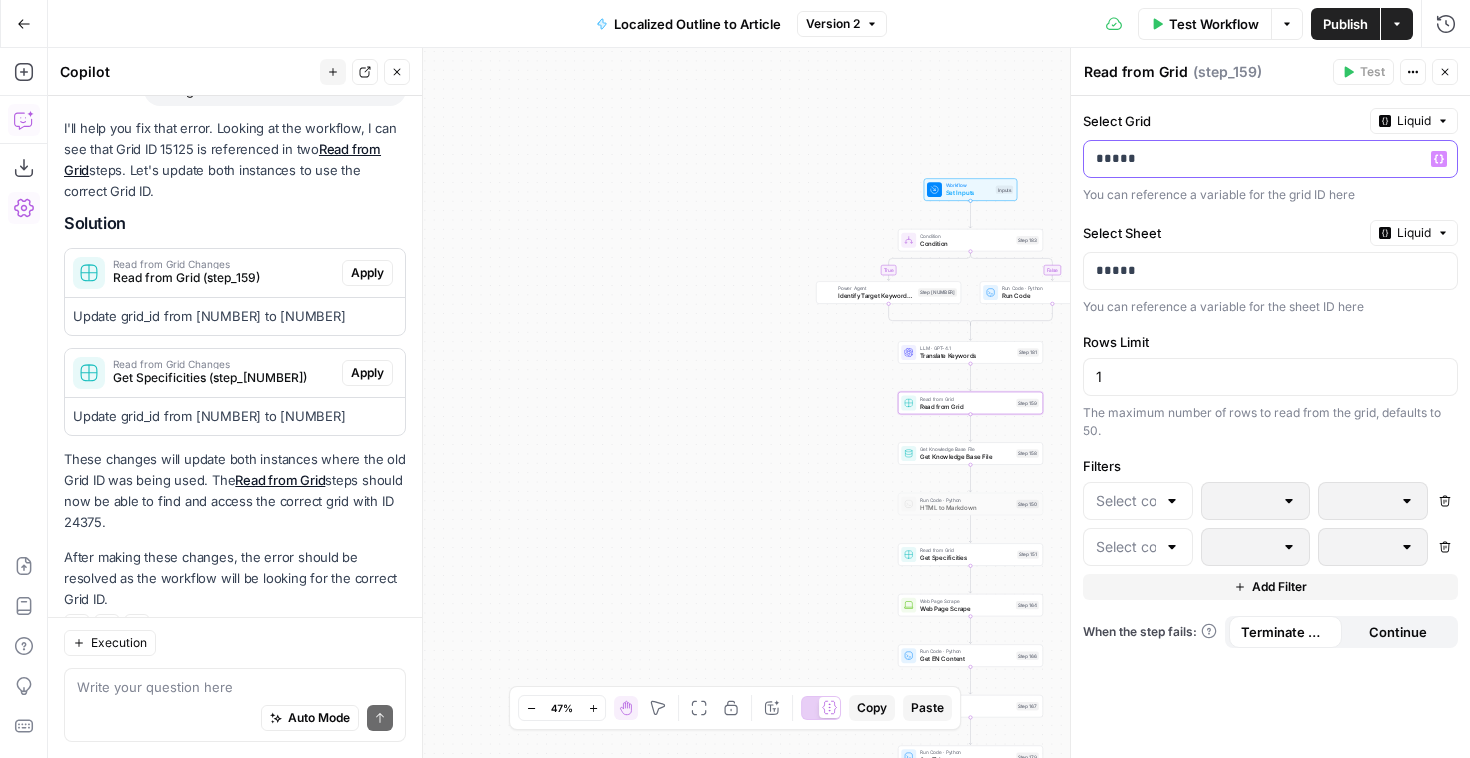 click on "*****" at bounding box center [1270, 159] 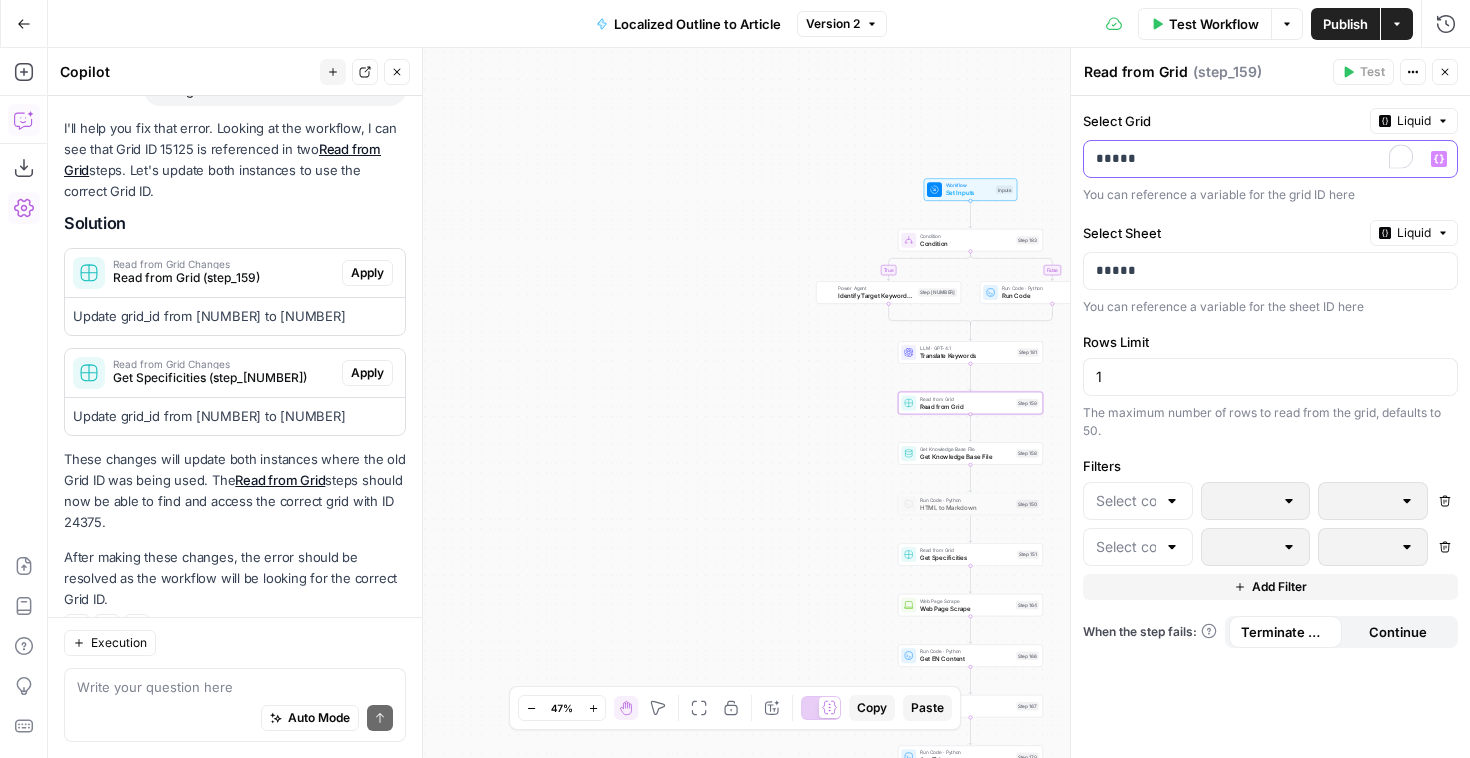 click on "*****" at bounding box center [1270, 159] 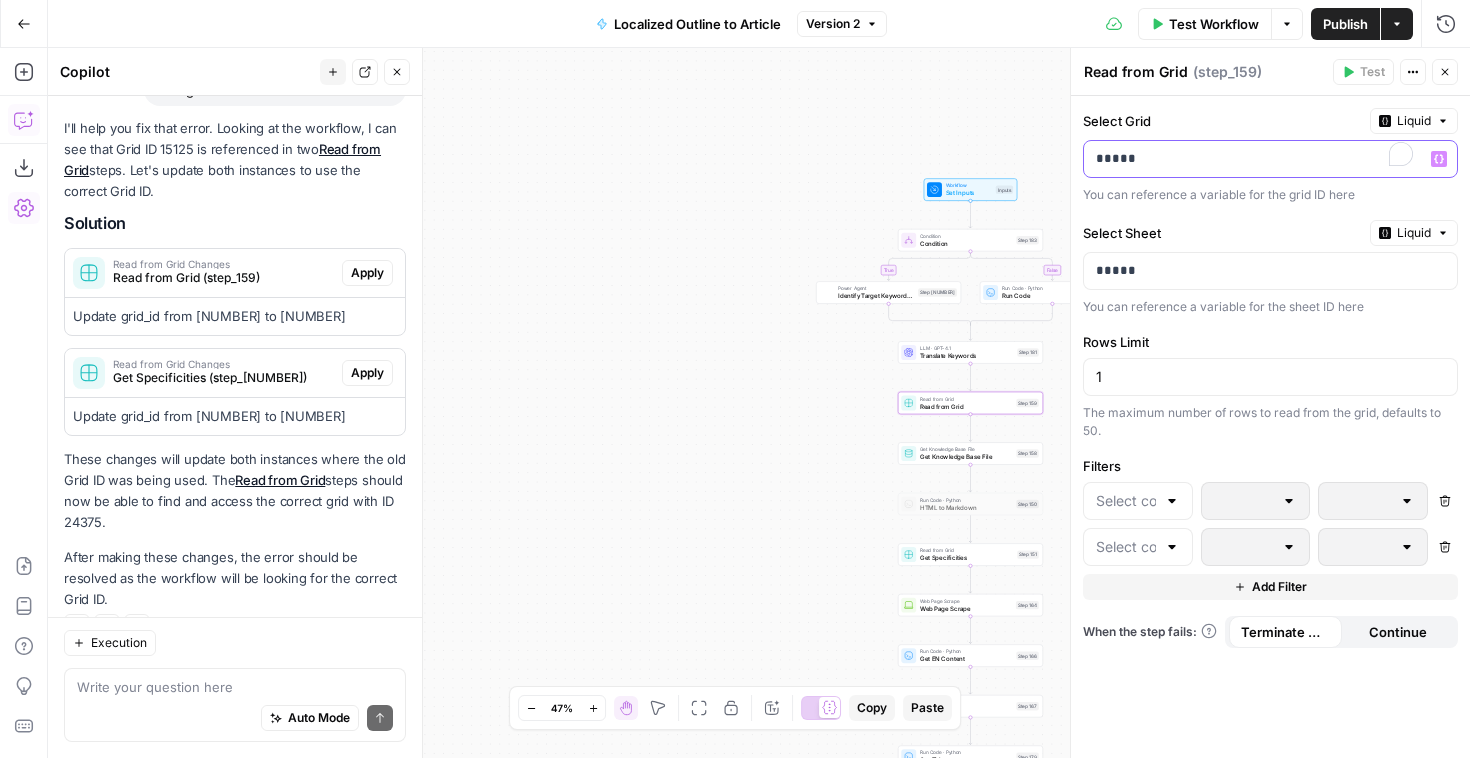click on "*****" at bounding box center (1254, 159) 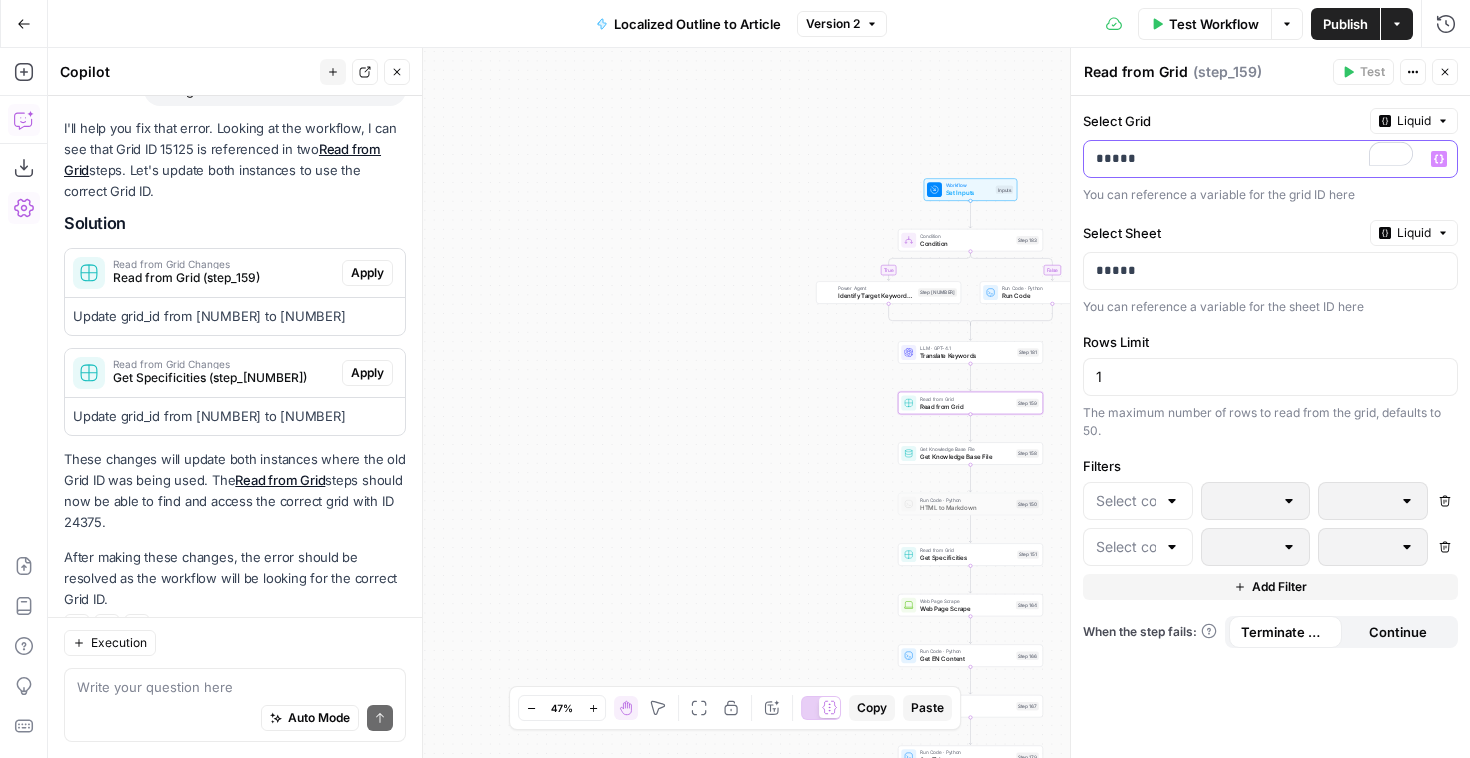 type 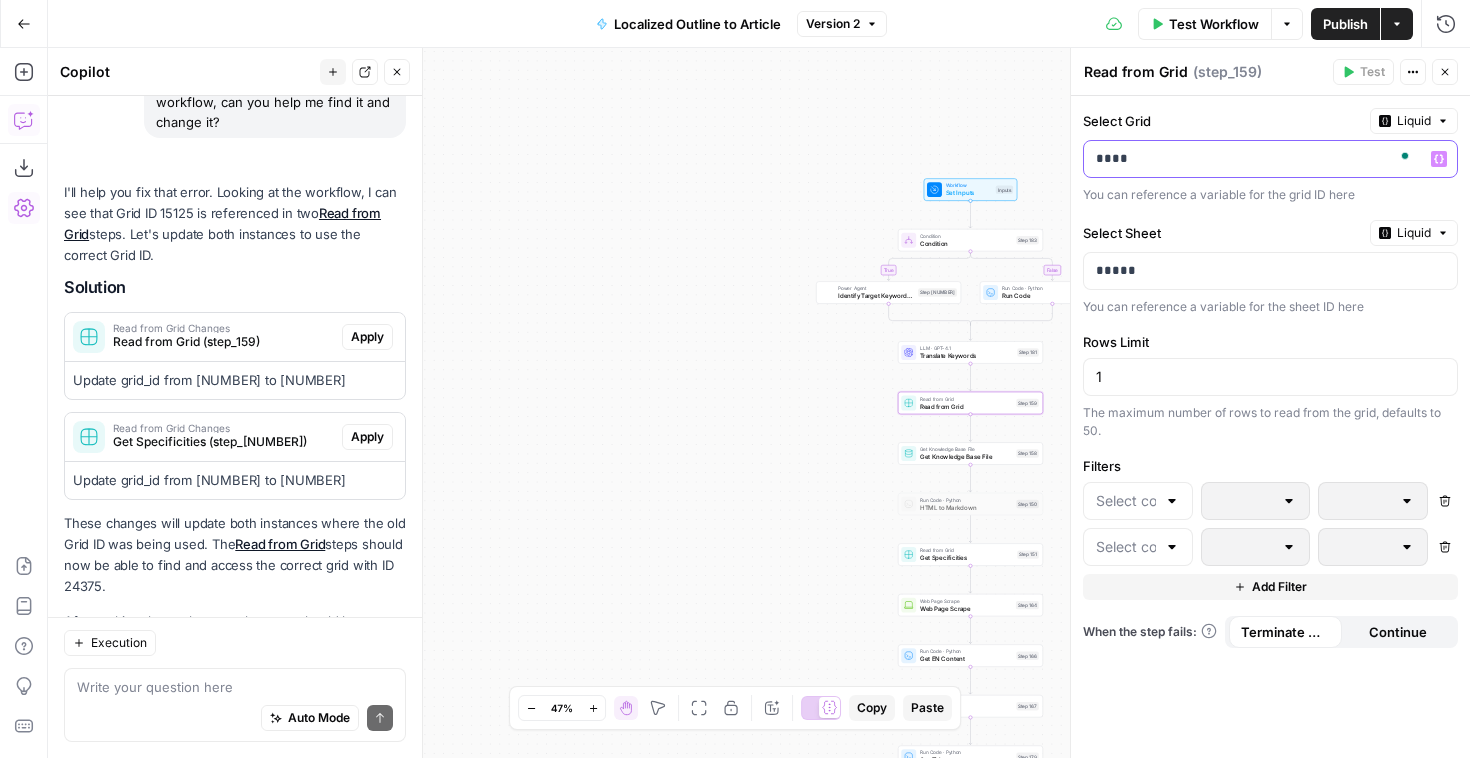 scroll, scrollTop: 1084, scrollLeft: 0, axis: vertical 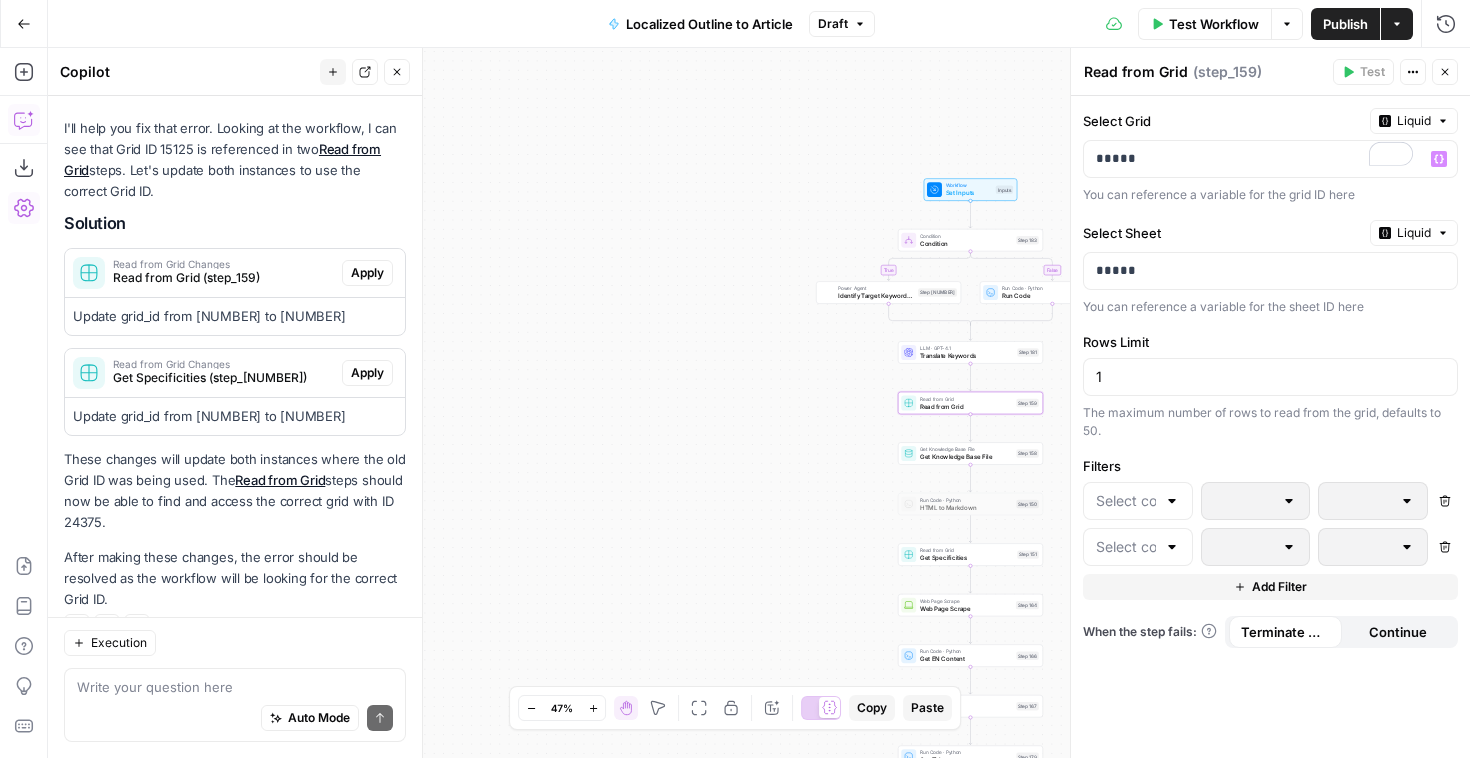 click on "Rows Limit" at bounding box center (1270, 342) 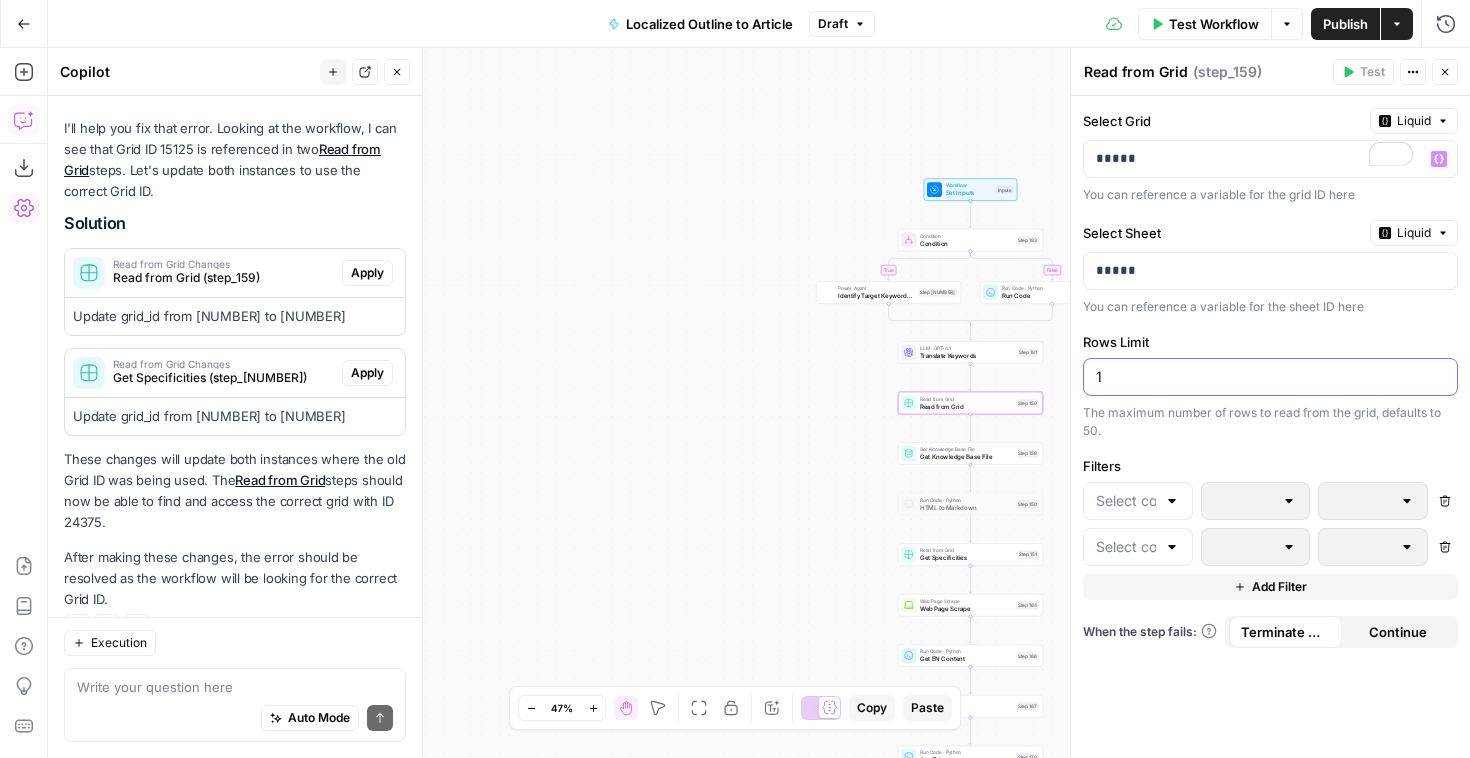 click on "1" at bounding box center [1270, 377] 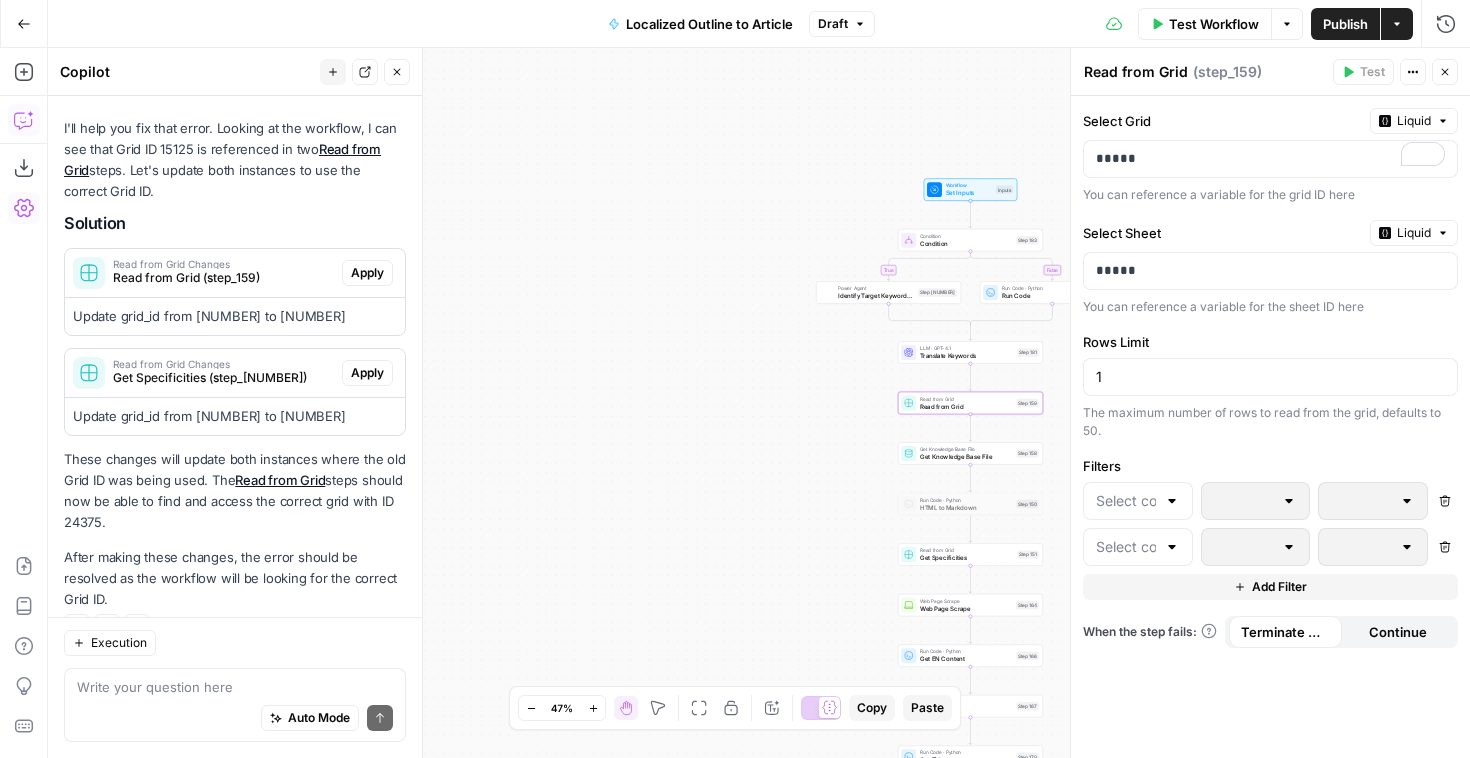 click on "true false Workflow Set Inputs Inputs Condition Condition Step 183 Power Agent Identify Target Keywords of an Article Step 180 Run Code · Python Run Code Step 184 LLM · GPT-4.1 Translate Keywords Step 181 Read from Grid Read from Grid Step 159 Get Knowledge Base File Get Knowledge Base File Step 158 Run Code · Python HTML to Markdown Step 150 Read from Grid Get Specificities Step 151 Web Page Scrape Web Page Scrape Step 164 Run Code · Python Get EN Content Step 166 Run Code · Python Remove Links Step 167 Run Code · Python Get Title Step 179 LLM · GPT-4.1 Get Outline of Example Step 160 Run Code · Python Get Outline of multilingual Step 154 LLM · gemini-2.5-pro-preview-05-06 Initial article draft Step 172 LLM · Gemini 2.5 Pro Article Edits Step 174 LLM · Claude 3.7 Sonnet Generate FAQs Step 175 LLM · GPT-4.1 Extract FAQs Step 176 LLM · O3 Identify Commercial Link Opportunity Step 168 LLM · GPT-4.1 Extract Commercial Linking Step 169 Run Code · JavaScript Insert commercial links Step 170 Step 185" at bounding box center (759, 403) 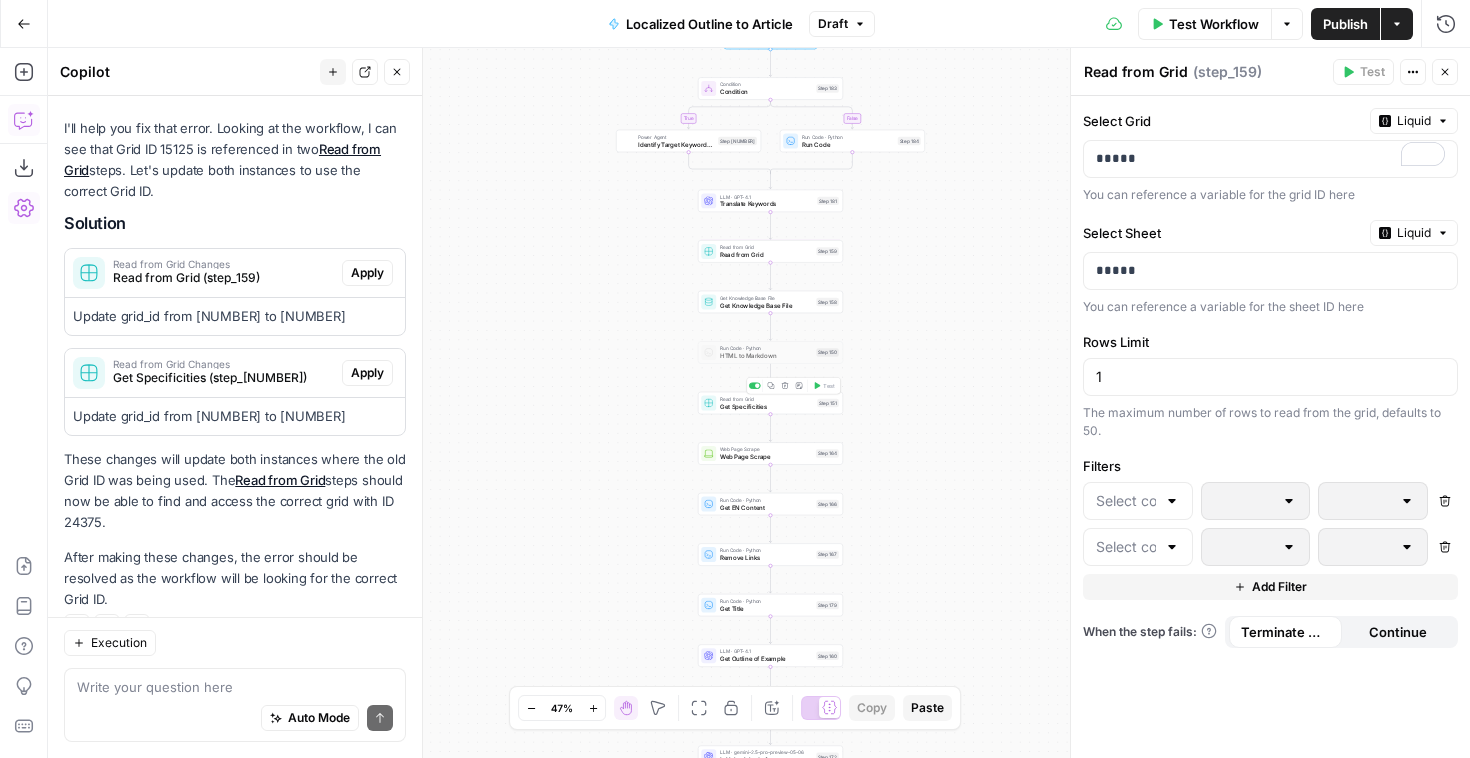 click on "Get Specificities" at bounding box center (767, 406) 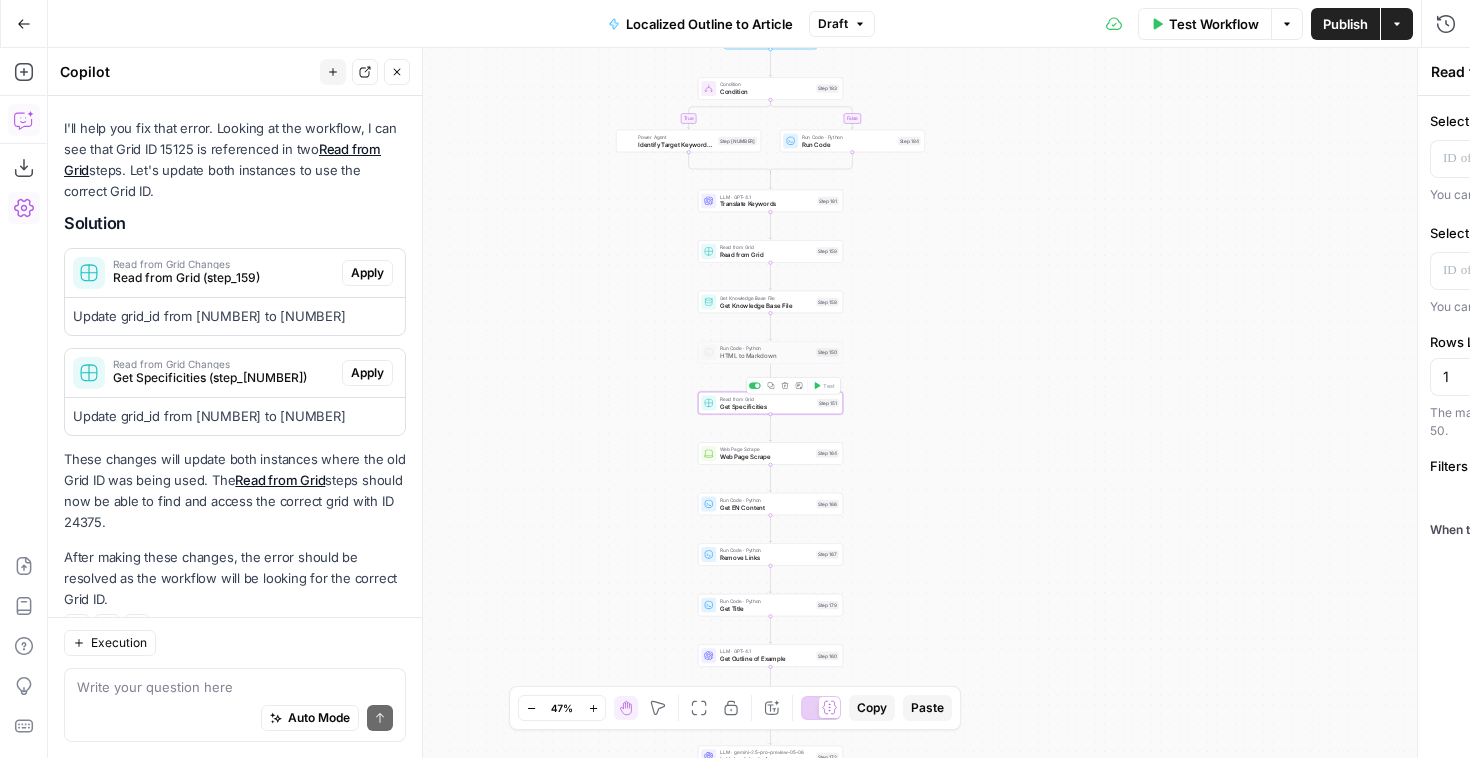 type on "Get Specificities" 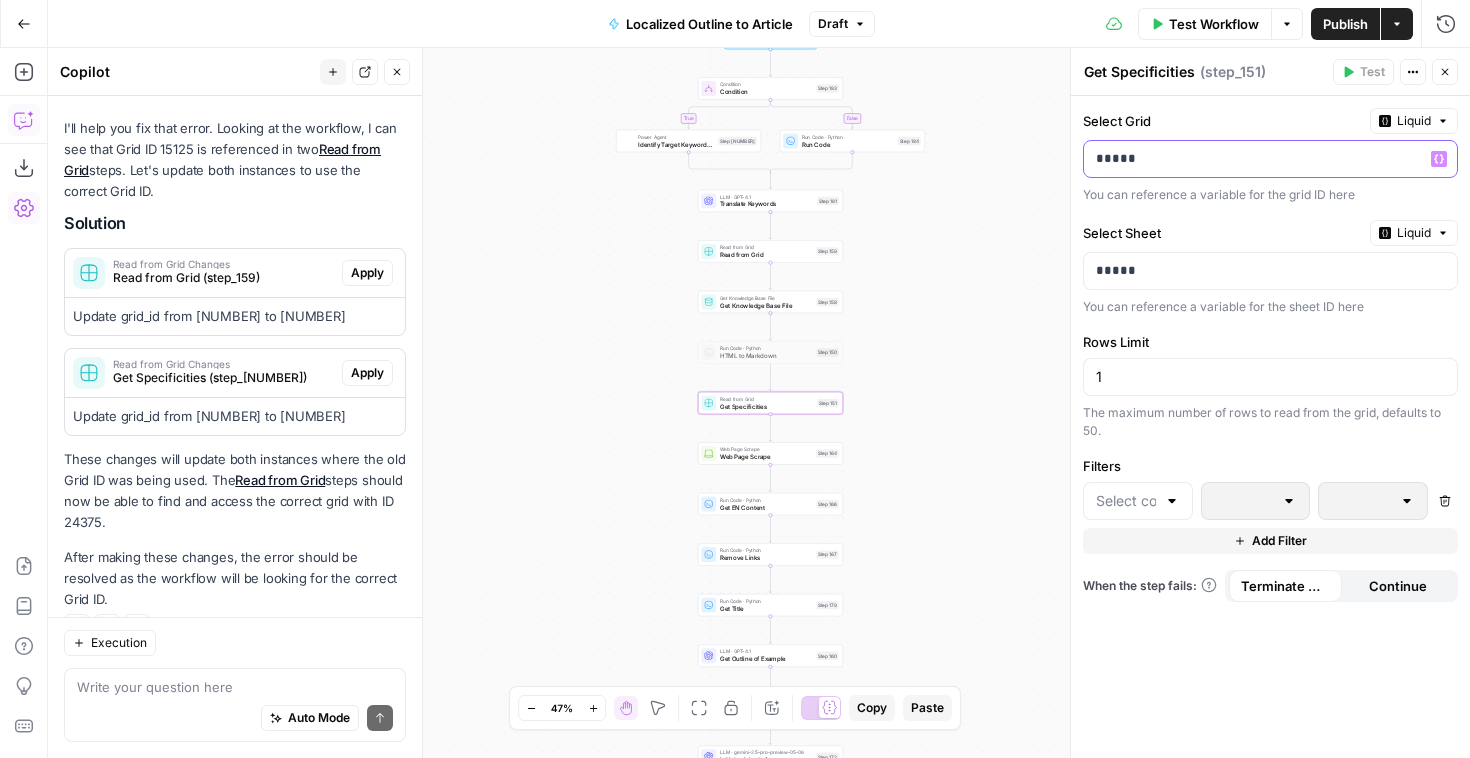 click on "*****" at bounding box center [1270, 159] 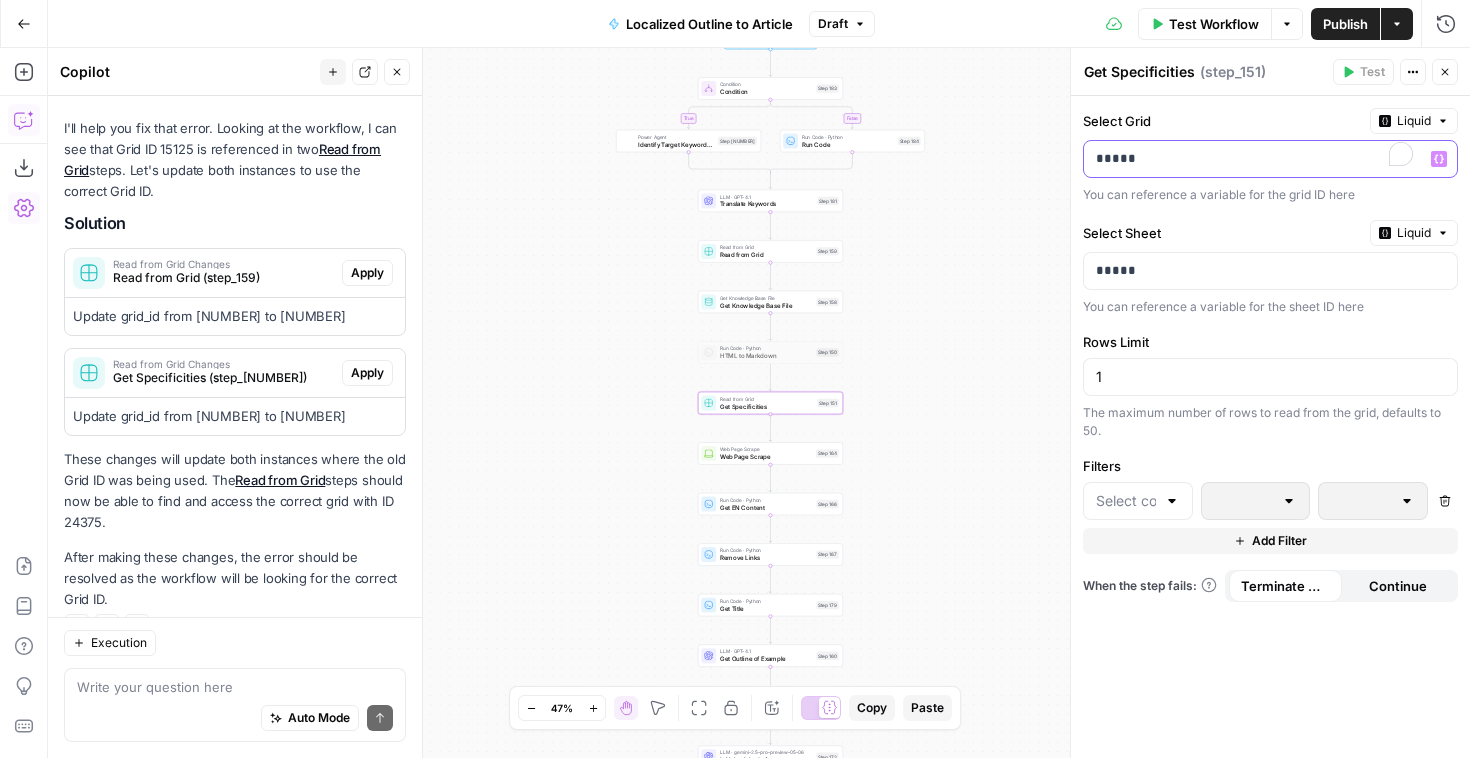 click on "*****" at bounding box center (1254, 159) 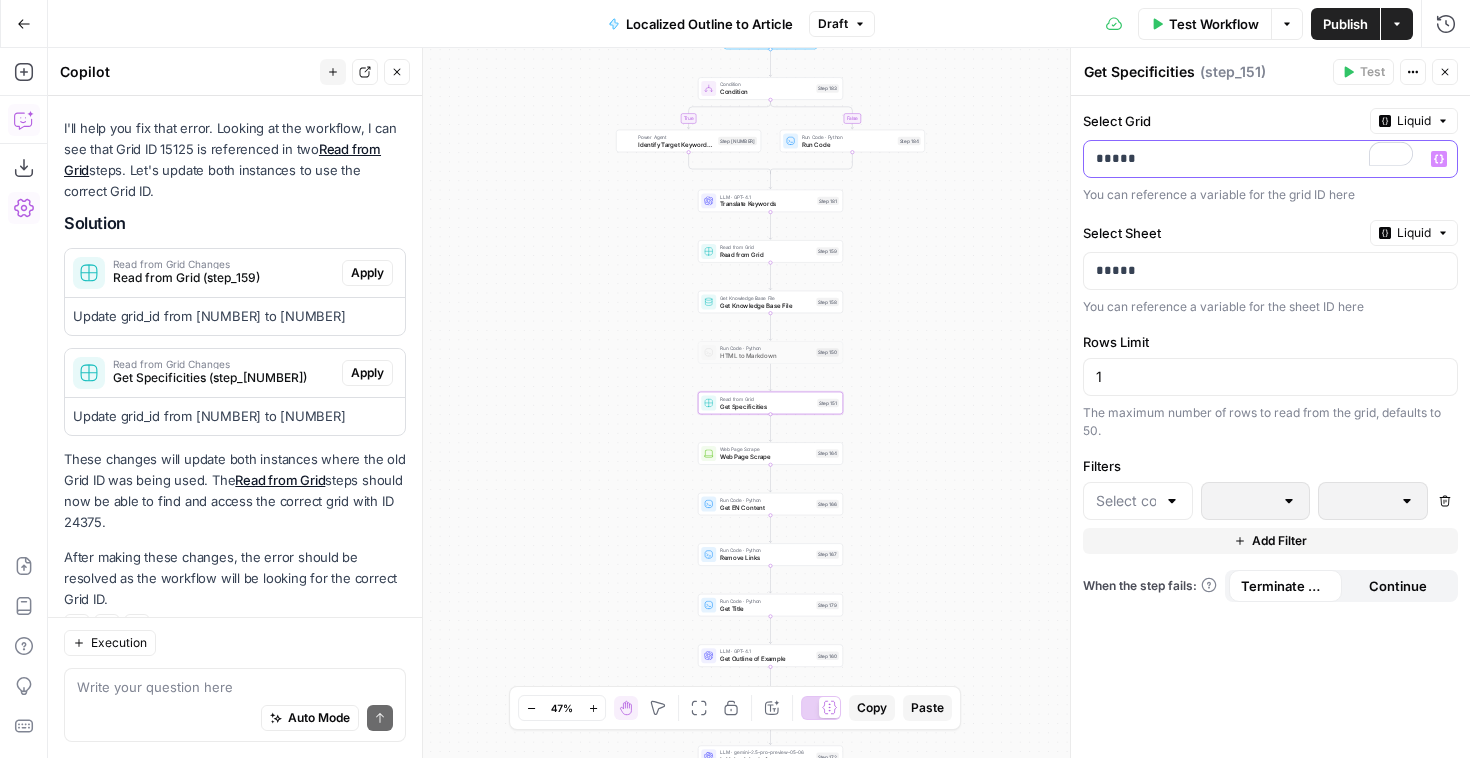type 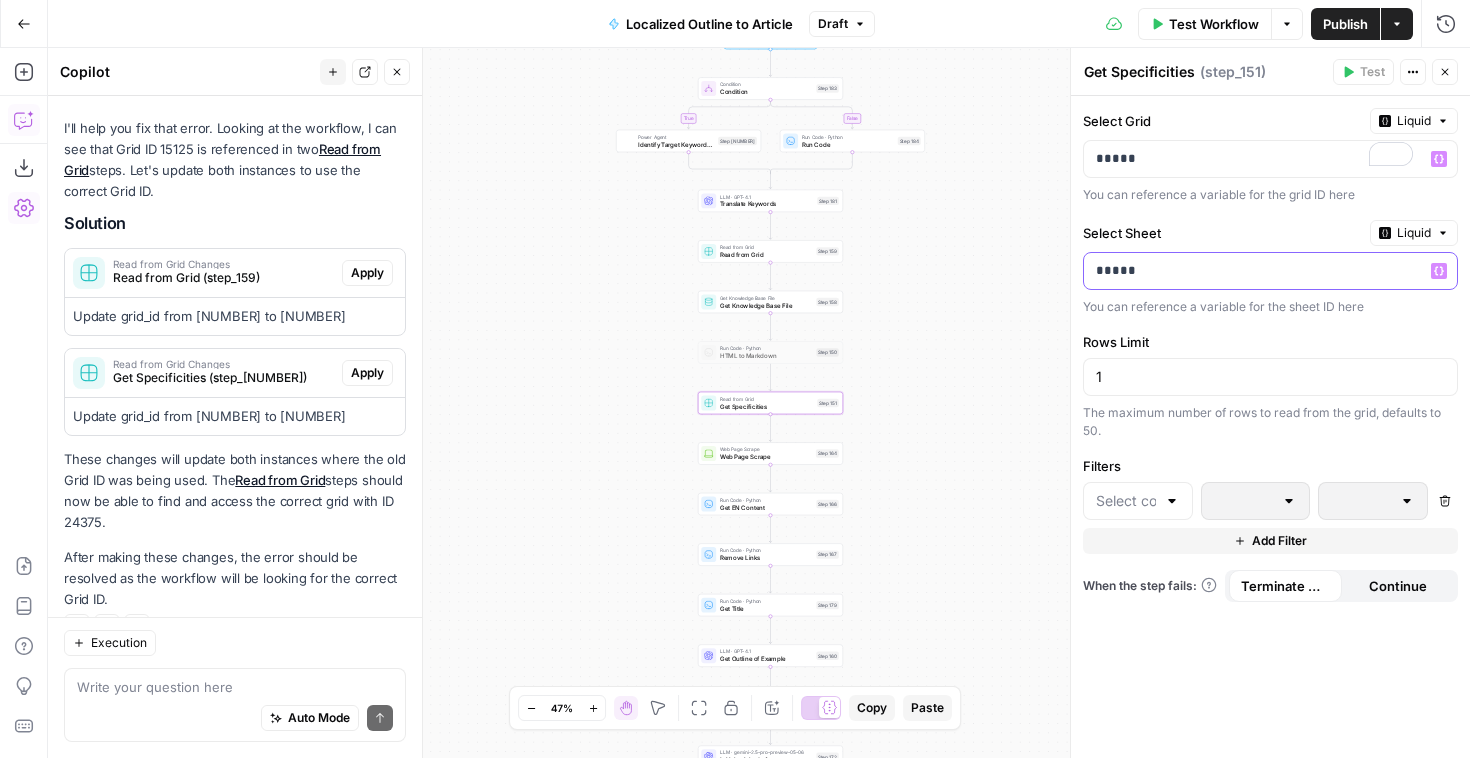 click on "*****" at bounding box center (1270, 271) 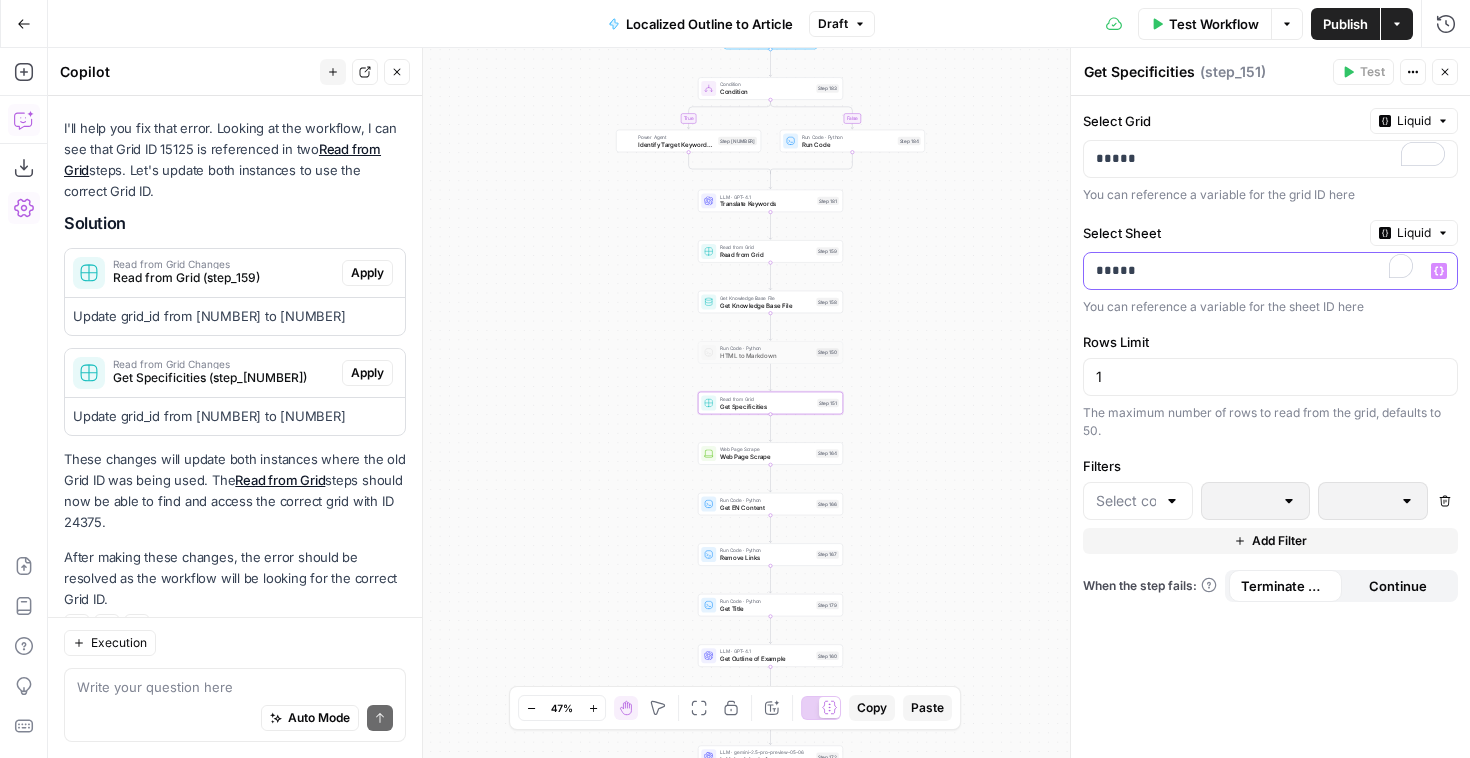 type 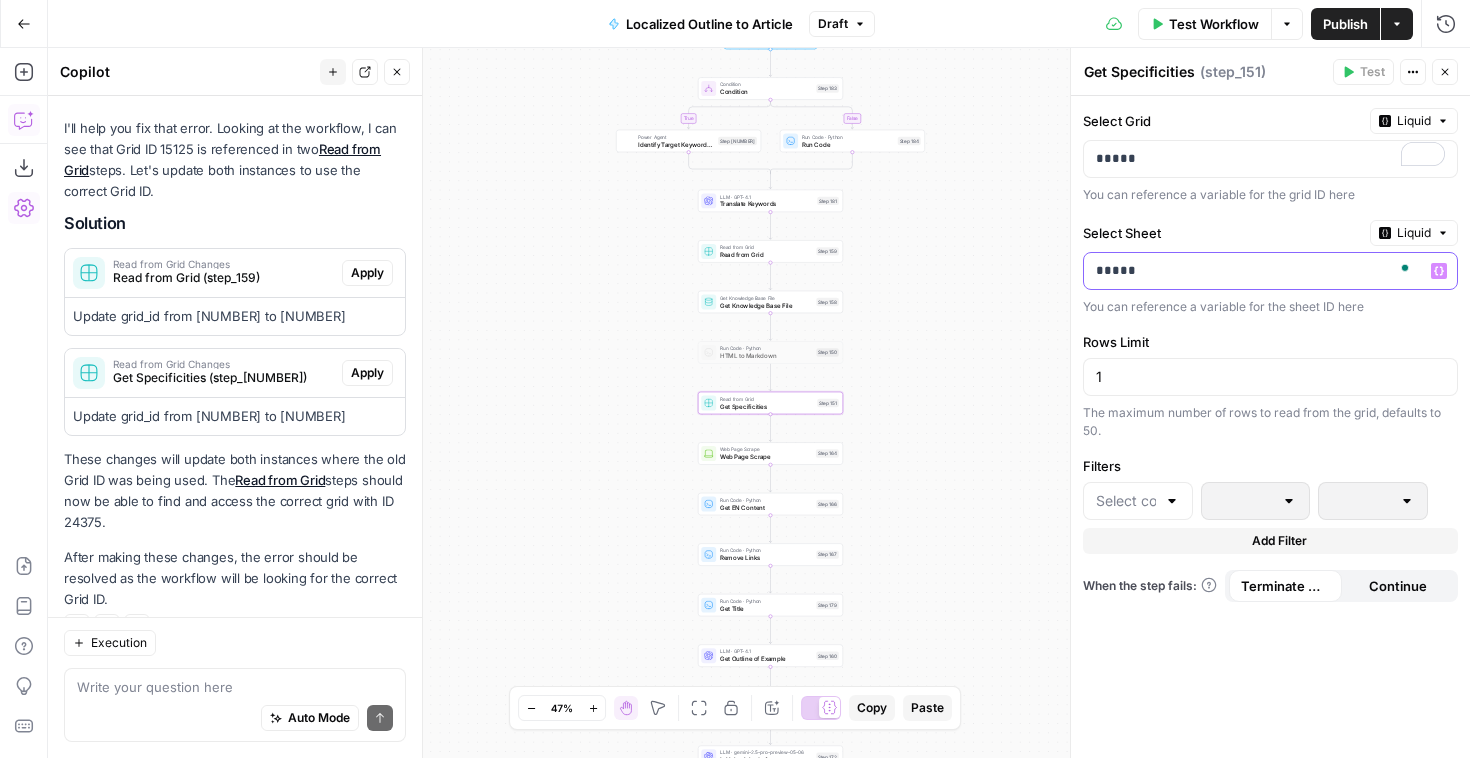 click on "*****" at bounding box center [1254, 271] 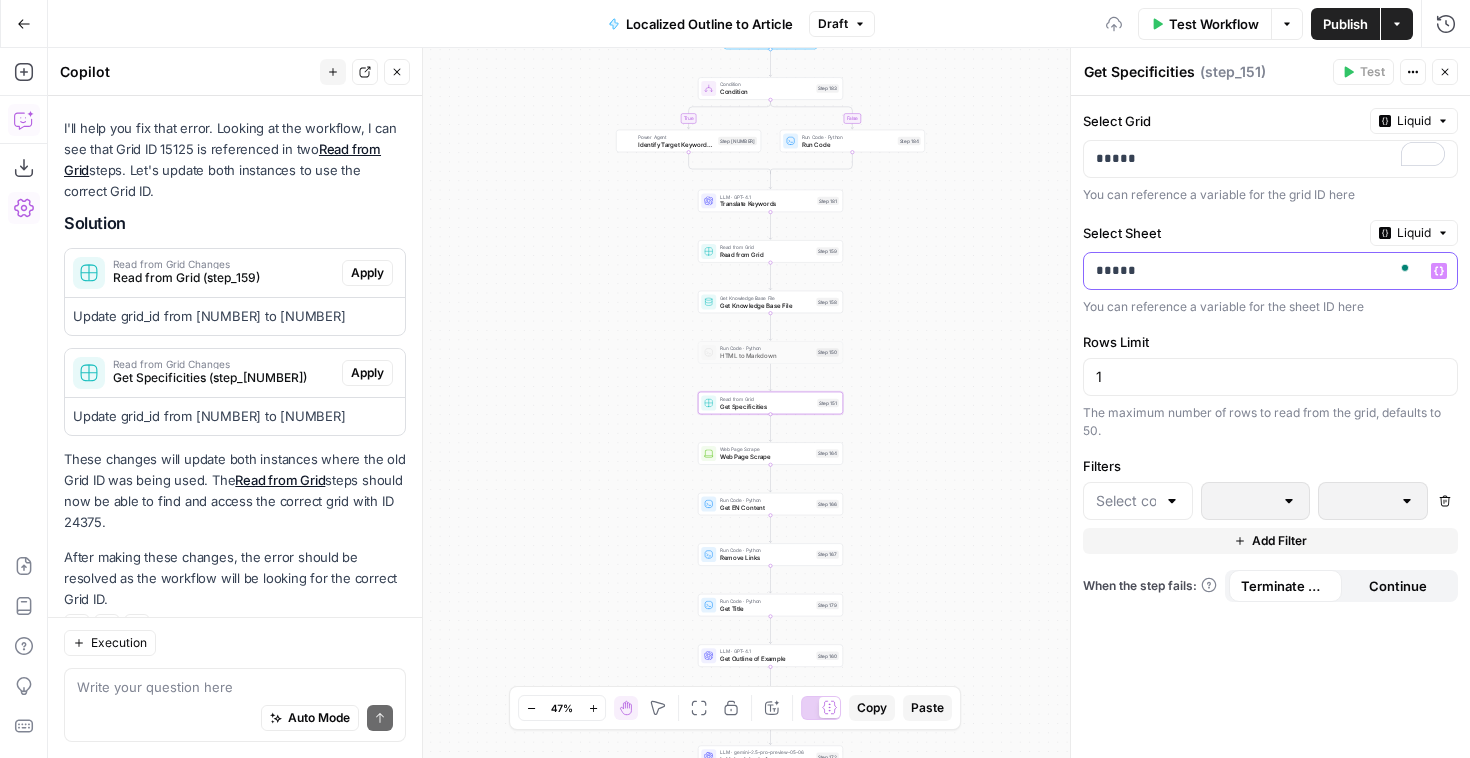 click on "*****" at bounding box center [1254, 271] 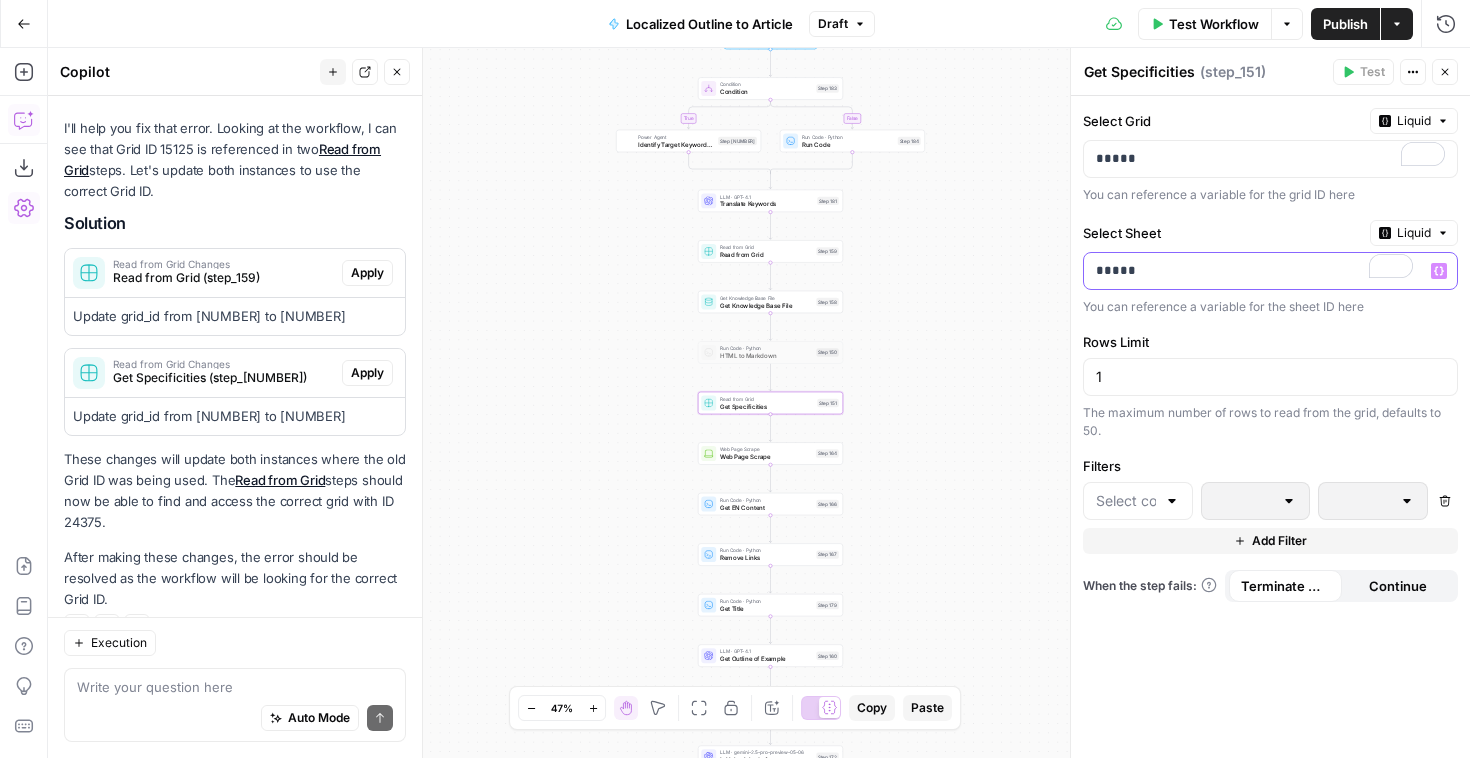 copy on "*****" 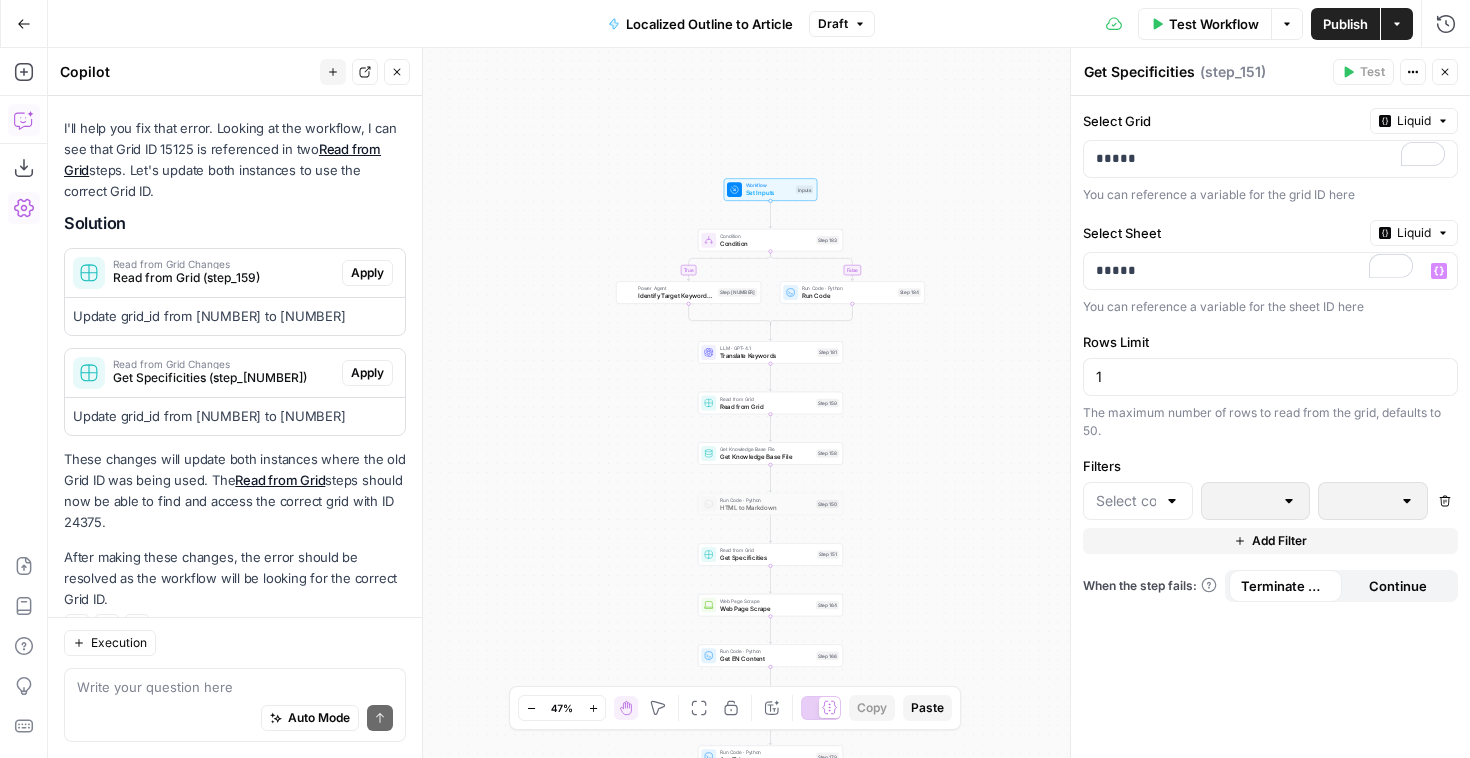 click on "Rows Limit" at bounding box center (1270, 342) 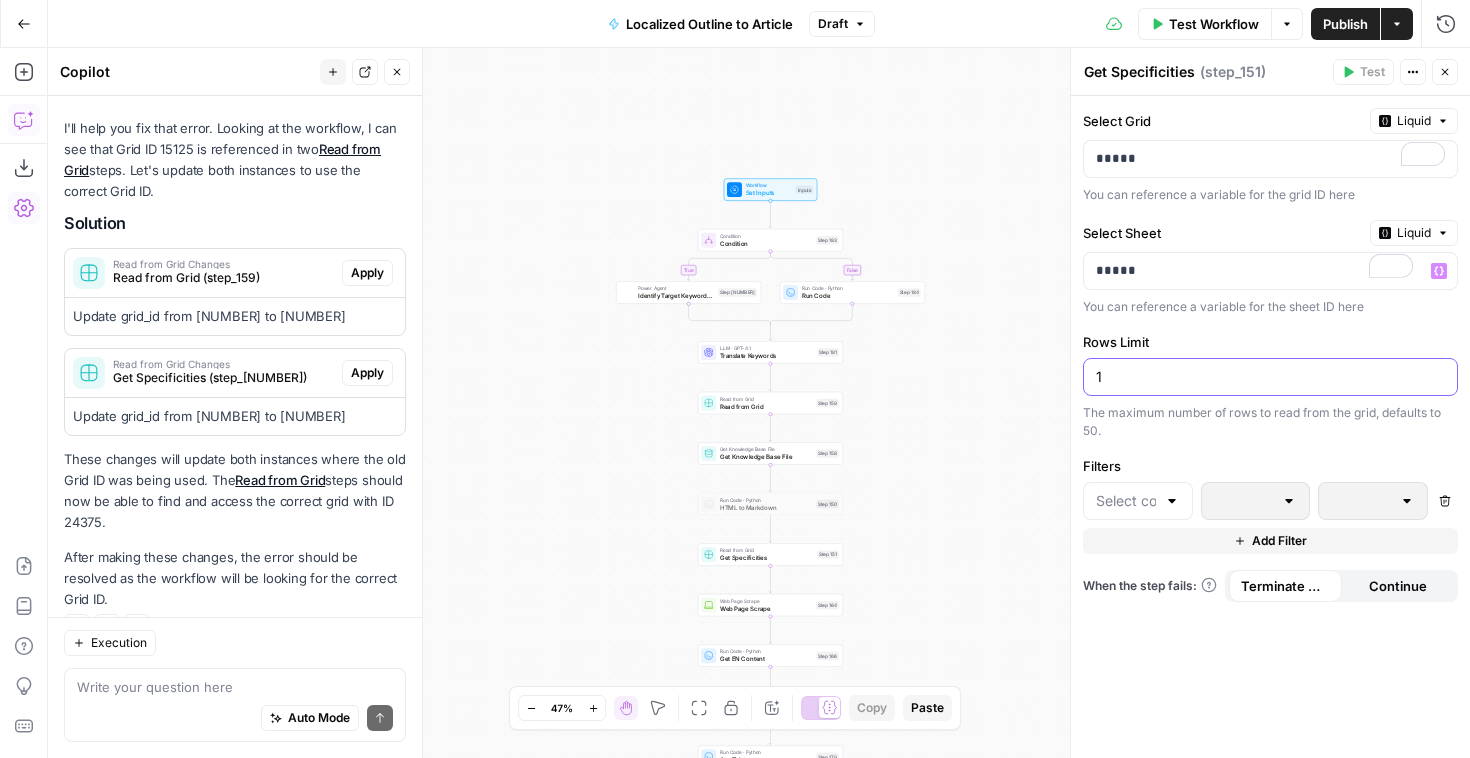 click on "1" at bounding box center (1270, 377) 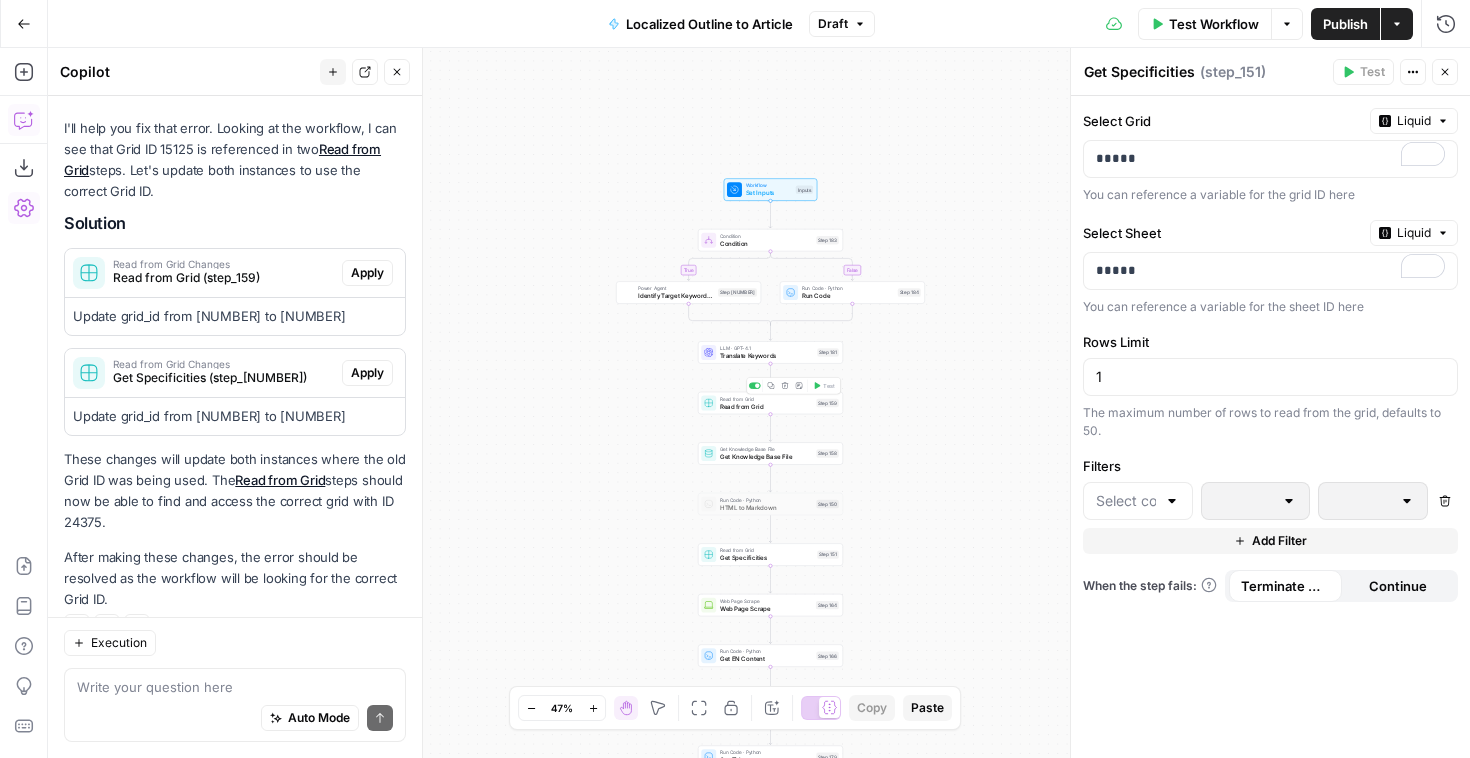click on "Read from Grid" at bounding box center (766, 406) 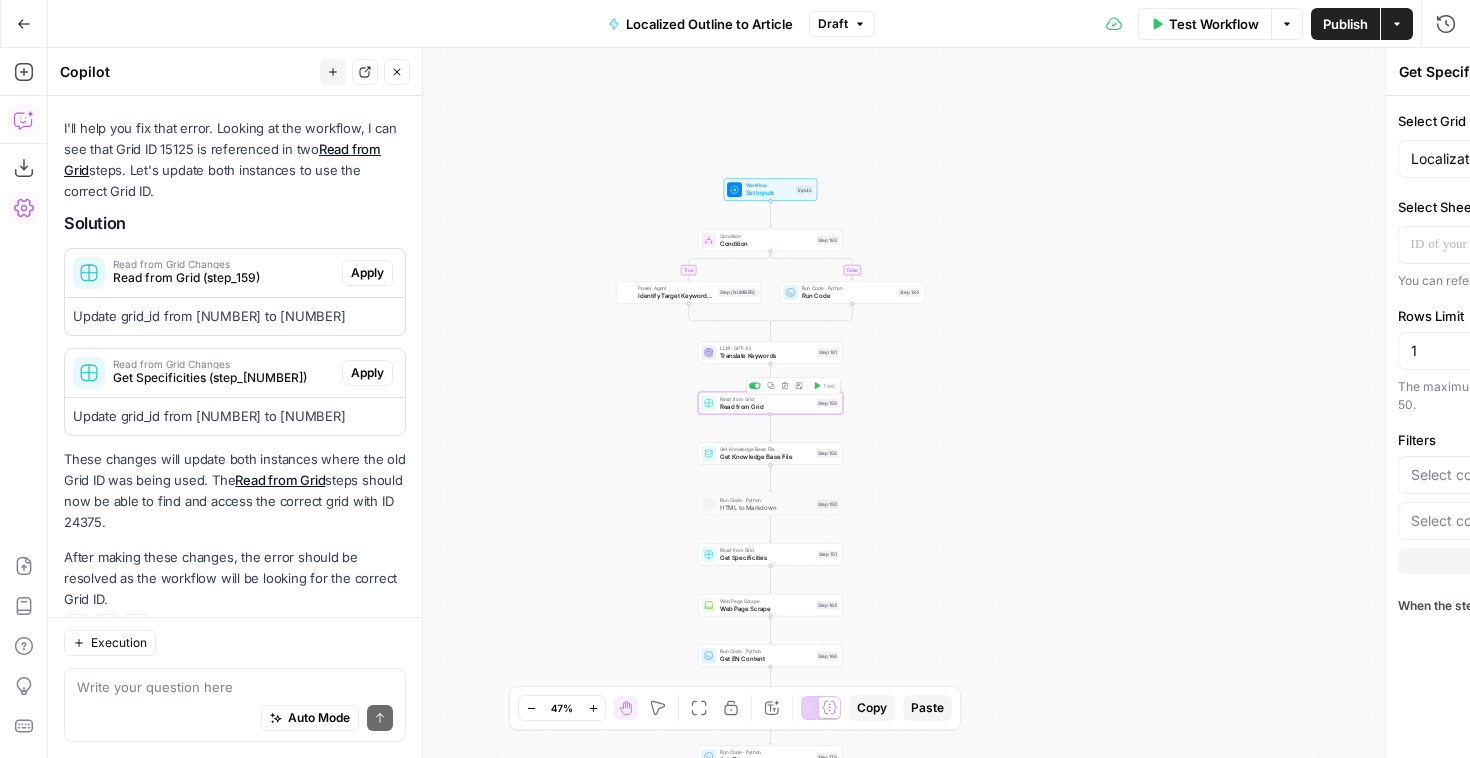 type on "Read from Grid" 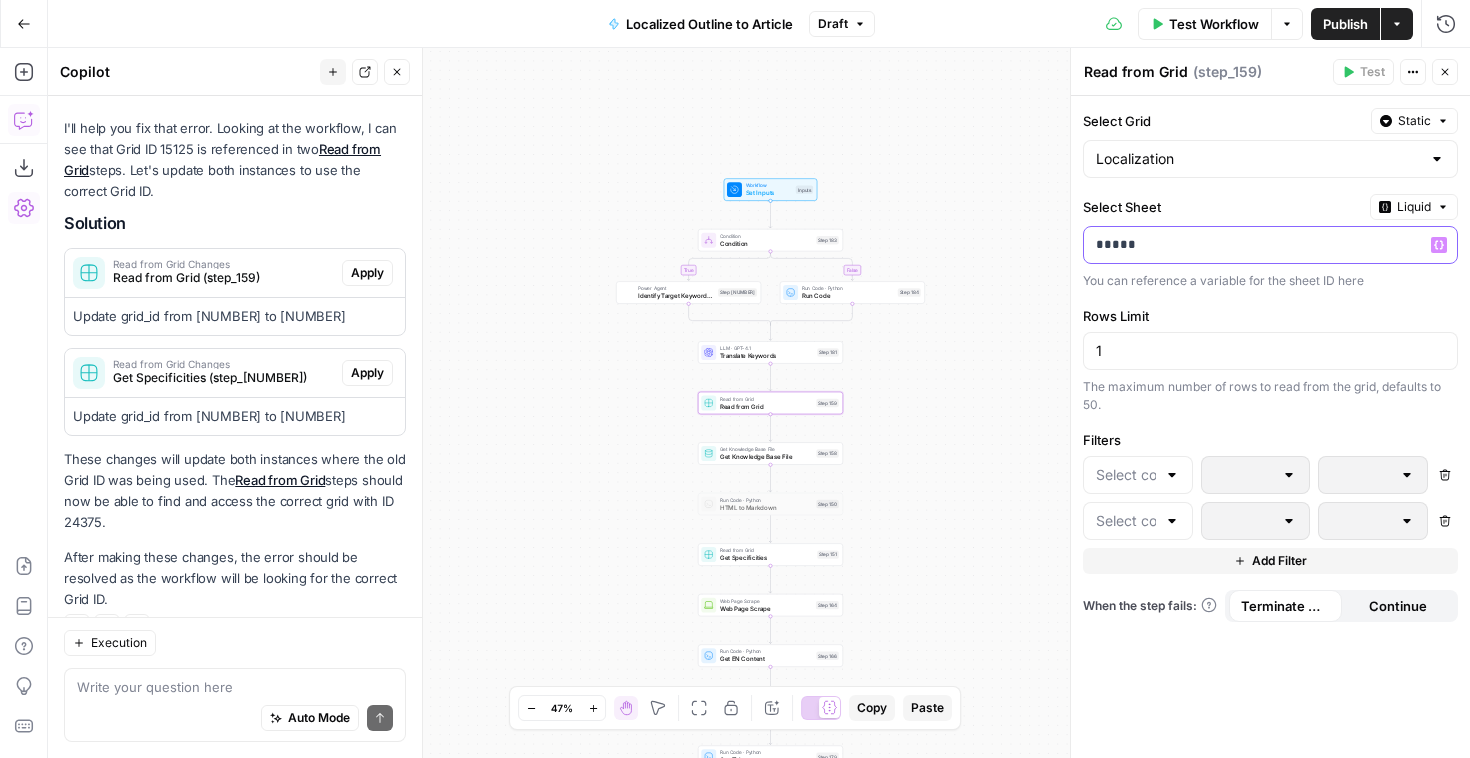 click on "*****" at bounding box center [1270, 245] 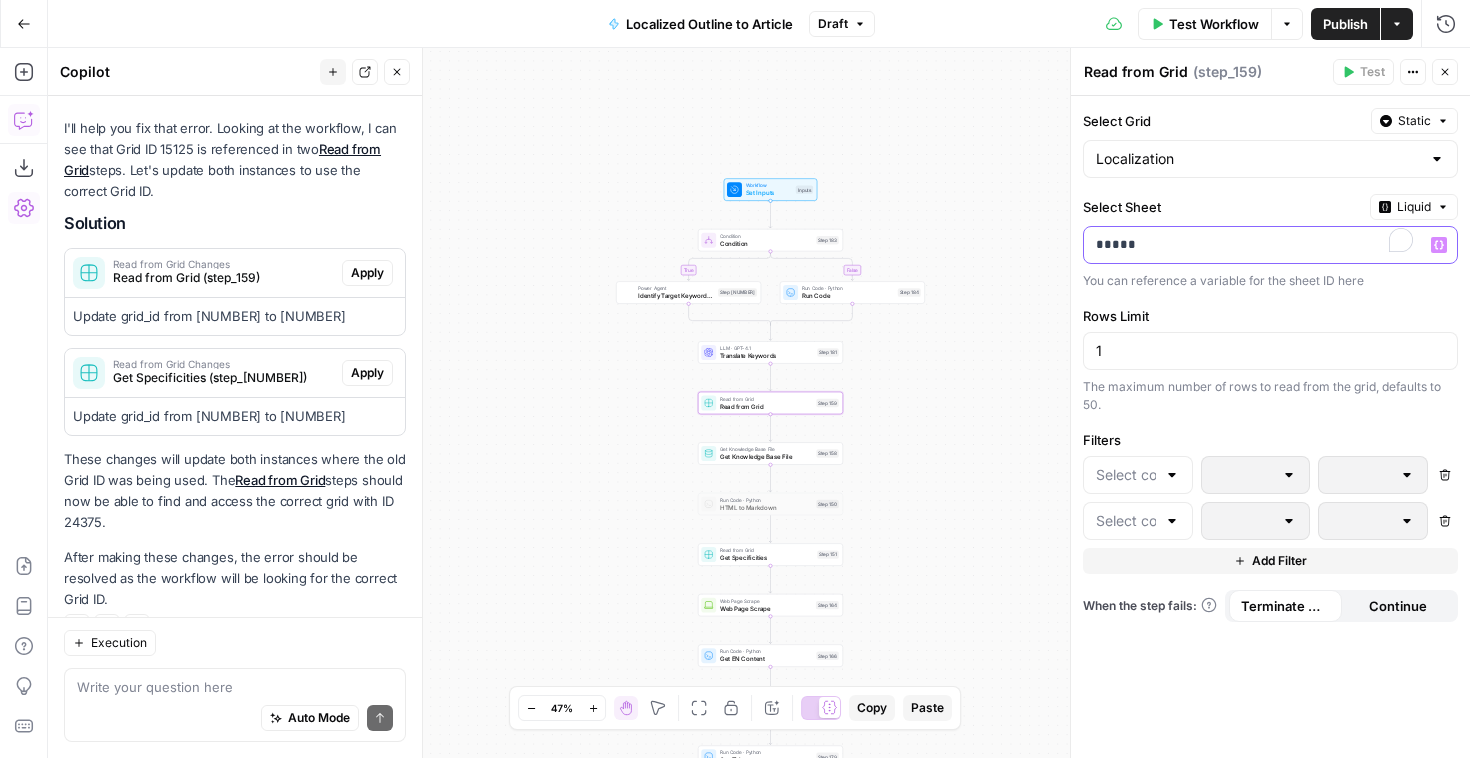 click on "*****" at bounding box center (1254, 245) 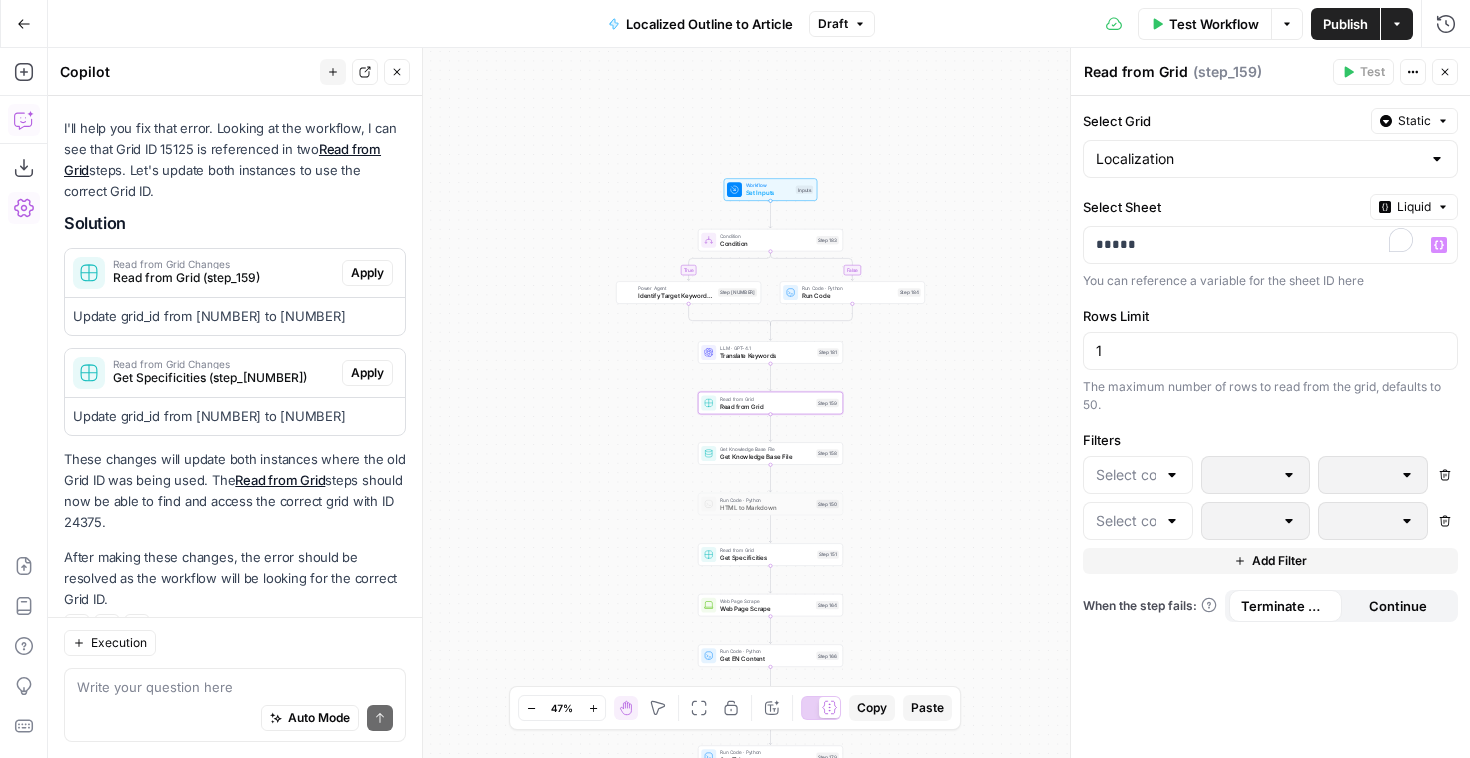 click on "Select Sheet Liquid" at bounding box center [1270, 207] 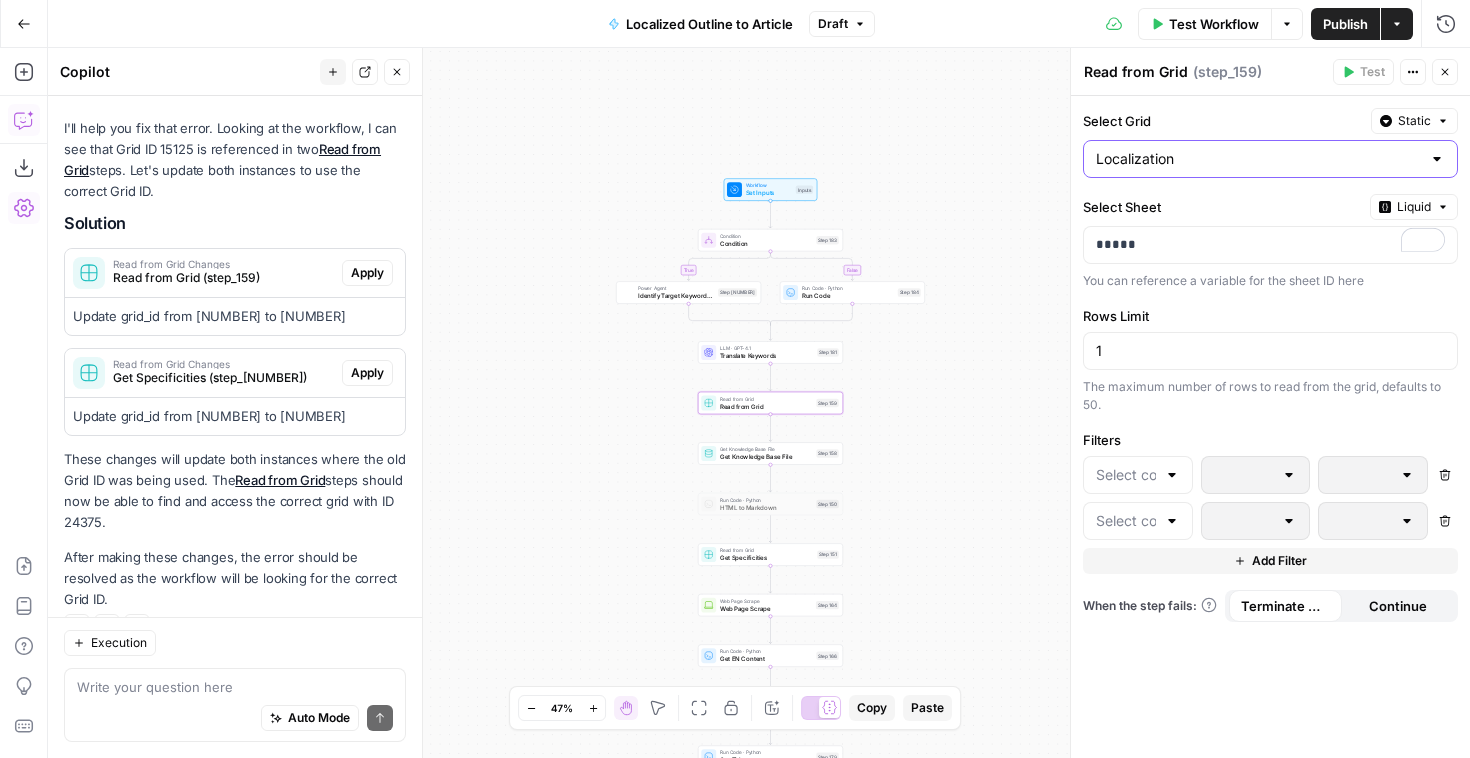 click on "Localization" at bounding box center [1258, 159] 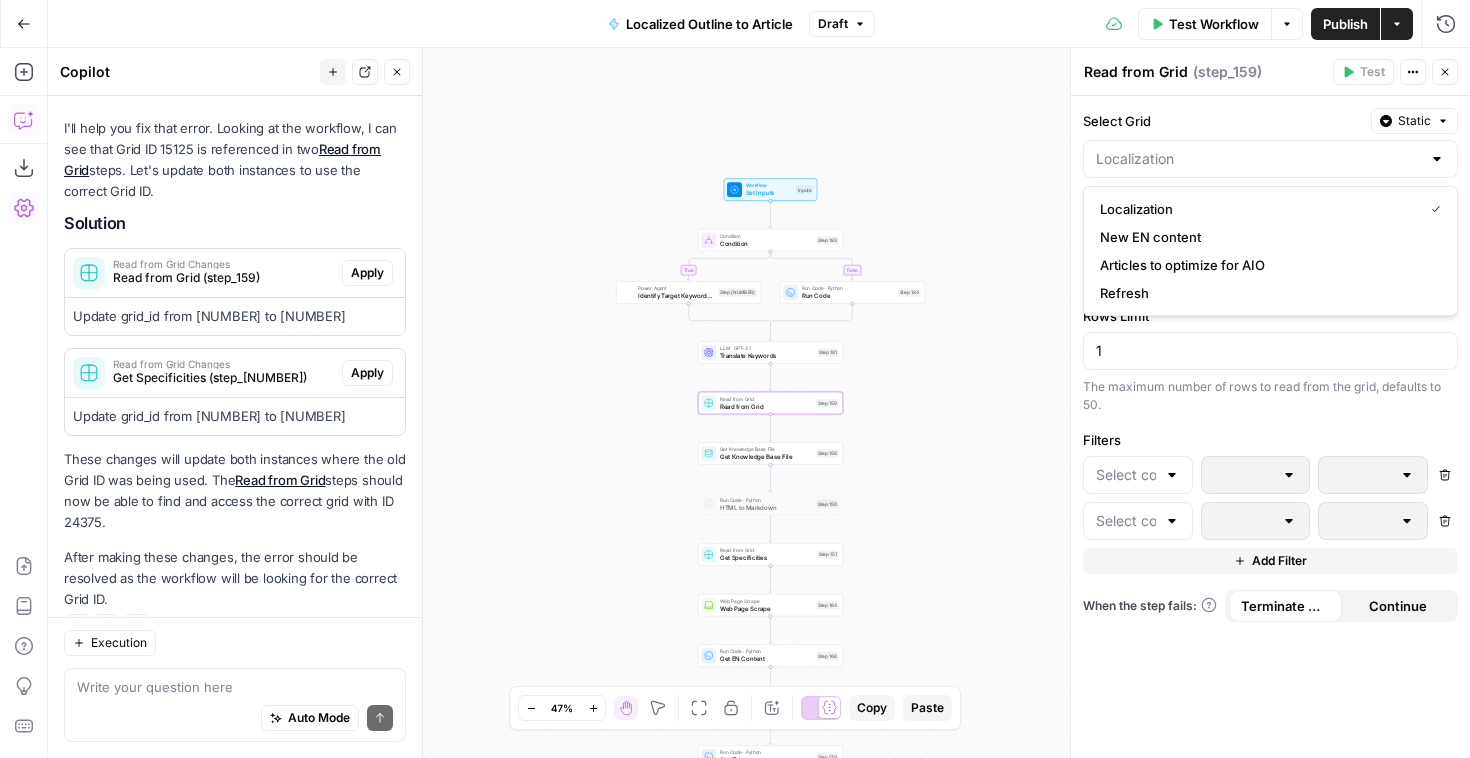 type on "Localization" 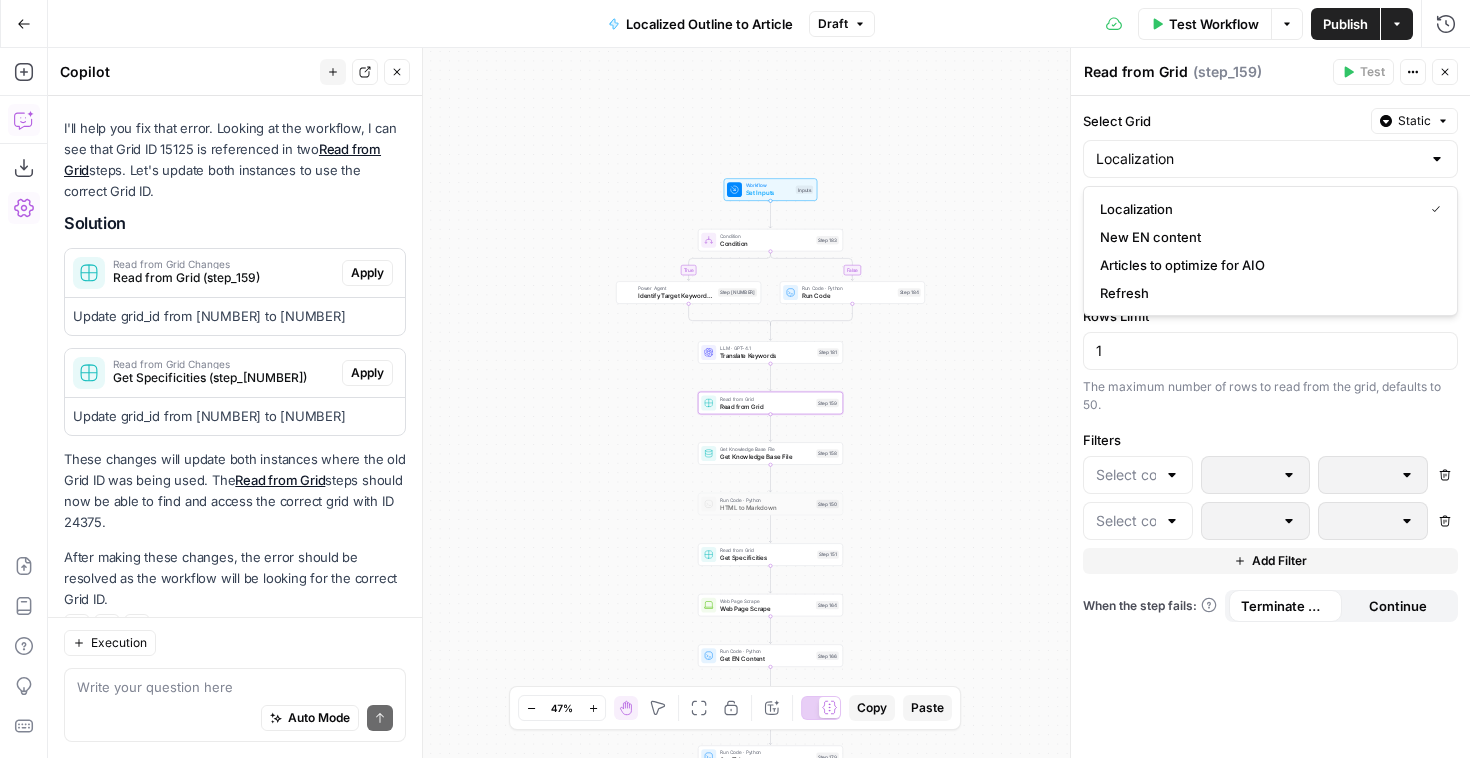 click on "true false Workflow Set Inputs Inputs Condition Condition Step 183 Power Agent Identify Target Keywords of an Article Step 180 Run Code · Python Run Code Step 184 LLM · GPT-4.1 Translate Keywords Step 181 Read from Grid Read from Grid Step 159 Get Knowledge Base File Get Knowledge Base File Step 158 Run Code · Python HTML to Markdown Step 150 Read from Grid Get Specificities Step 151 Web Page Scrape Web Page Scrape Step 164 Run Code · Python Get EN Content Step 166 Run Code · Python Remove Links Step 167 Run Code · Python Get Title Step 179 LLM · GPT-4.1 Get Outline of Example Step 160 Run Code · Python Get Outline of multilingual Step 154 LLM · gemini-2.5-pro-preview-05-06 Initial article draft Step 172 LLM · Gemini 2.5 Pro Article Edits Step 174 LLM · Claude 3.7 Sonnet Generate FAQs Step 175 LLM · GPT-4.1 Extract FAQs Step 176 LLM · O3 Identify Commercial Link Opportunity Step 168 LLM · GPT-4.1 Extract Commercial Linking Step 169 Run Code · JavaScript Insert commercial links Step 170 Step 185" at bounding box center (759, 403) 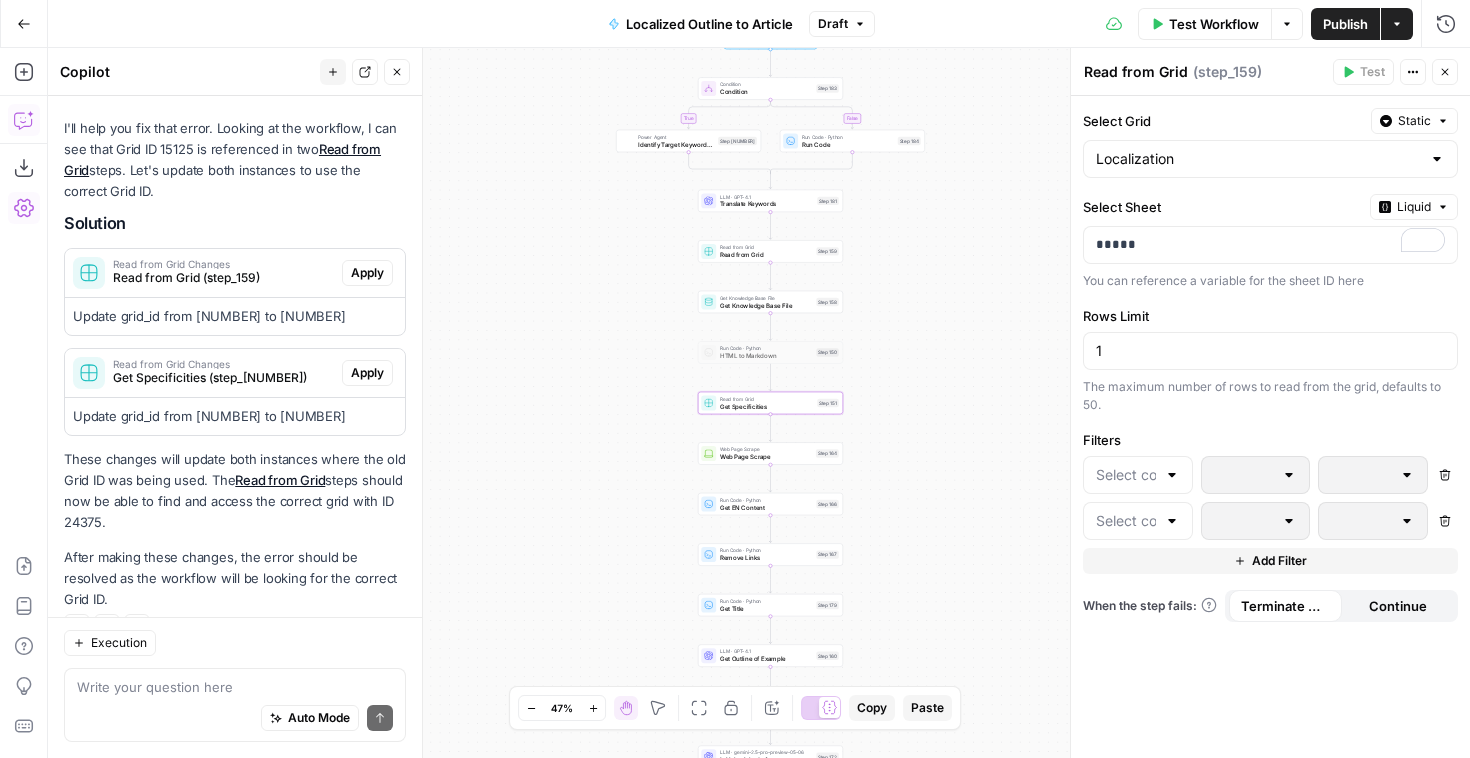 click on "Get Specificities (step_151)" at bounding box center [223, 378] 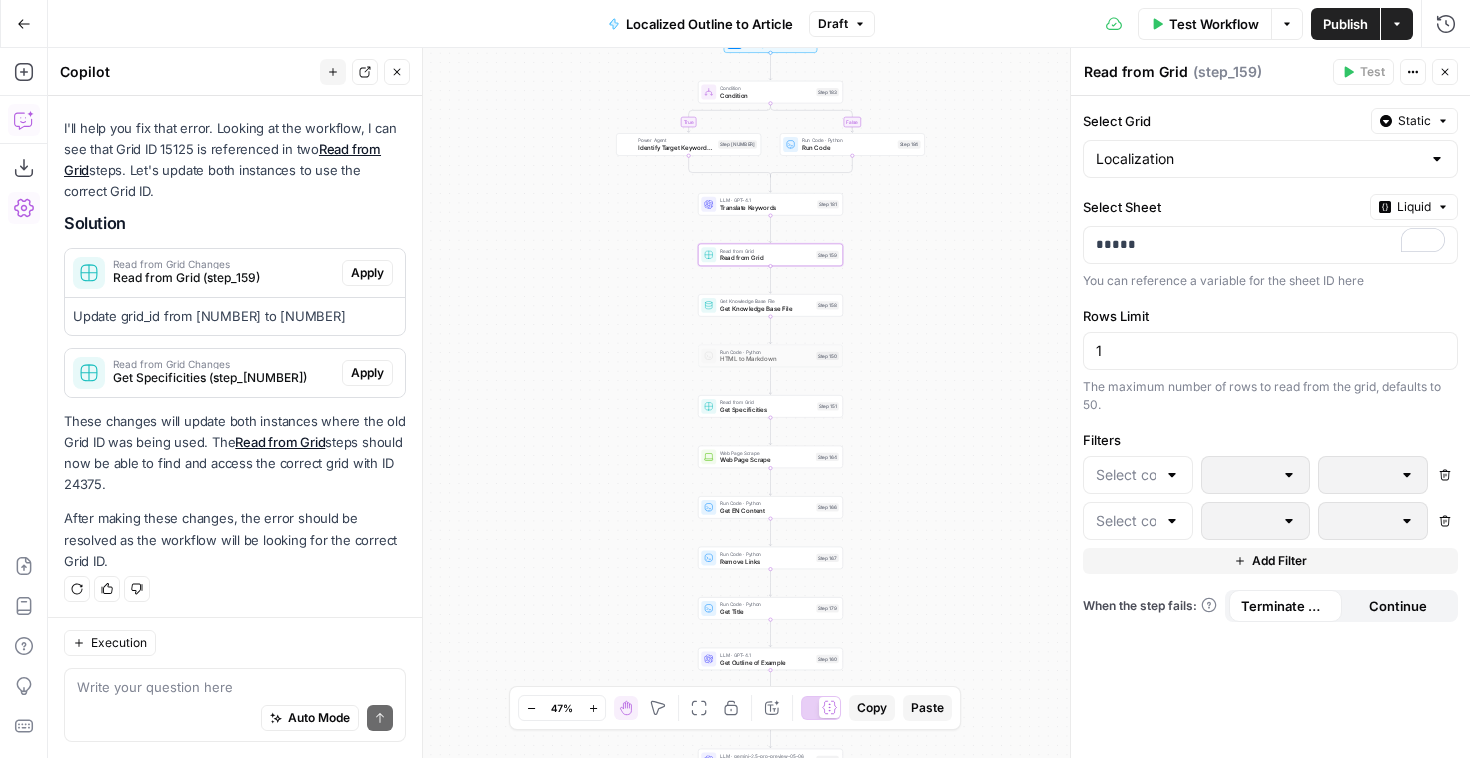 scroll, scrollTop: 1046, scrollLeft: 0, axis: vertical 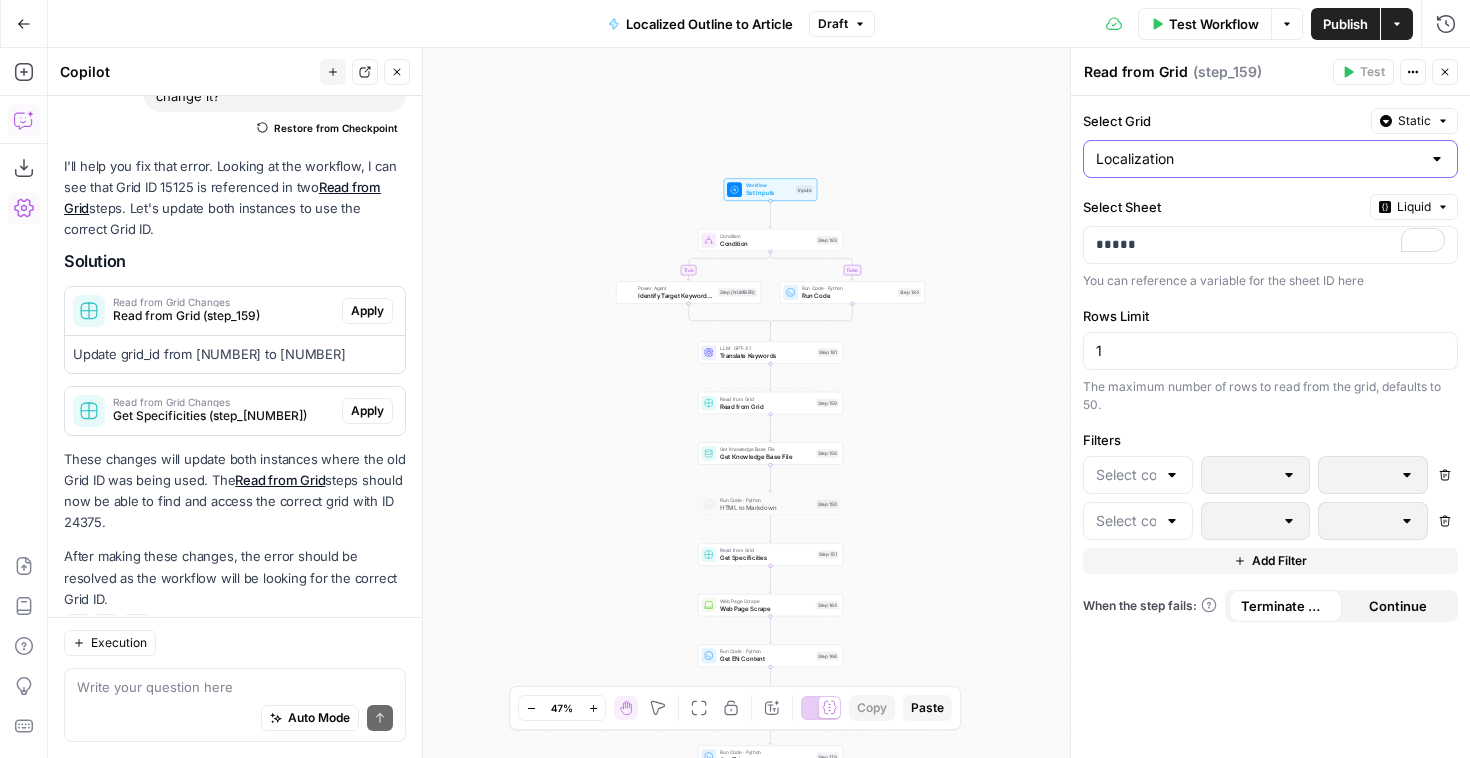 click on "Localization" at bounding box center (1258, 159) 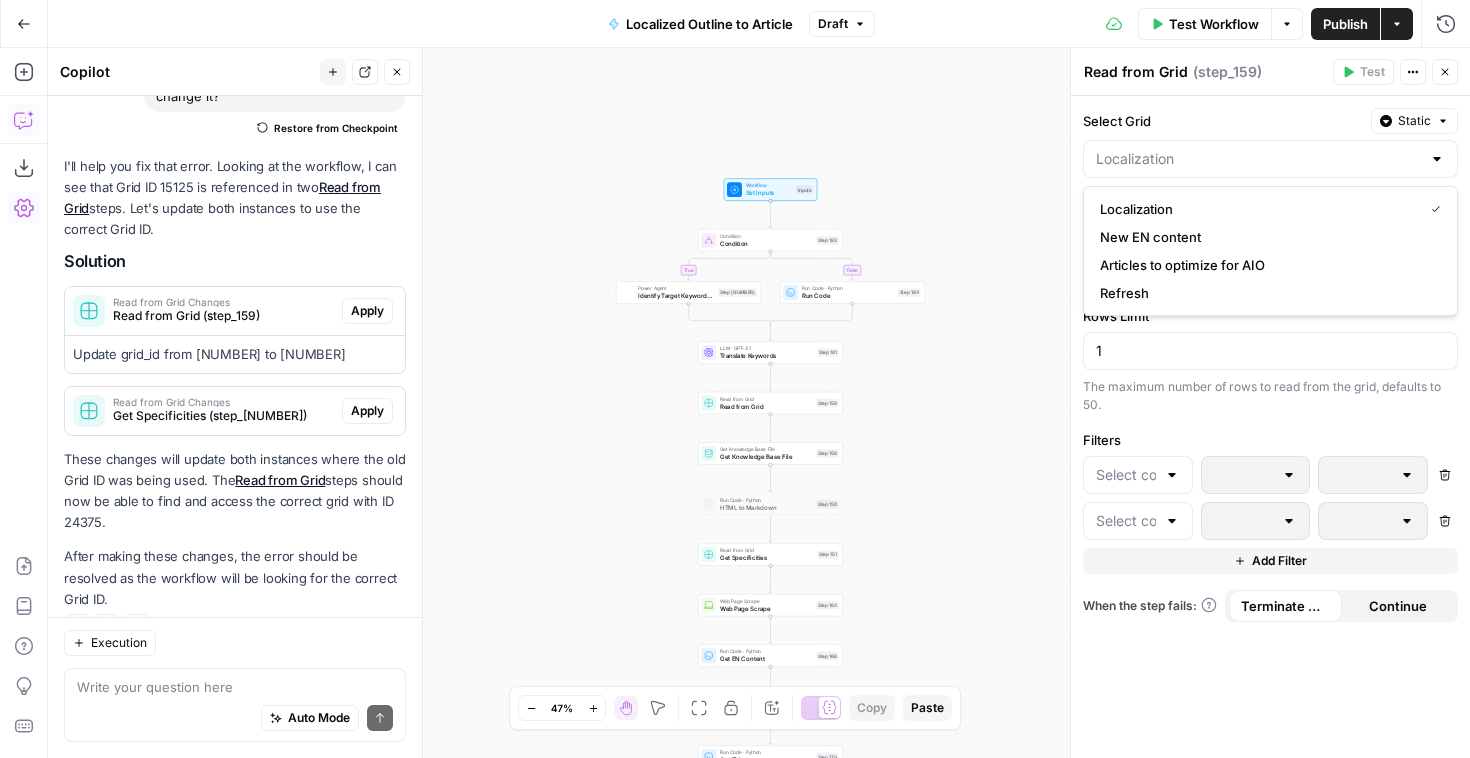 click on "Test Workflow Options Publish Actions Run History" at bounding box center [1173, 23] 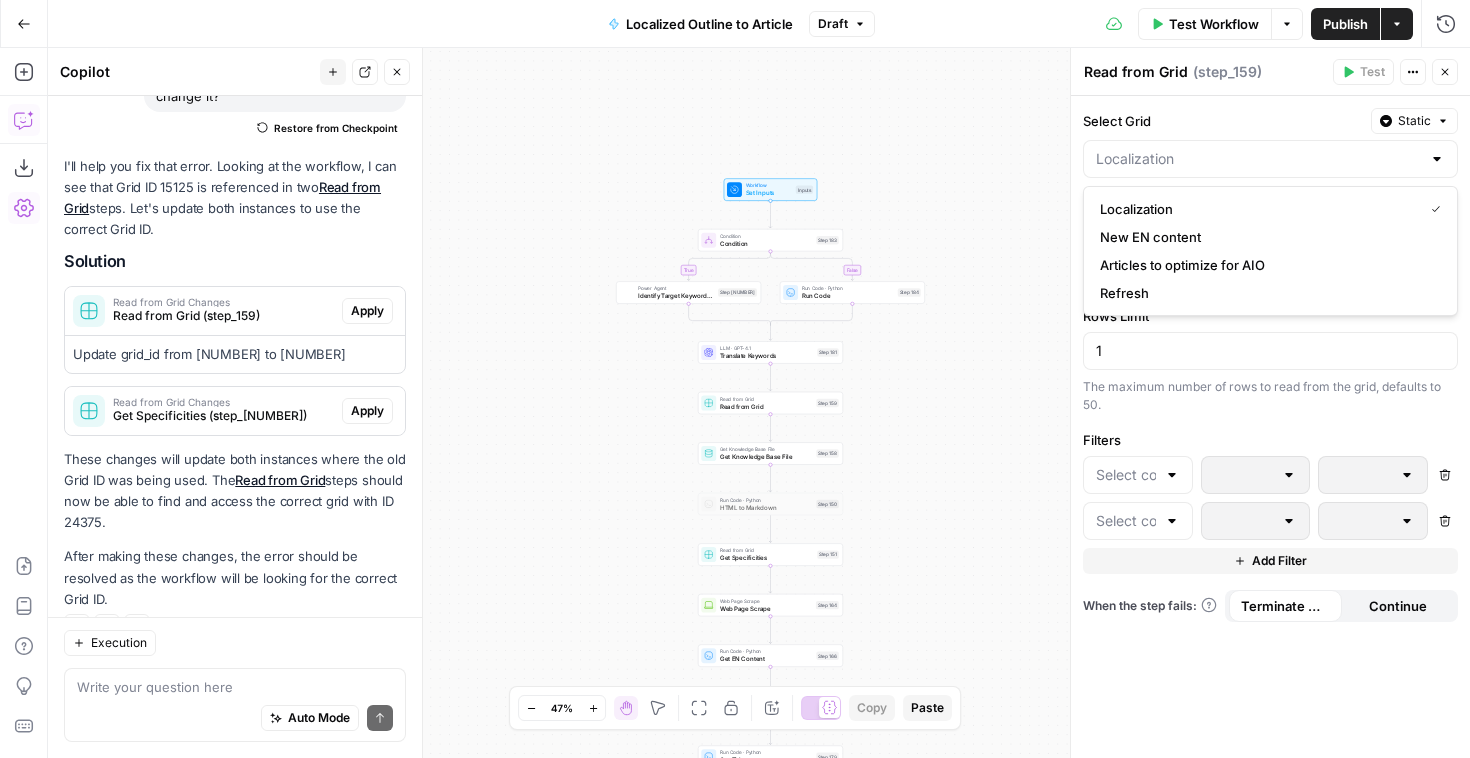 type on "Localization" 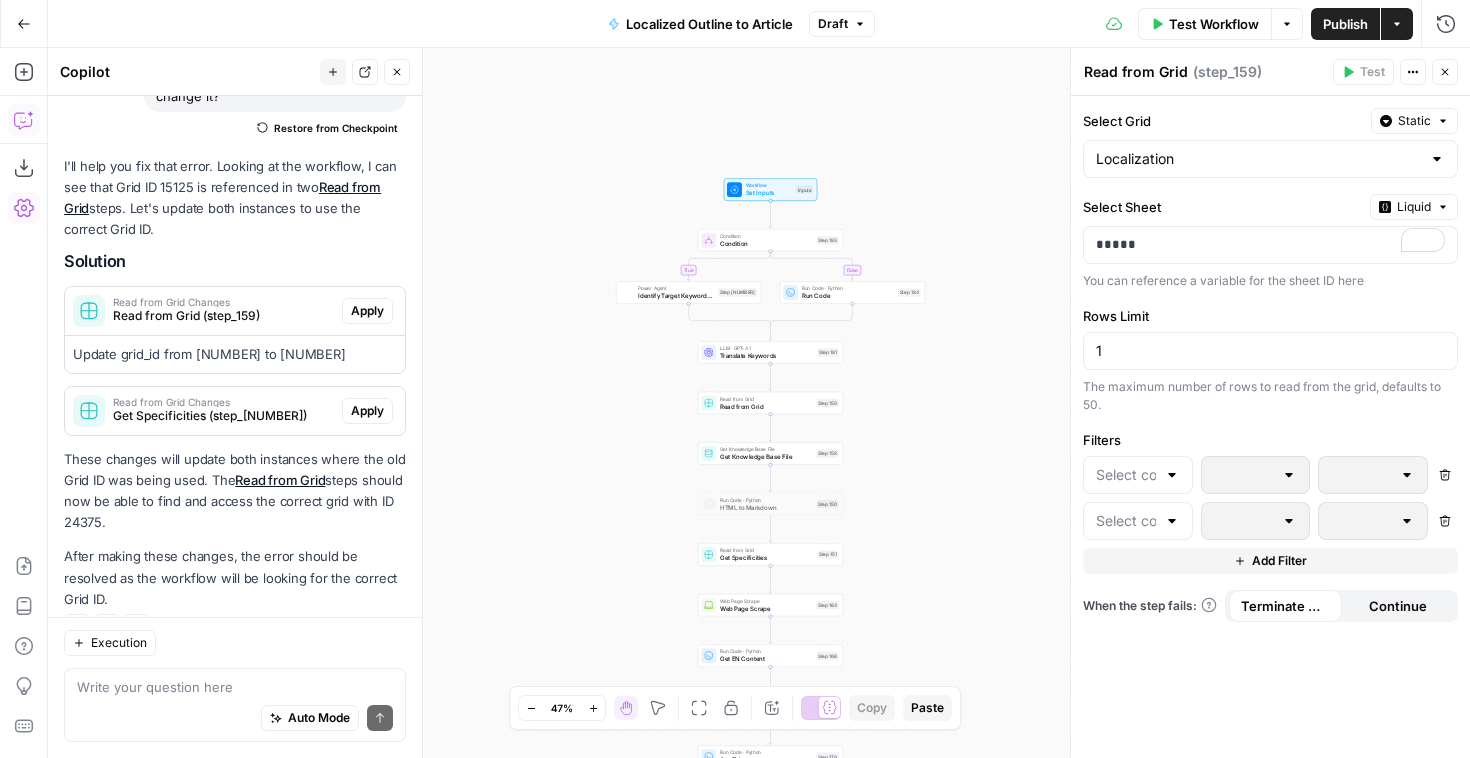 click on "true false Workflow Set Inputs Inputs Condition Condition Step 183 Power Agent Identify Target Keywords of an Article Step 180 Run Code · Python Run Code Step 184 LLM · GPT-4.1 Translate Keywords Step 181 Read from Grid Read from Grid Step 159 Get Knowledge Base File Get Knowledge Base File Step 158 Run Code · Python HTML to Markdown Step 150 Read from Grid Get Specificities Step 151 Web Page Scrape Web Page Scrape Step 164 Run Code · Python Get EN Content Step 166 Run Code · Python Remove Links Step 167 Run Code · Python Get Title Step 179 LLM · GPT-4.1 Get Outline of Example Step 160 Run Code · Python Get Outline of multilingual Step 154 LLM · gemini-2.5-pro-preview-05-06 Initial article draft Step 172 LLM · Gemini 2.5 Pro Article Edits Step 174 LLM · Claude 3.7 Sonnet Generate FAQs Step 175 LLM · GPT-4.1 Extract FAQs Step 176 LLM · O3 Identify Commercial Link Opportunity Step 168 LLM · GPT-4.1 Extract Commercial Linking Step 169 Run Code · JavaScript Insert commercial links Step 170 Step 185" at bounding box center (759, 403) 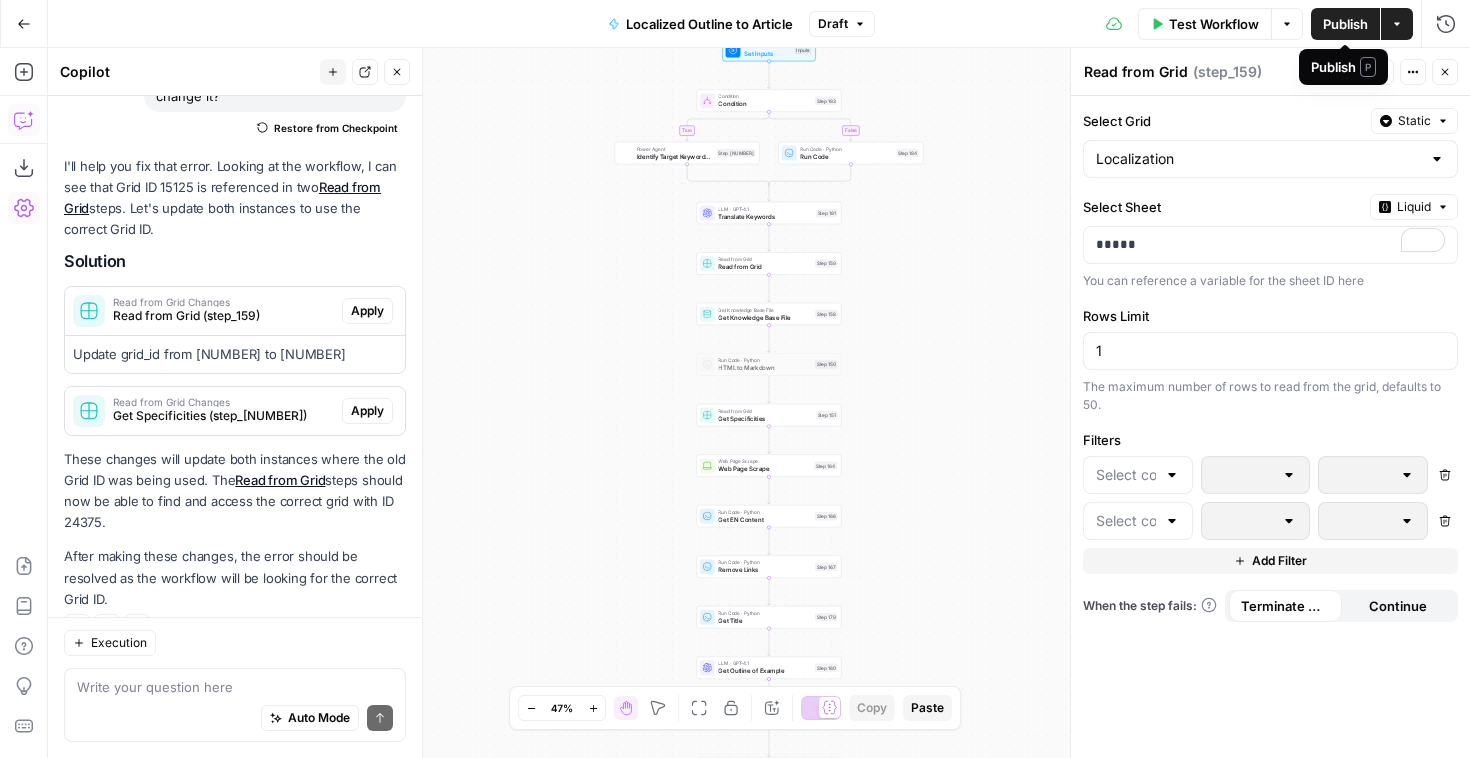 click on "Publish" at bounding box center (1345, 24) 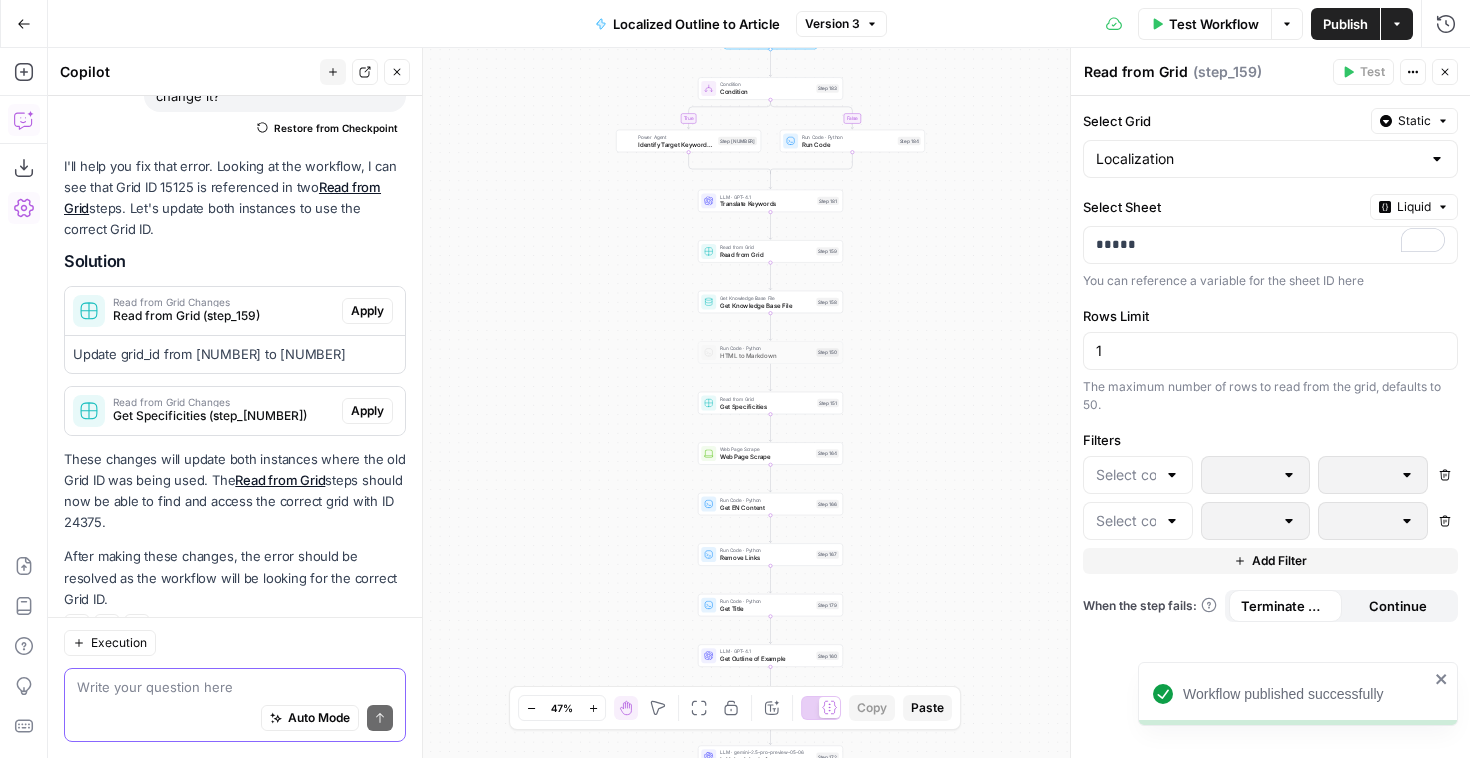 click at bounding box center [235, 687] 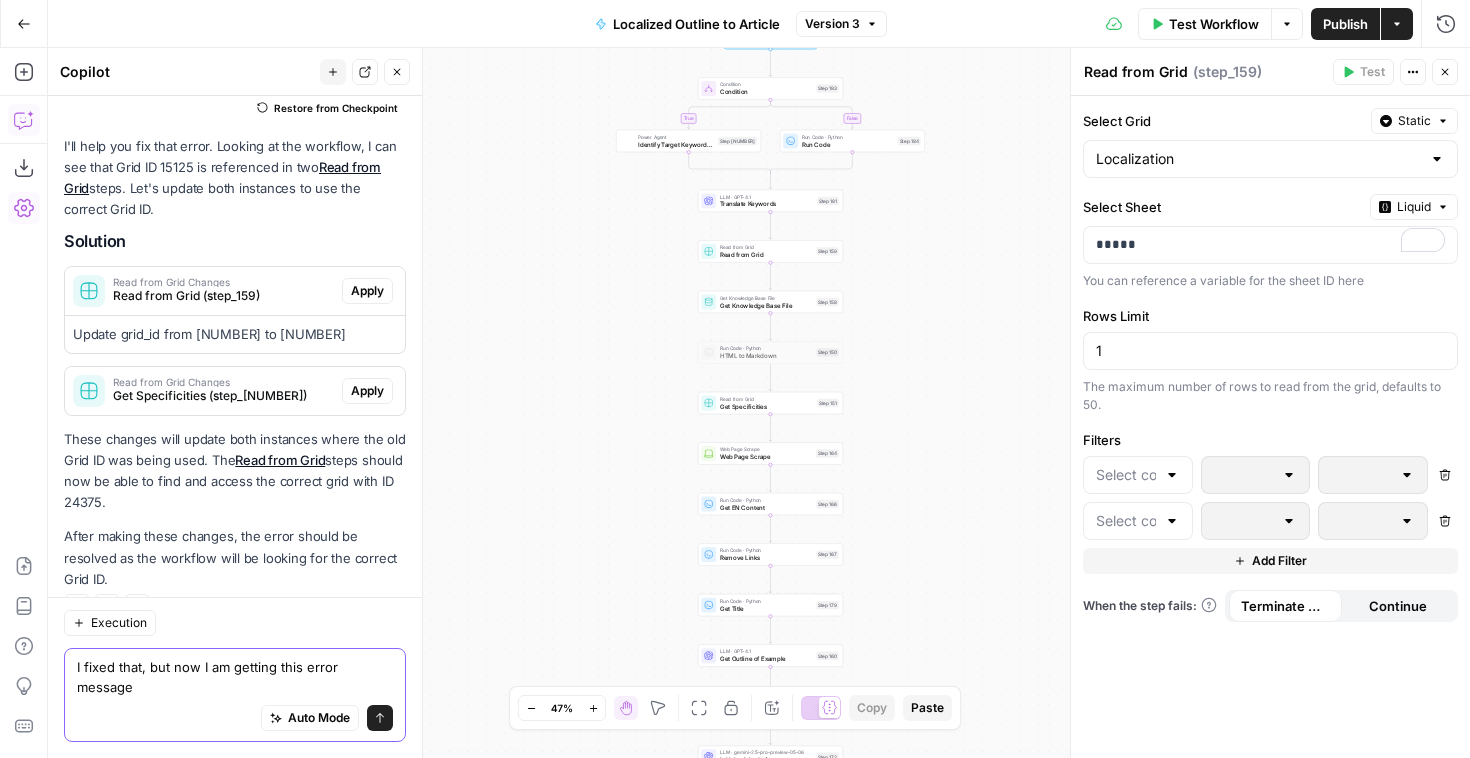 scroll, scrollTop: 1086, scrollLeft: 0, axis: vertical 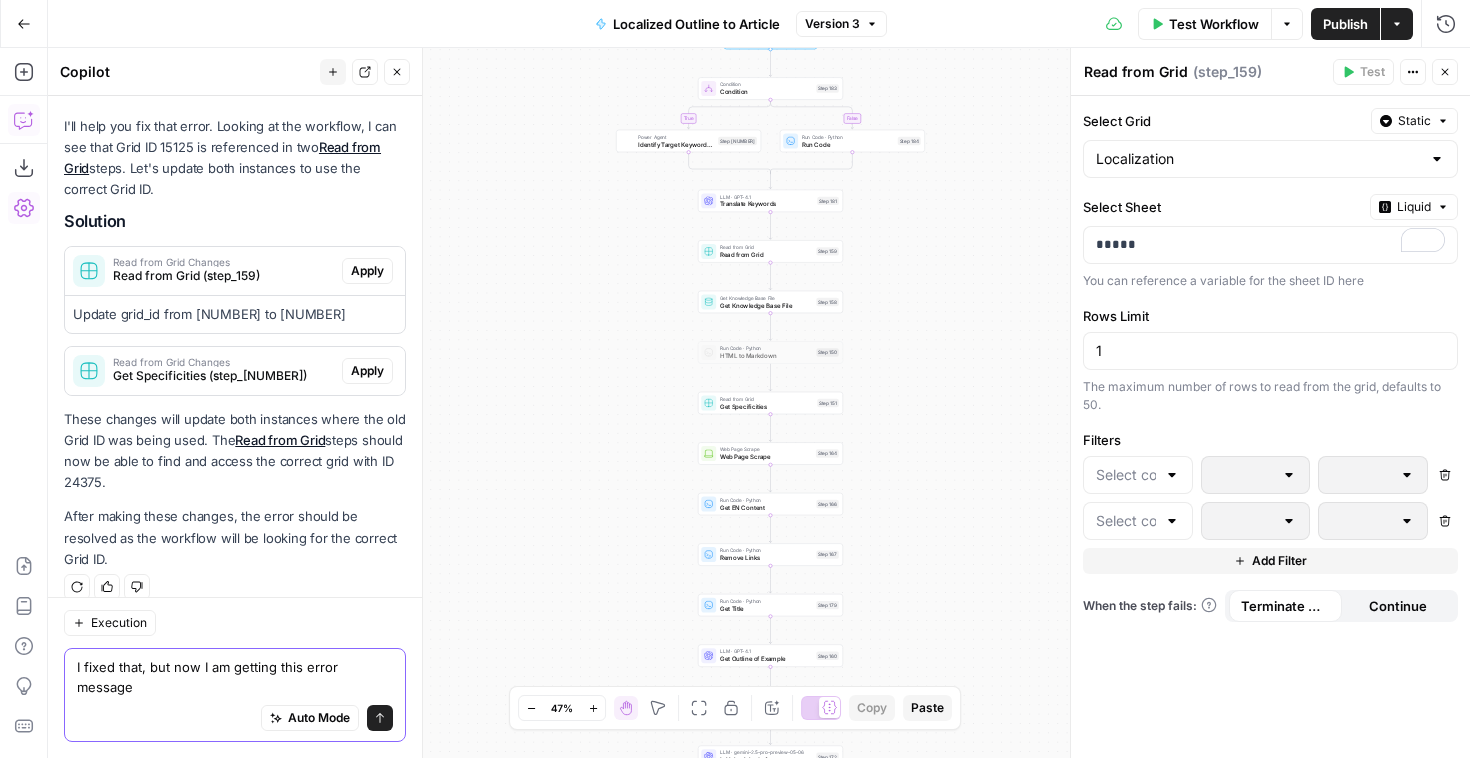 click on "I fixed that, but now I am getting this error message" at bounding box center [235, 677] 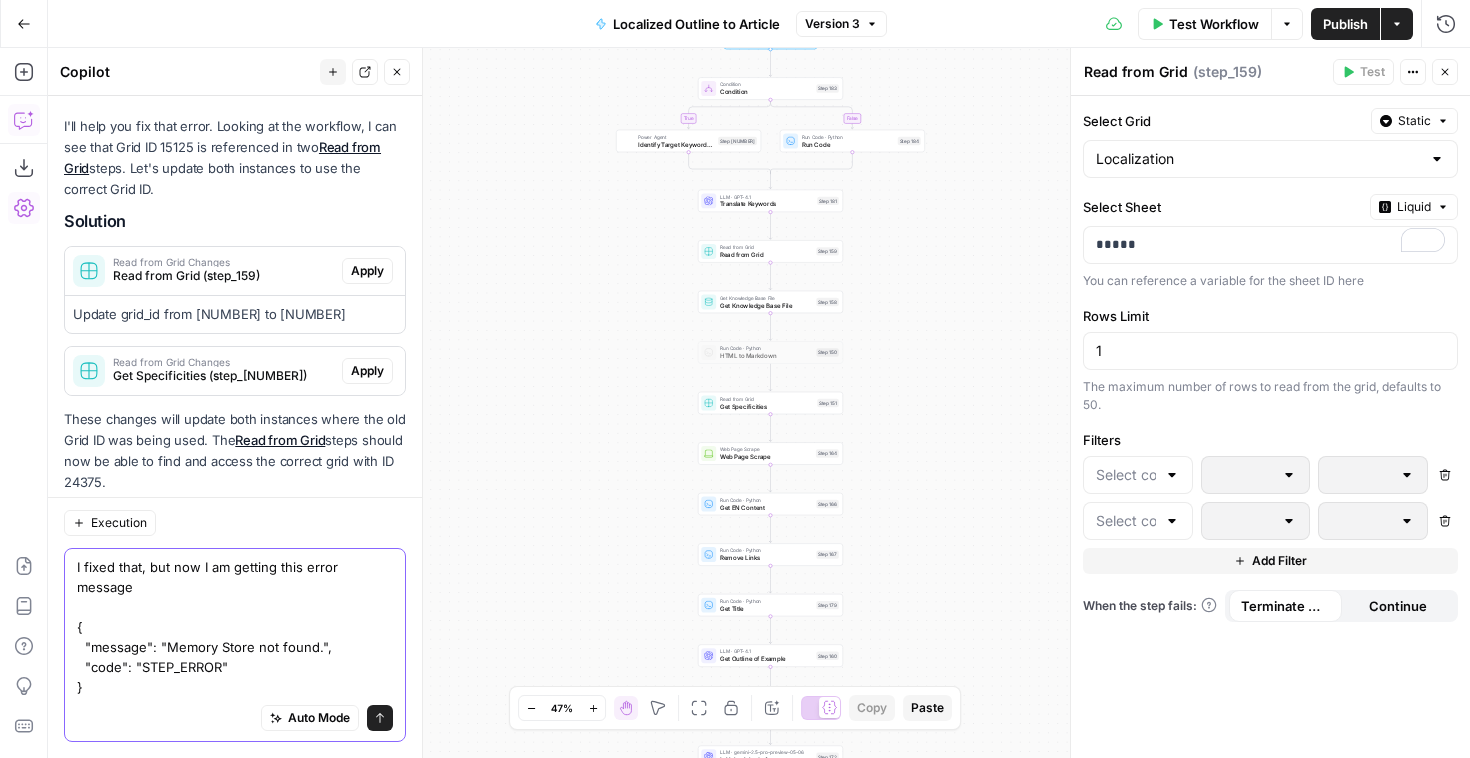 scroll, scrollTop: 1146, scrollLeft: 0, axis: vertical 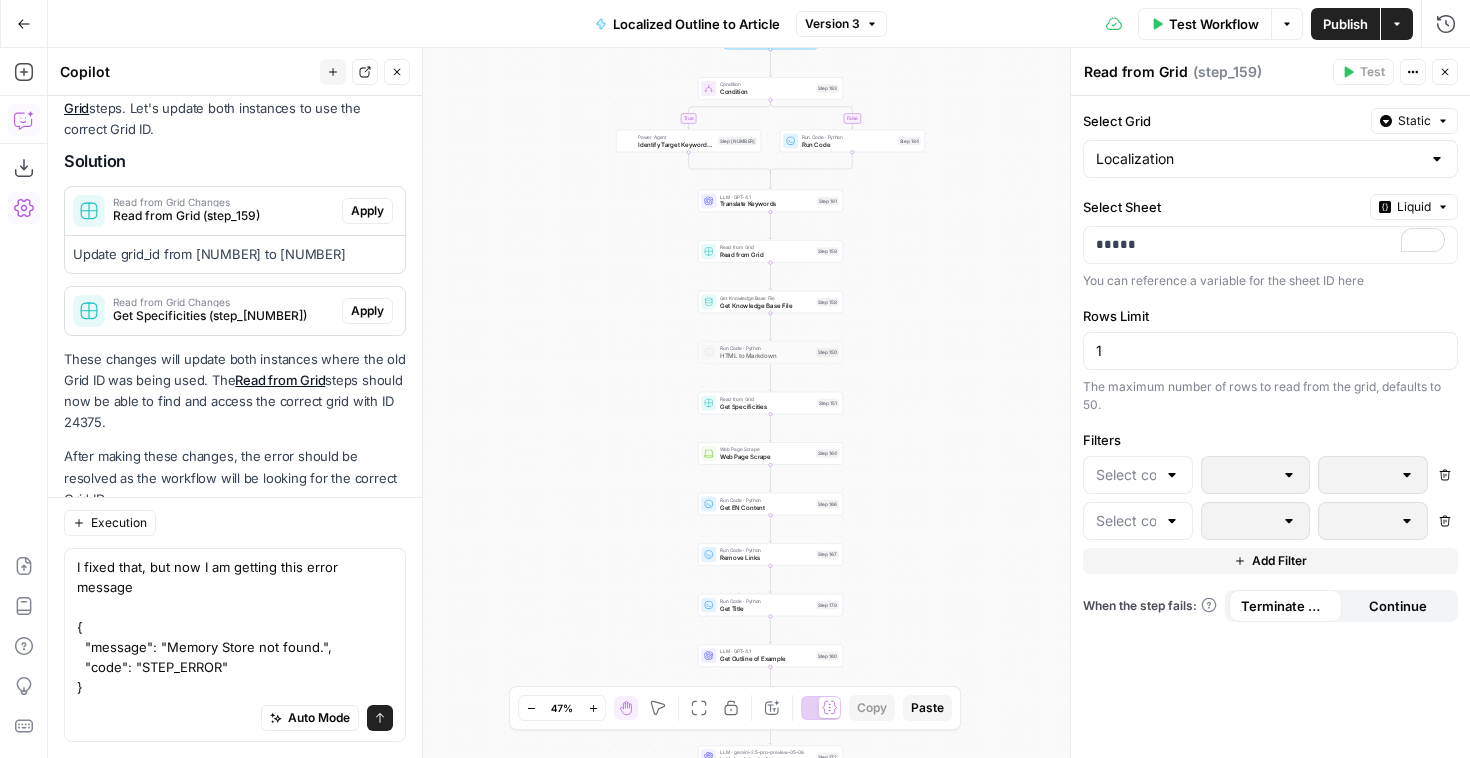 click on "I fixed that, but now I am getting this error message
{
"message": "Memory Store not found.",
"code": "STEP_ERROR"
}
I fixed that, but now I am getting this error message
{
"message": "Memory Store not found.",
"code": "STEP_ERROR"
}
Auto Mode Send" at bounding box center (235, 645) 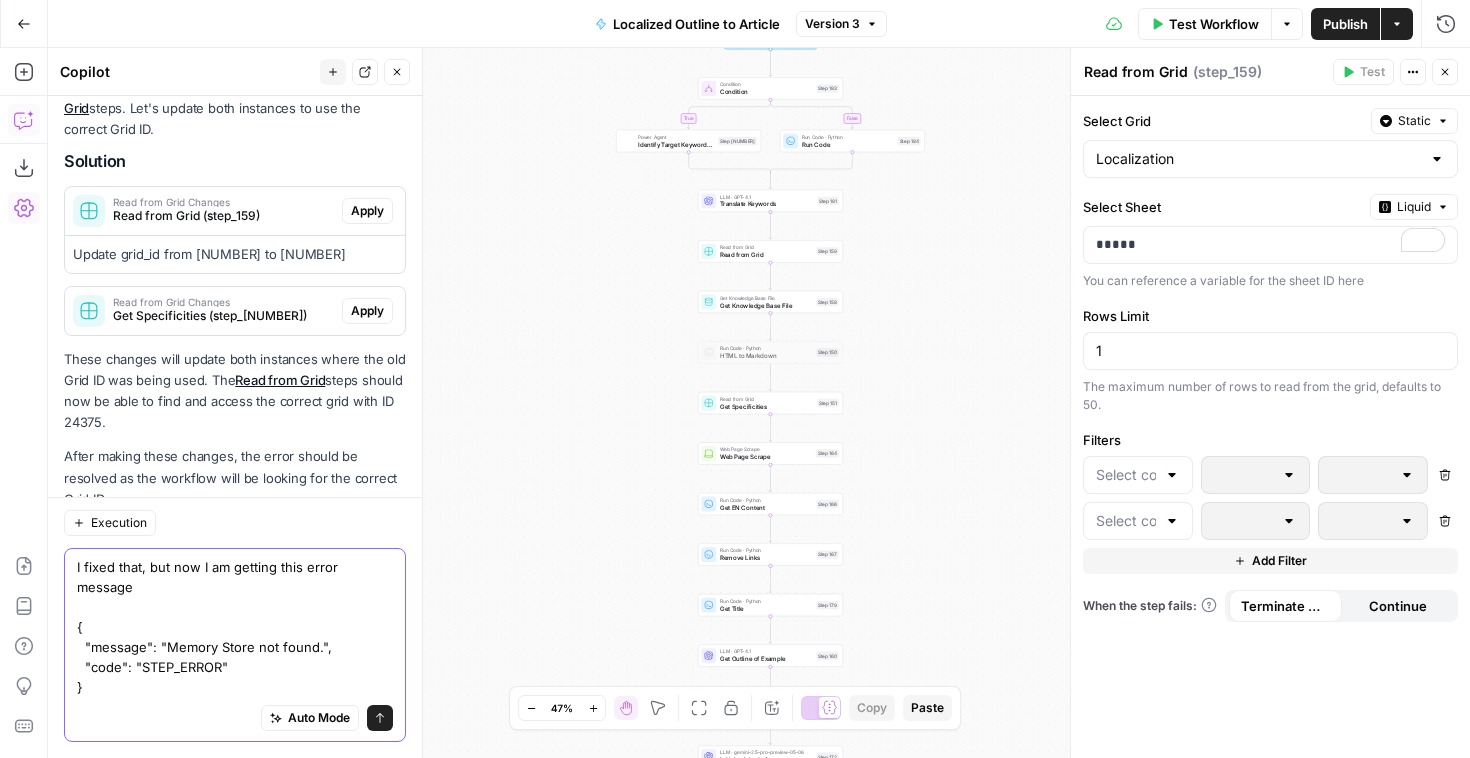 click on "I fixed that, but now I am getting this error message
{
"message": "Memory Store not found.",
"code": "STEP_ERROR"
}" at bounding box center (235, 627) 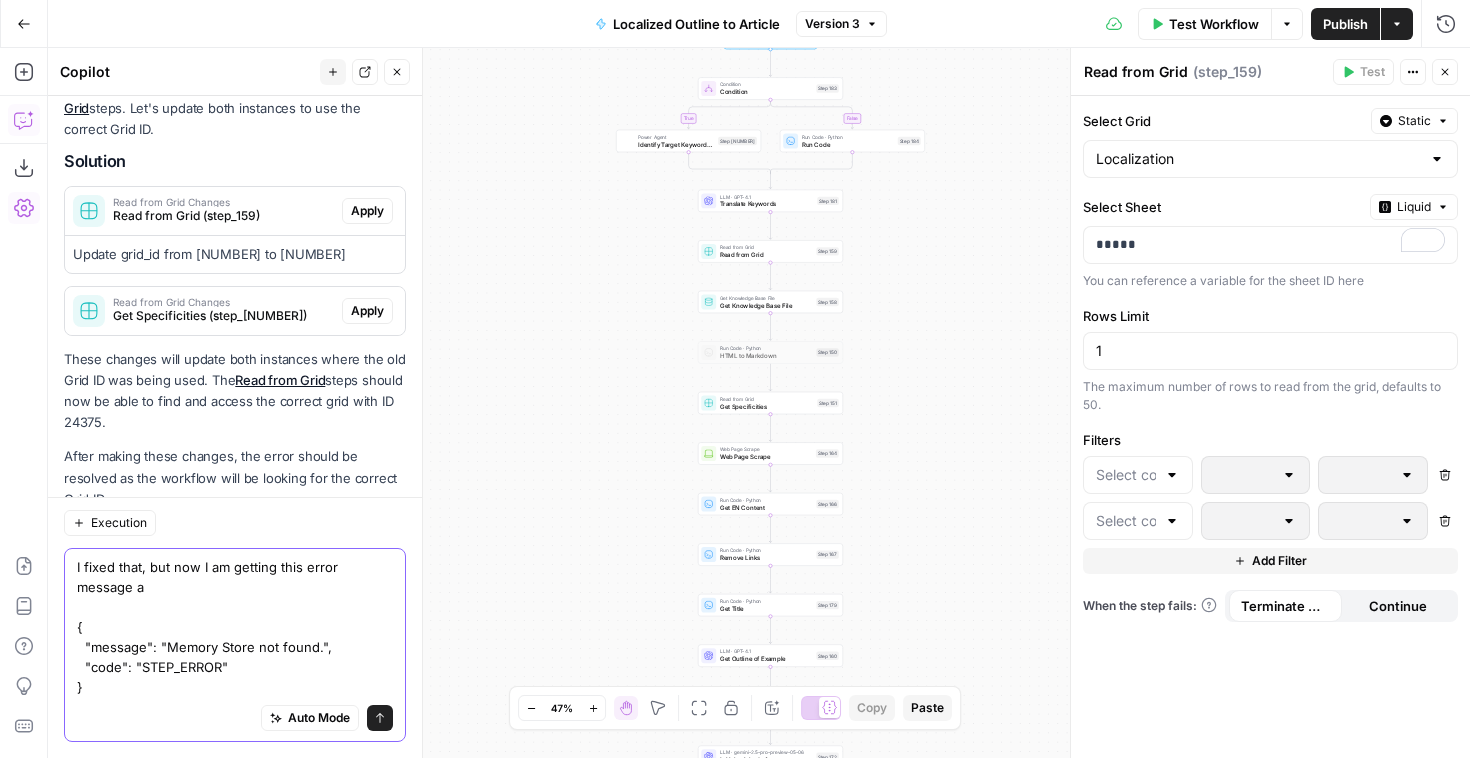 scroll, scrollTop: 1166, scrollLeft: 0, axis: vertical 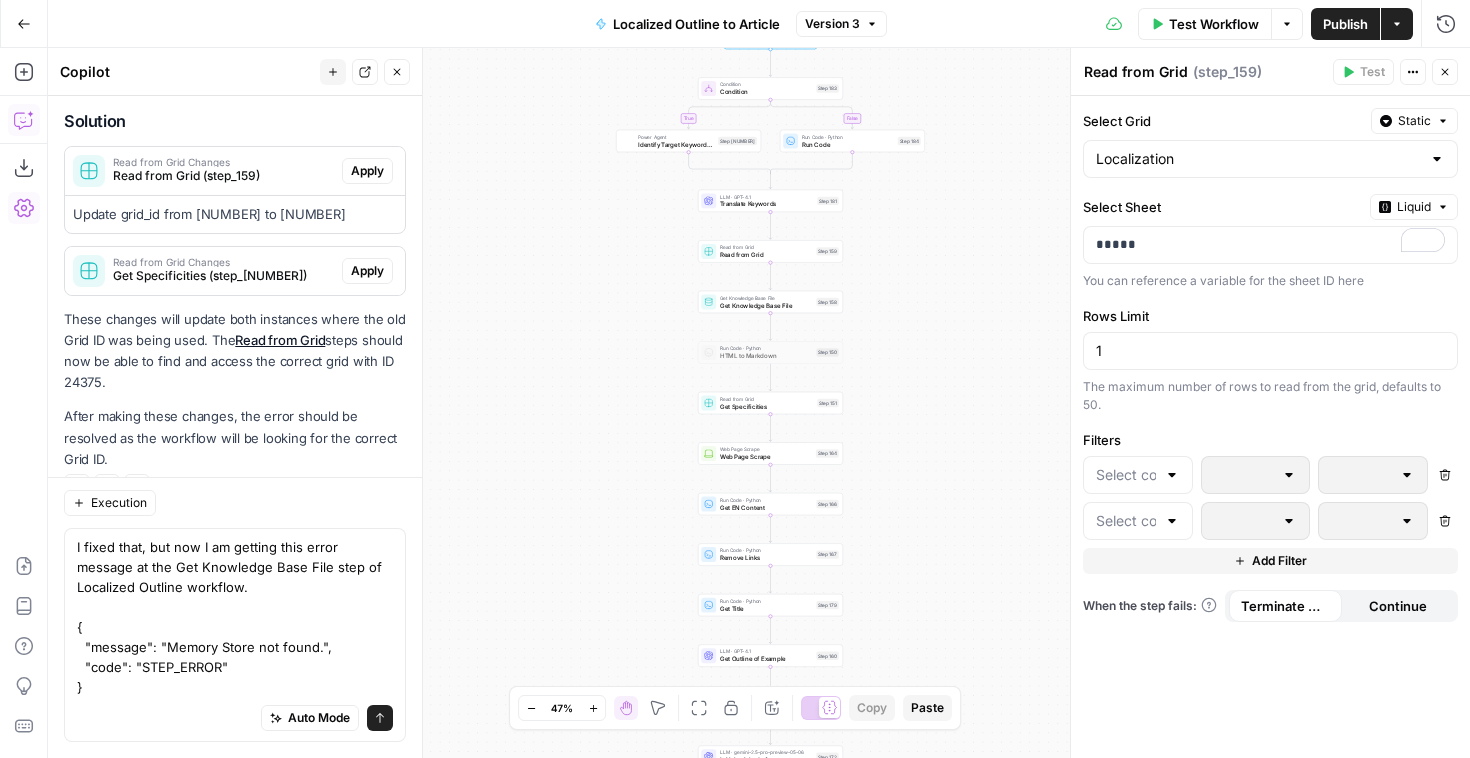 click on "Auto Mode Send" at bounding box center [235, 719] 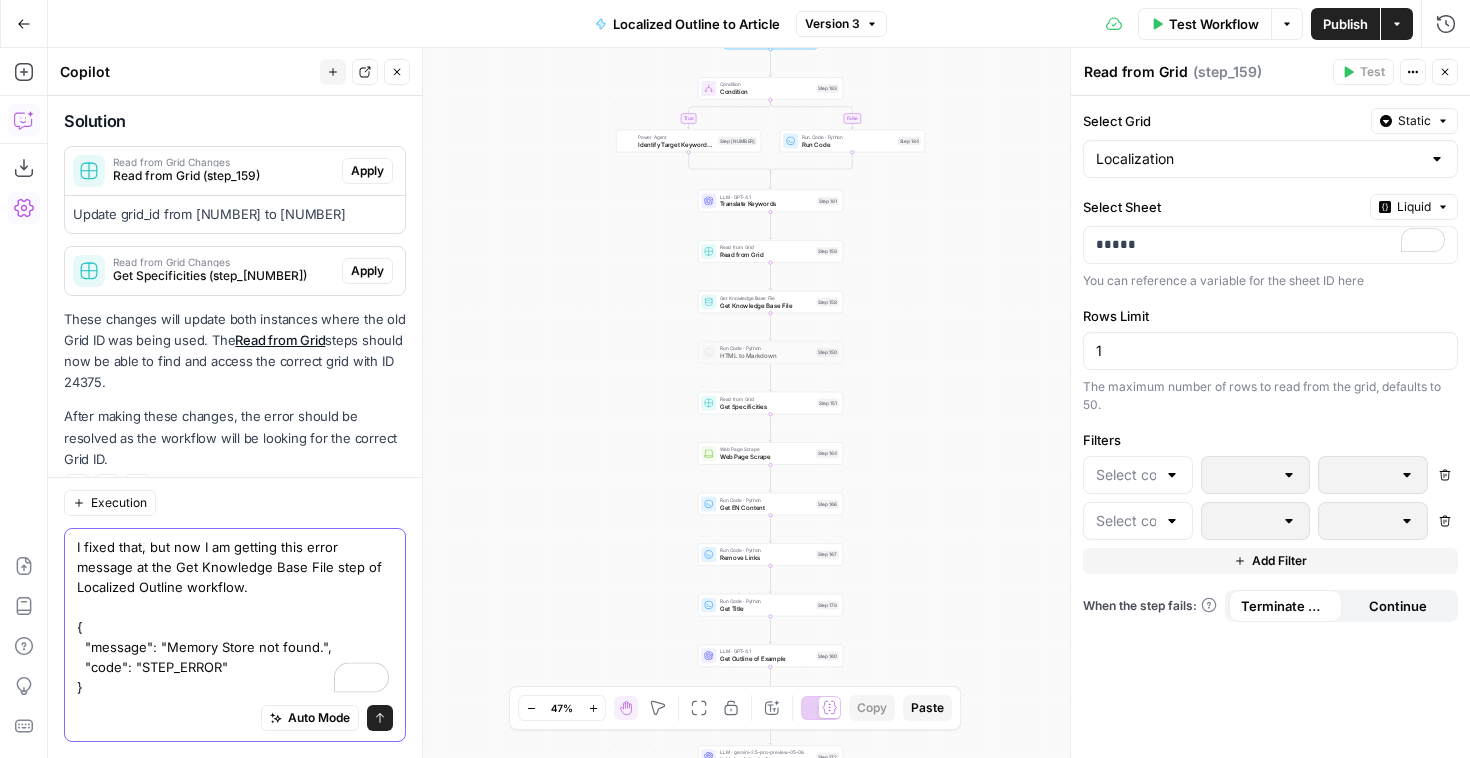 click on "I fixed that, but now I am getting this error message at the Get Knowledge Base File step of Localized Outline workflow.
{
"message": "Memory Store not found.",
"code": "STEP_ERROR"
}" at bounding box center (235, 617) 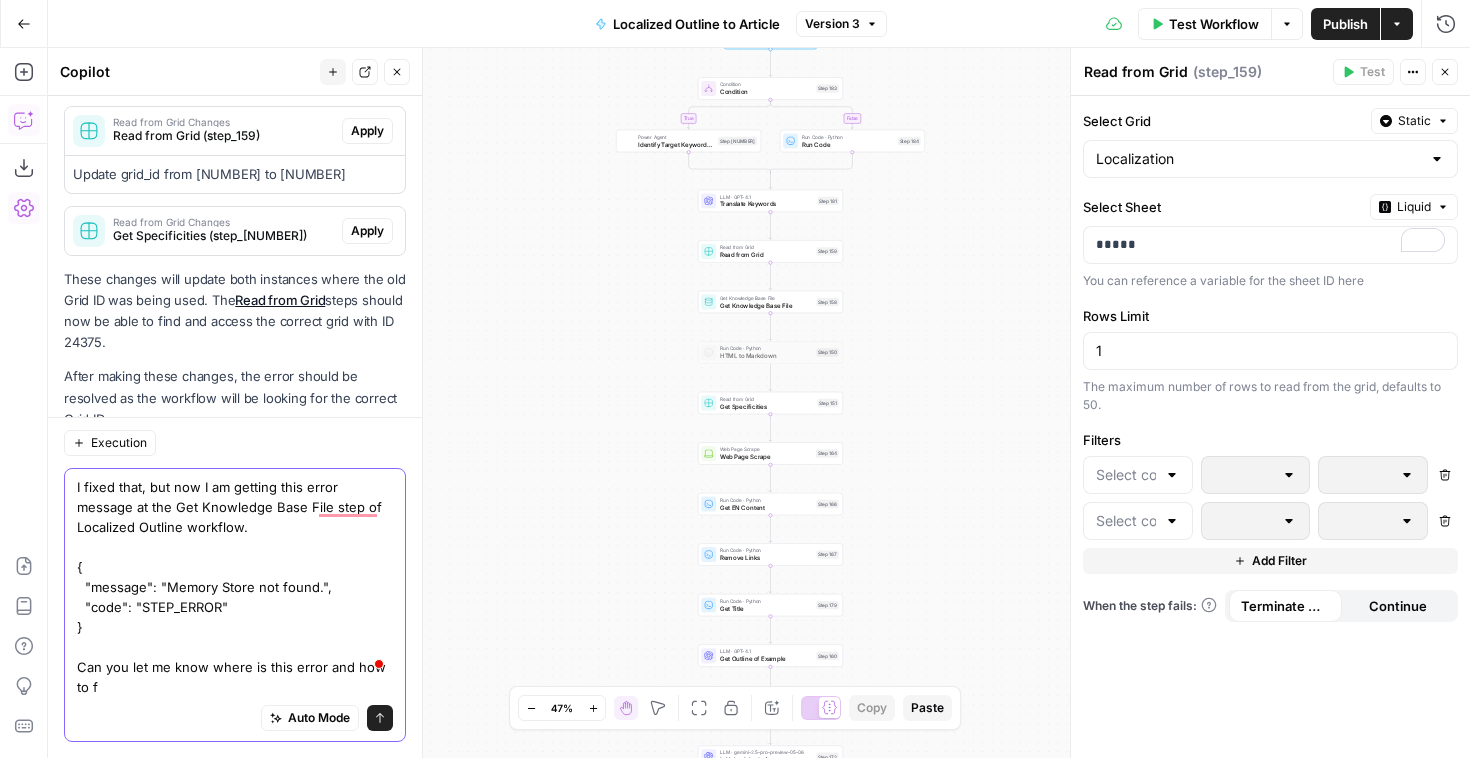scroll, scrollTop: 1246, scrollLeft: 0, axis: vertical 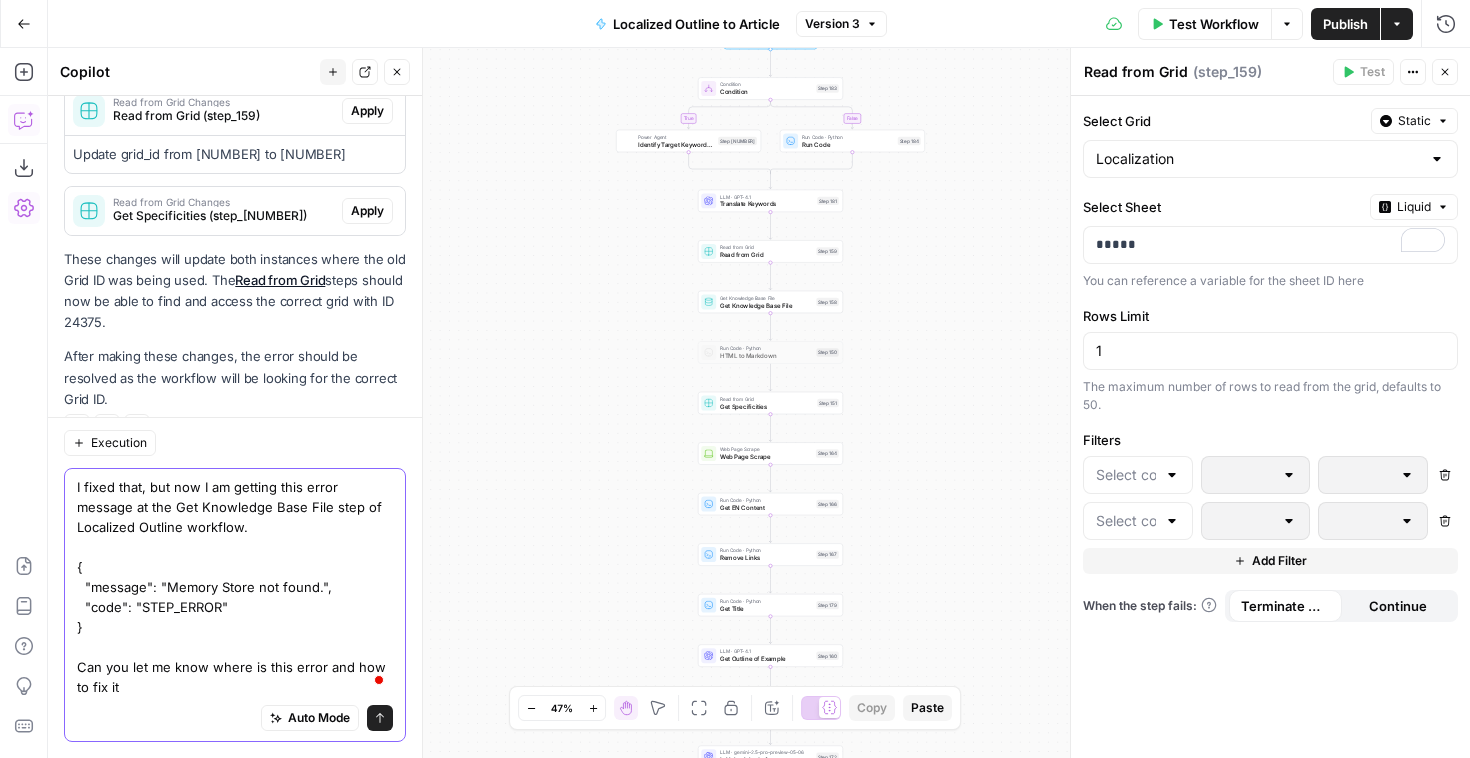 type on "I fixed that, but now I am getting this error message at the Get Knowledge Base File step of Localized Outline workflow.
{
"message": "Memory Store not found.",
"code": "STEP_ERROR"
}
Can you let me know where is this error and how to fix it?" 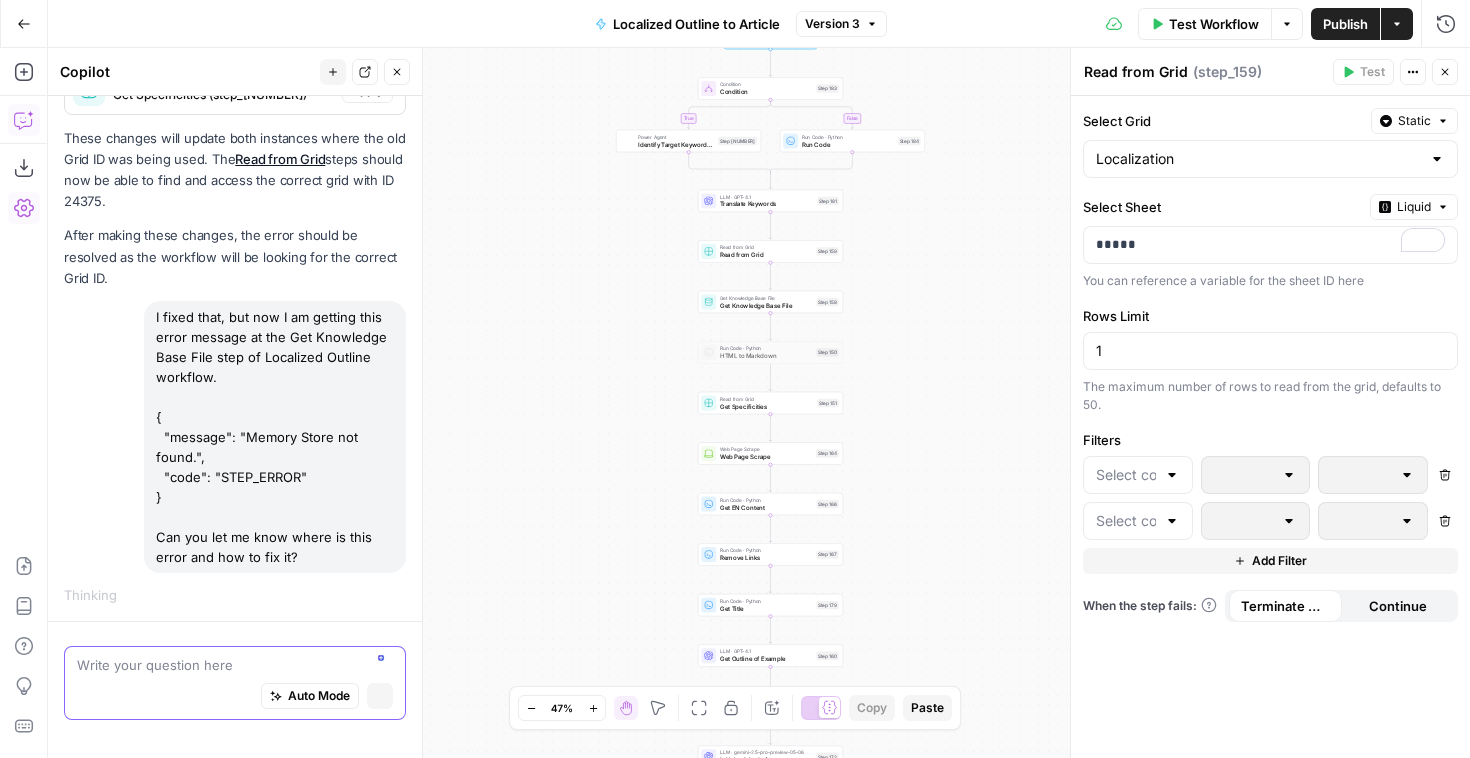 scroll, scrollTop: 1240, scrollLeft: 0, axis: vertical 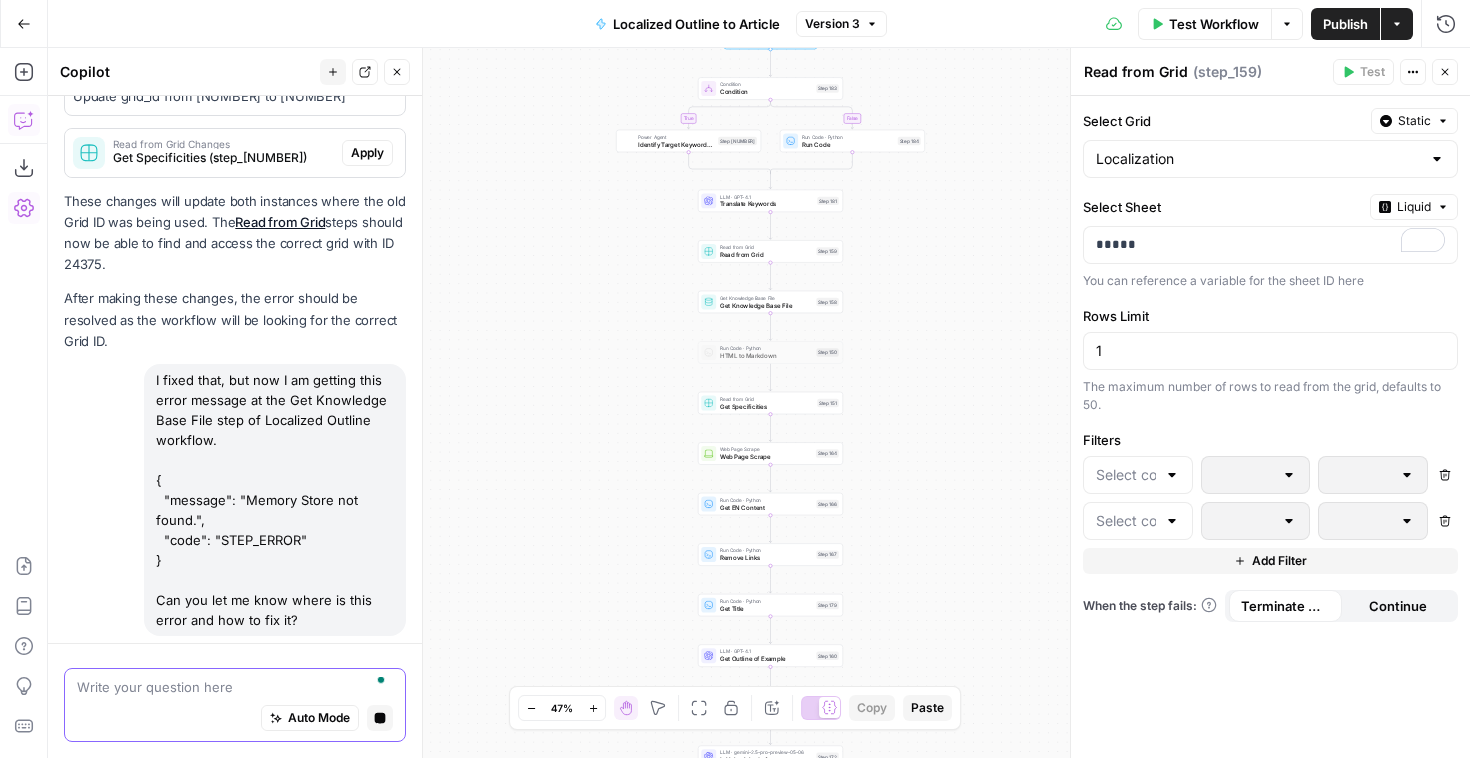 type 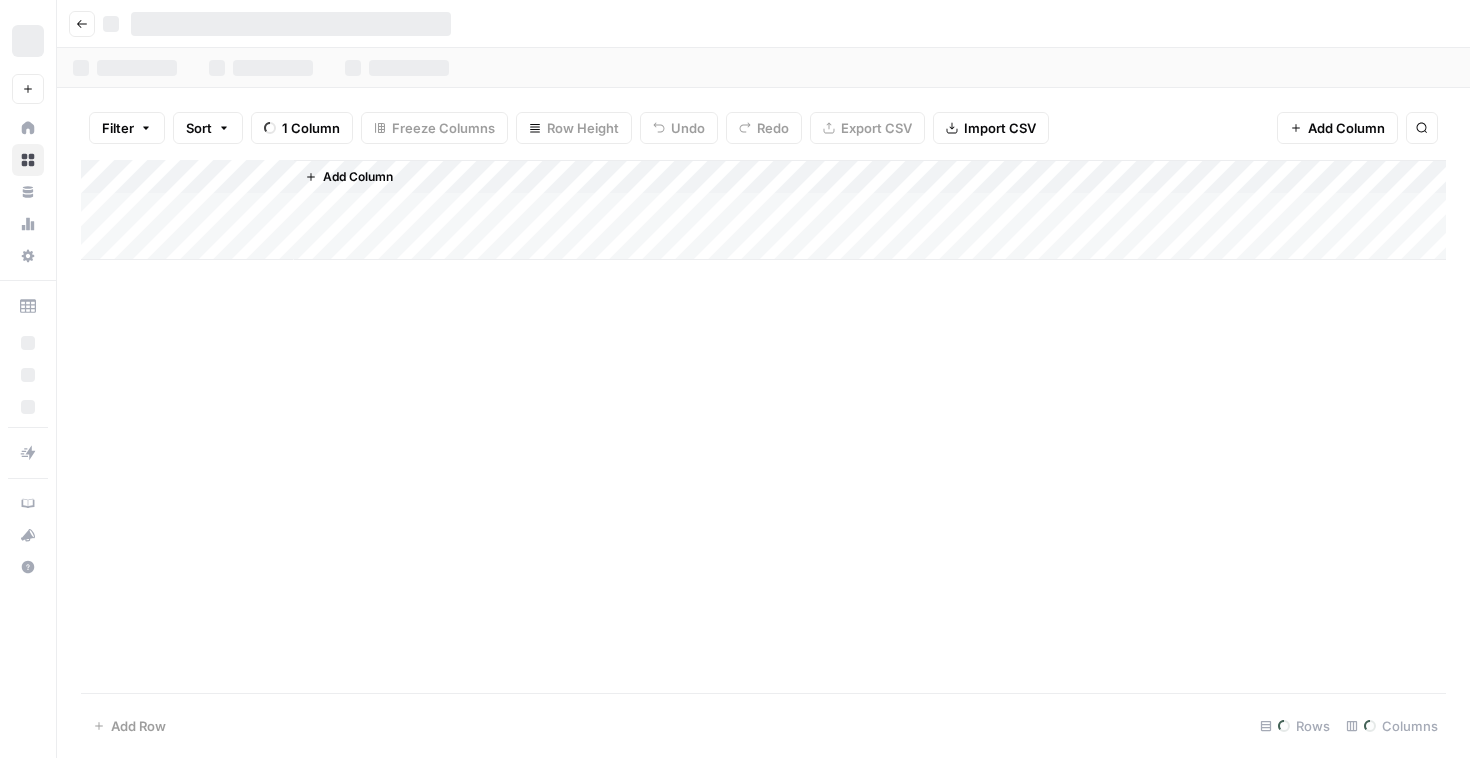 scroll, scrollTop: 0, scrollLeft: 0, axis: both 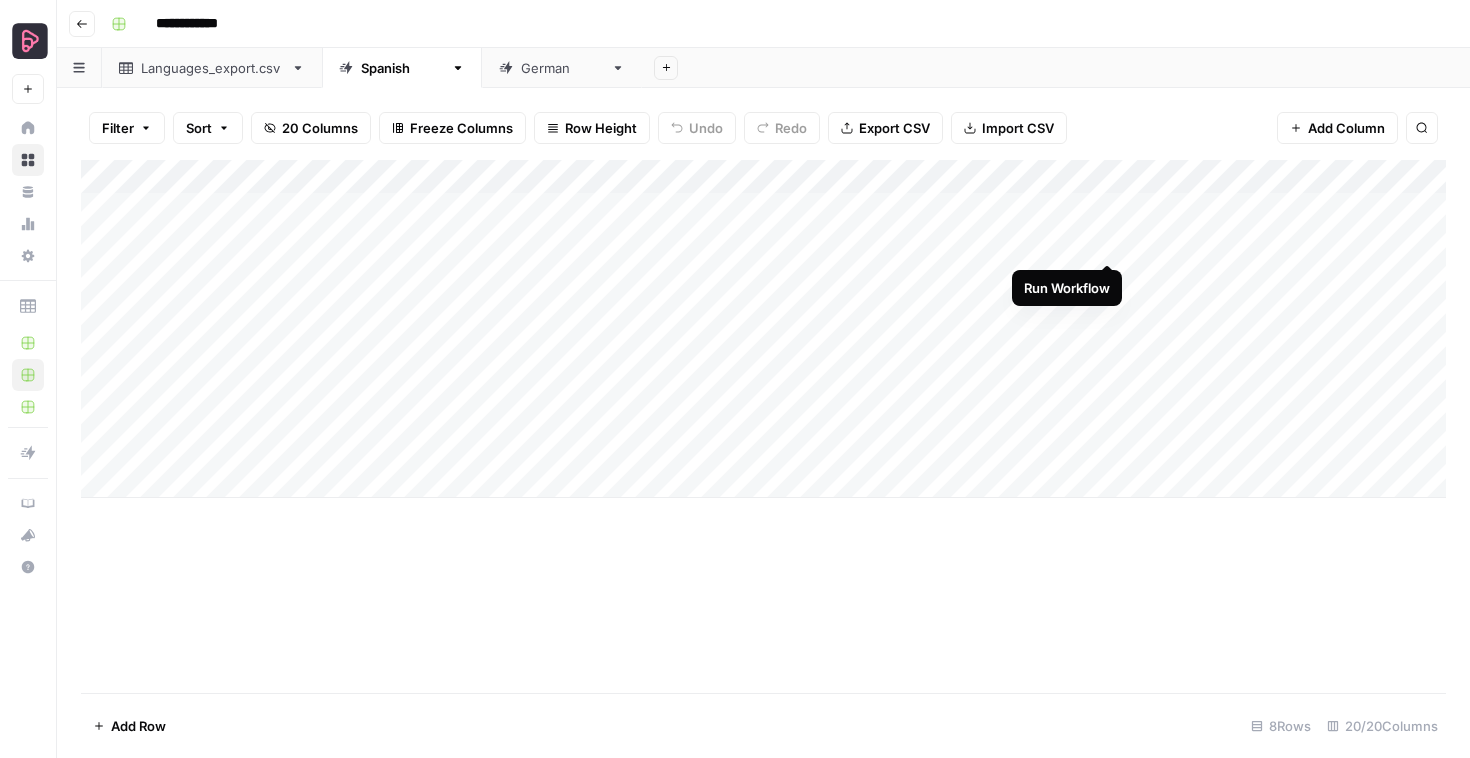 click on "Add Column" at bounding box center (763, 329) 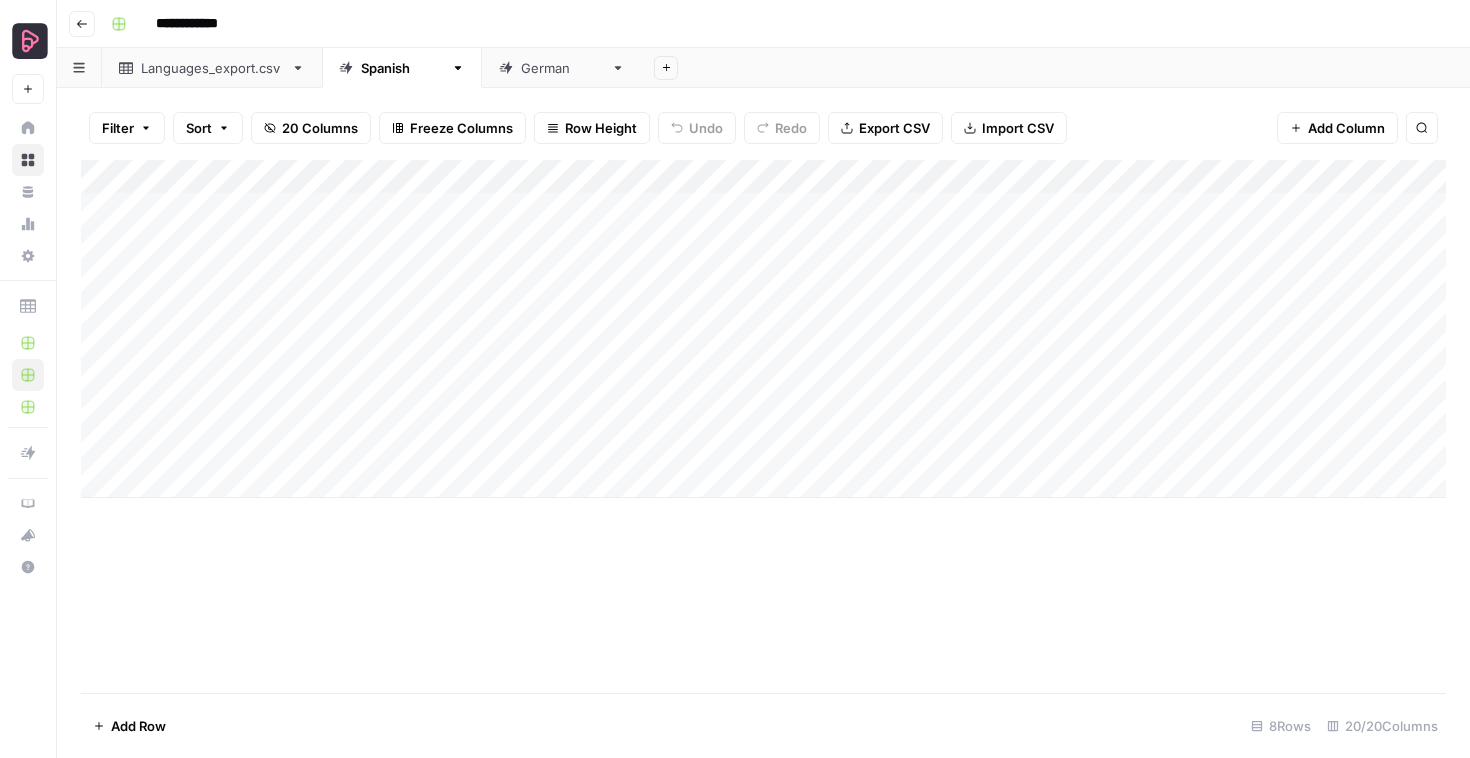 click on "Add Column" at bounding box center [763, 329] 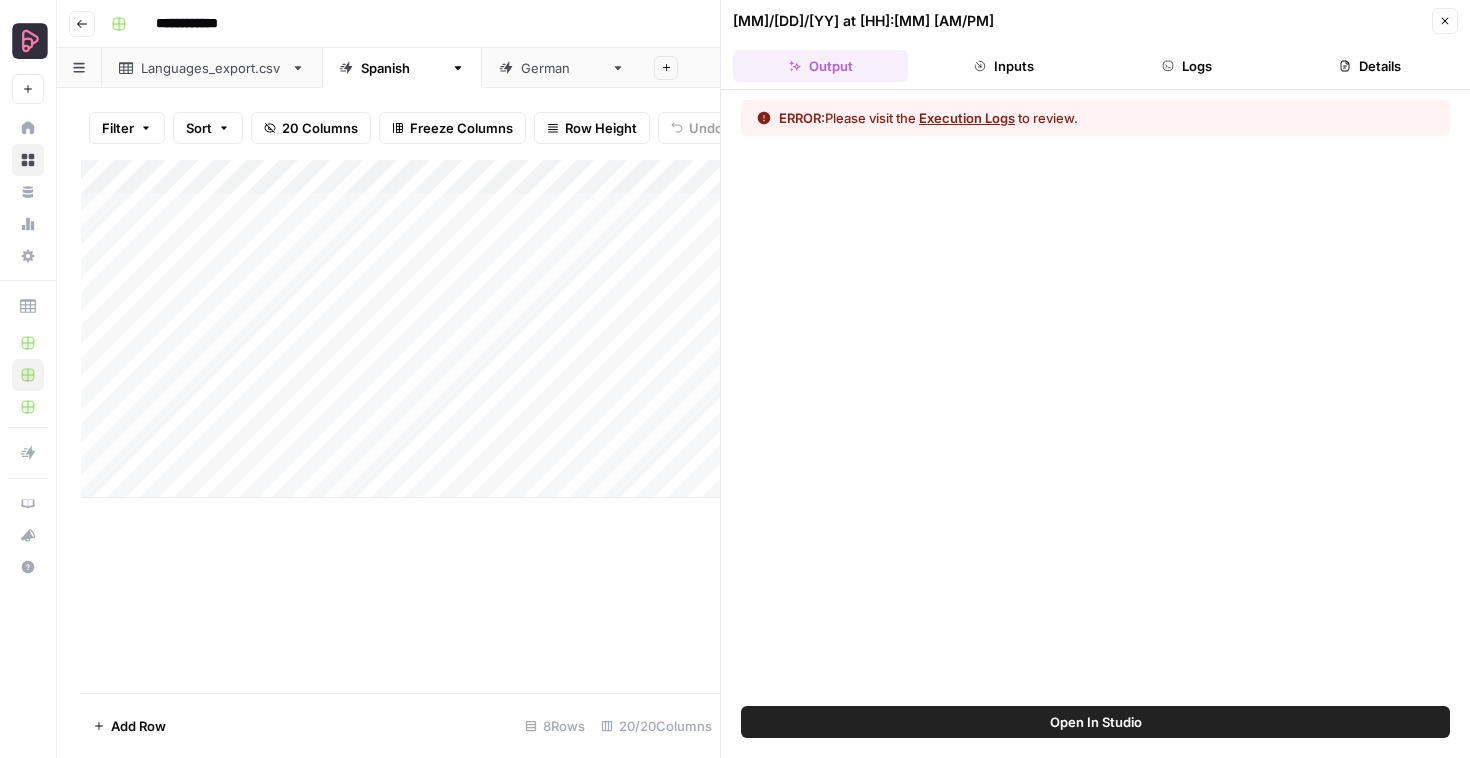 click on "Logs" at bounding box center [1187, 66] 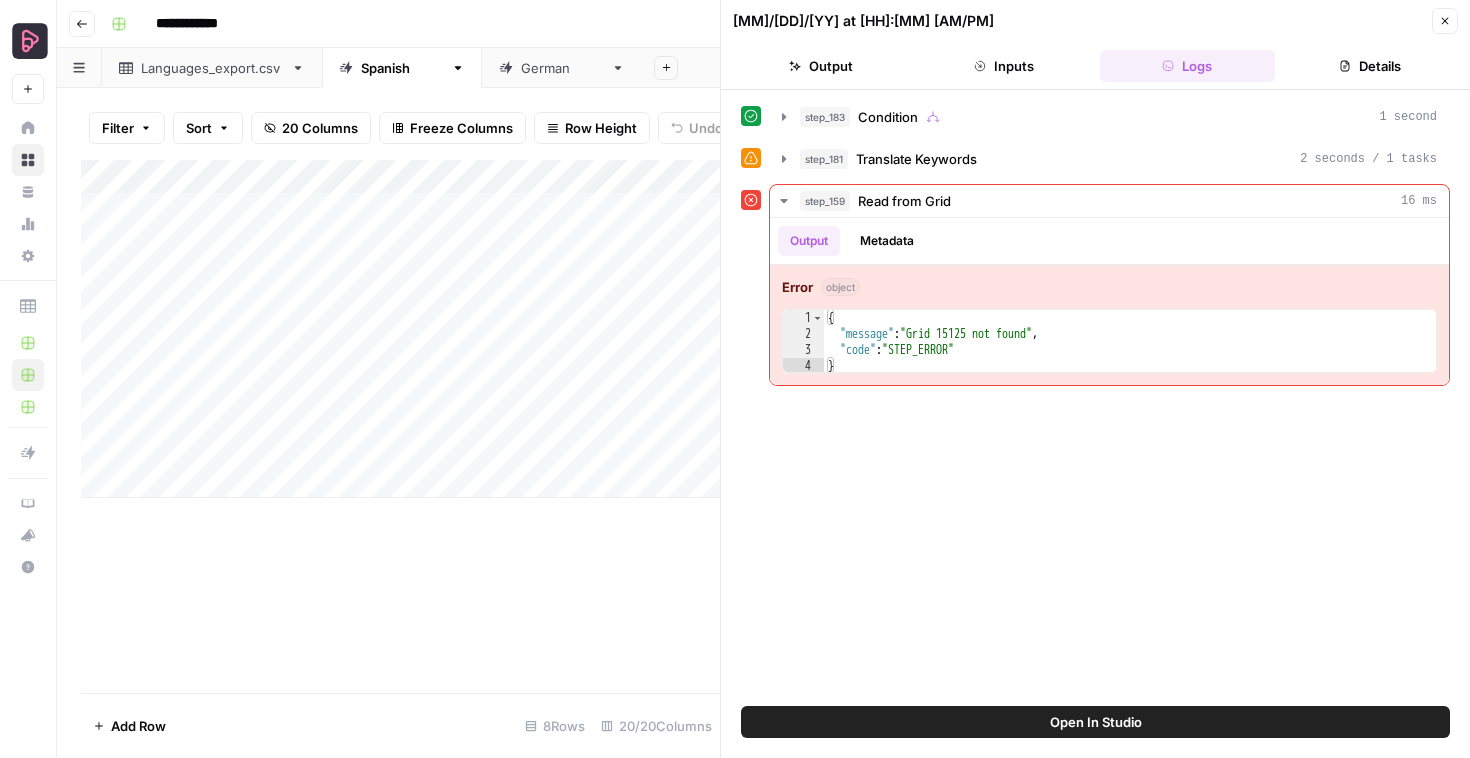 click on "Languages_export.csv" at bounding box center [212, 68] 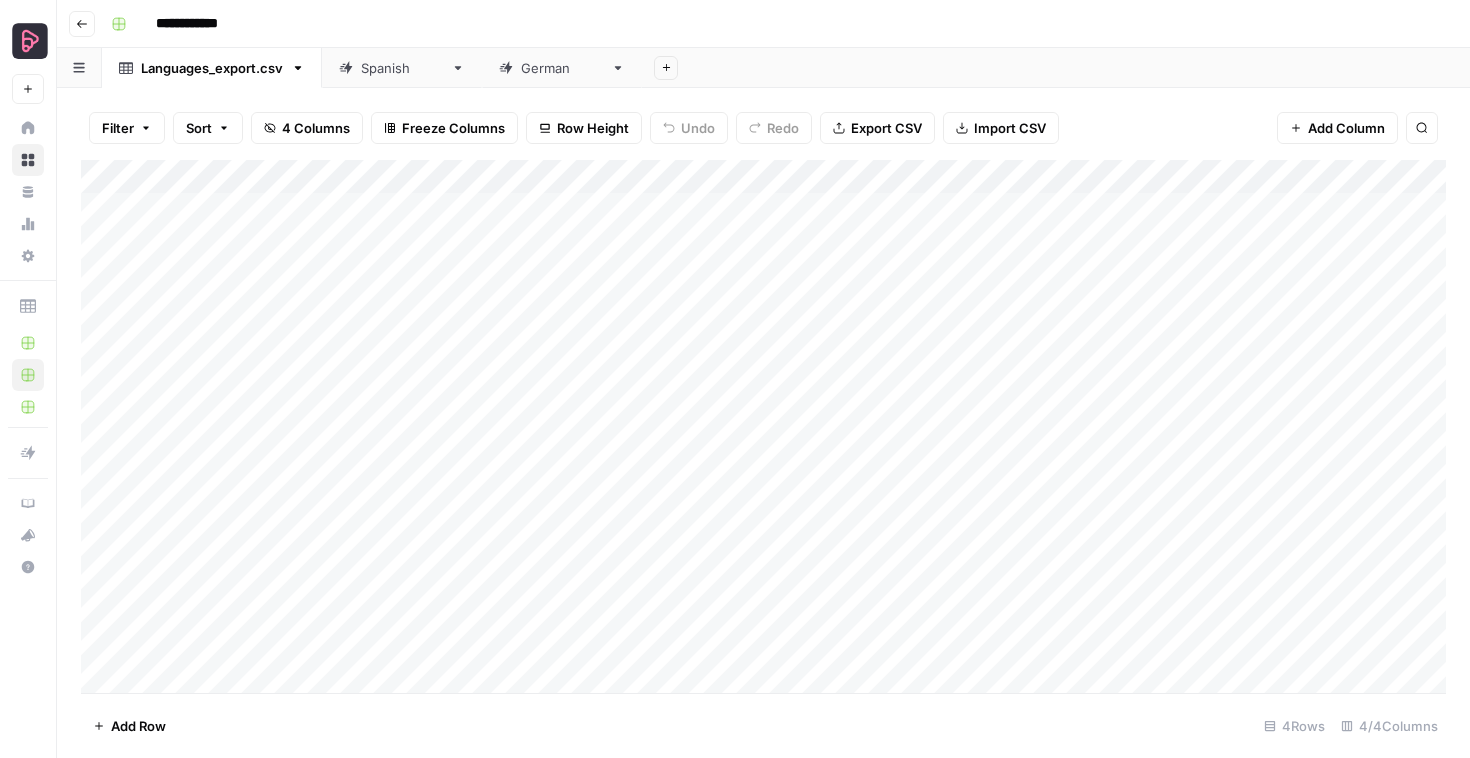 click 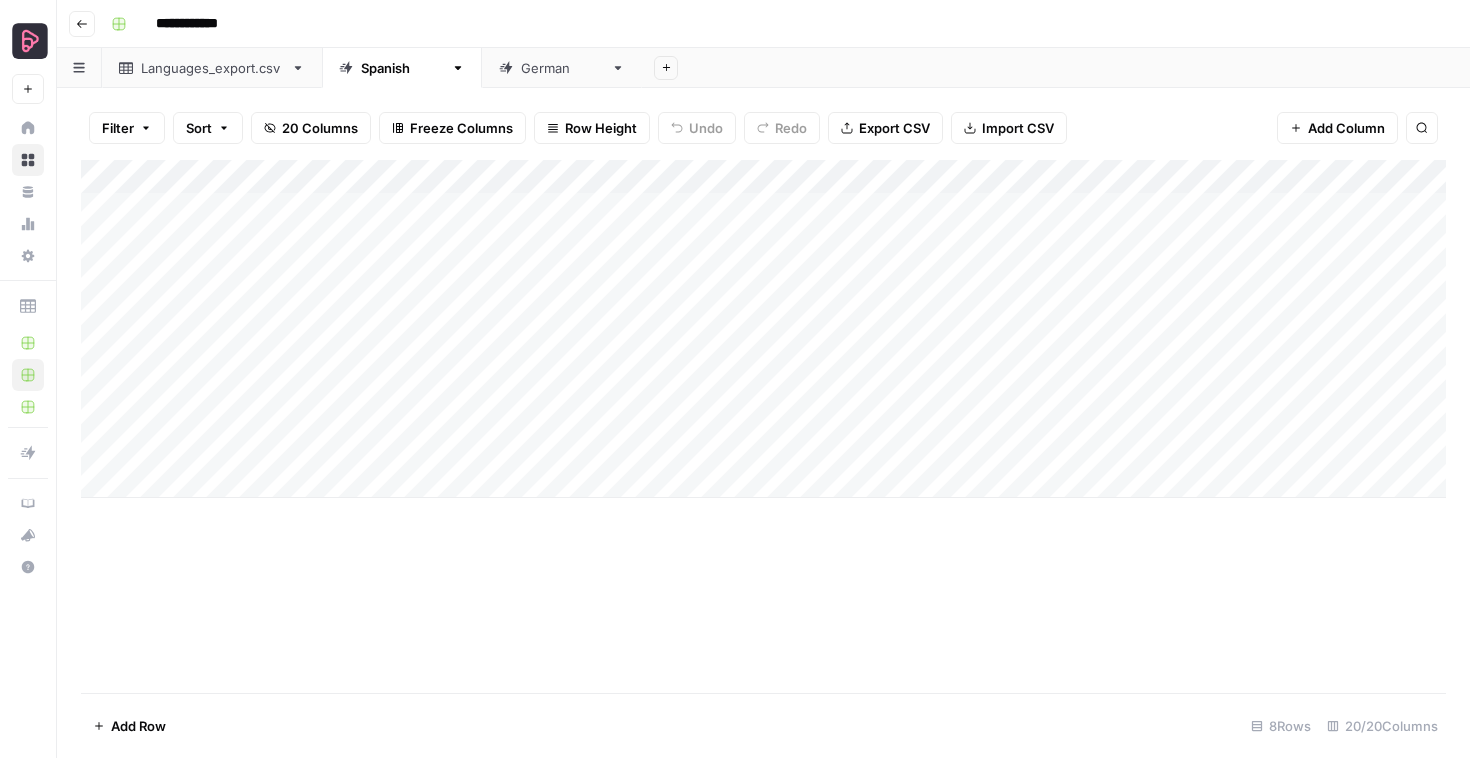 click on "Add Column" at bounding box center (763, 329) 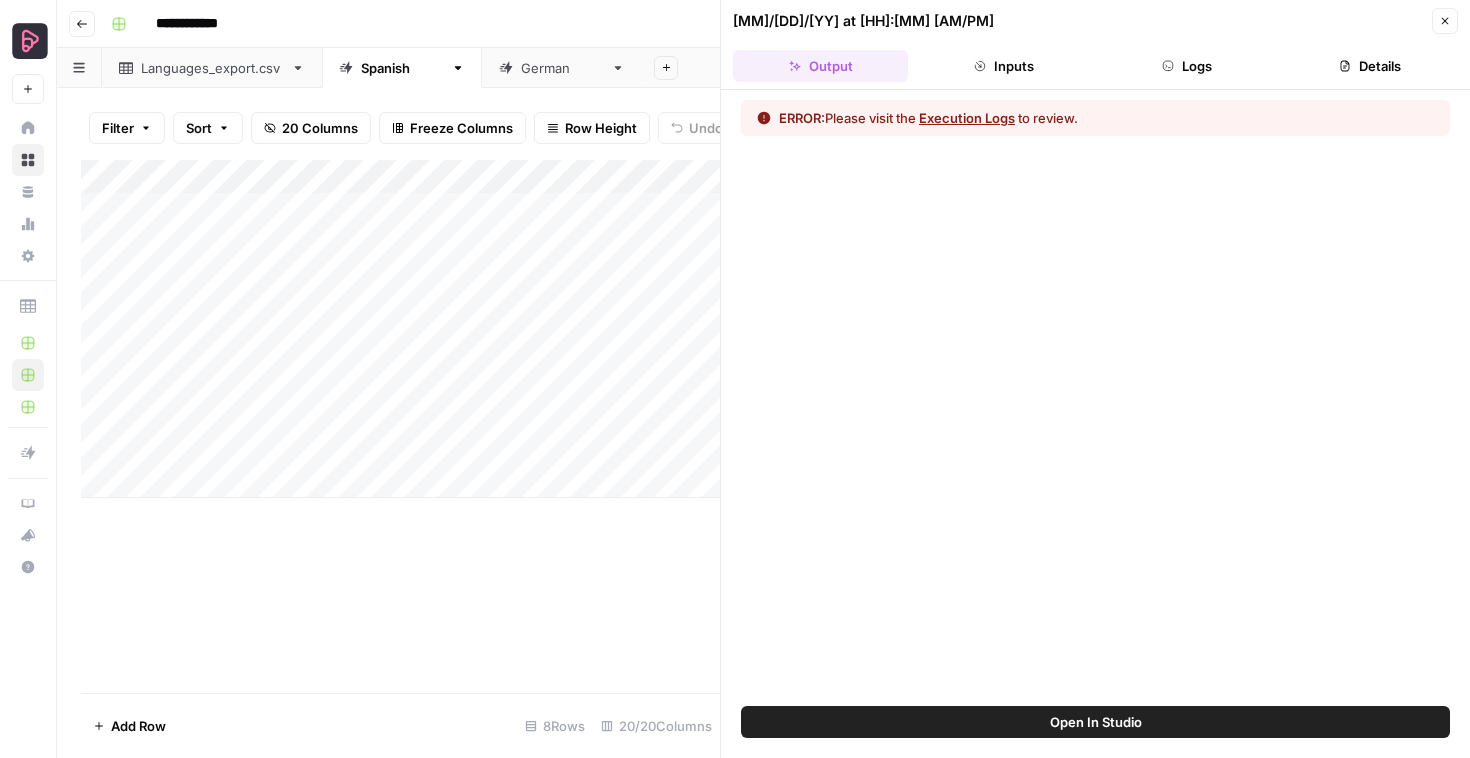 click on "Logs" at bounding box center [1187, 66] 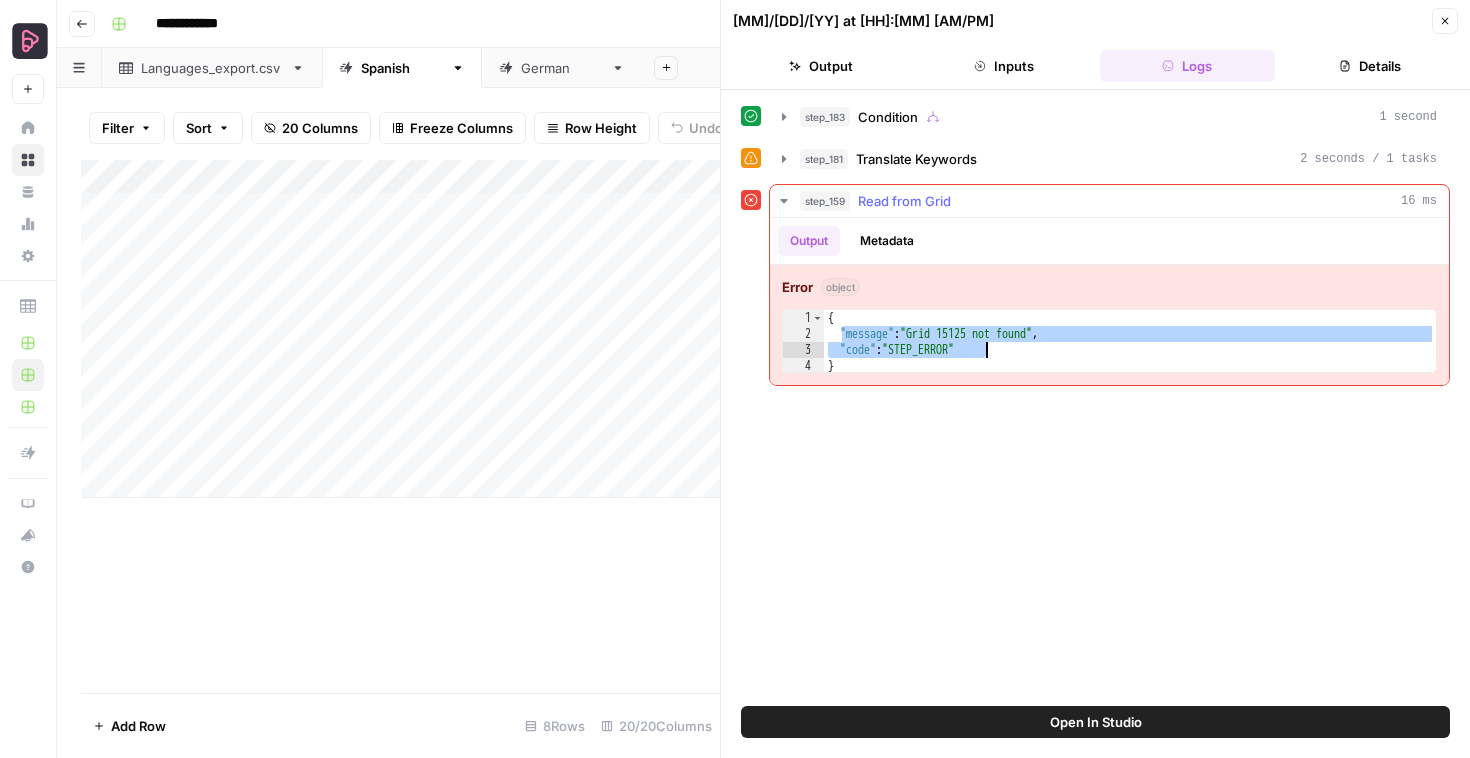 drag, startPoint x: 842, startPoint y: 332, endPoint x: 1002, endPoint y: 343, distance: 160.37769 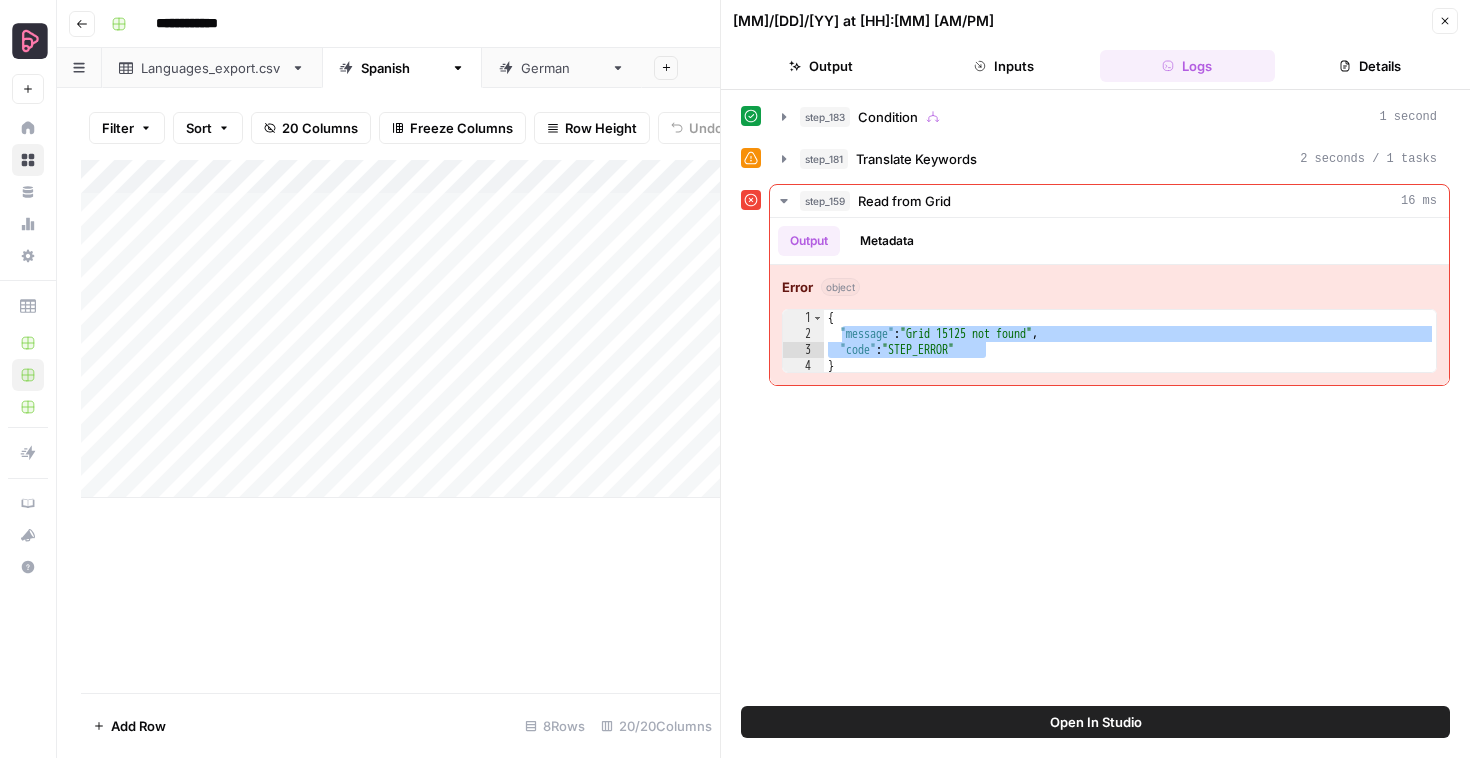 click on "Languages_export.csv" at bounding box center [212, 68] 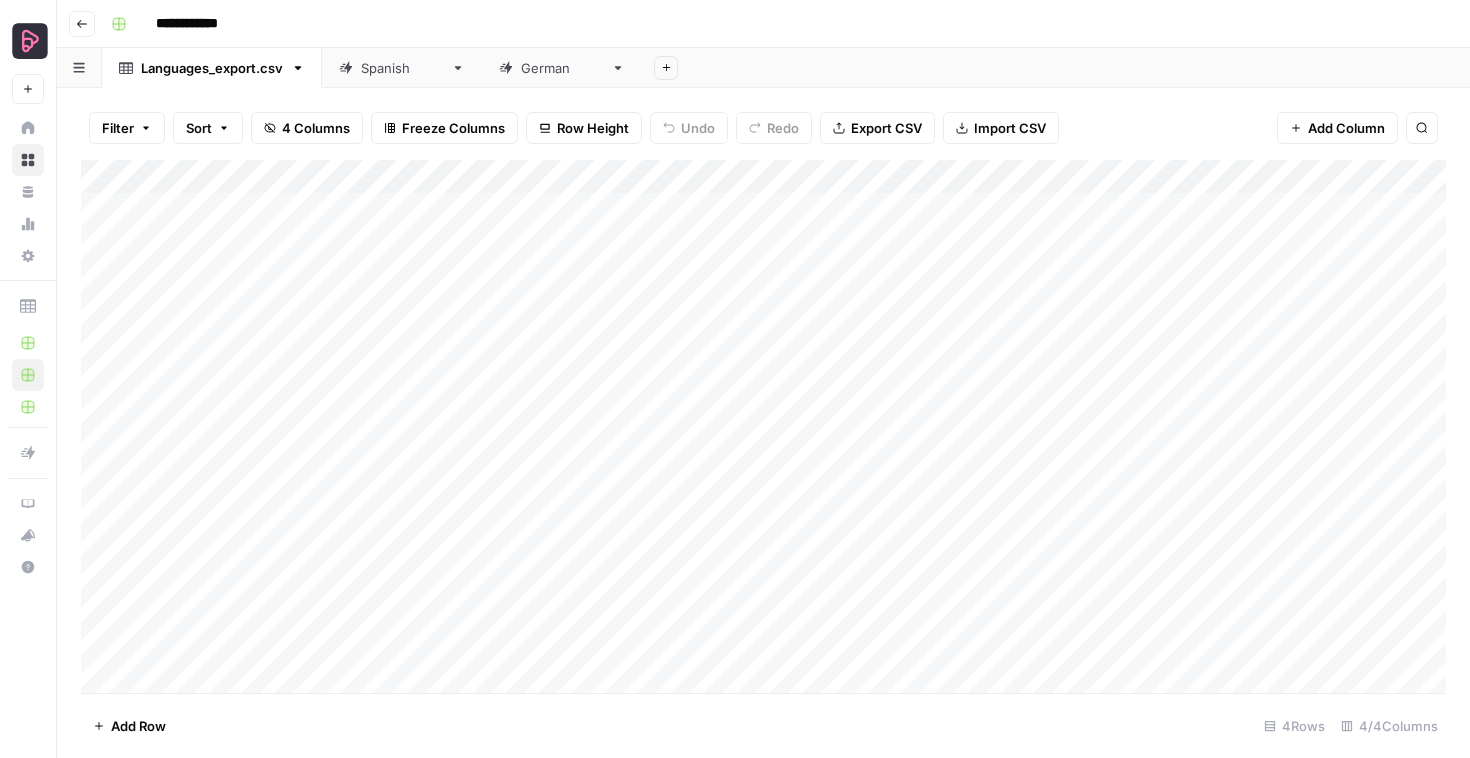 click on "Spanish" at bounding box center (402, 68) 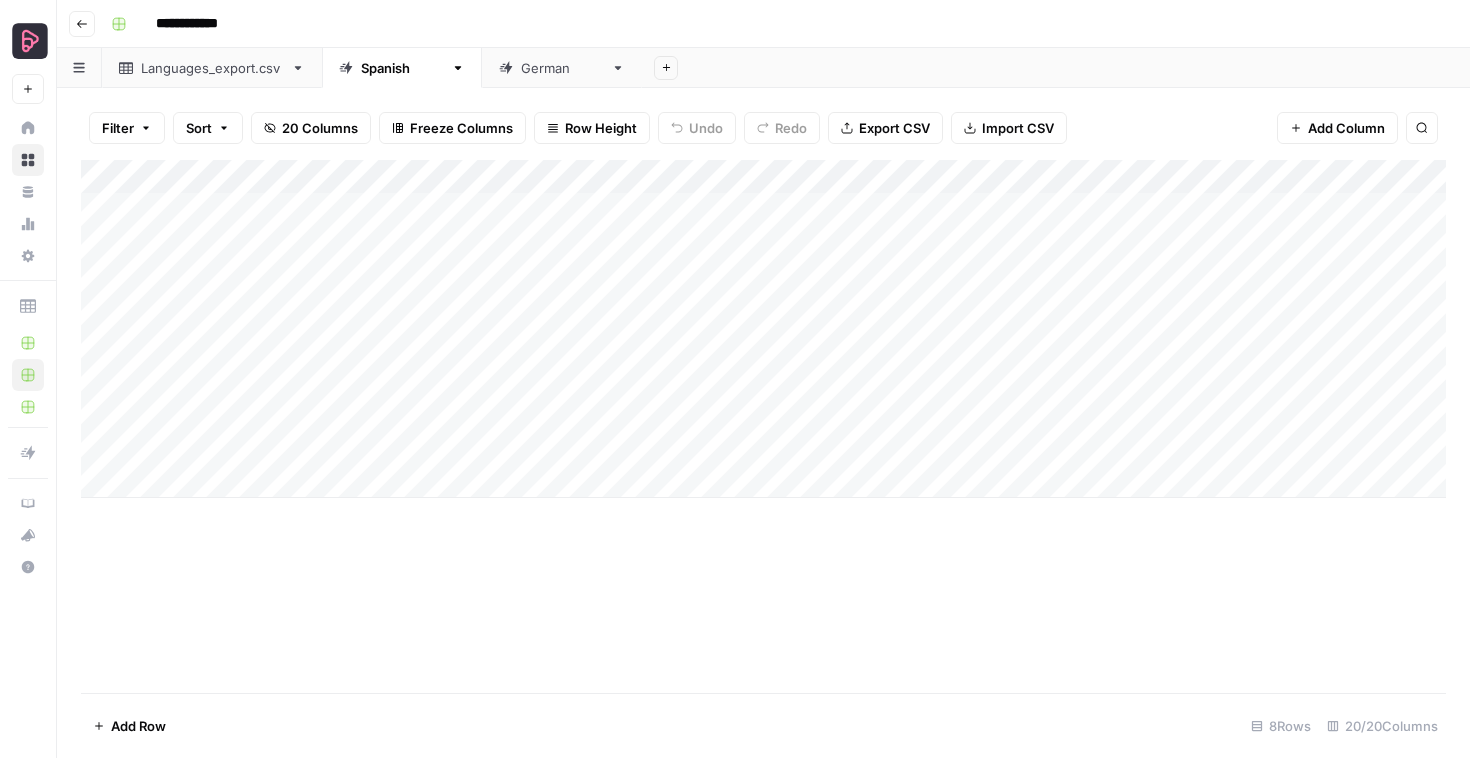 click on "Languages_export.csv" at bounding box center [212, 68] 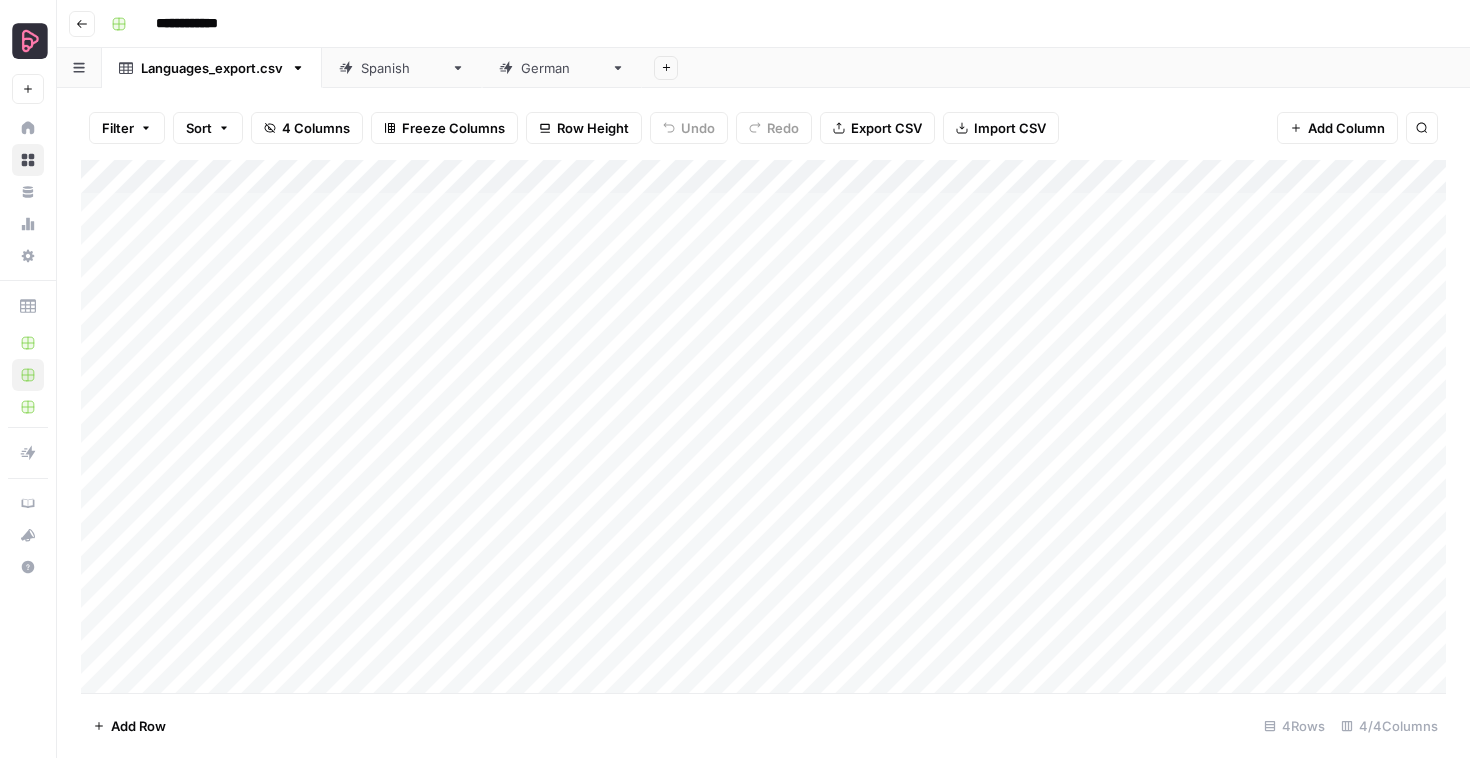 click 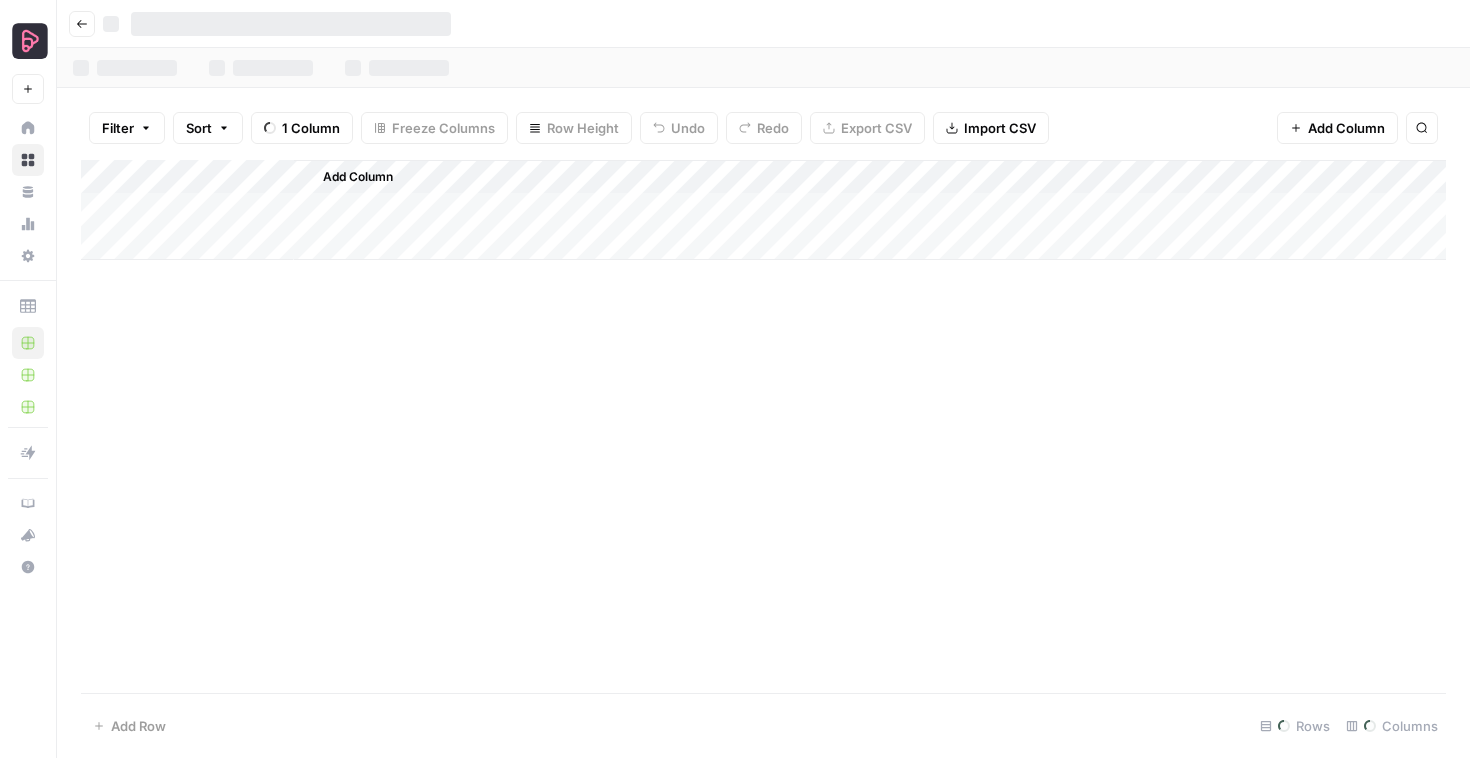 scroll, scrollTop: 0, scrollLeft: 0, axis: both 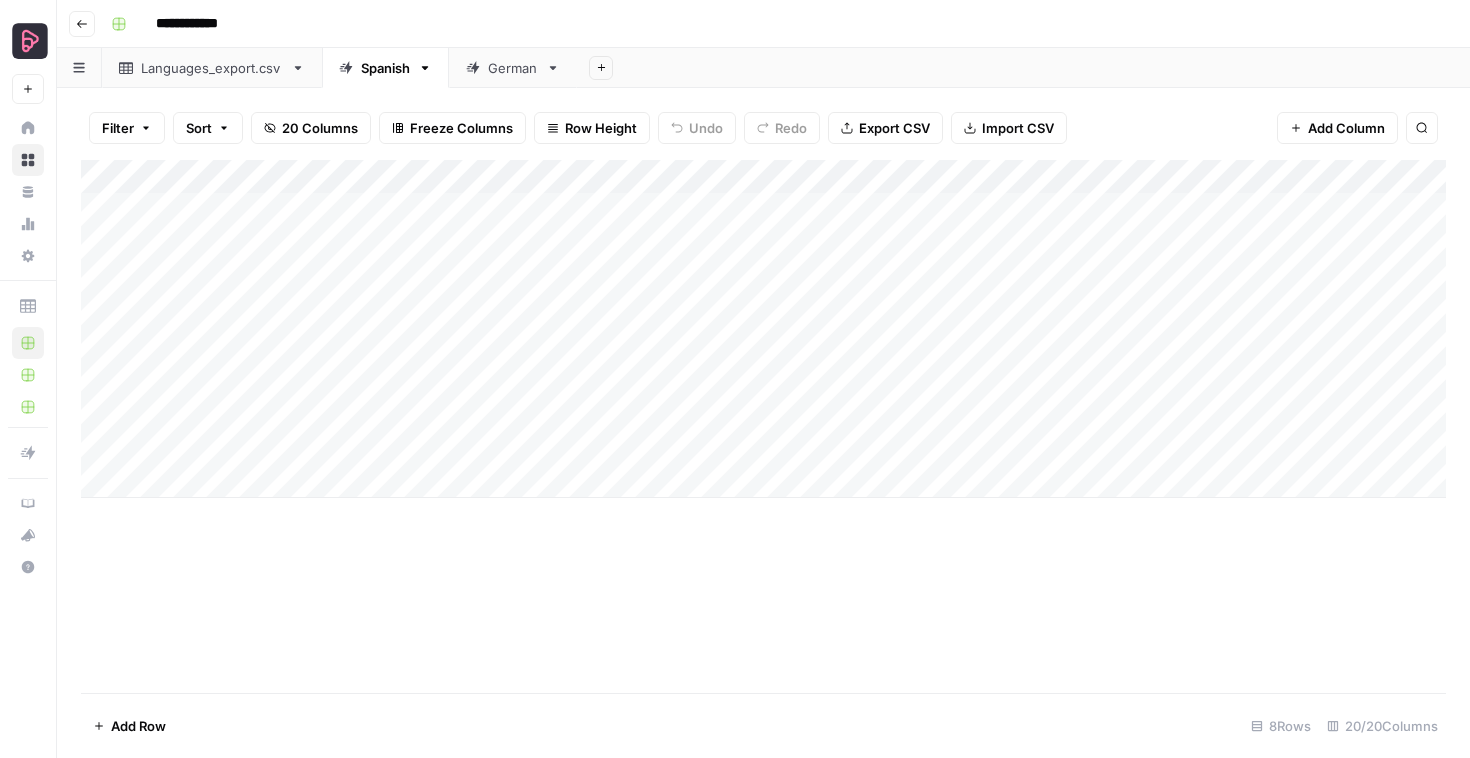 click on "Add Column" at bounding box center [763, 329] 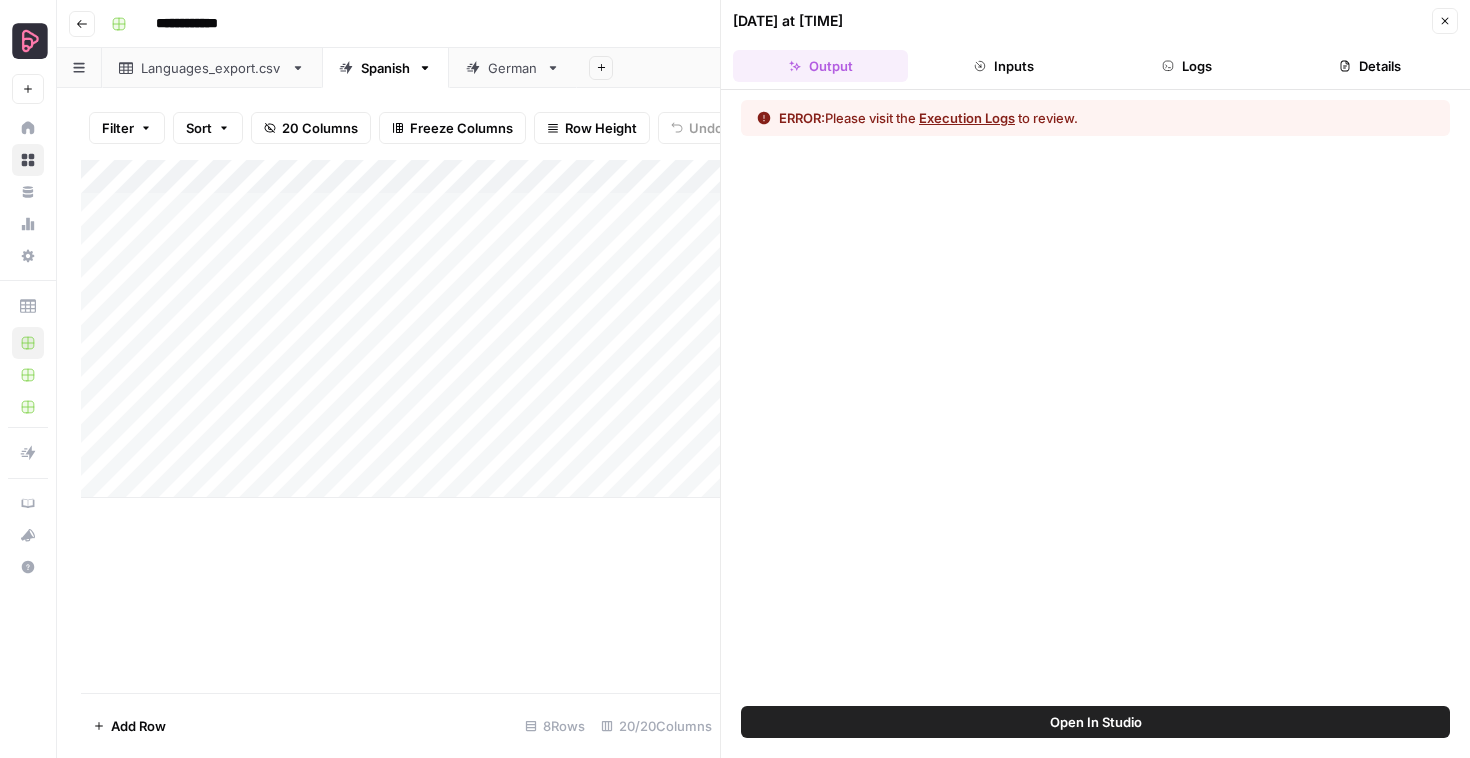 click on "Logs" at bounding box center [1187, 66] 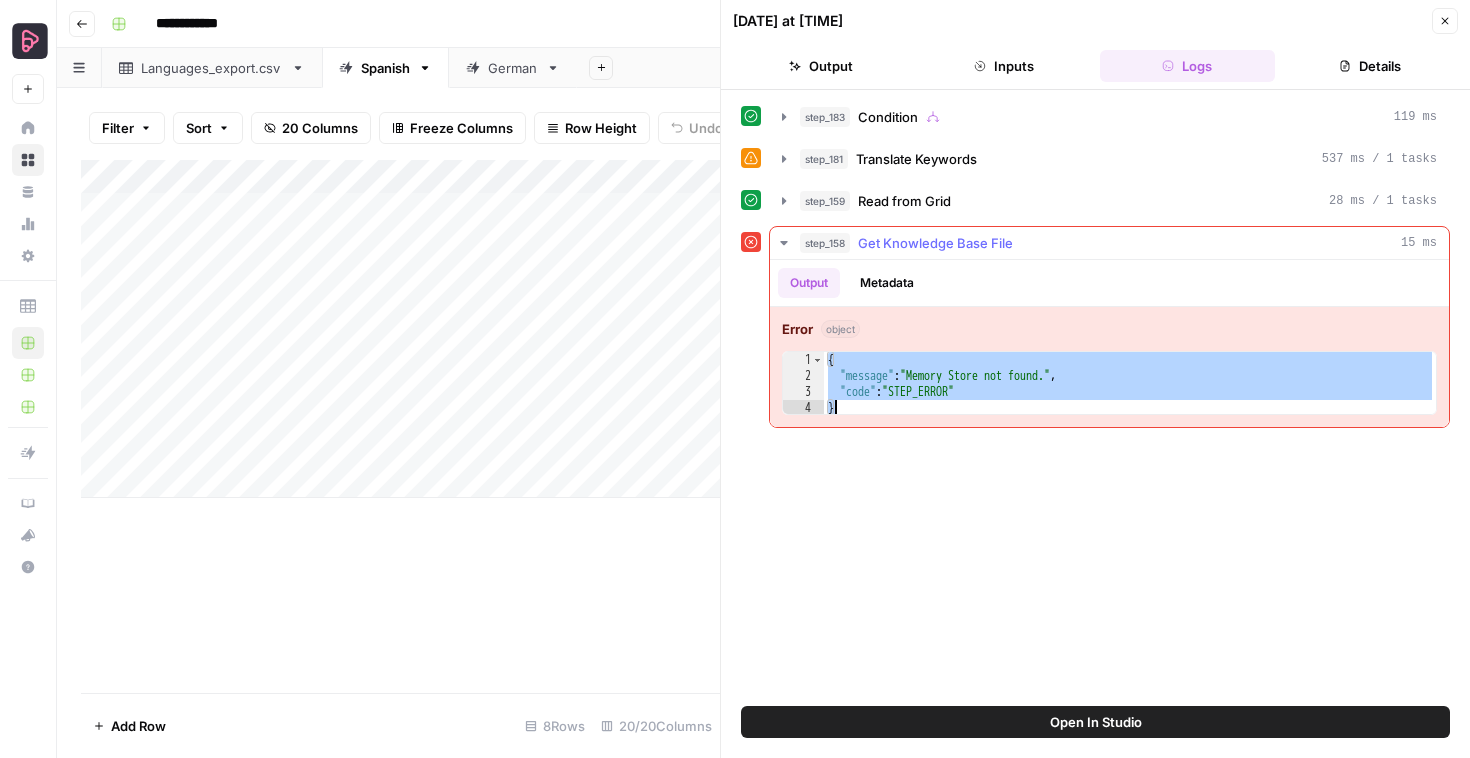 drag, startPoint x: 829, startPoint y: 361, endPoint x: 863, endPoint y: 403, distance: 54.037025 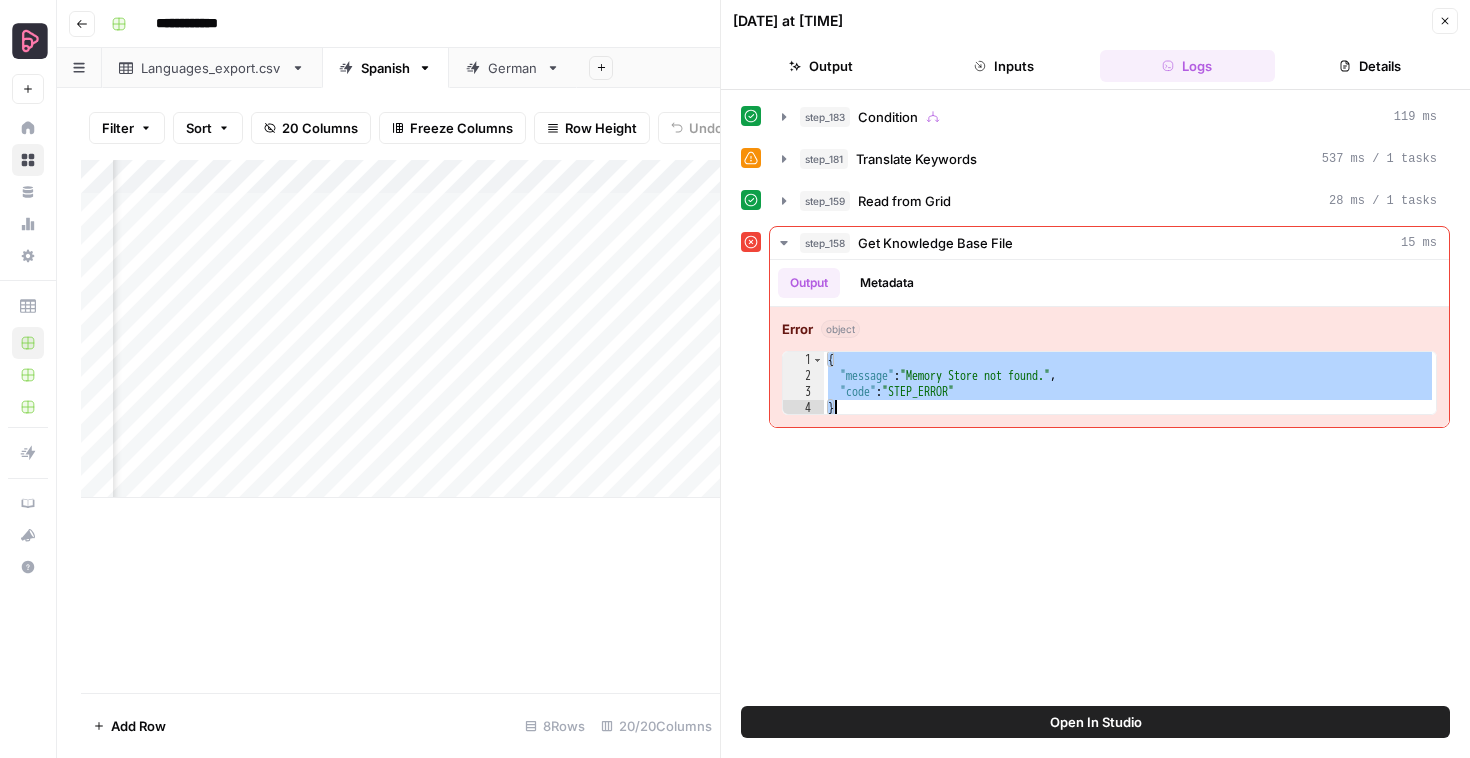 scroll, scrollTop: 0, scrollLeft: 526, axis: horizontal 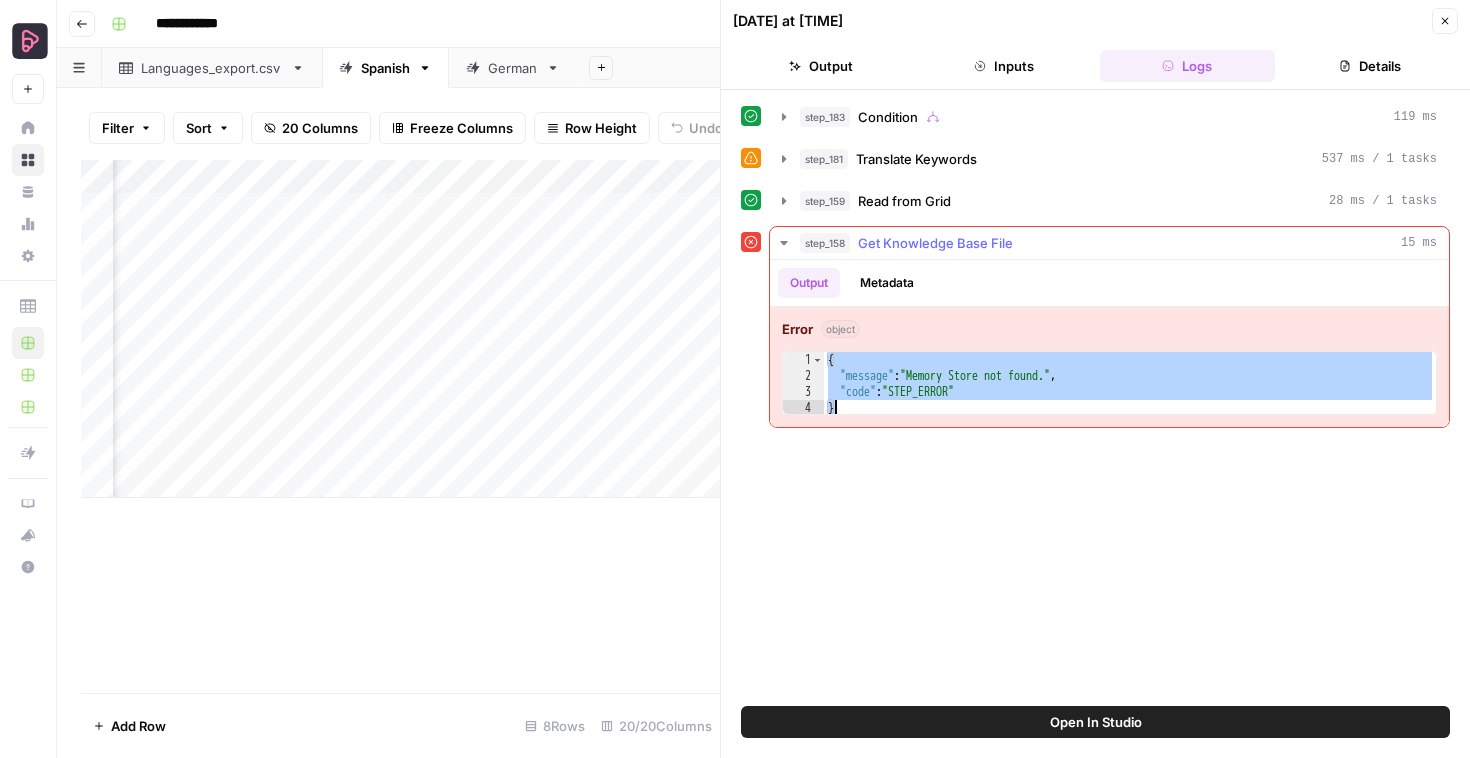 click on "Metadata" at bounding box center [887, 283] 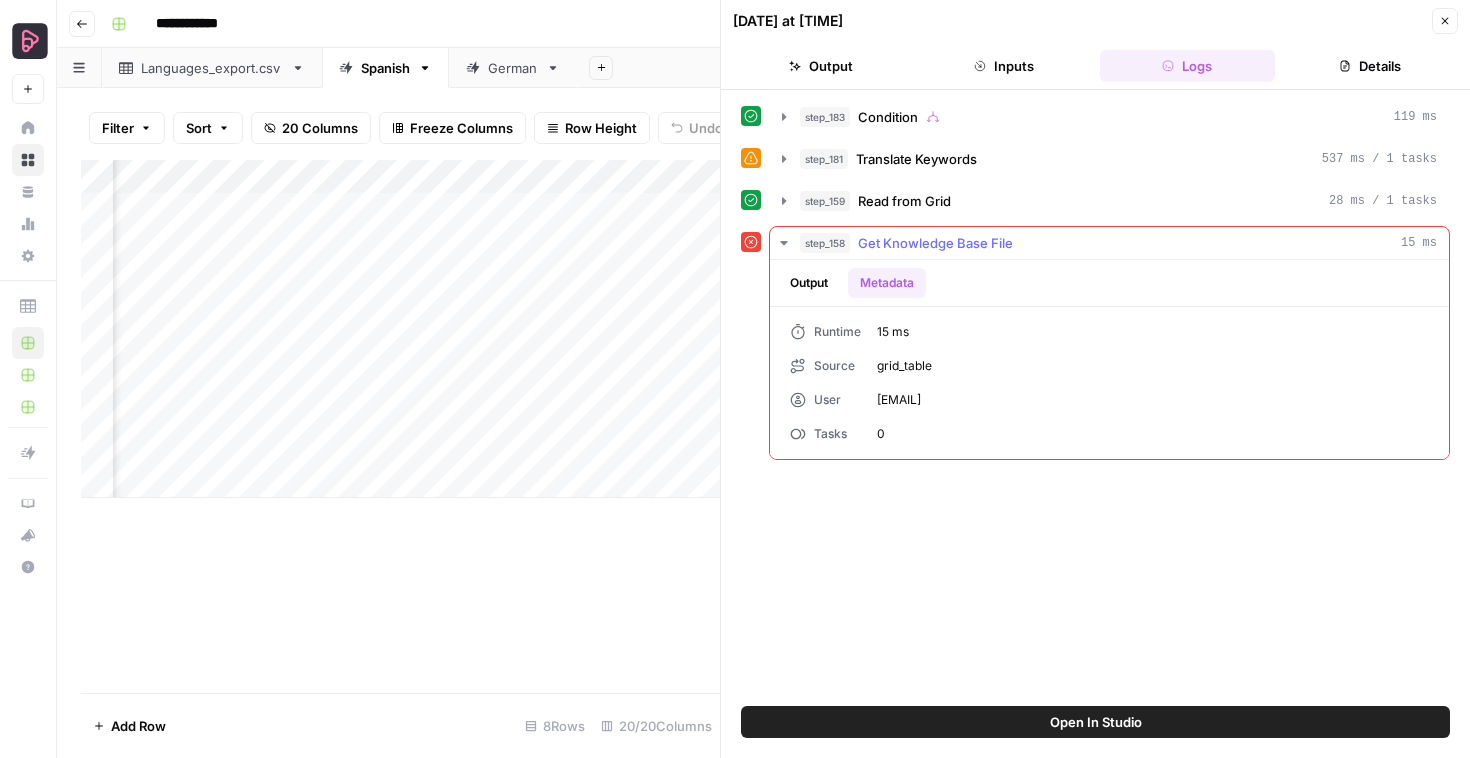 click on "Output" at bounding box center [809, 283] 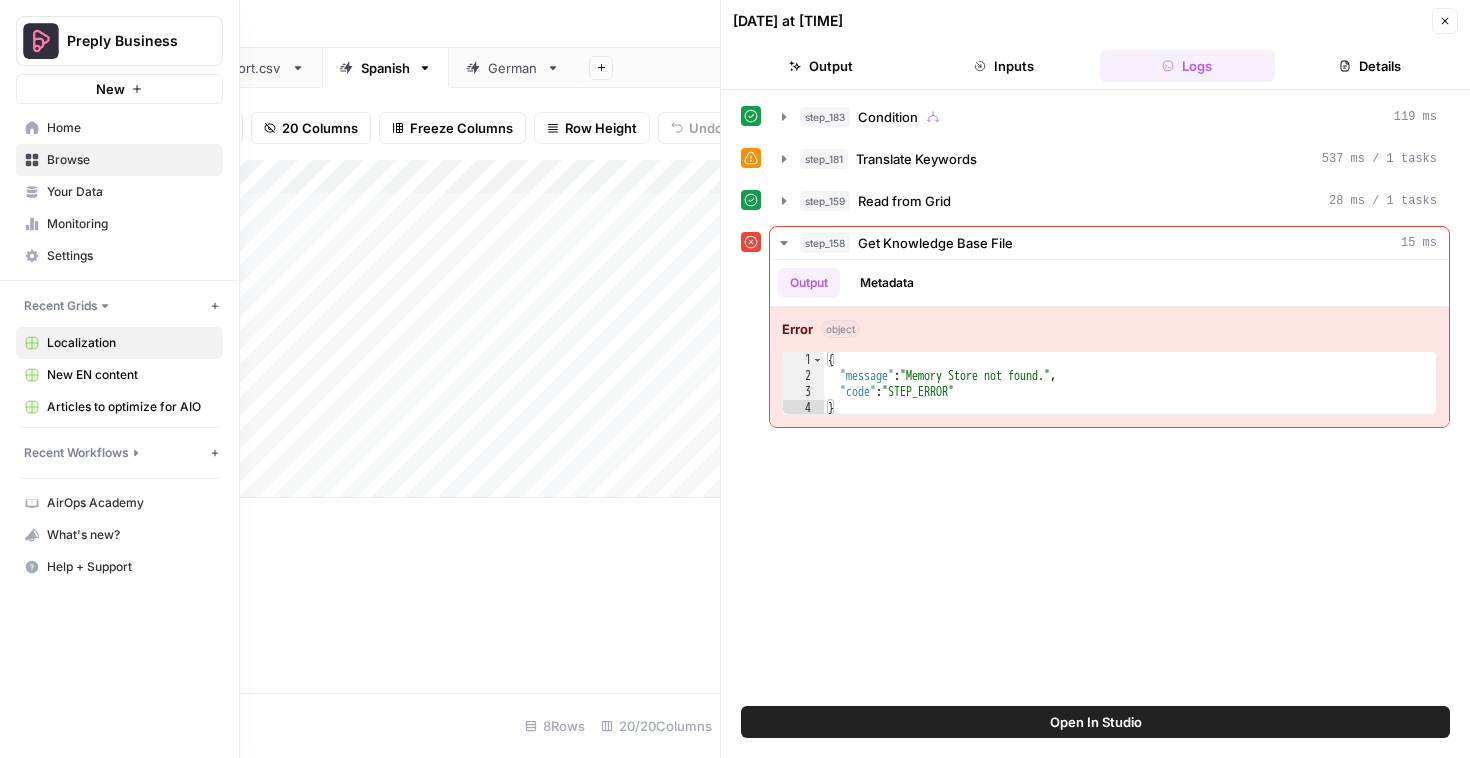 type 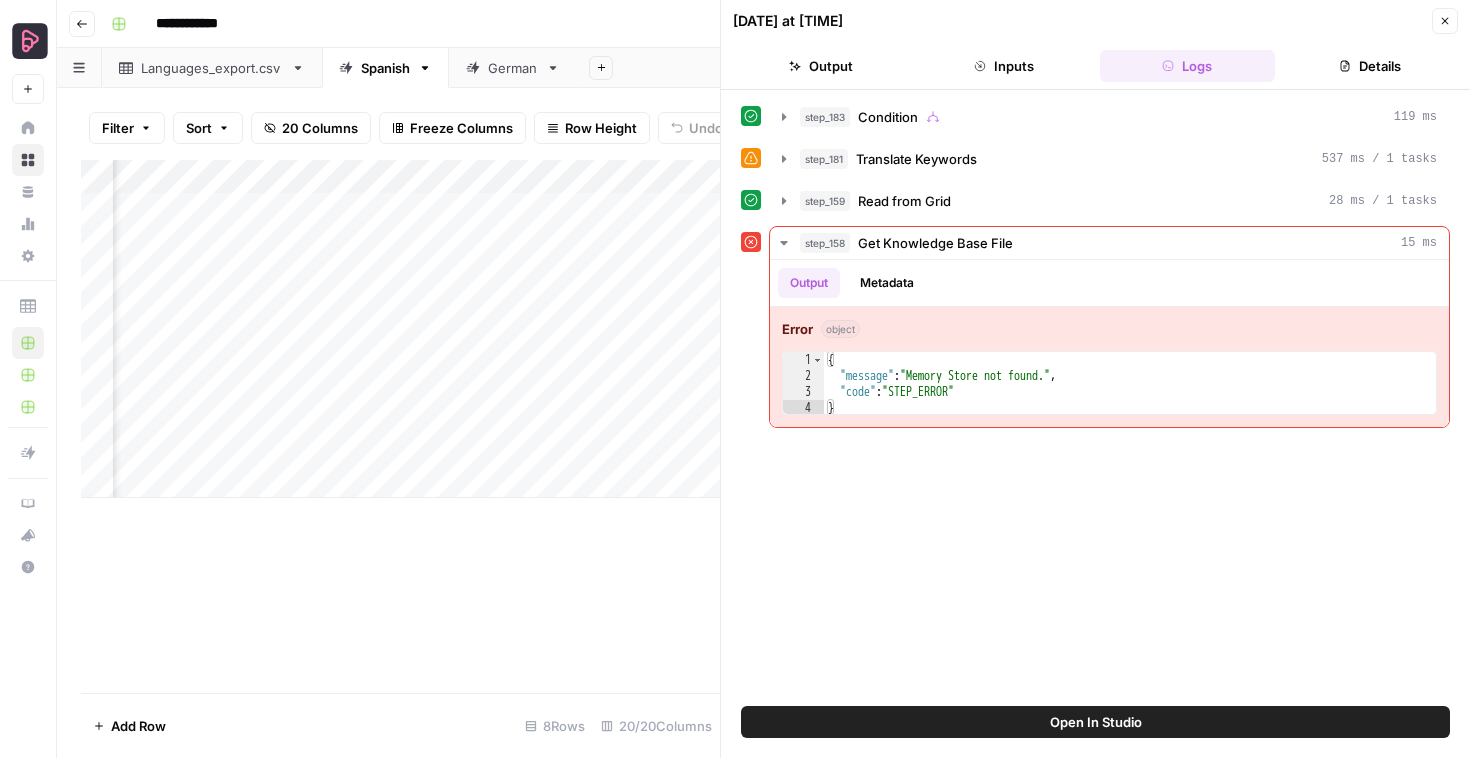 click 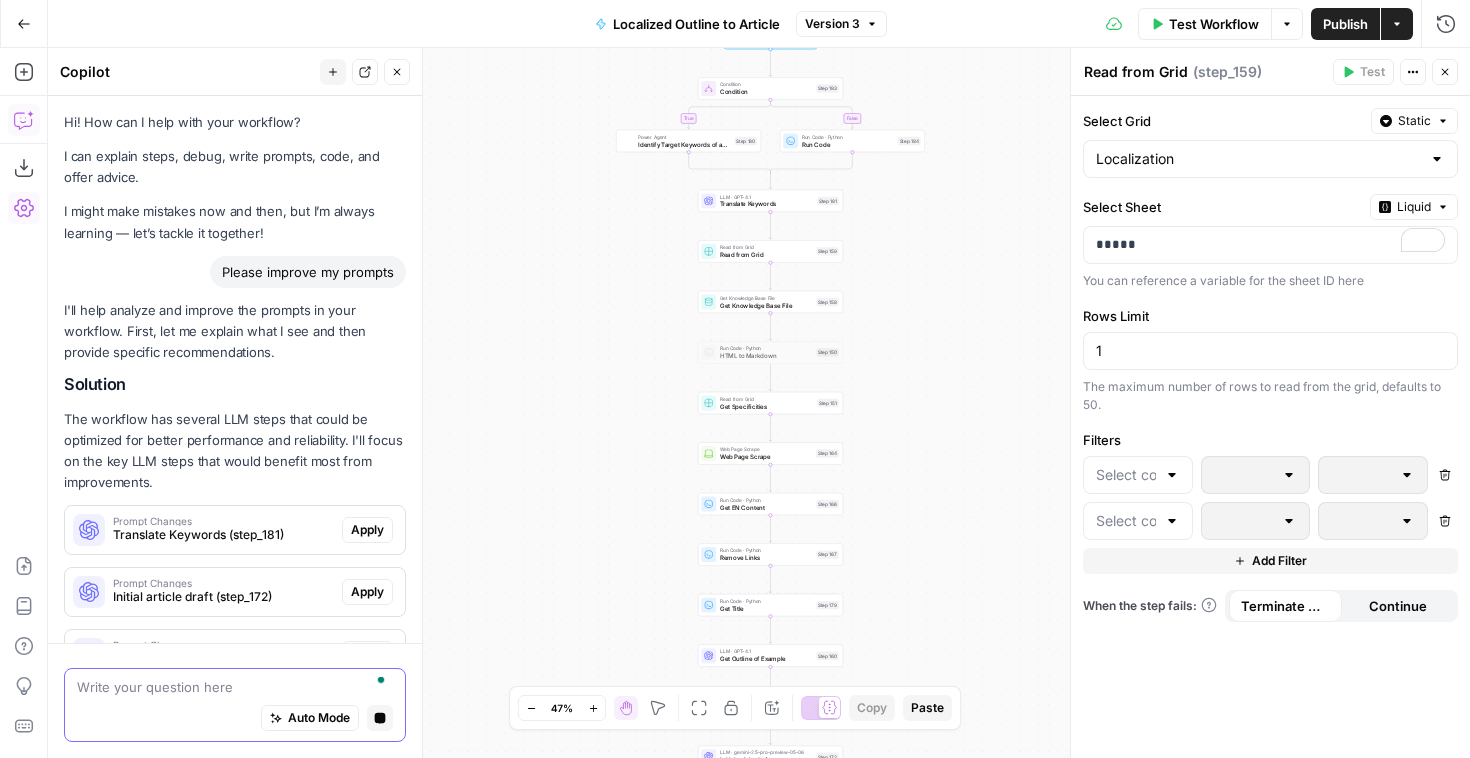 scroll, scrollTop: 0, scrollLeft: 0, axis: both 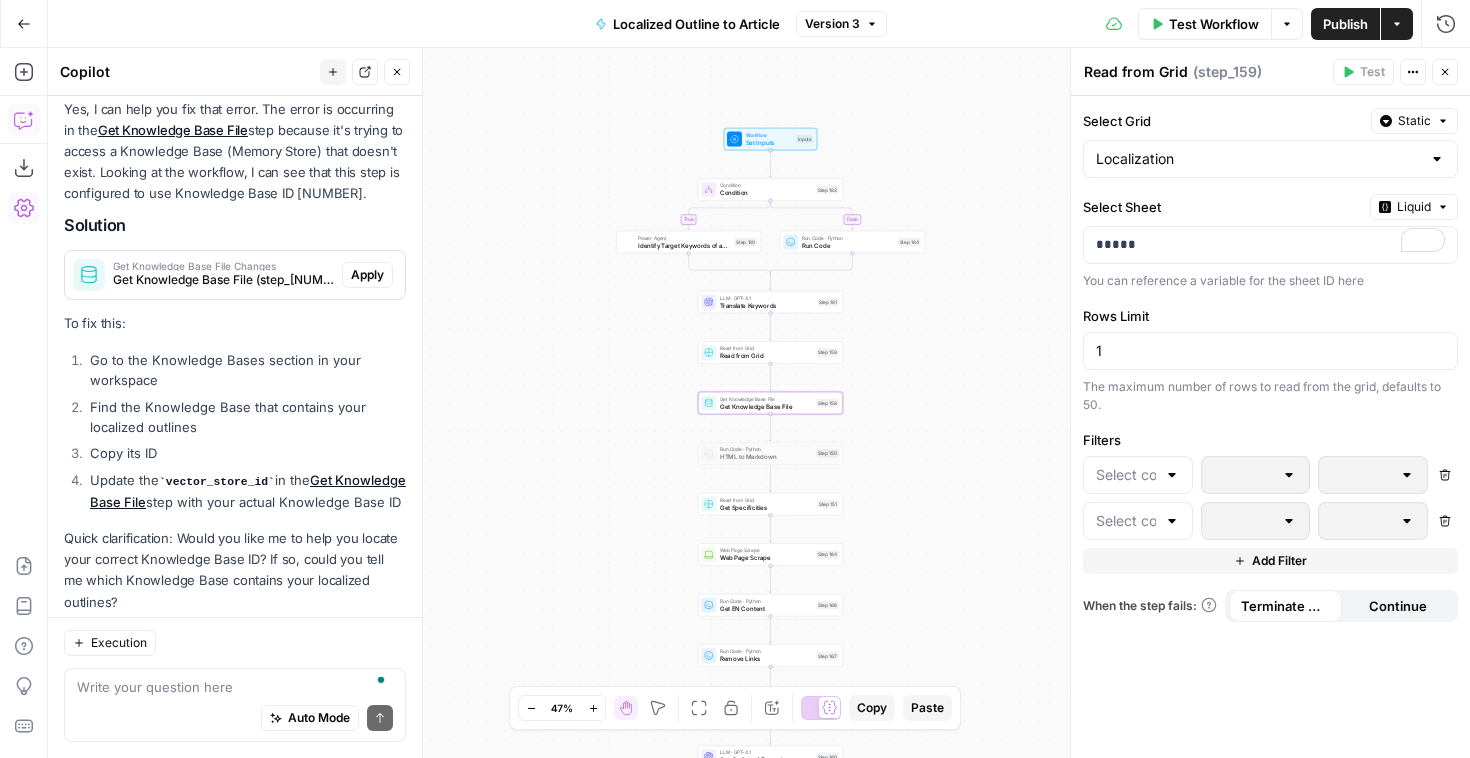 click on "Get Knowledge Base File" at bounding box center [248, 491] 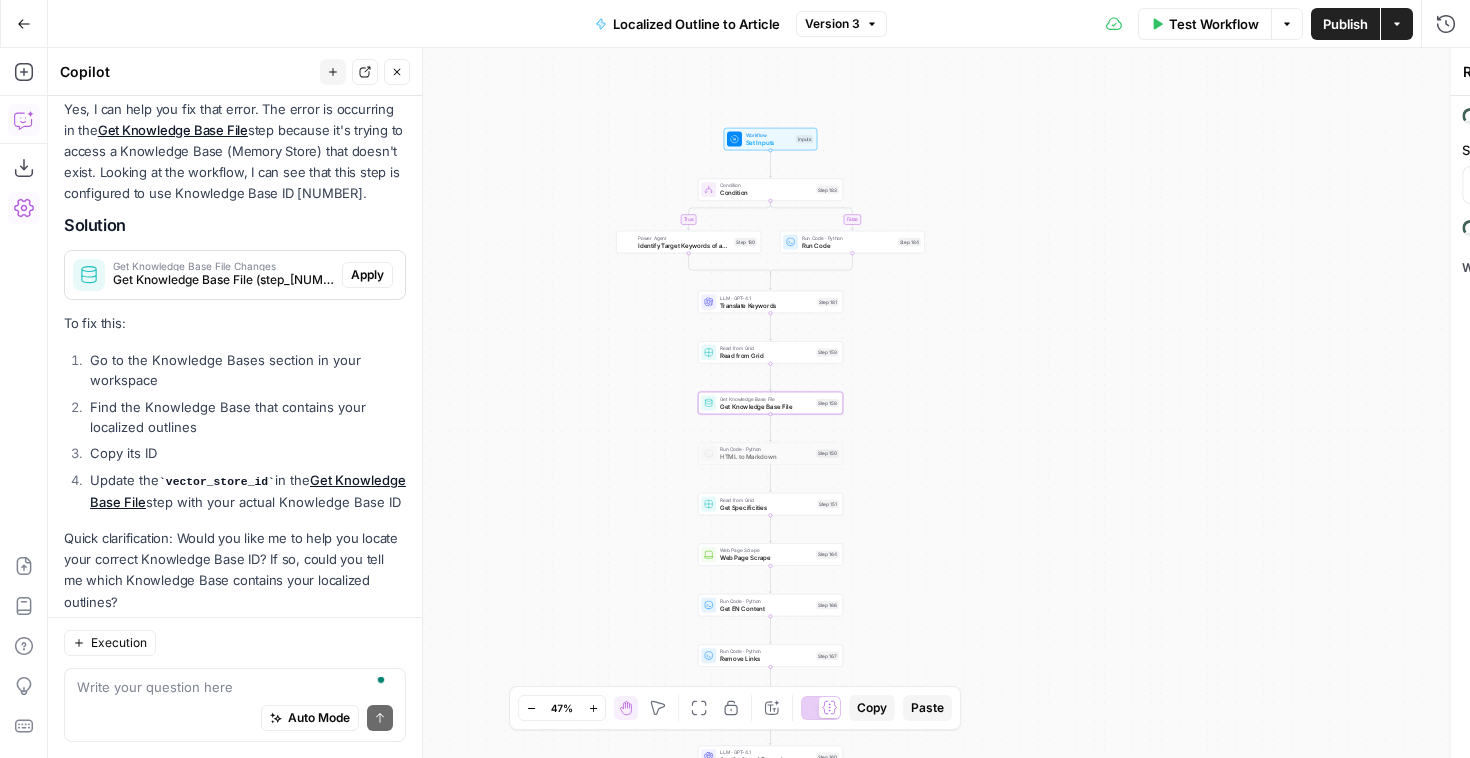 type on "Get Knowledge Base File" 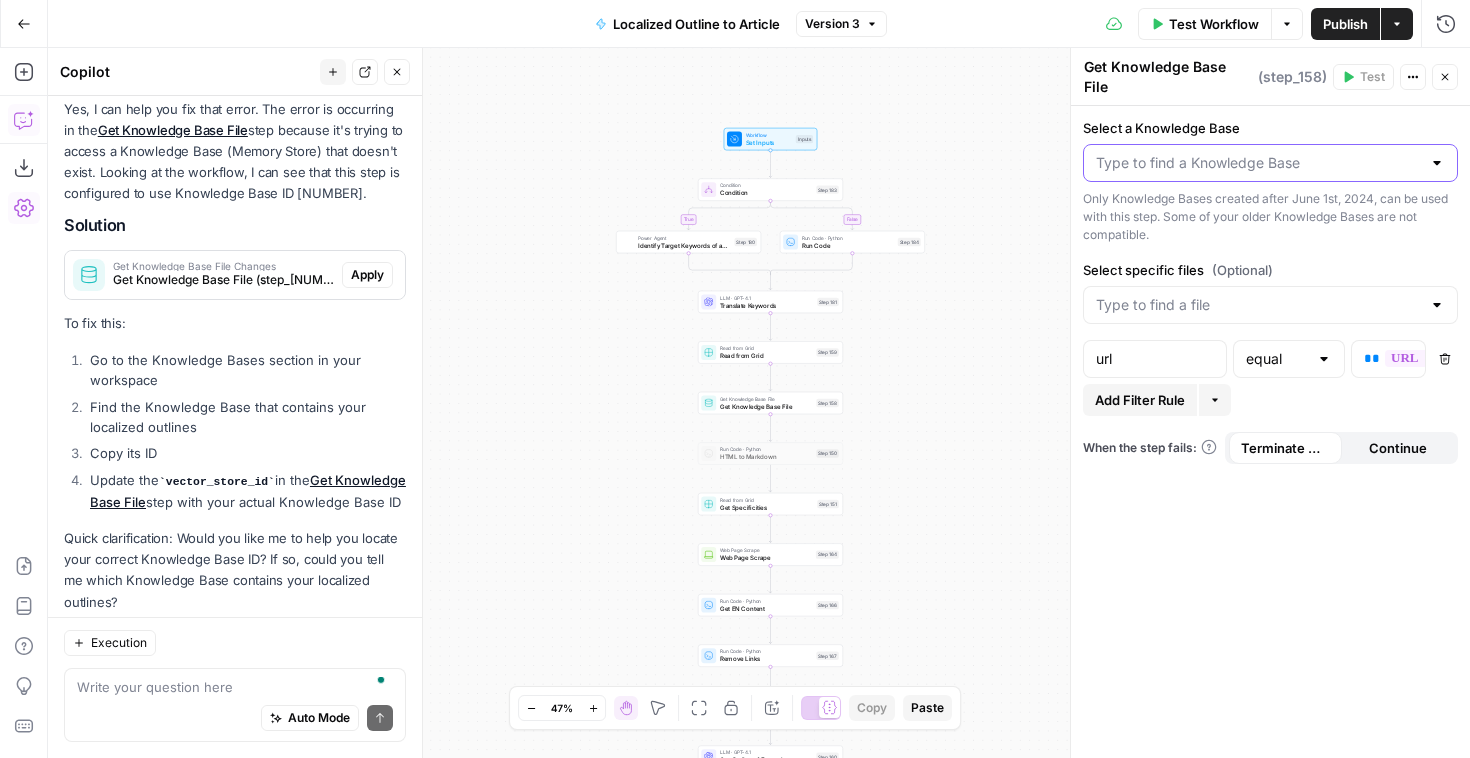 click on "Select a Knowledge Base" at bounding box center [1258, 163] 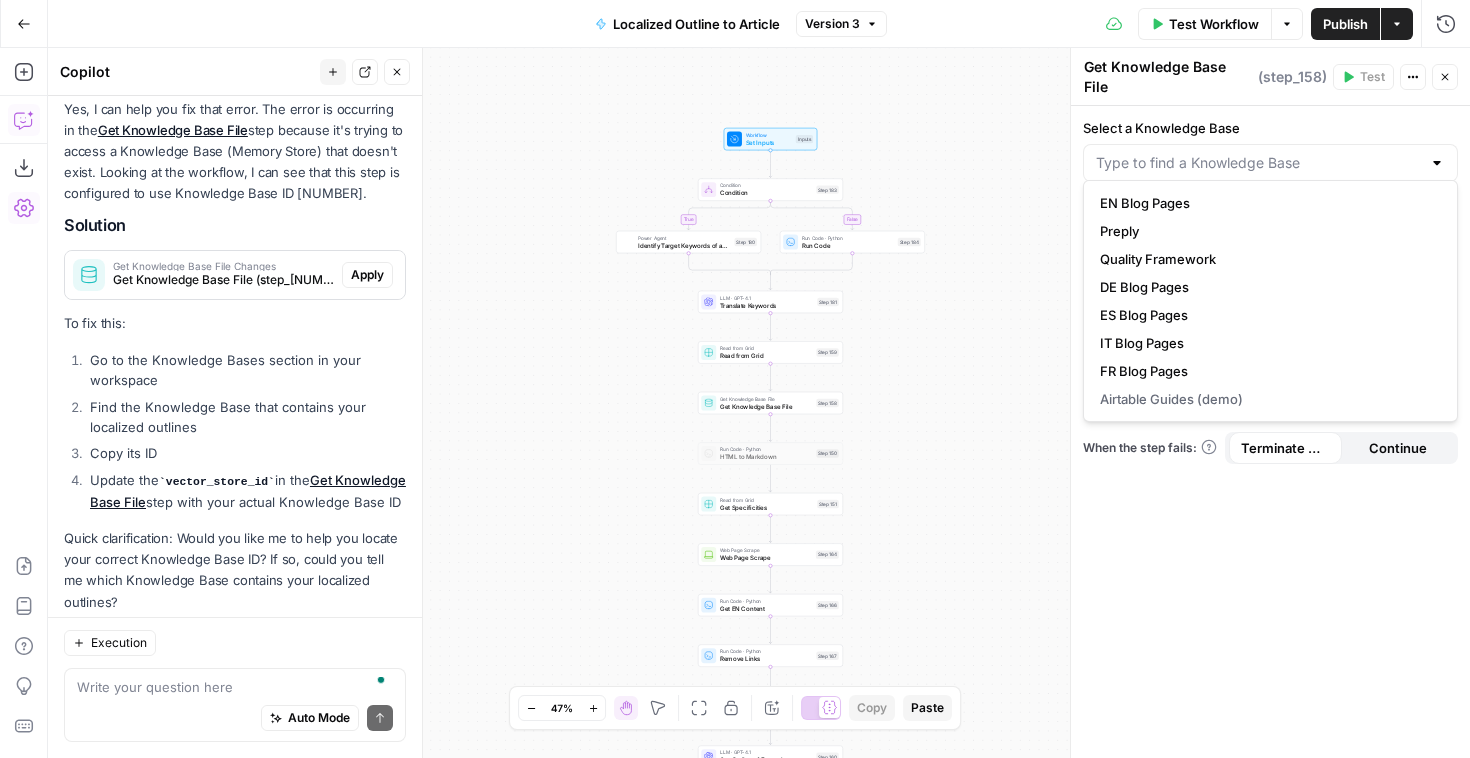 click on "**********" at bounding box center [1270, 432] 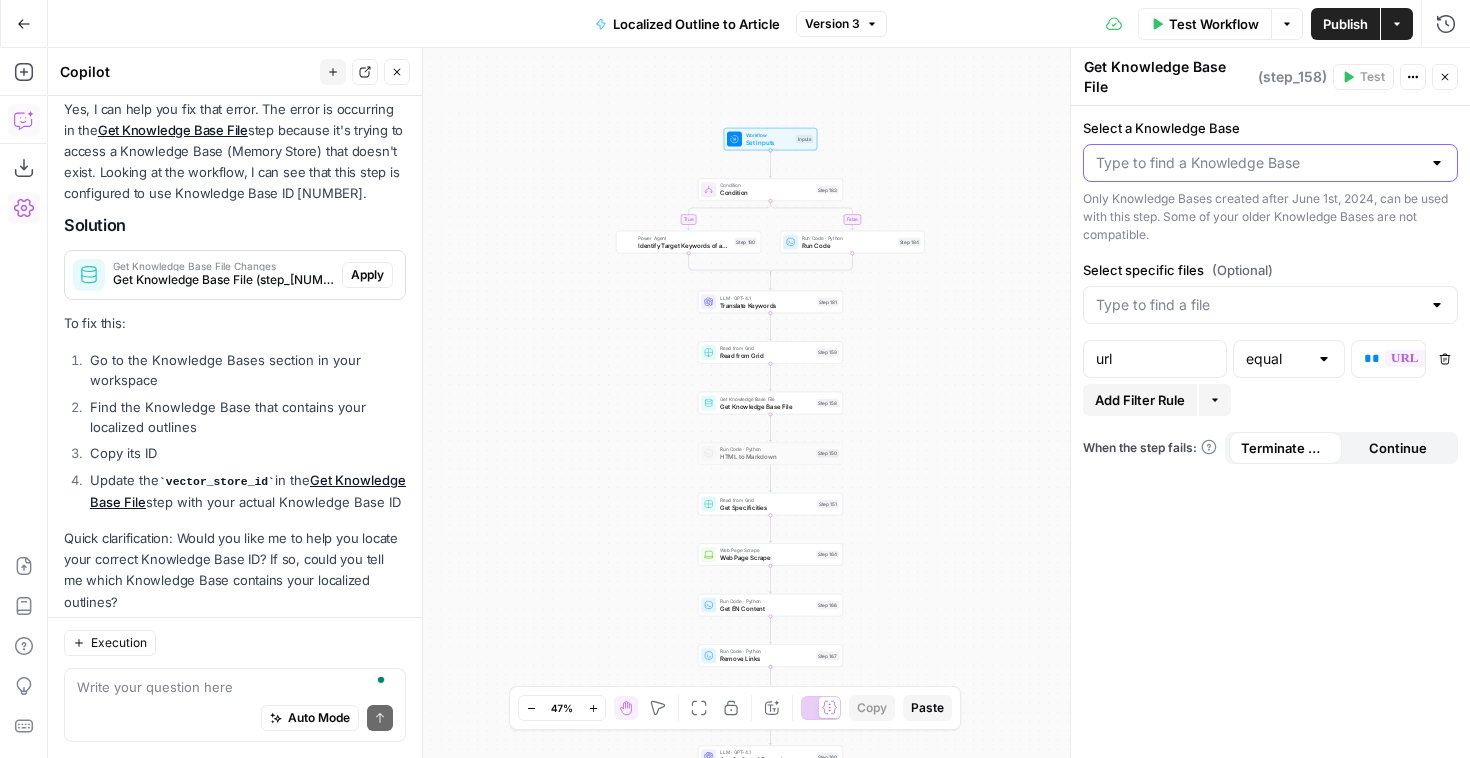 click on "Select a Knowledge Base" at bounding box center (1258, 163) 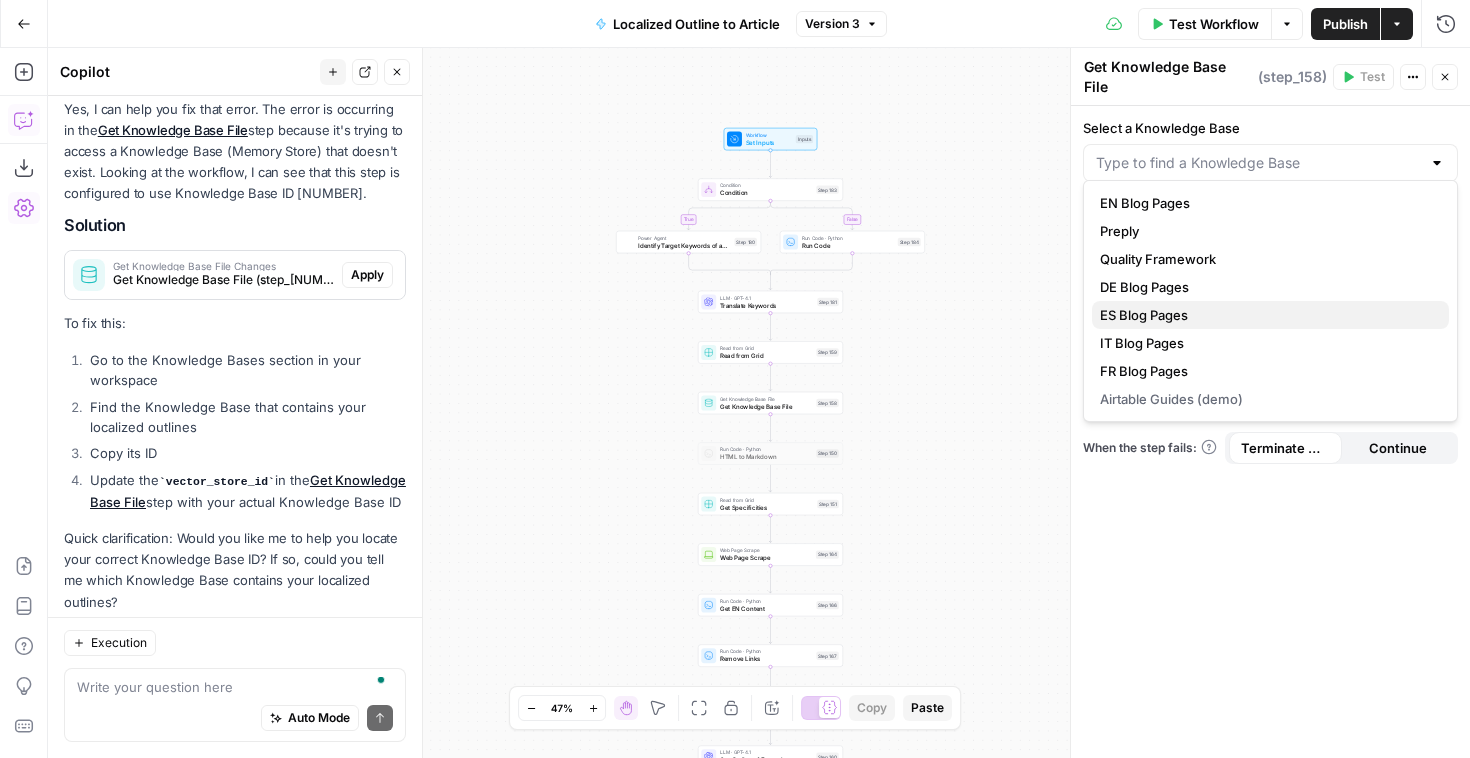 click on "ES Blog Pages" at bounding box center (1266, 315) 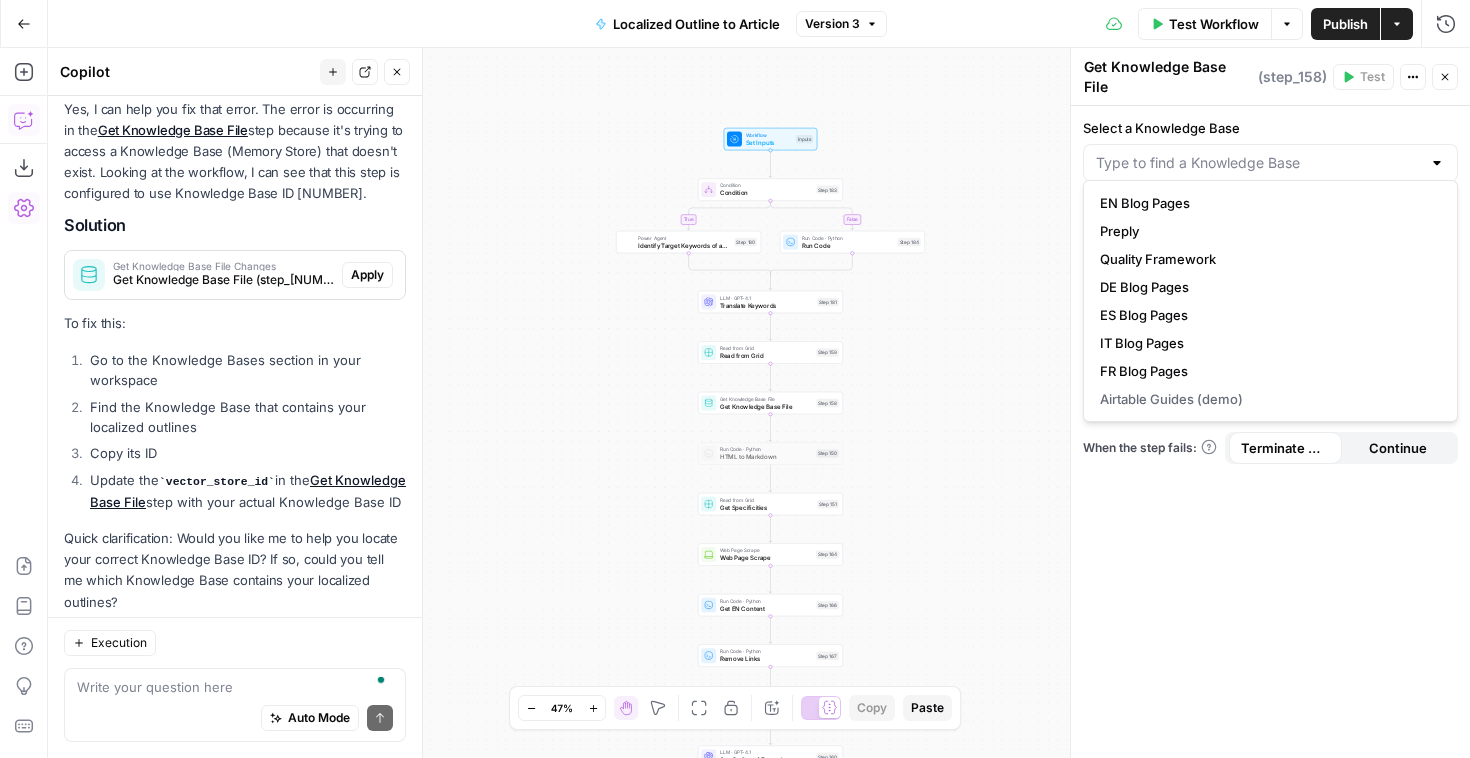 type on "ES Blog Pages" 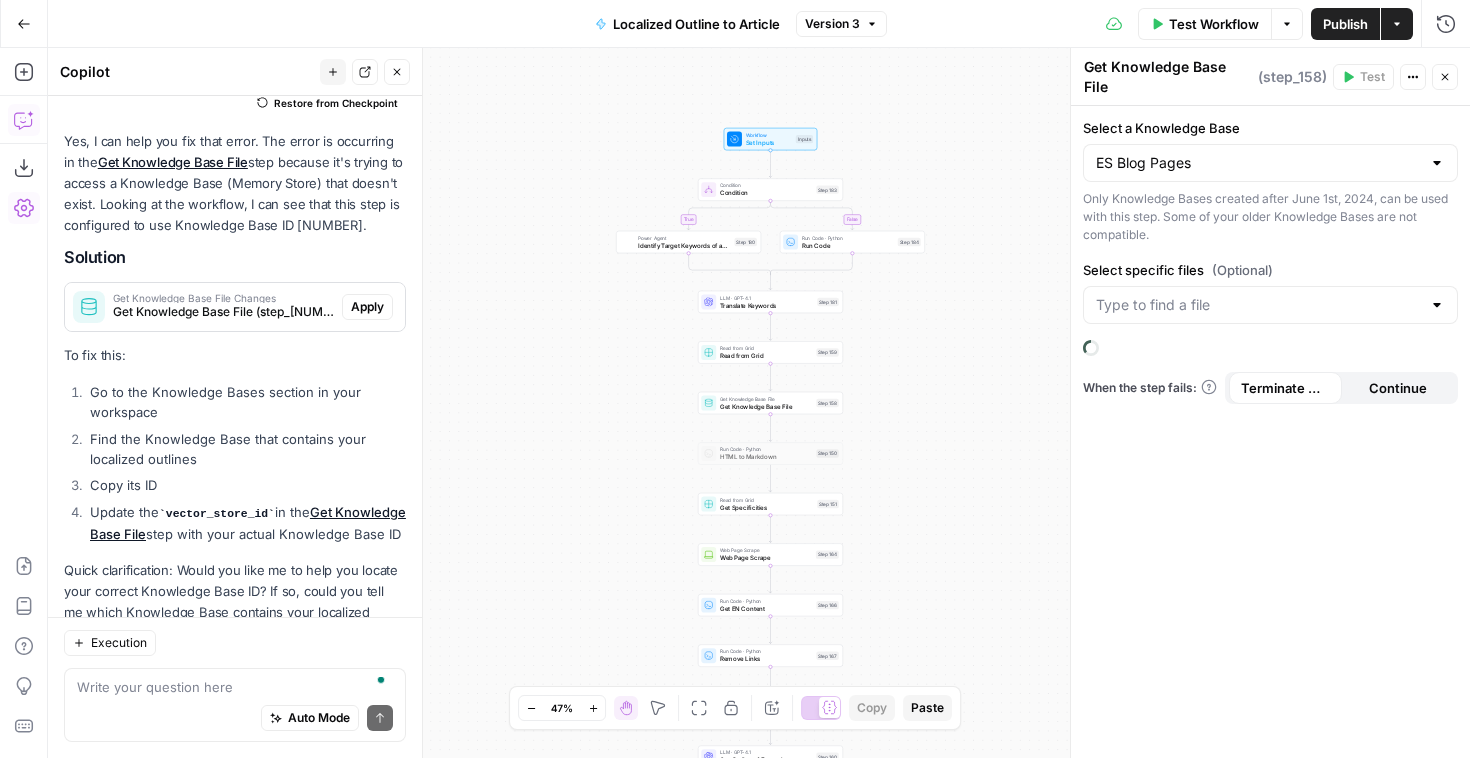 scroll, scrollTop: 1885, scrollLeft: 0, axis: vertical 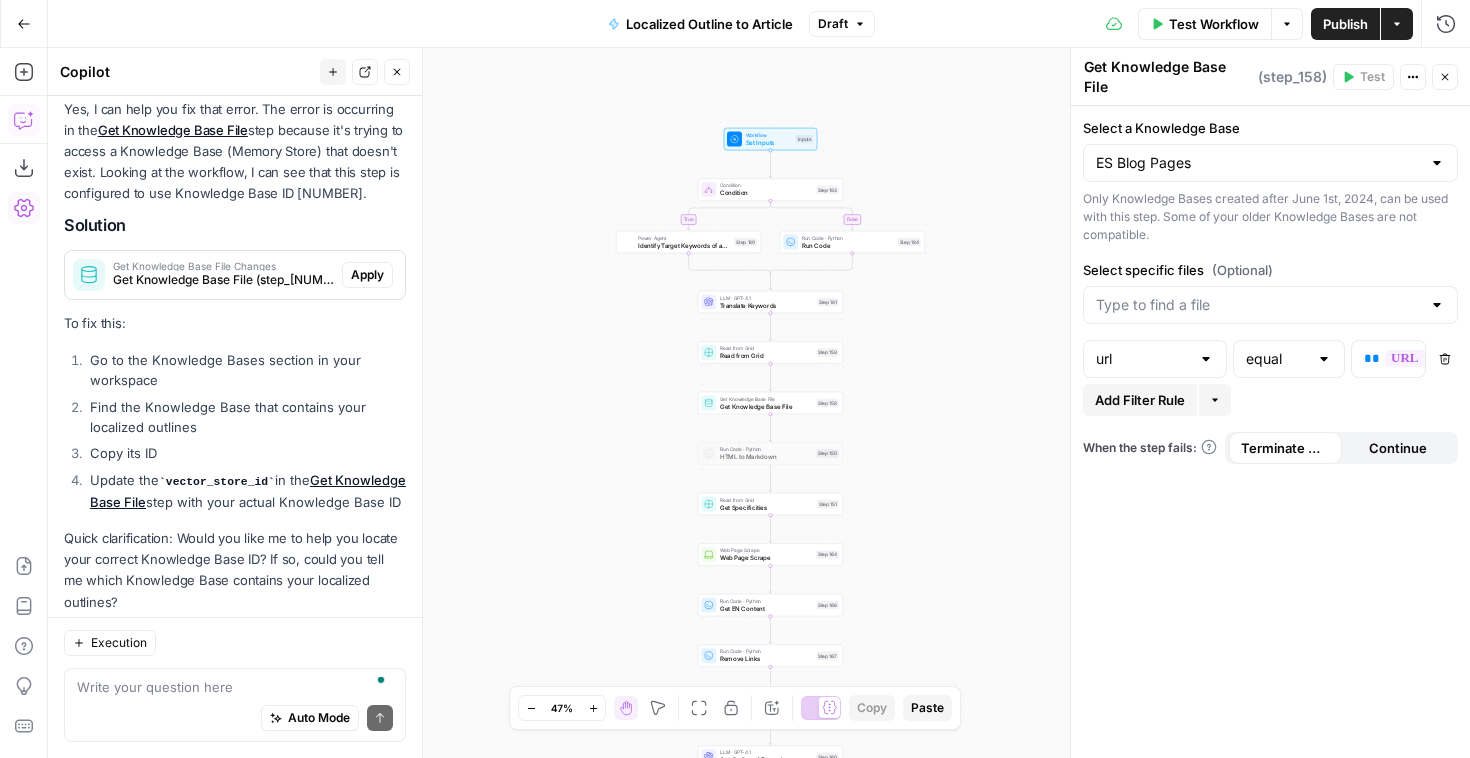 click on "Publish" at bounding box center (1345, 24) 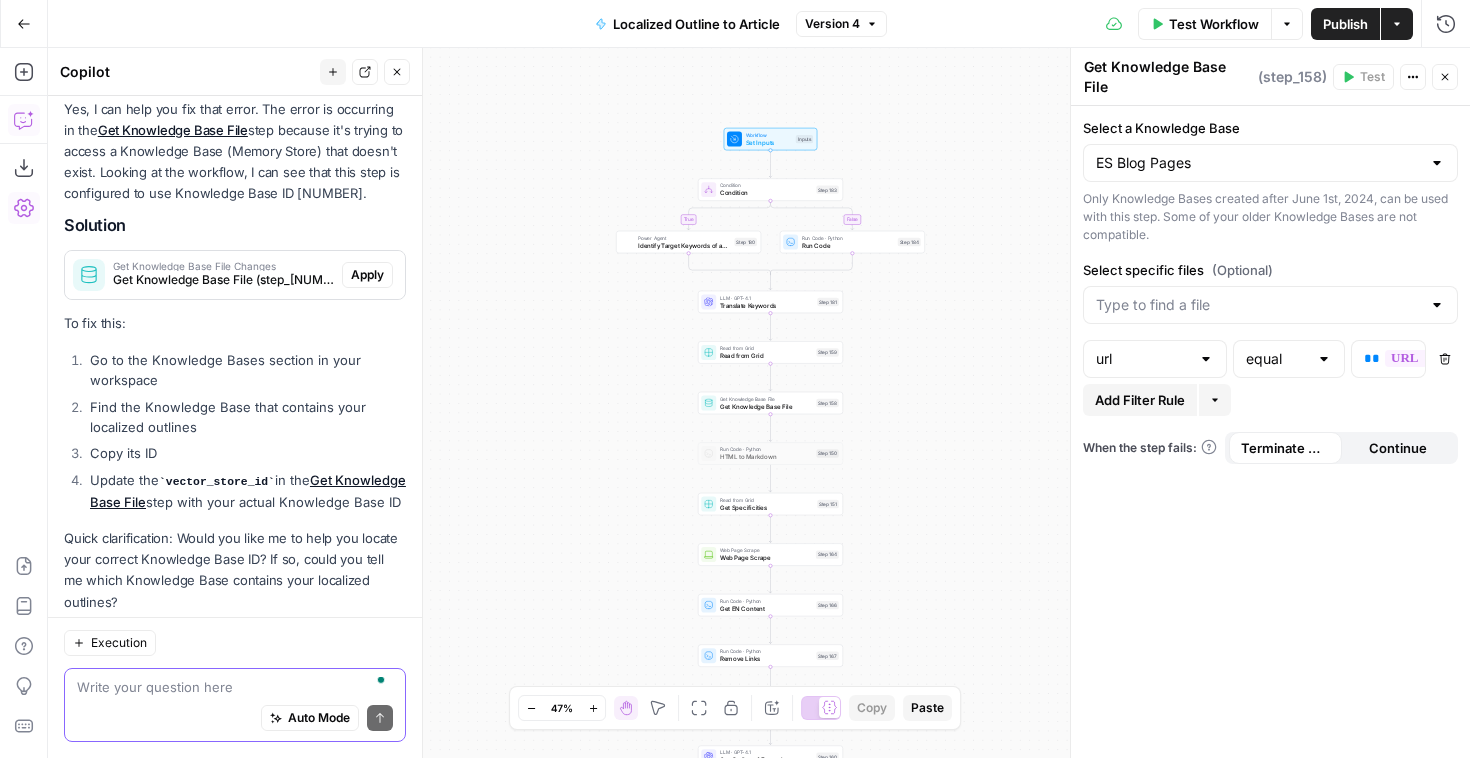 click at bounding box center (235, 687) 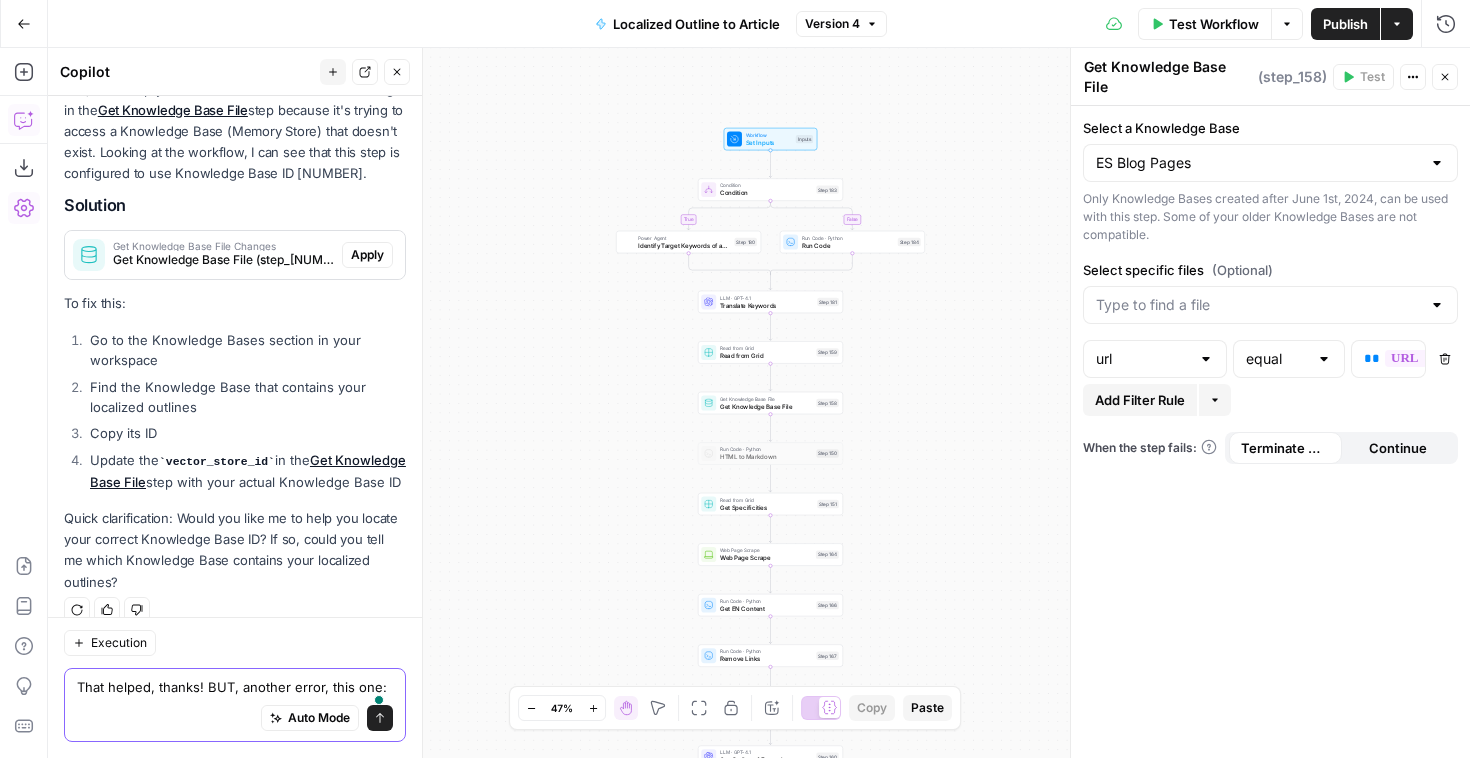 paste on "{
"message": "App with id 71304 not found",
"code": "STEP_ERROR"
}" 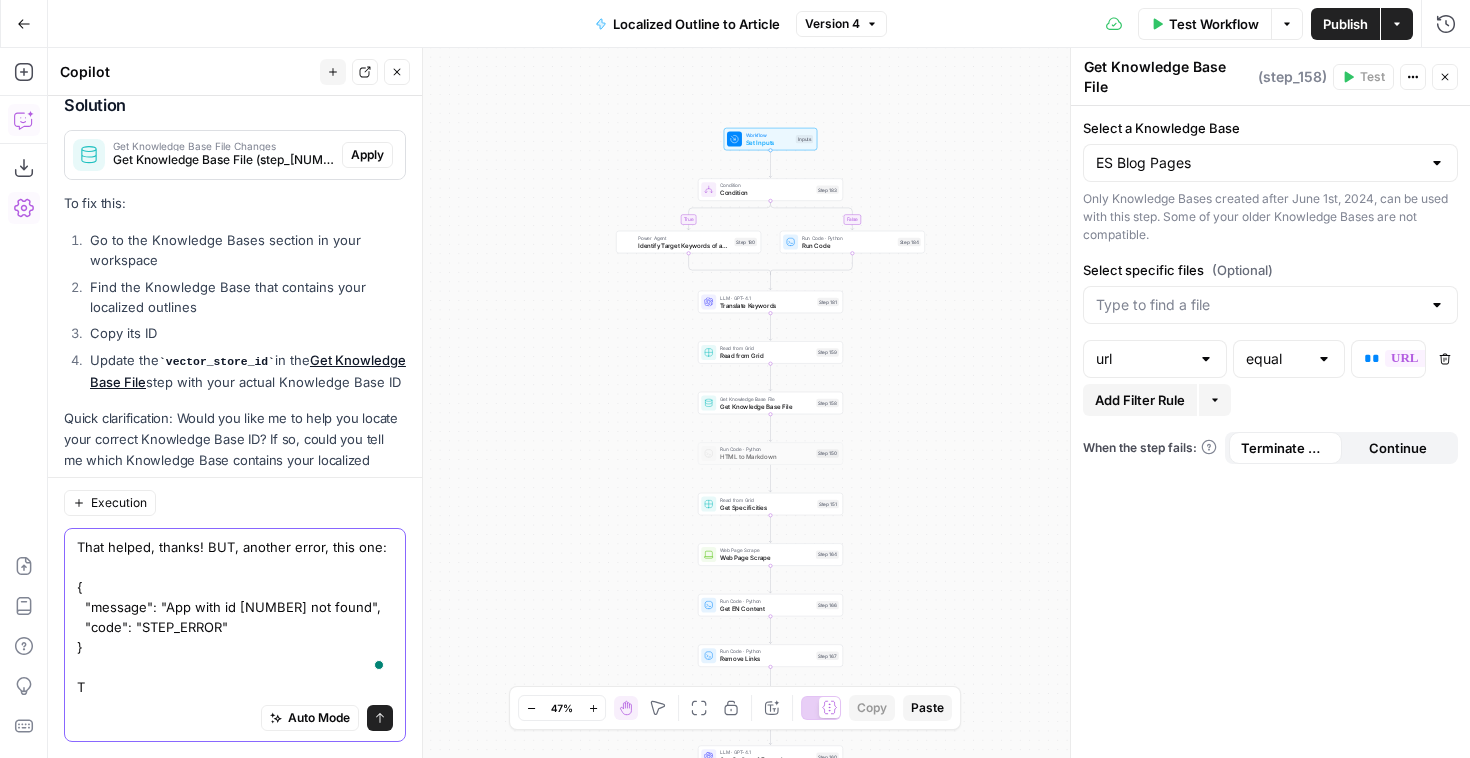scroll, scrollTop: 2025, scrollLeft: 0, axis: vertical 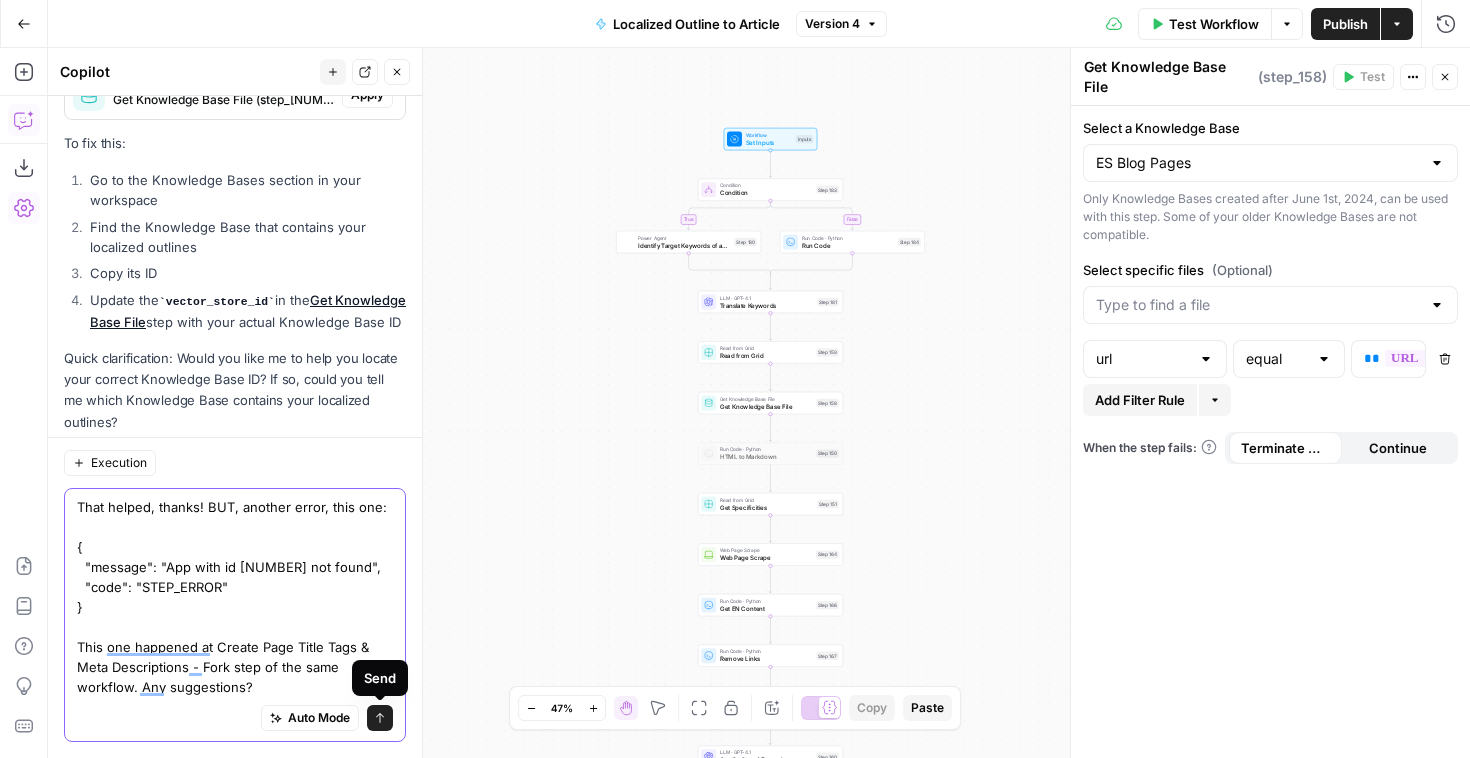 type on "That helped, thanks! BUT, another error, this one:
{
"message": "App with id 71304 not found",
"code": "STEP_ERROR"
}
This one happened at Create Page Title Tags & Meta Descriptions - Fork step of the same workflow. Any suggestions?" 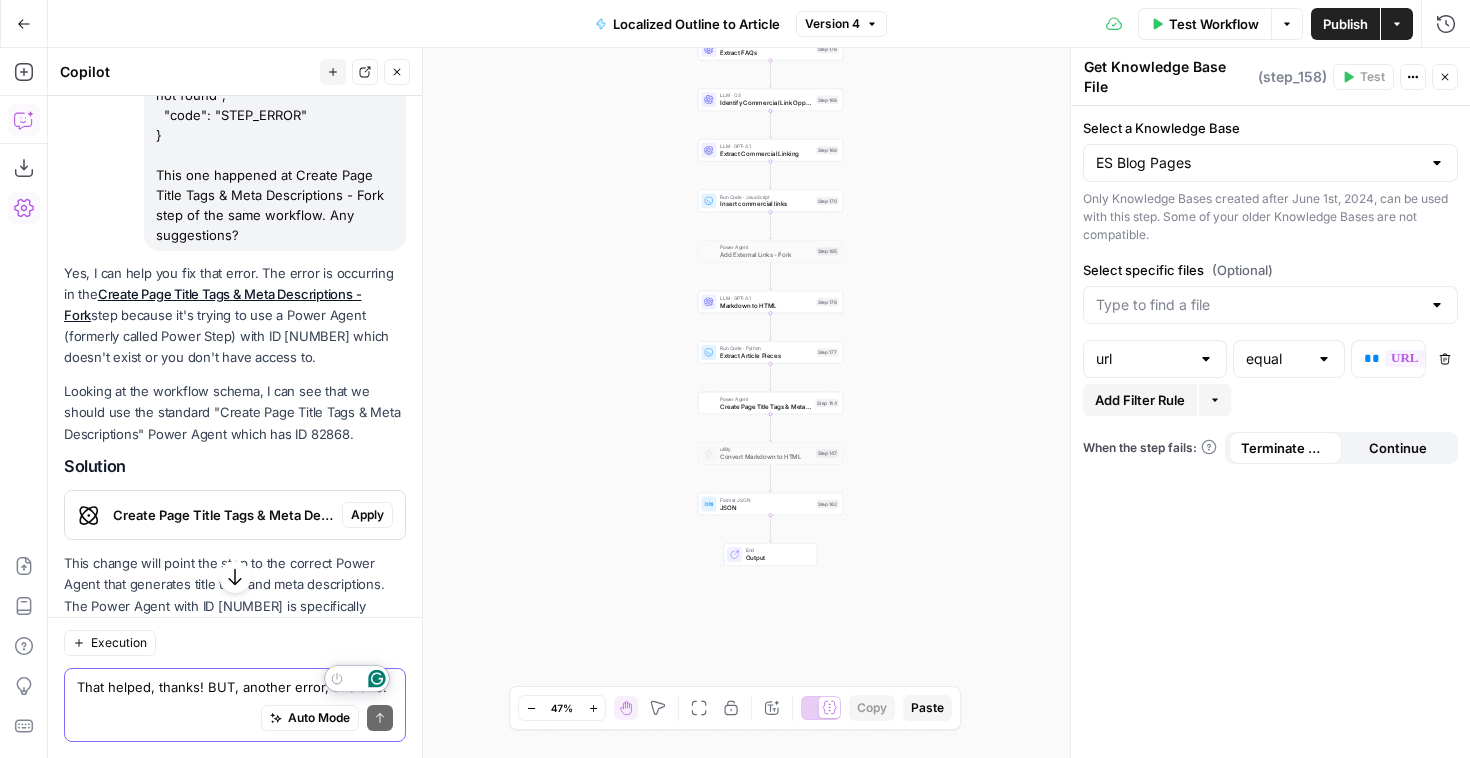 scroll, scrollTop: 2530, scrollLeft: 0, axis: vertical 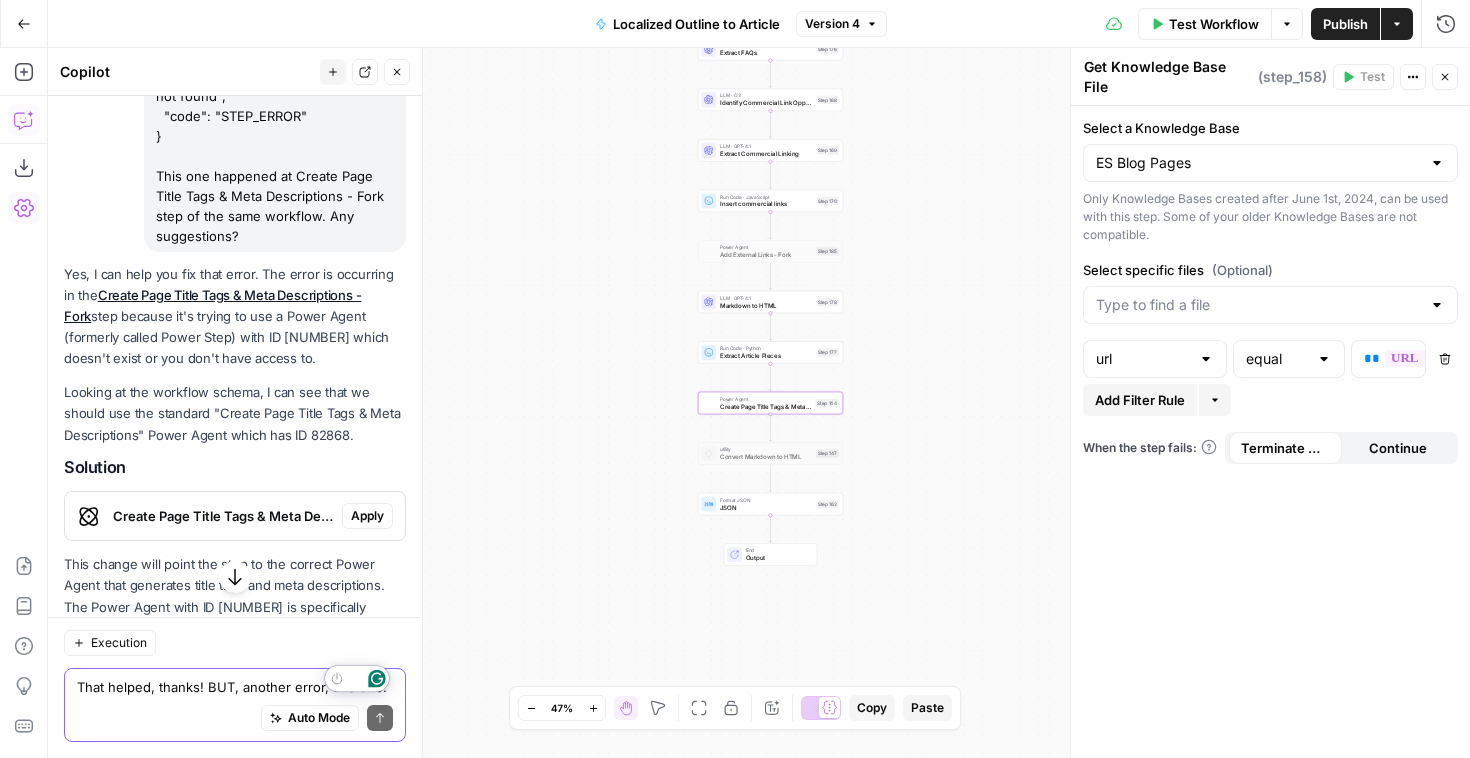 click on "Create Page Title Tags & Meta Descriptions - Fork" at bounding box center (212, 305) 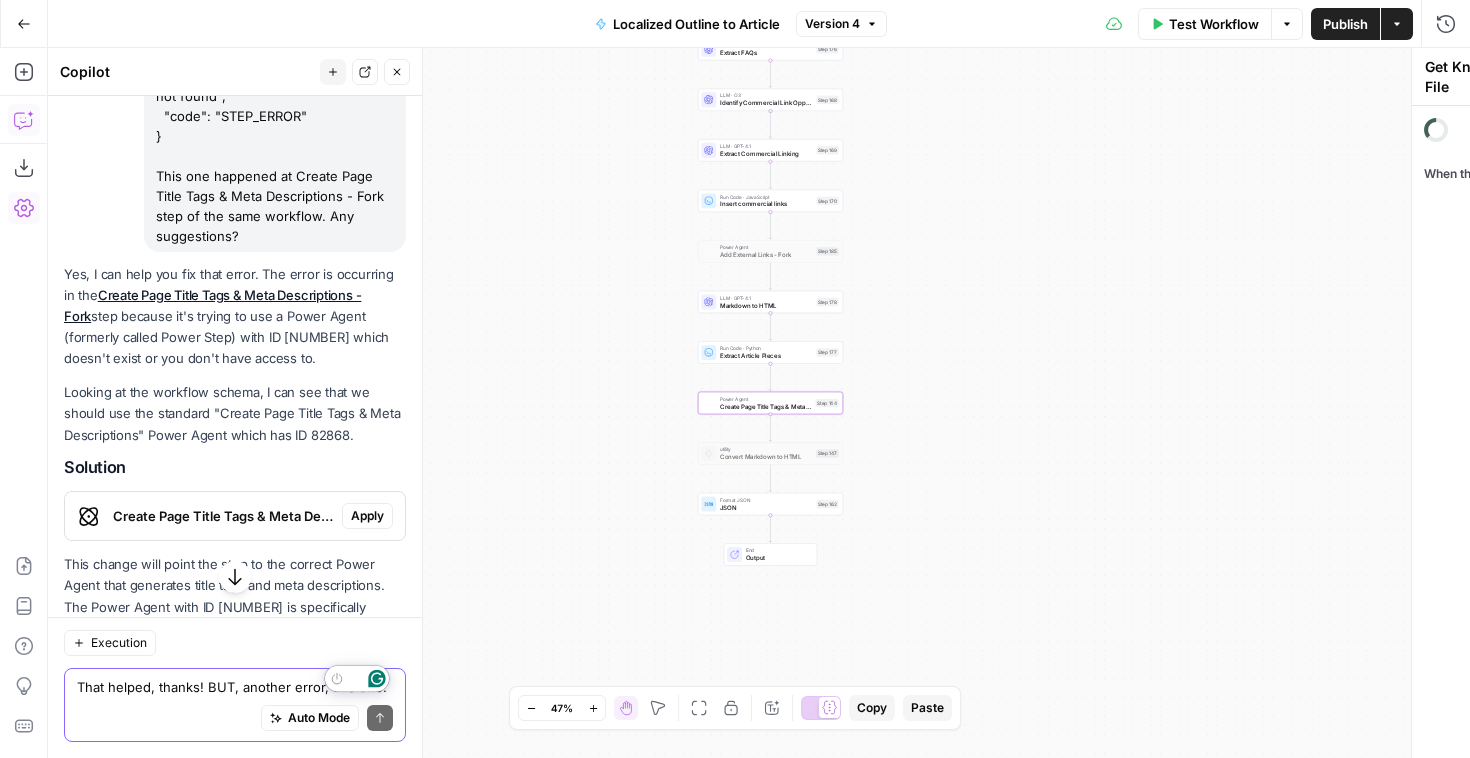 type on "Create Page Title Tags & Meta Descriptions - Fork" 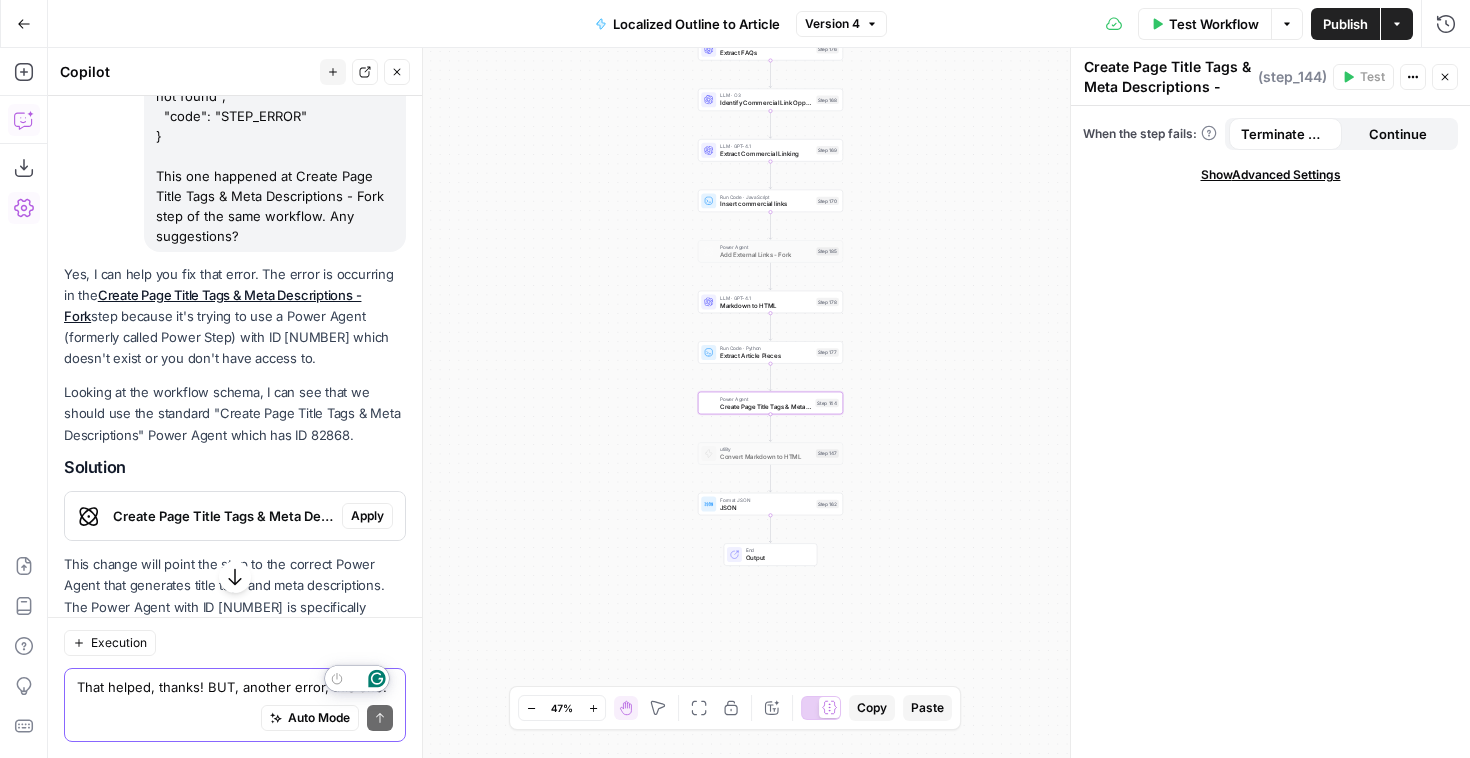 click on "Create Page Title Tags & Meta Descriptions - Fork" at bounding box center [212, 305] 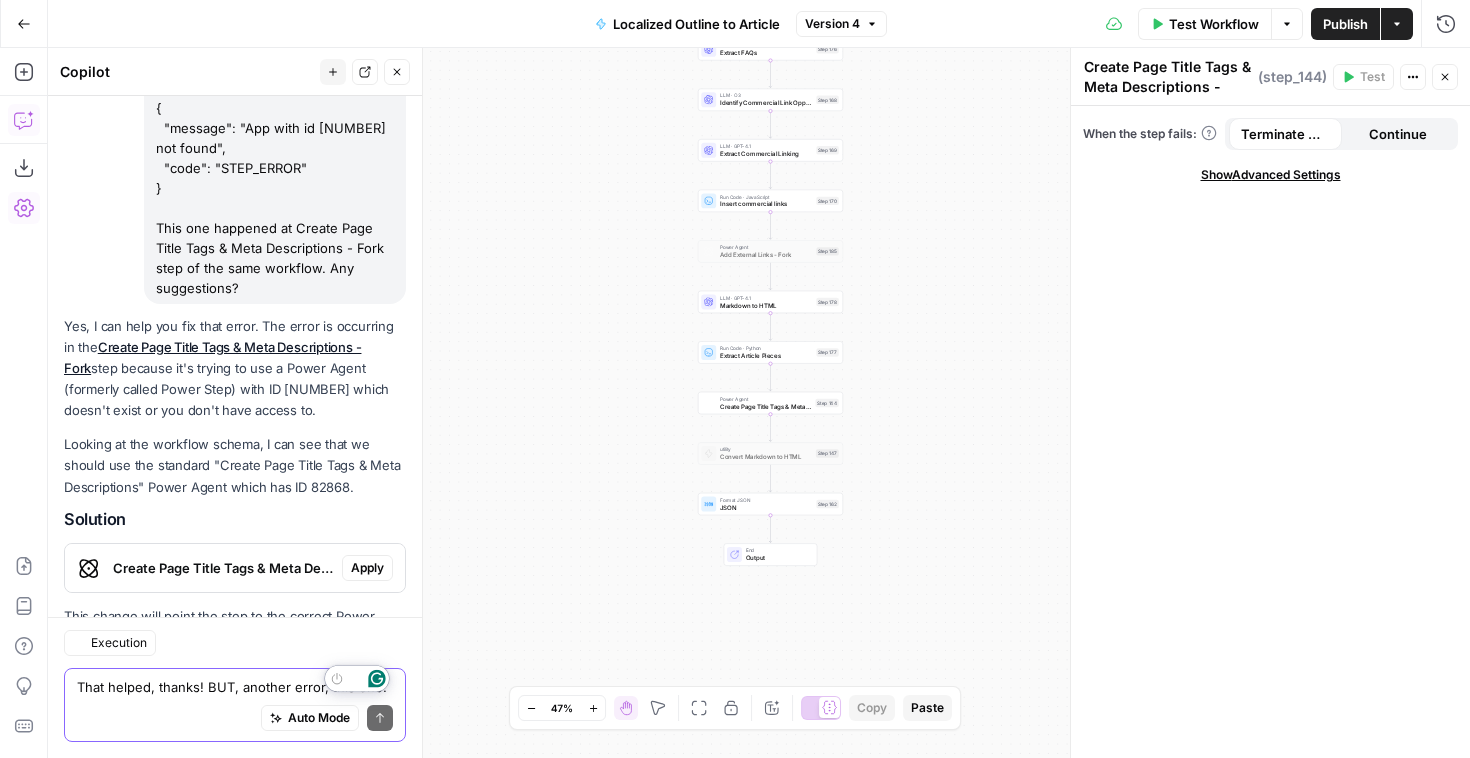 scroll, scrollTop: 2632, scrollLeft: 0, axis: vertical 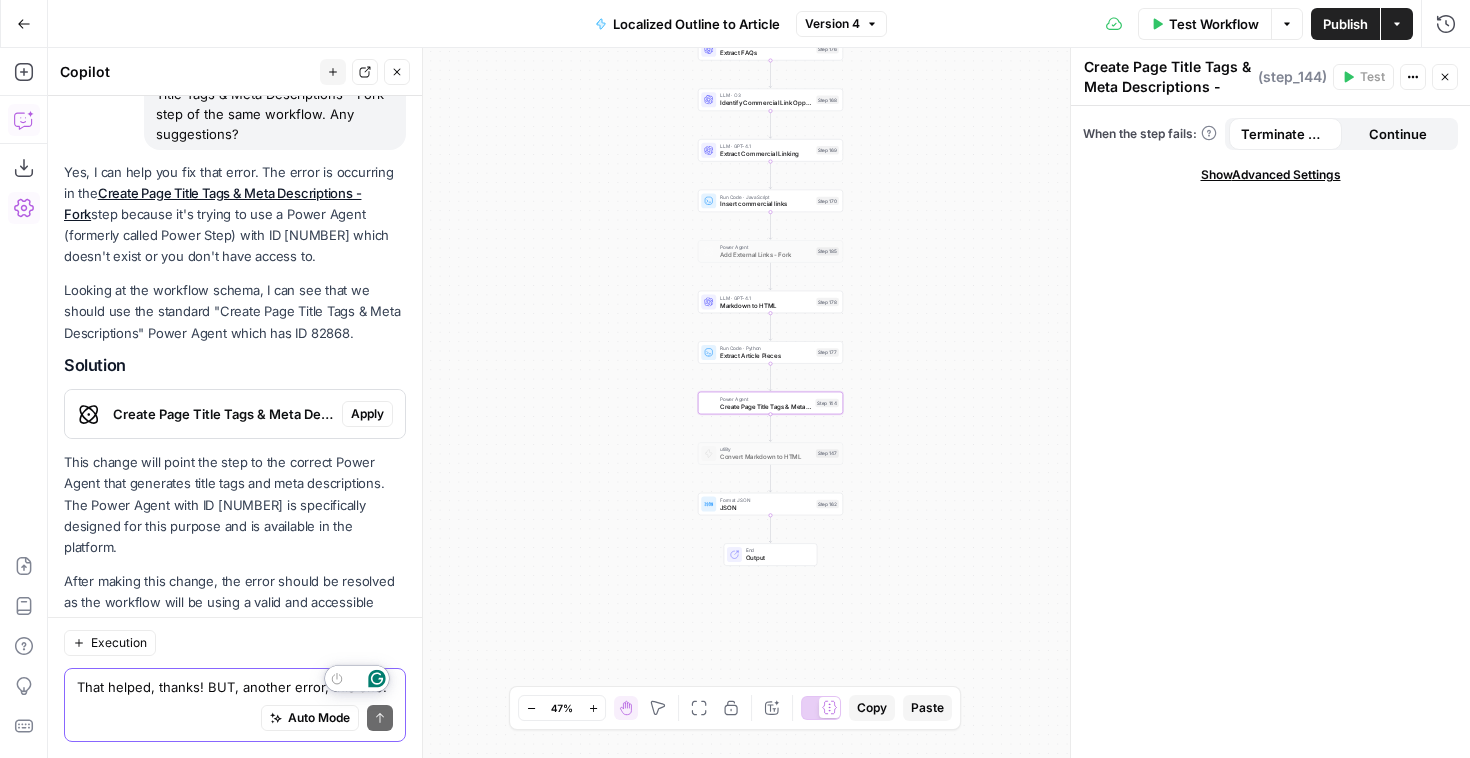 click on "Apply" at bounding box center [367, 414] 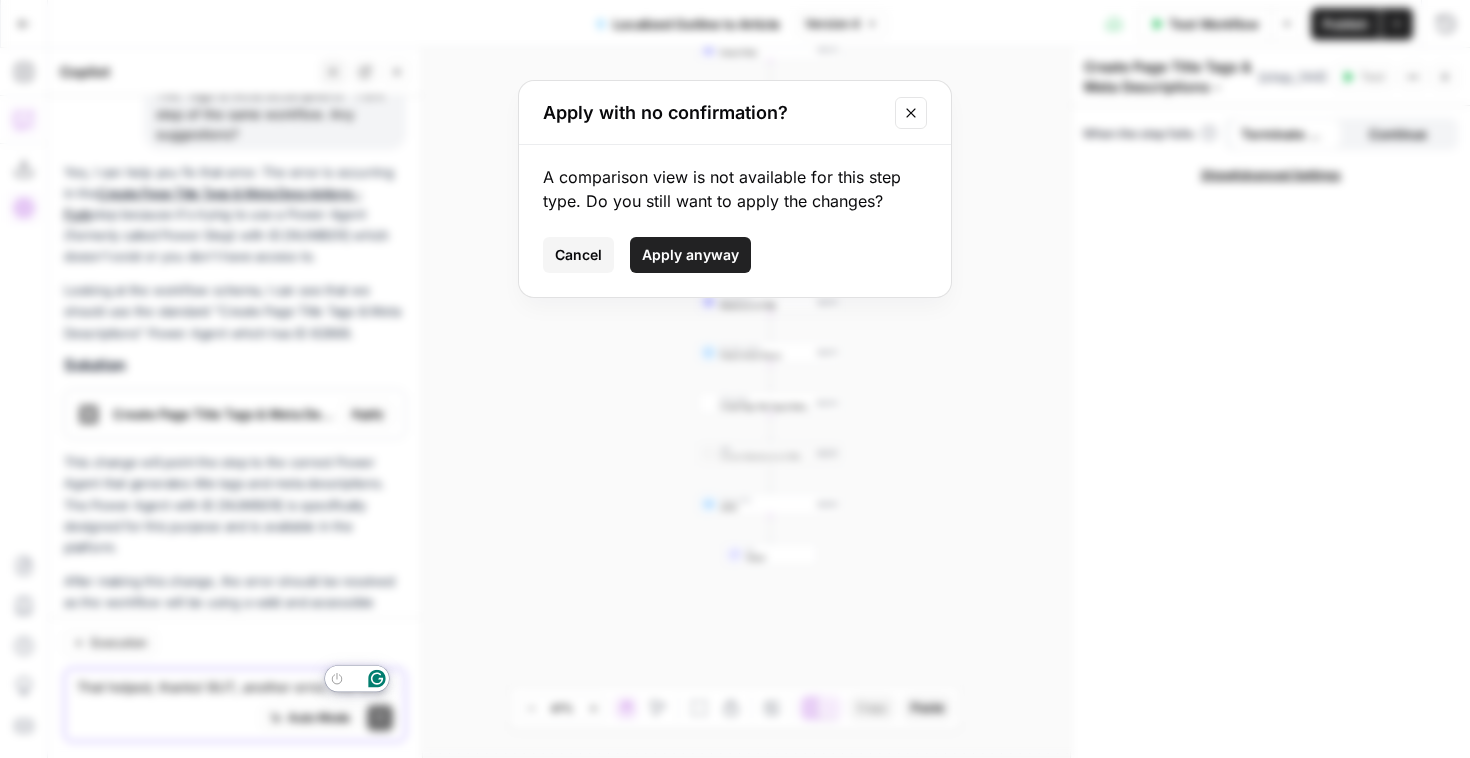 click on "Apply anyway" at bounding box center (690, 255) 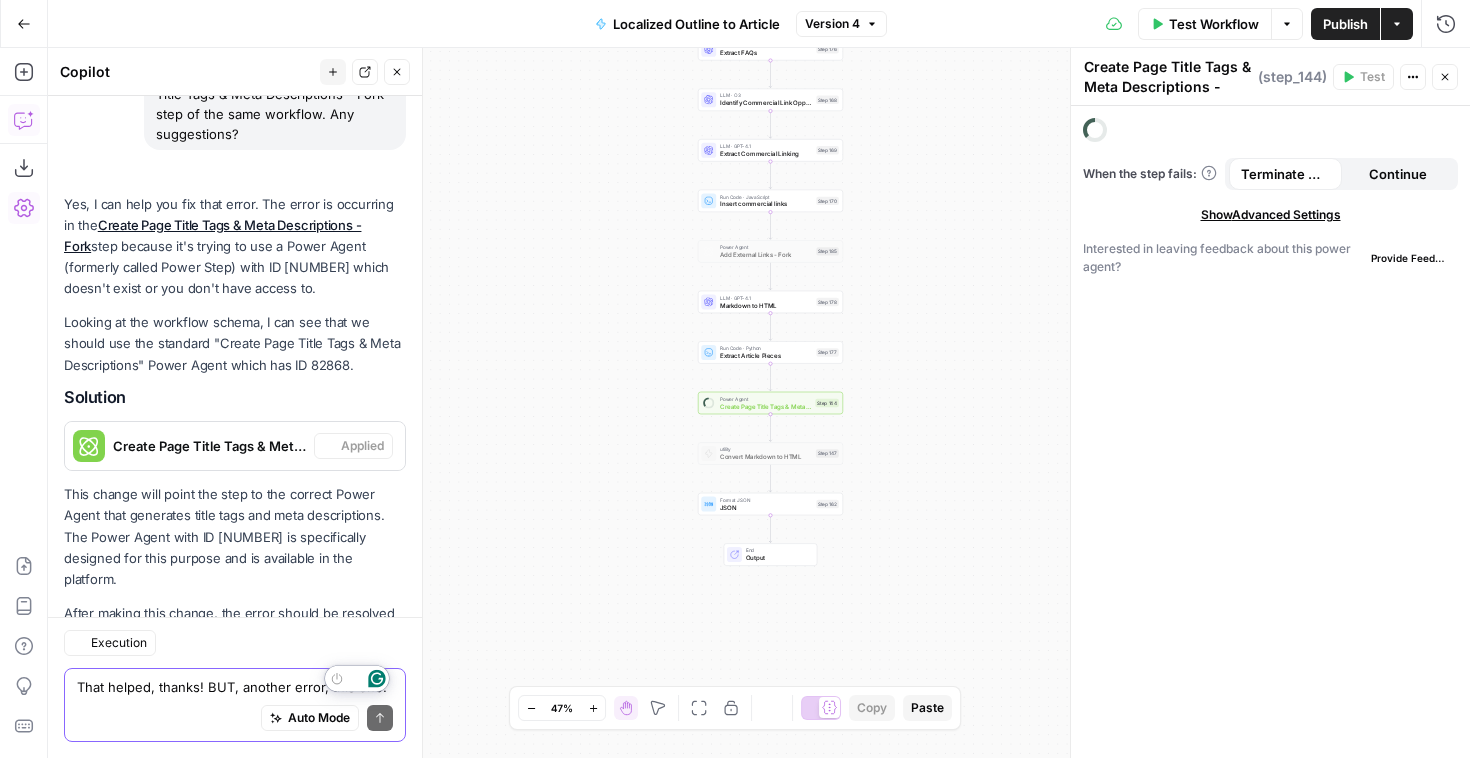 scroll, scrollTop: 2664, scrollLeft: 0, axis: vertical 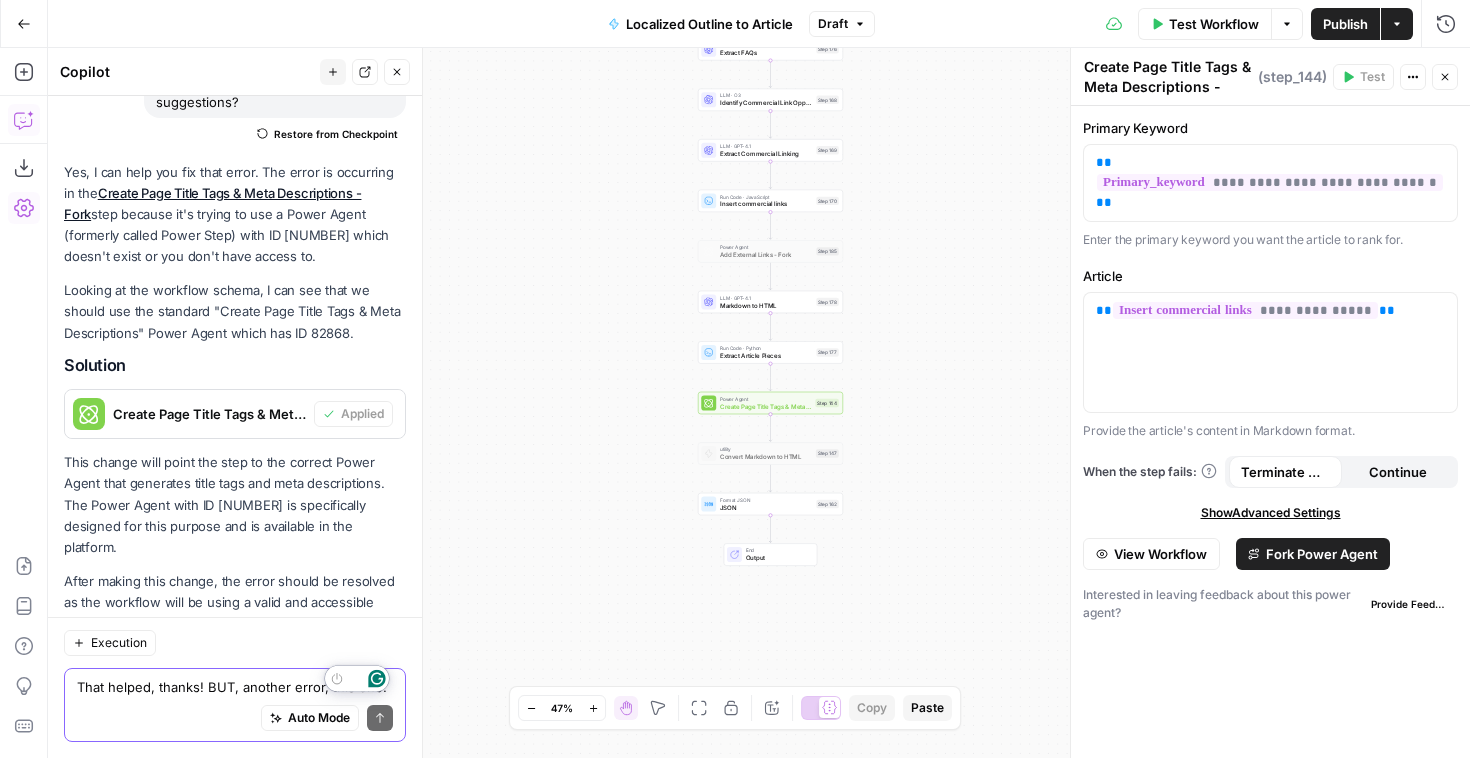 click on "Publish" at bounding box center (1345, 24) 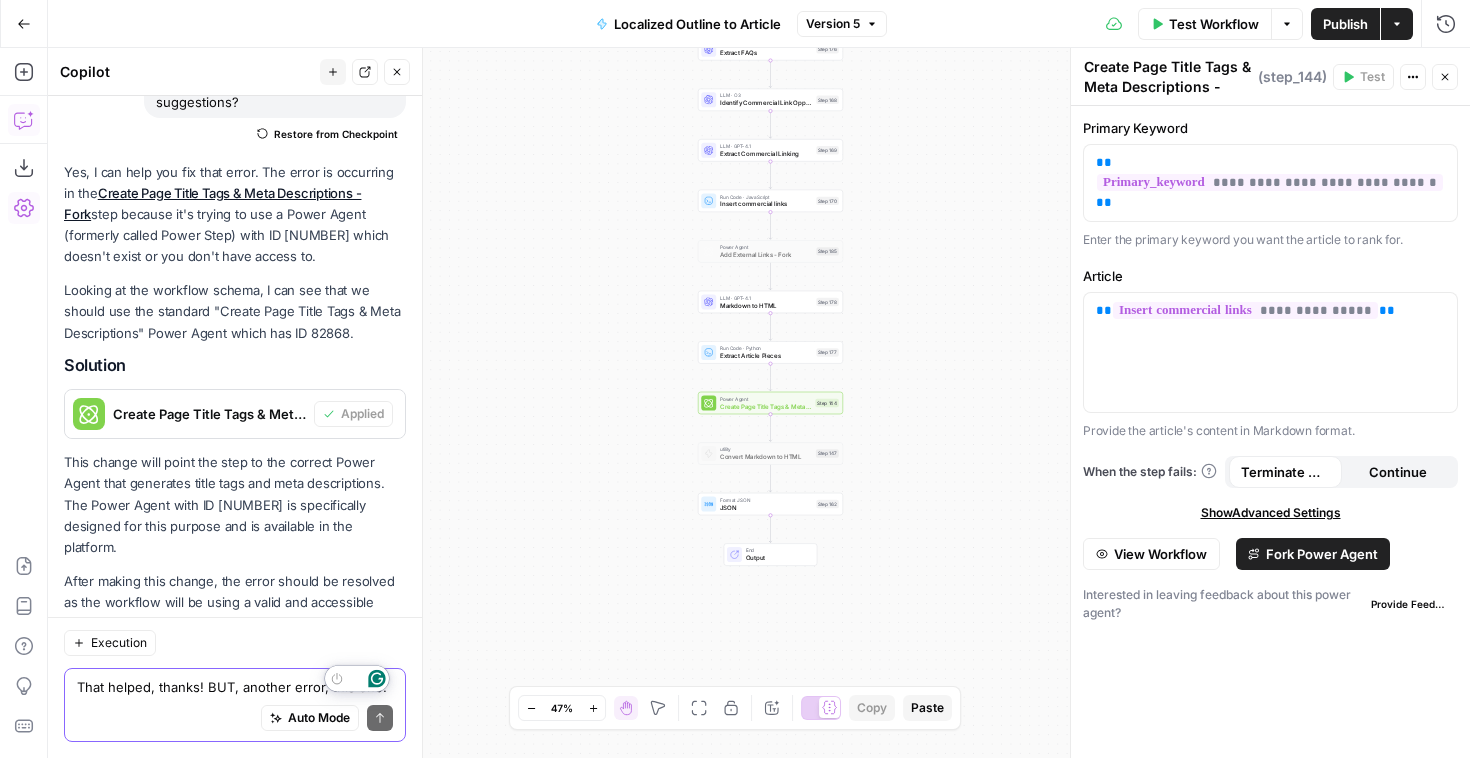 click on "That helped, thanks! BUT, another error, this one:
{
"message": "App with id 71304 not found",
"code": "STEP_ERROR"
}
This one happened at Create Page Title Tags & Meta Descriptions - Fork step of the same workflow. Any suggestions?" at bounding box center [235, 687] 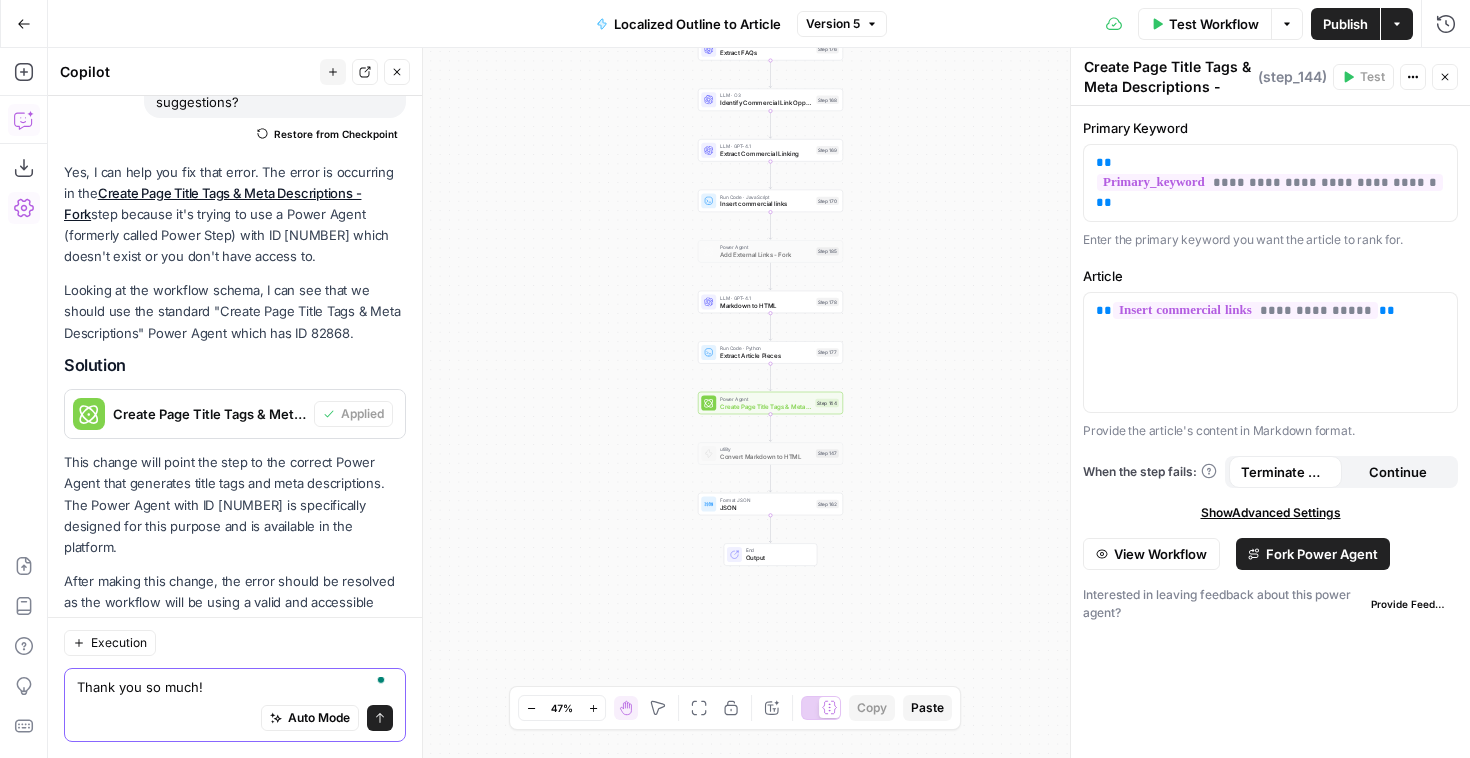type on "Thank you so much!" 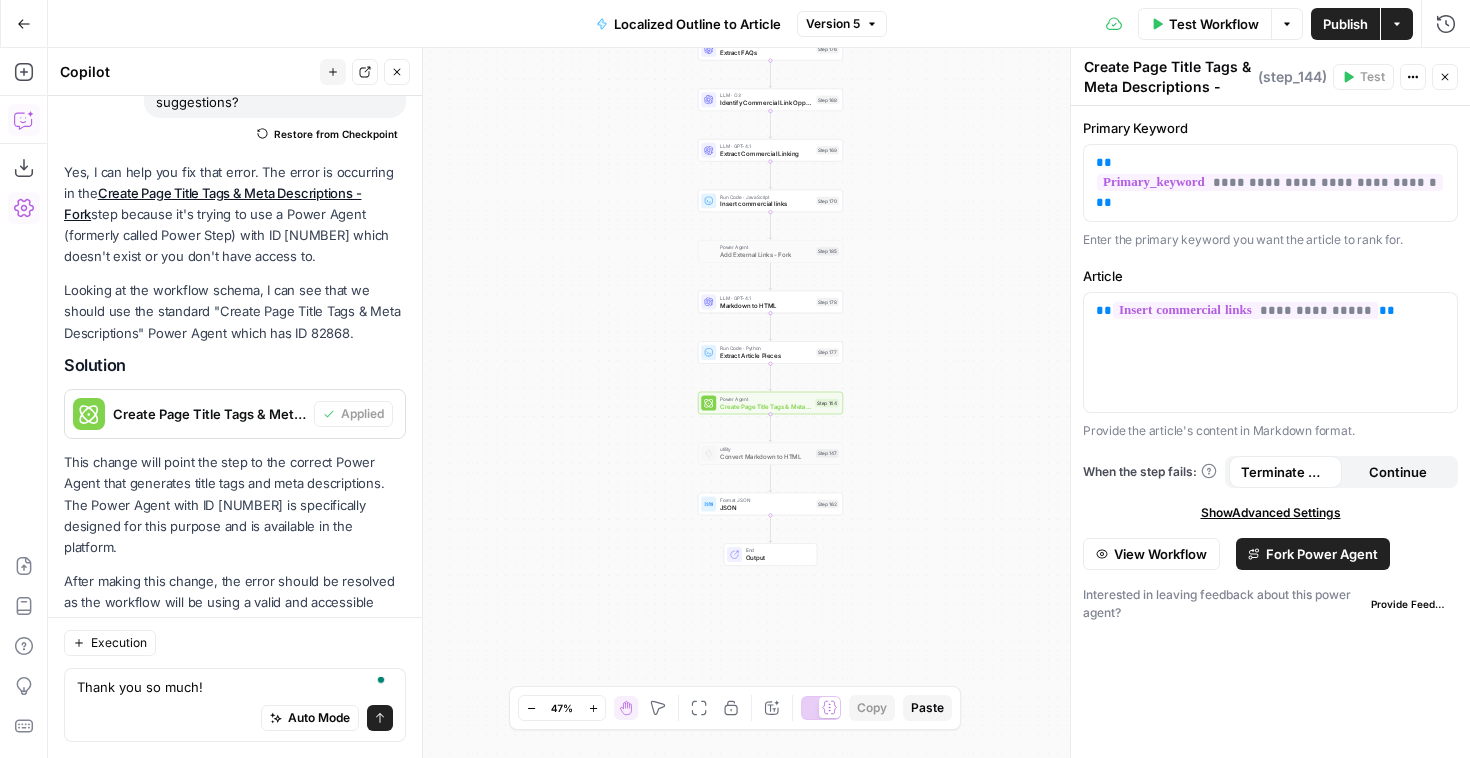 click on "Send" at bounding box center [380, 718] 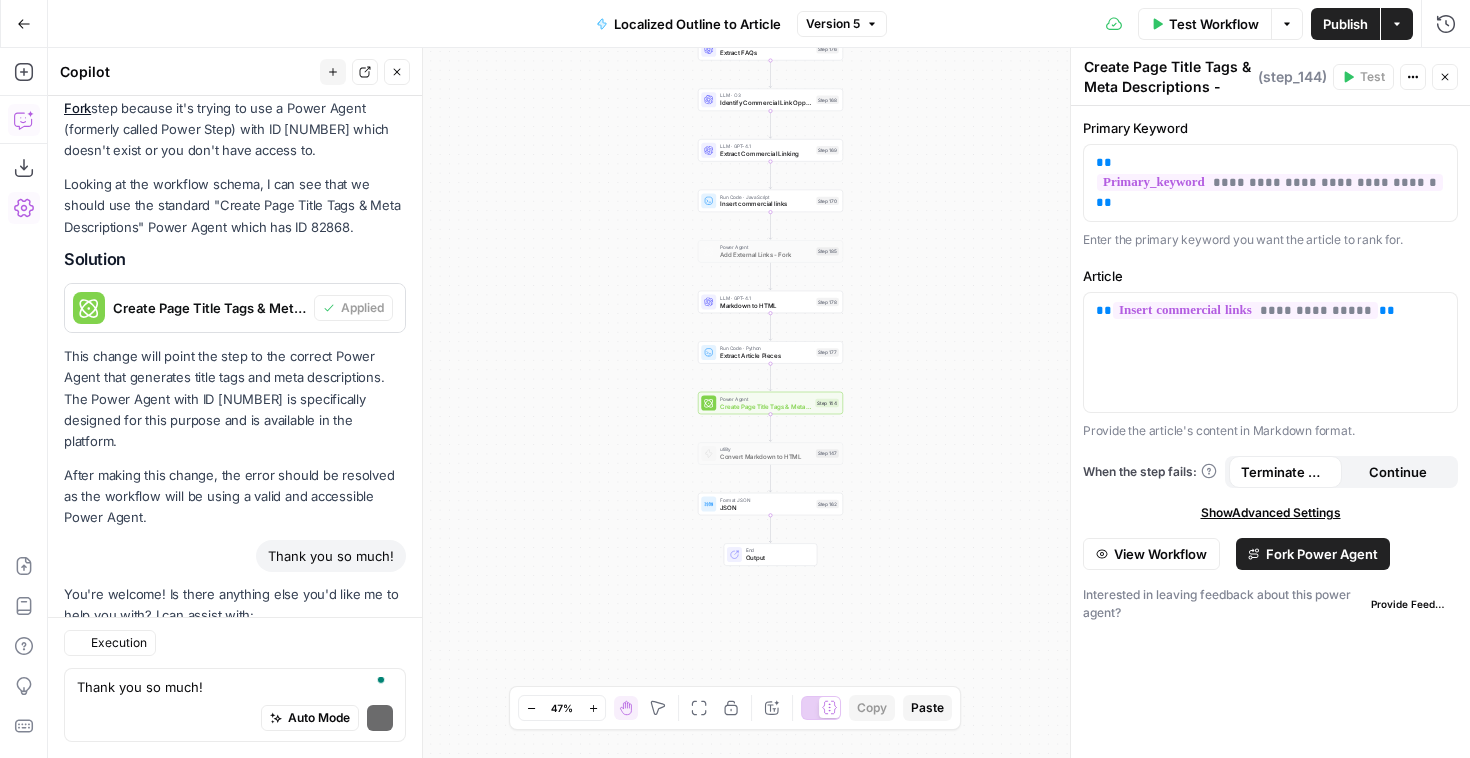scroll, scrollTop: 2956, scrollLeft: 0, axis: vertical 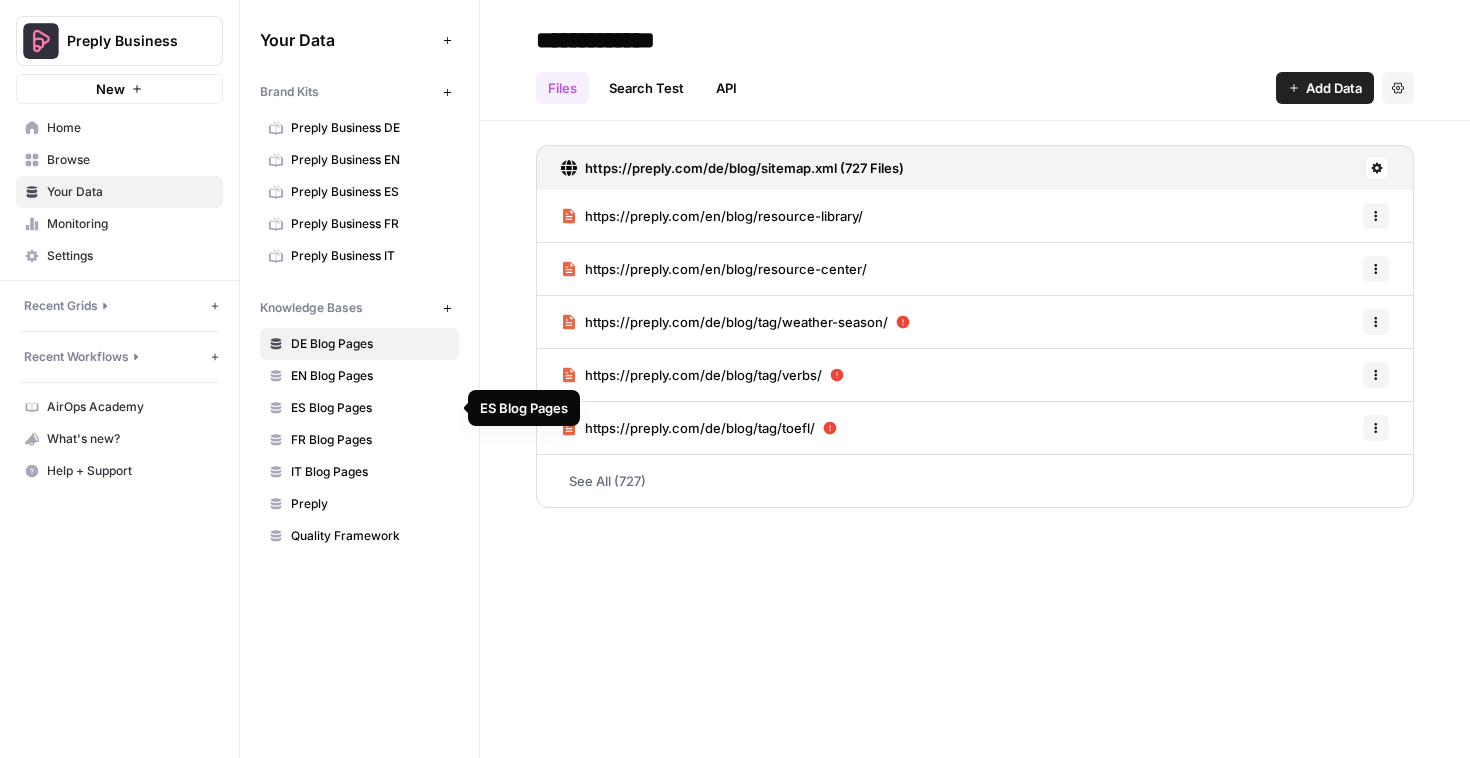 click on "ES Blog Pages" at bounding box center (370, 408) 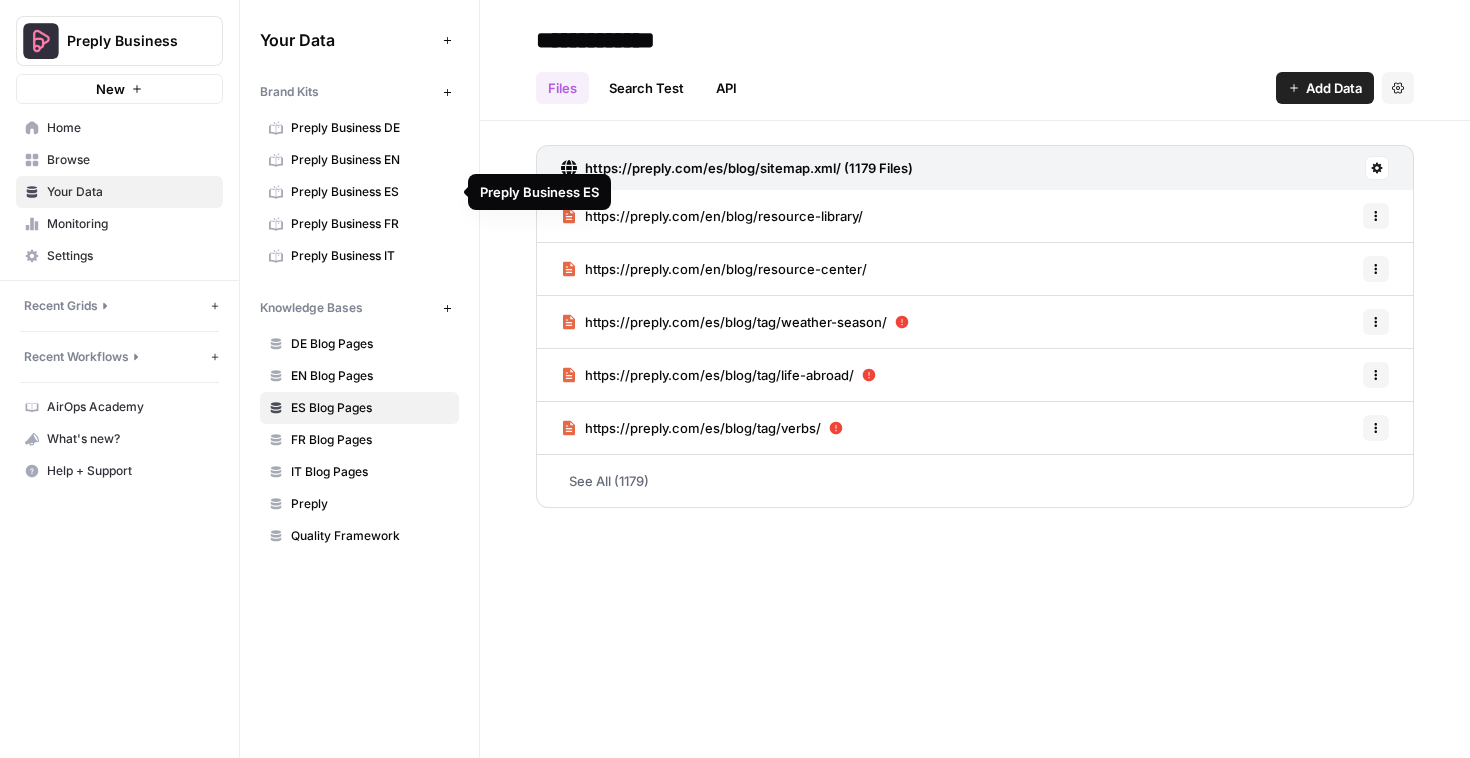 click on "Preply Business ES" at bounding box center [370, 192] 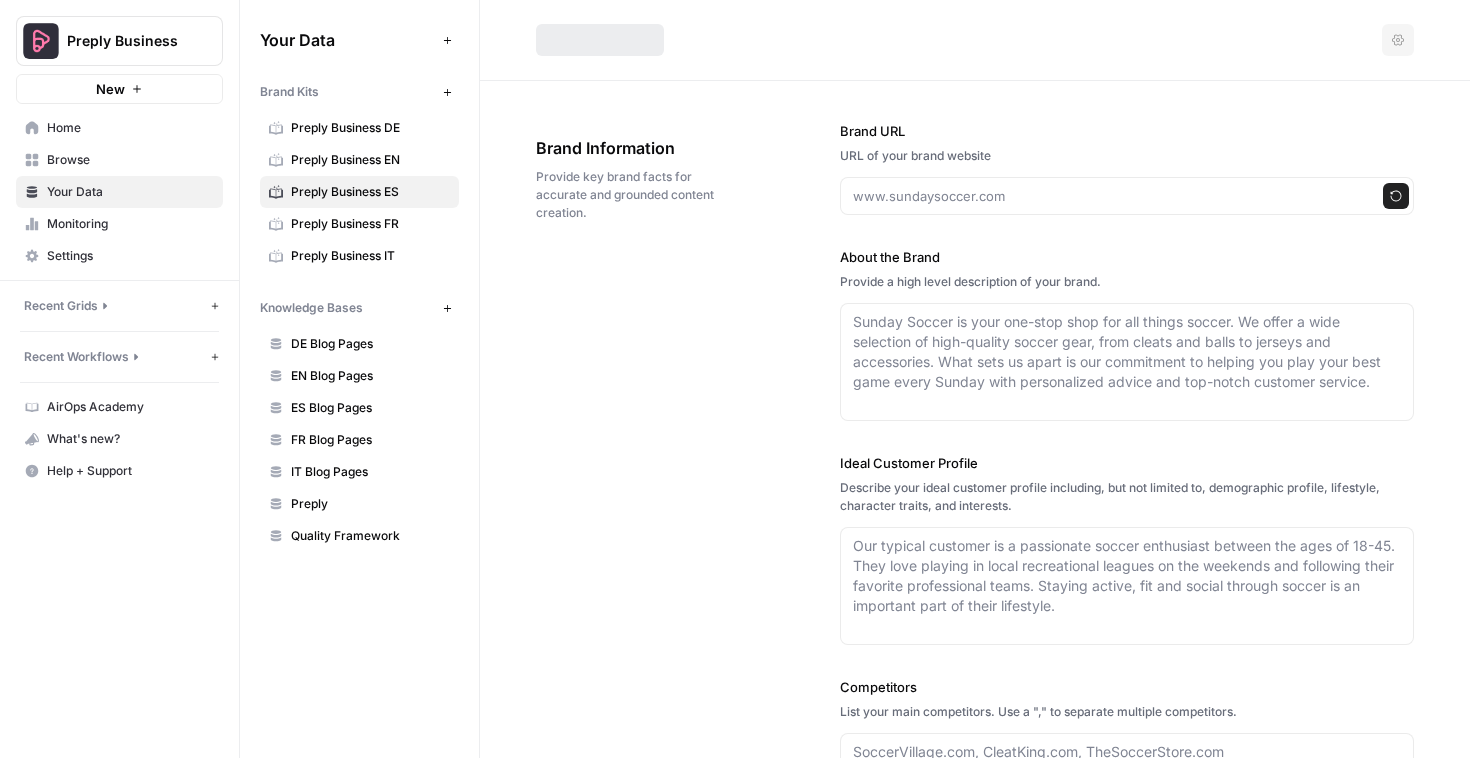 type on "https://preply.com/es/cursos-idiomas-para-empresas" 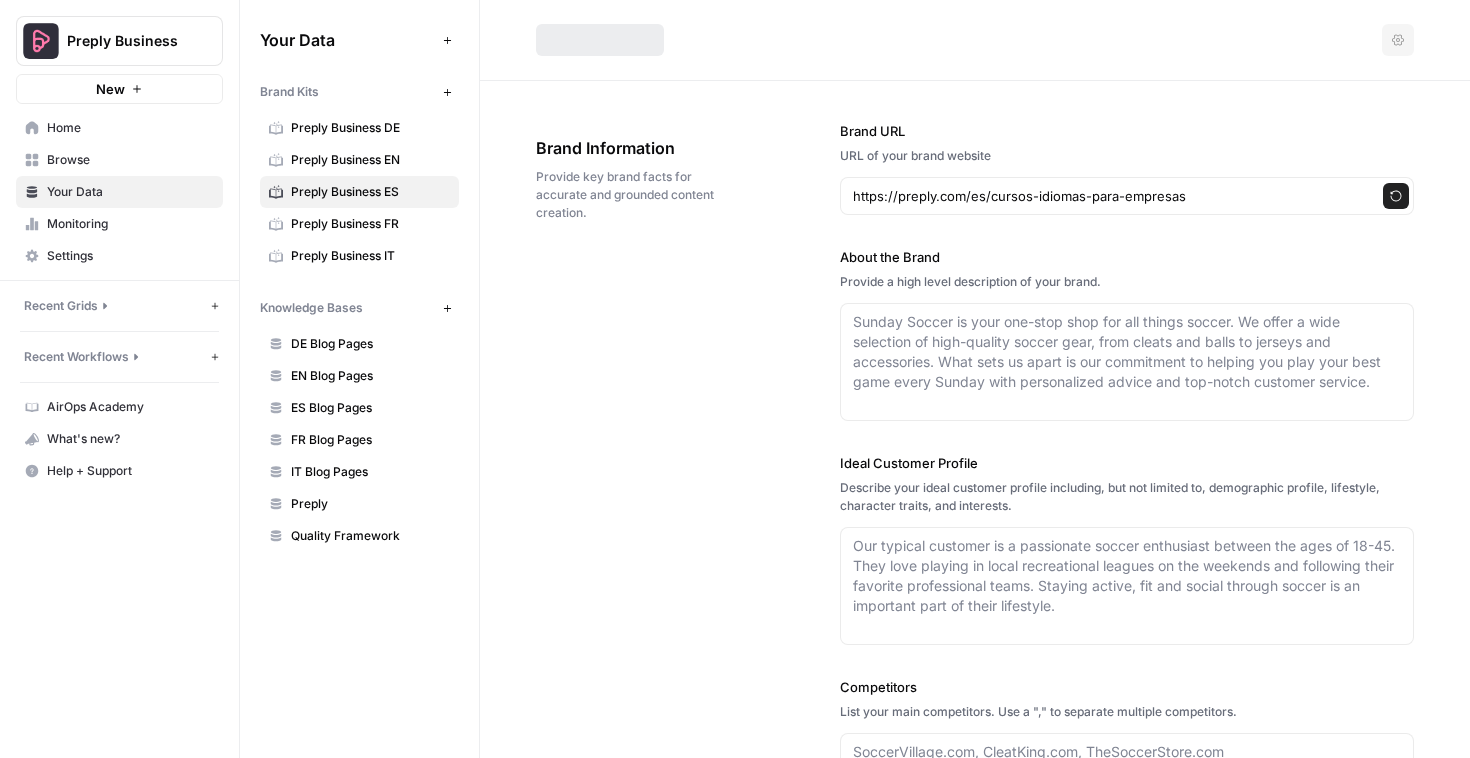 type on "Preply is a global language learning platform that offers personalized language training solutions for businesses and their teams. Through Preply Business, companies can provide employees with tailored English and Spanish courses designed to address real-world professional scenarios. The platform features over 10,000 professional tutors, flexible scheduling, and a centralized dashboard for tracking progress and engagement. Preply's approach combines expert instruction, adaptive technology, and industry-specific content to help teams communicate more effectively and achieve their business objectives." 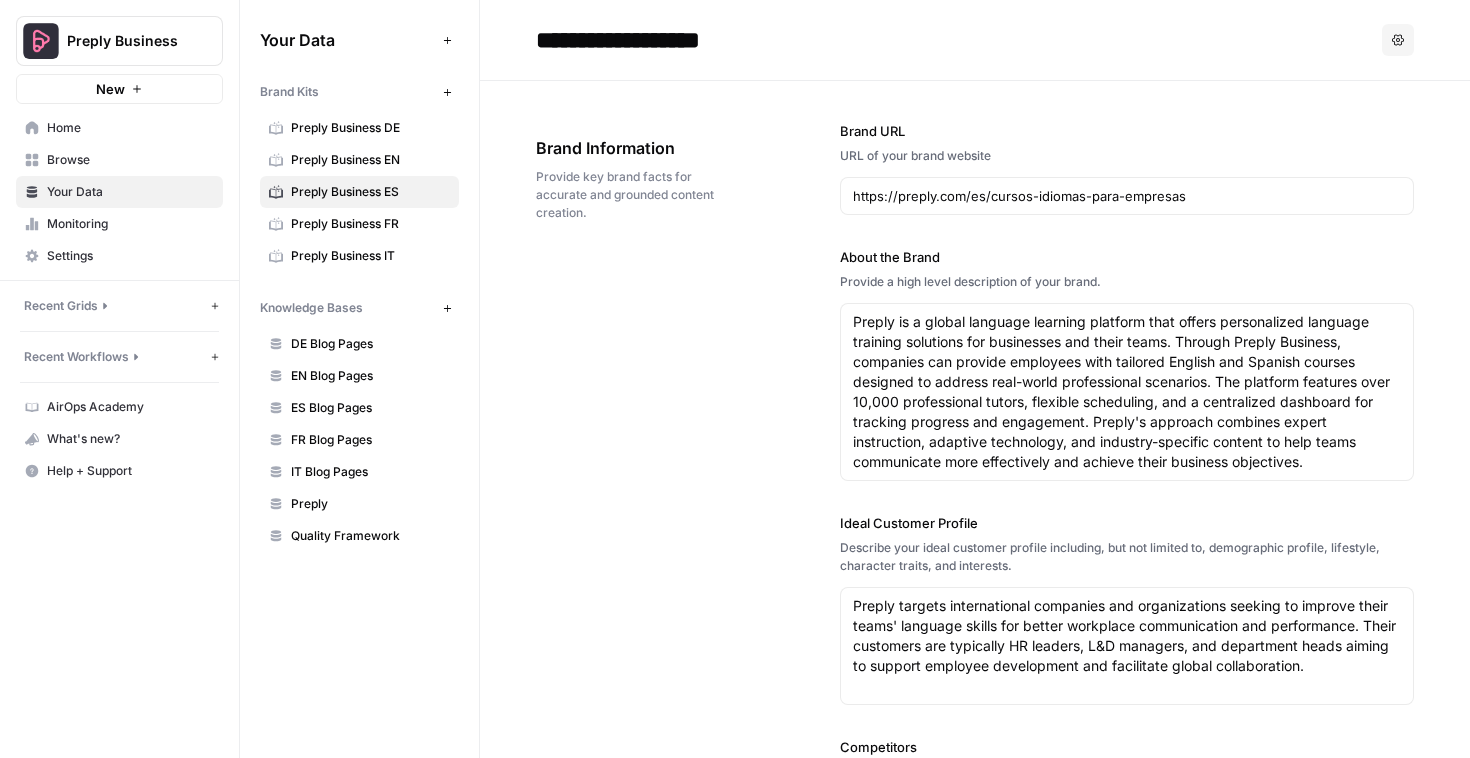 scroll, scrollTop: 445, scrollLeft: 0, axis: vertical 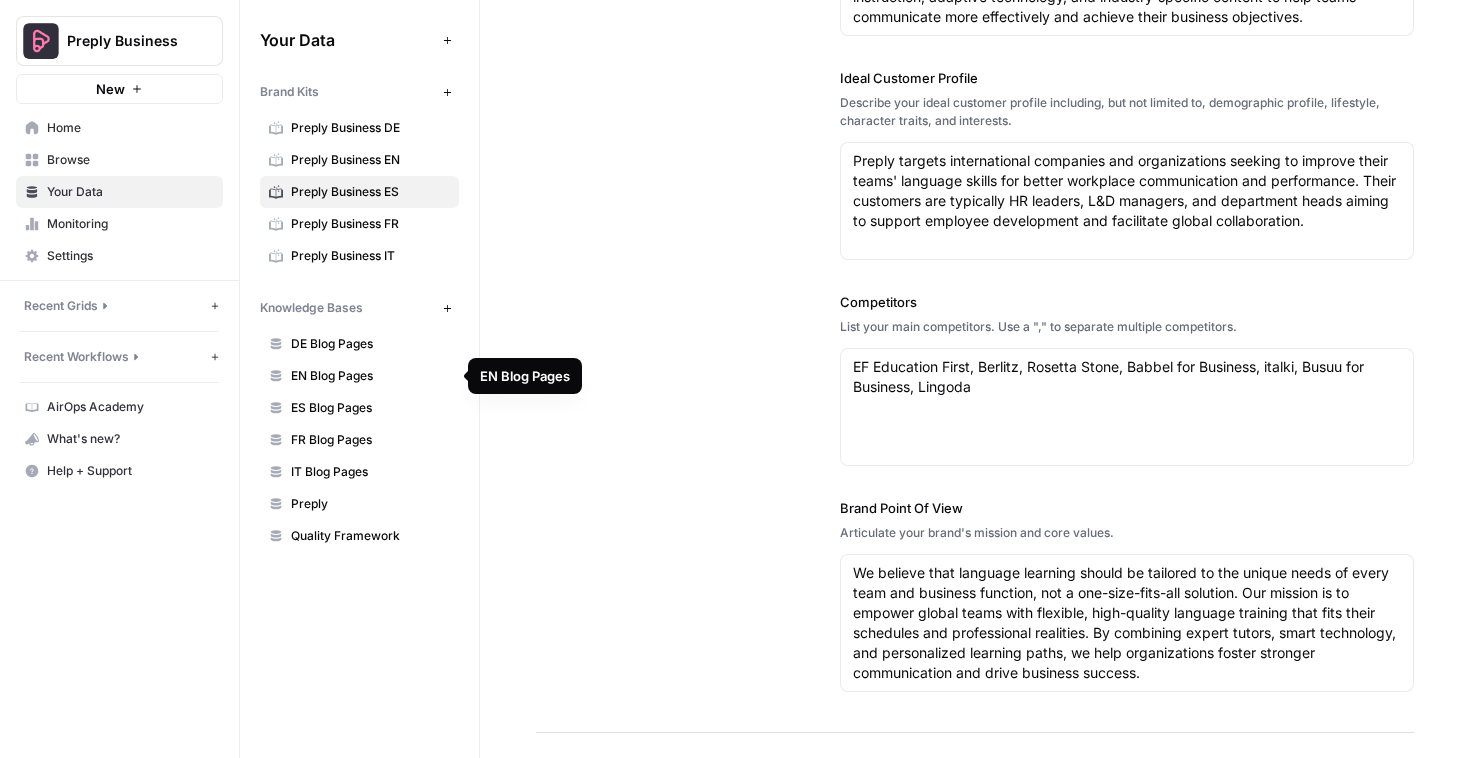click on "ES Blog Pages" at bounding box center (370, 408) 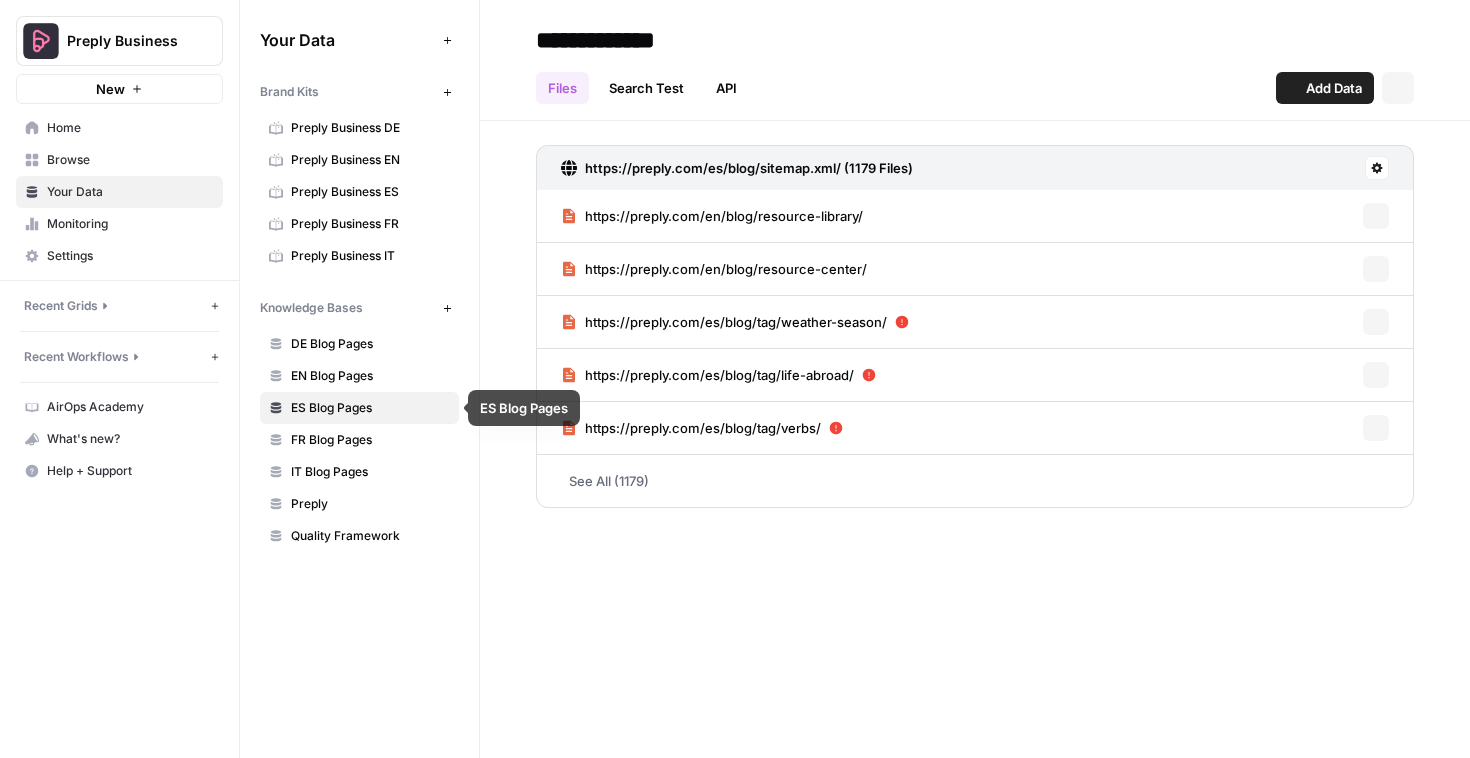 scroll, scrollTop: 0, scrollLeft: 0, axis: both 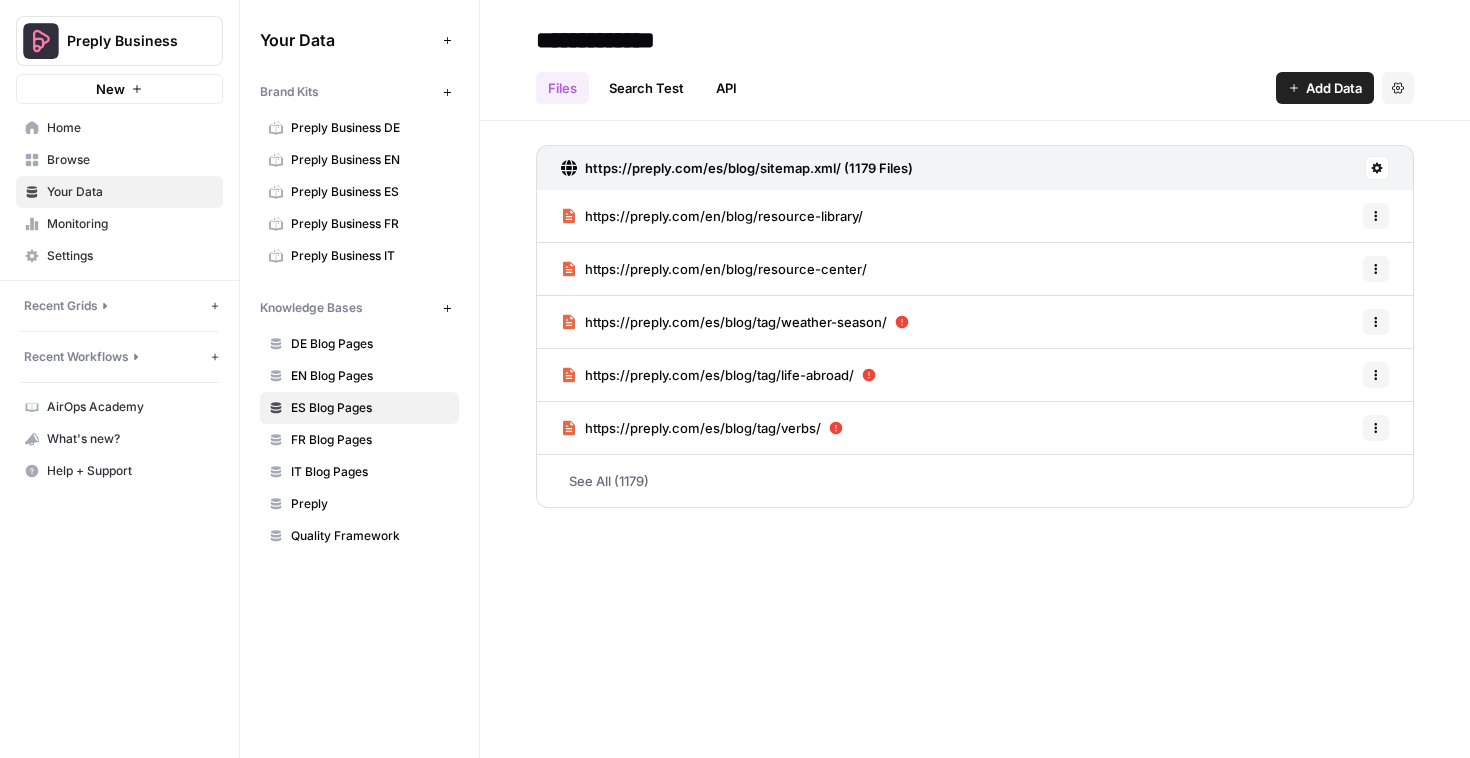 click on "**********" at bounding box center (688, 40) 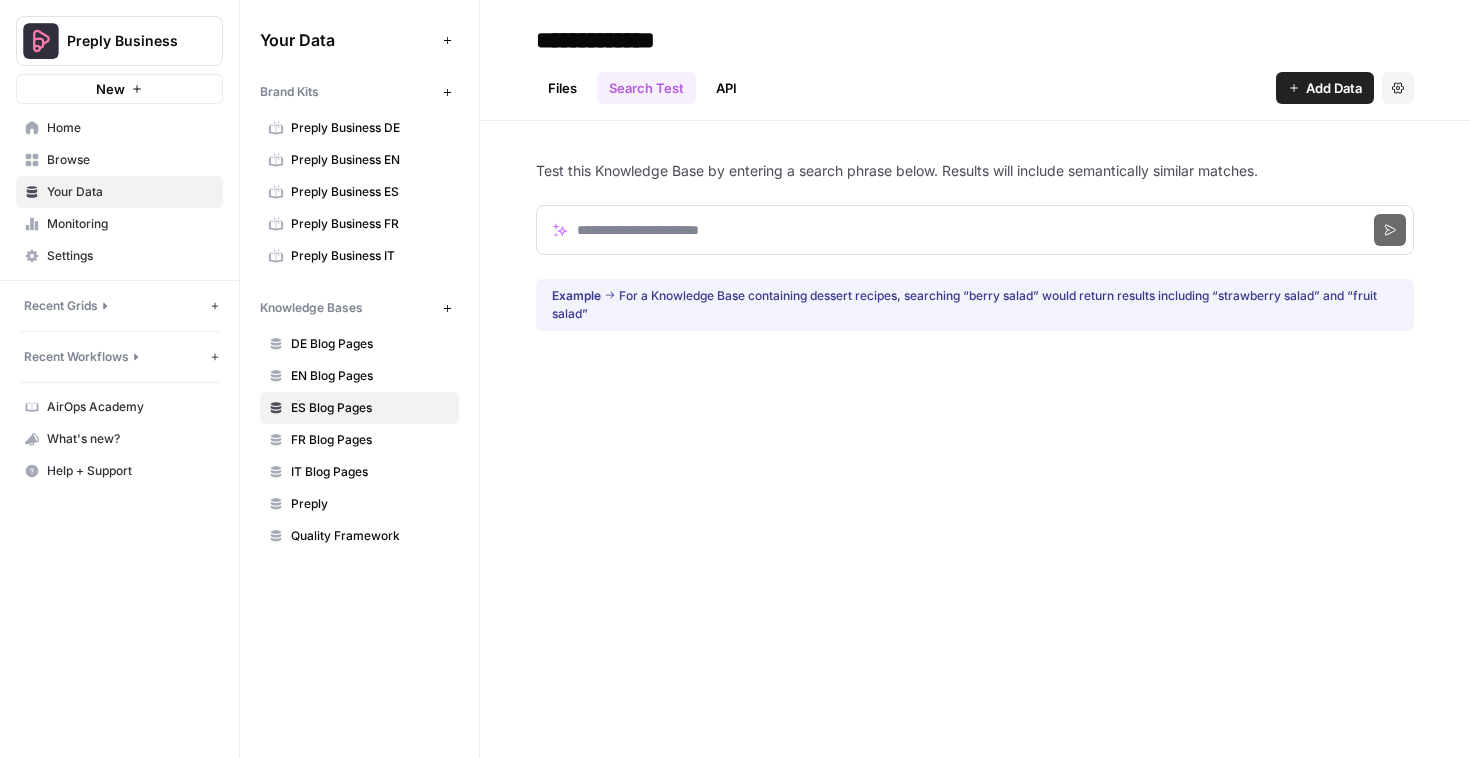 click on "API" at bounding box center (726, 88) 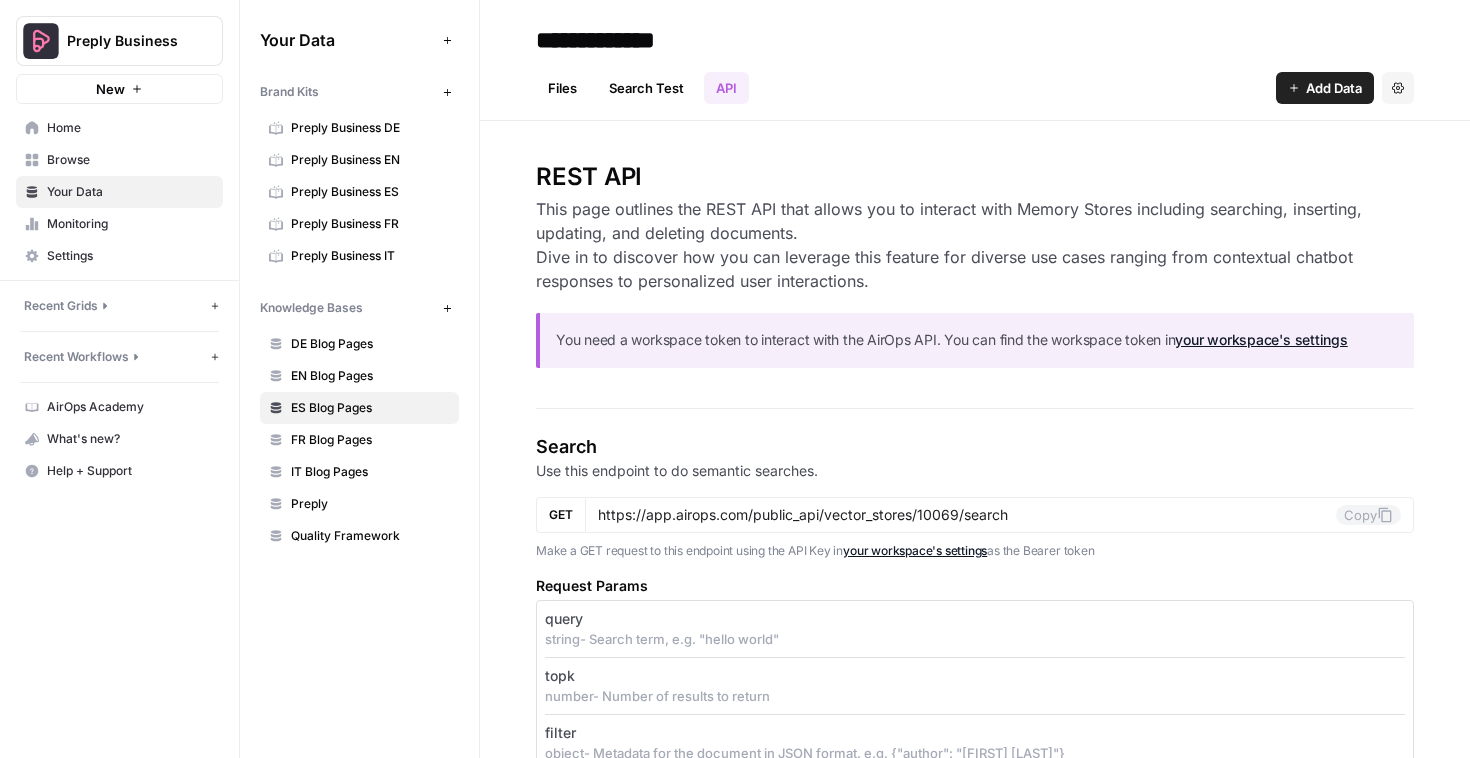 click on "Files" at bounding box center [562, 88] 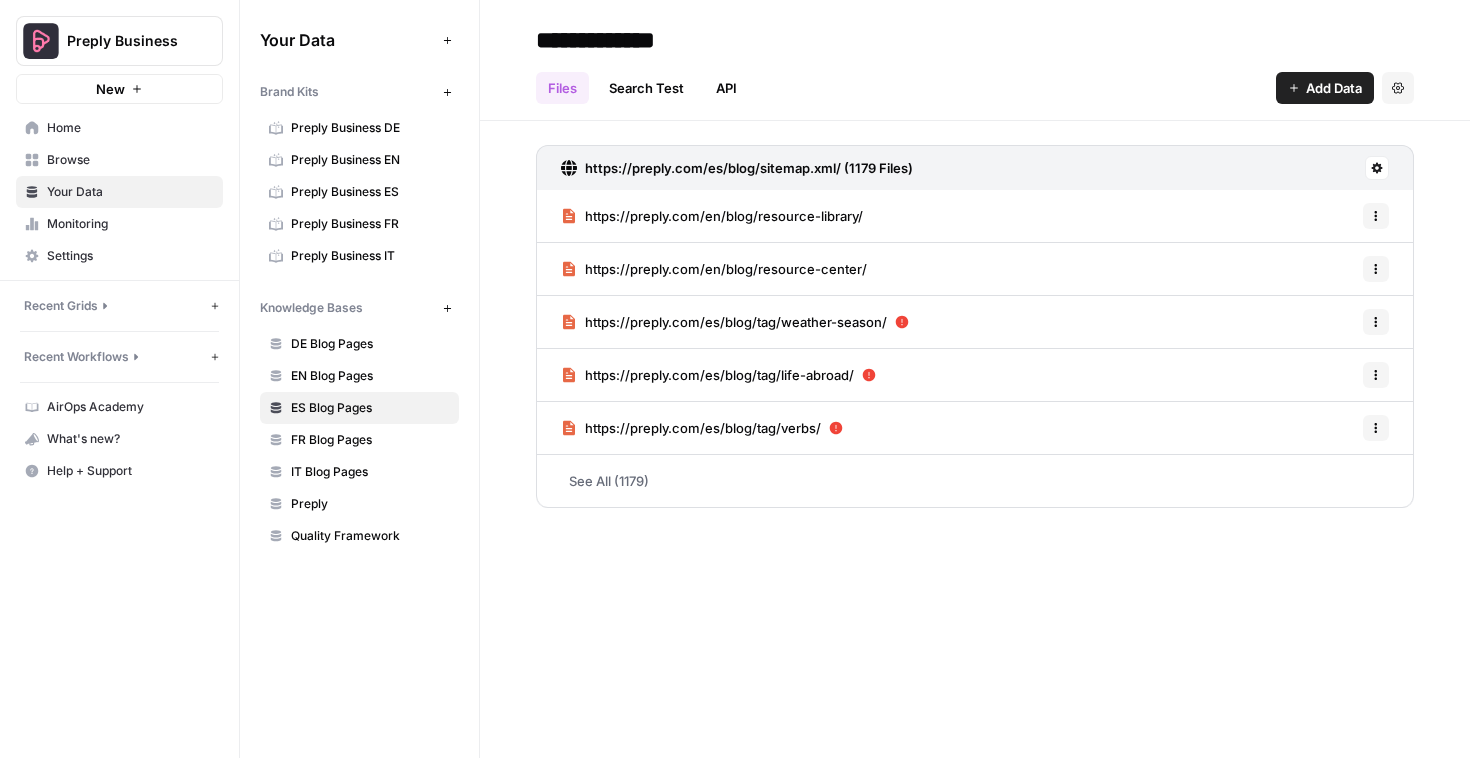 click on "API" at bounding box center [726, 88] 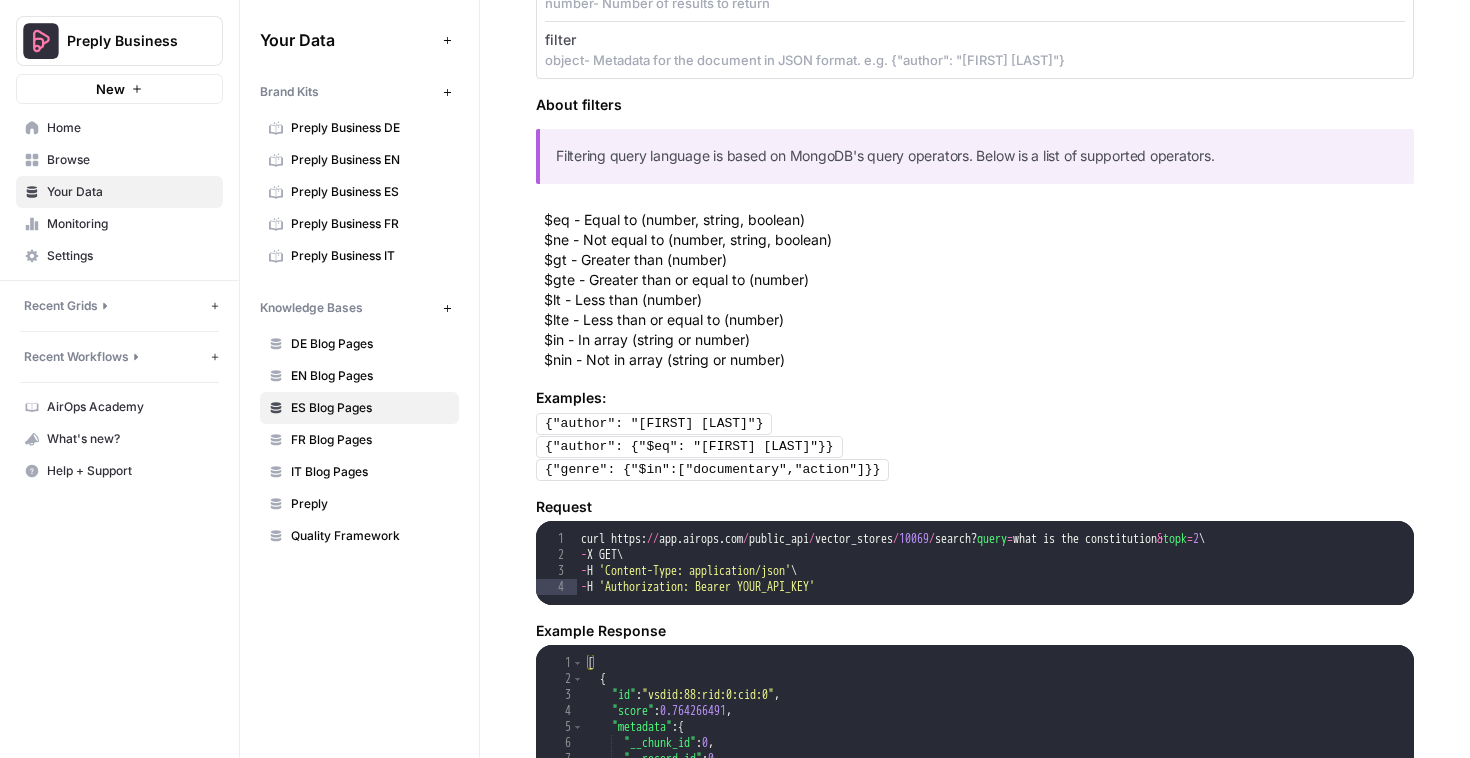 scroll, scrollTop: 826, scrollLeft: 0, axis: vertical 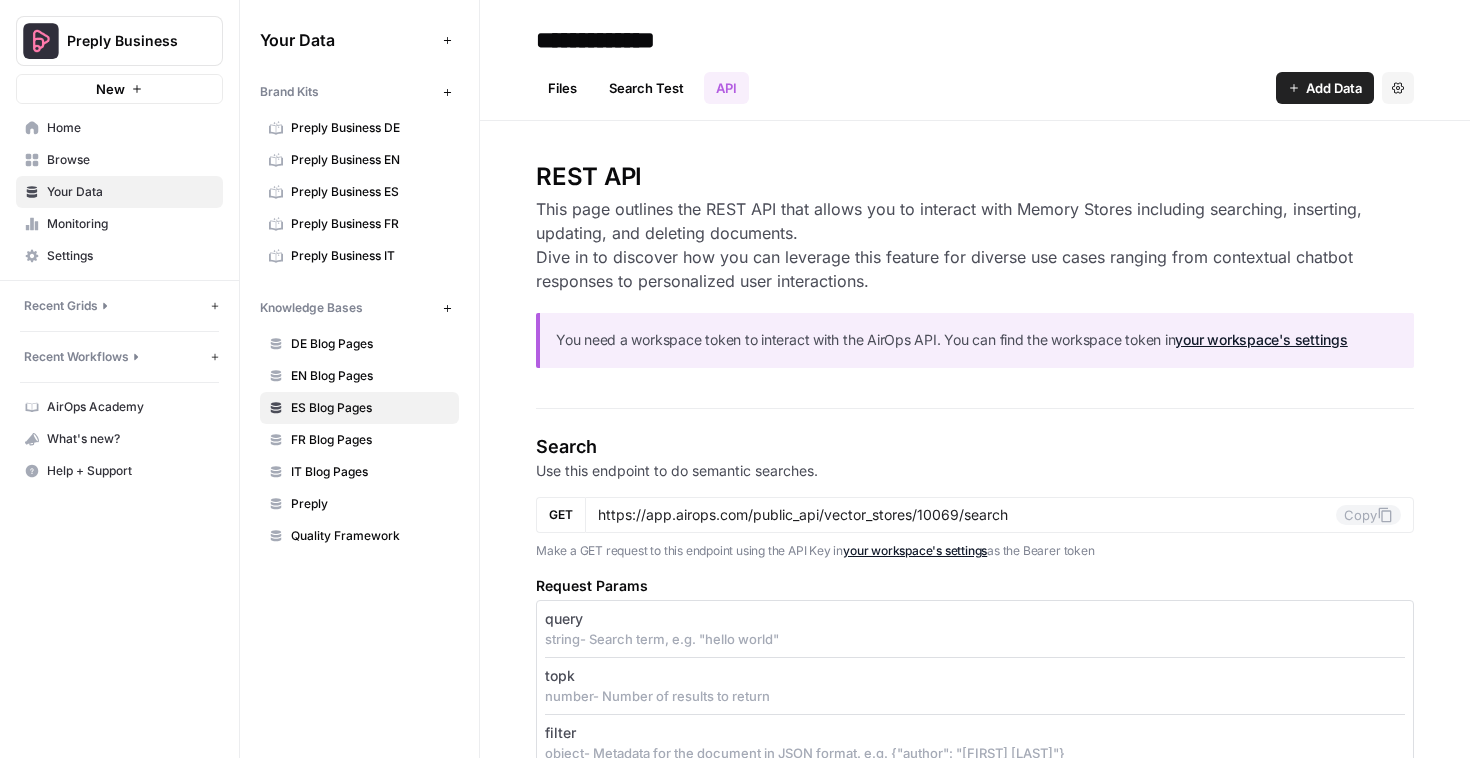 click on "Files" at bounding box center (562, 88) 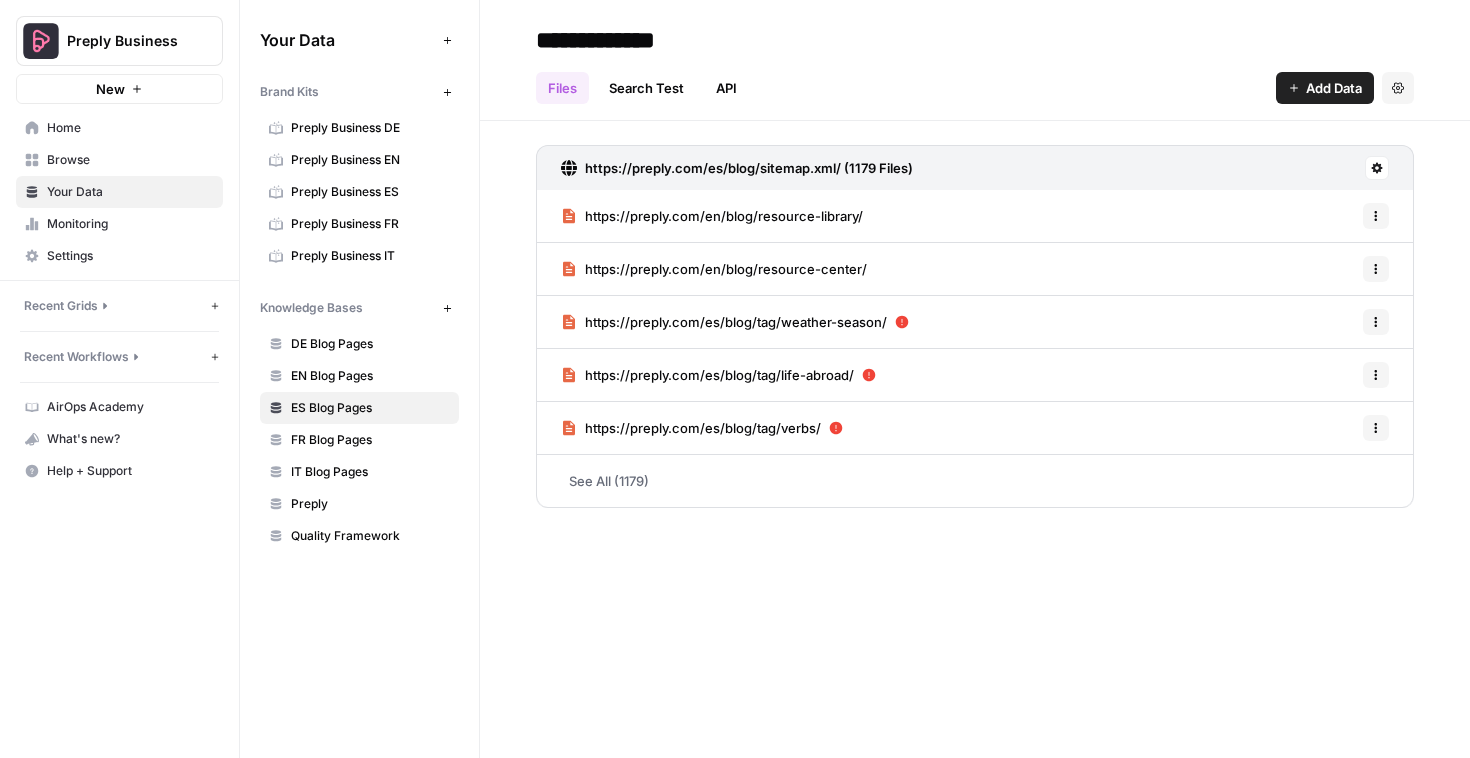 click 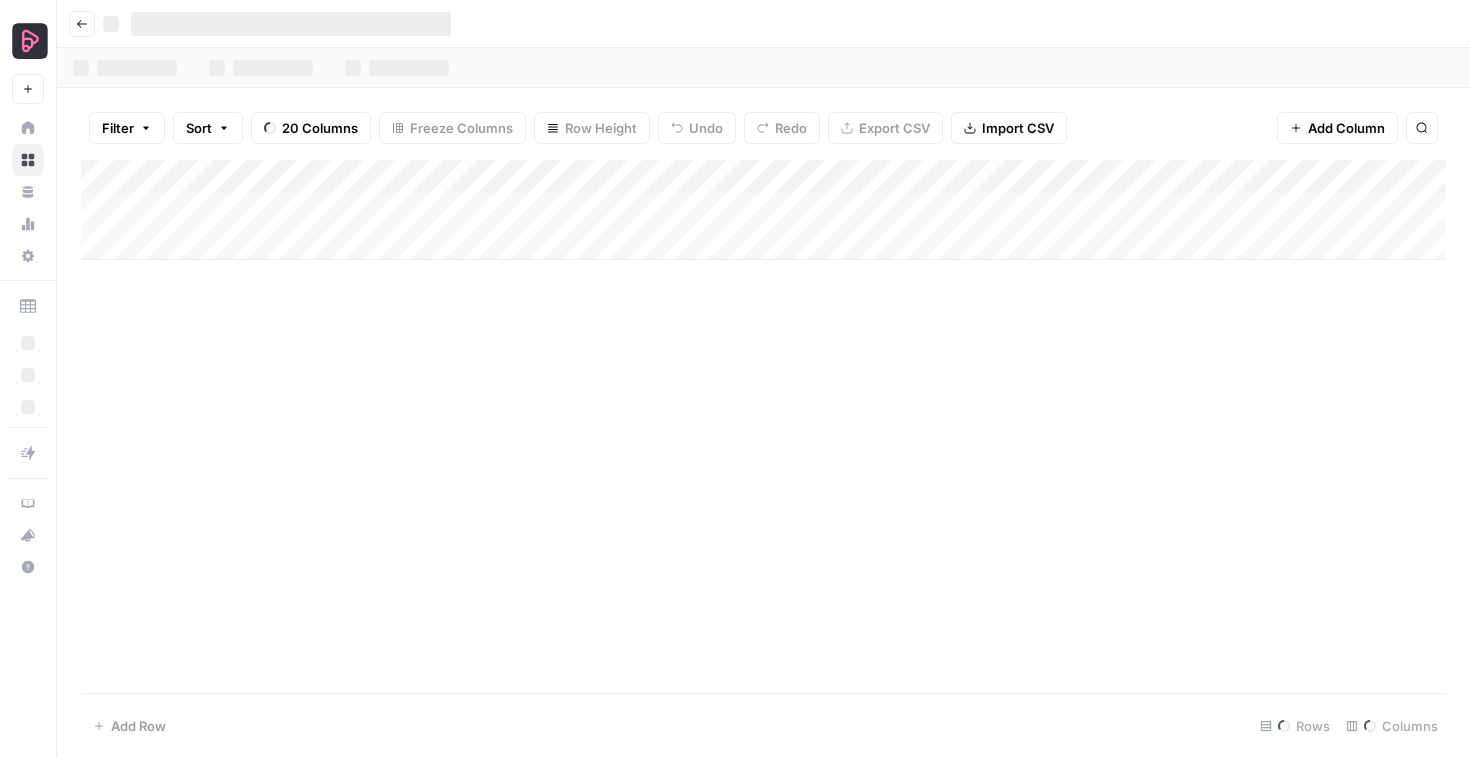 scroll, scrollTop: 0, scrollLeft: 0, axis: both 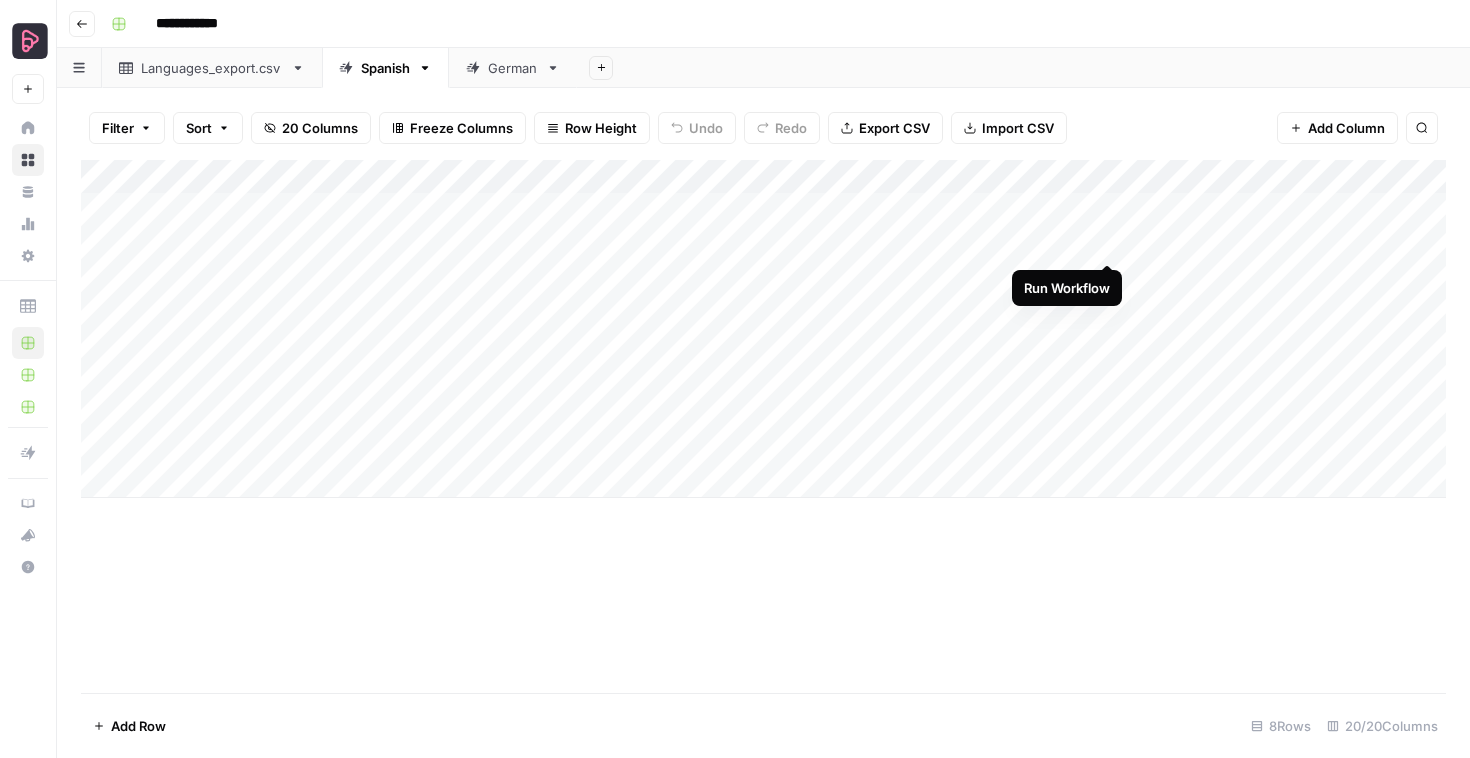 click on "Add Column" at bounding box center (763, 329) 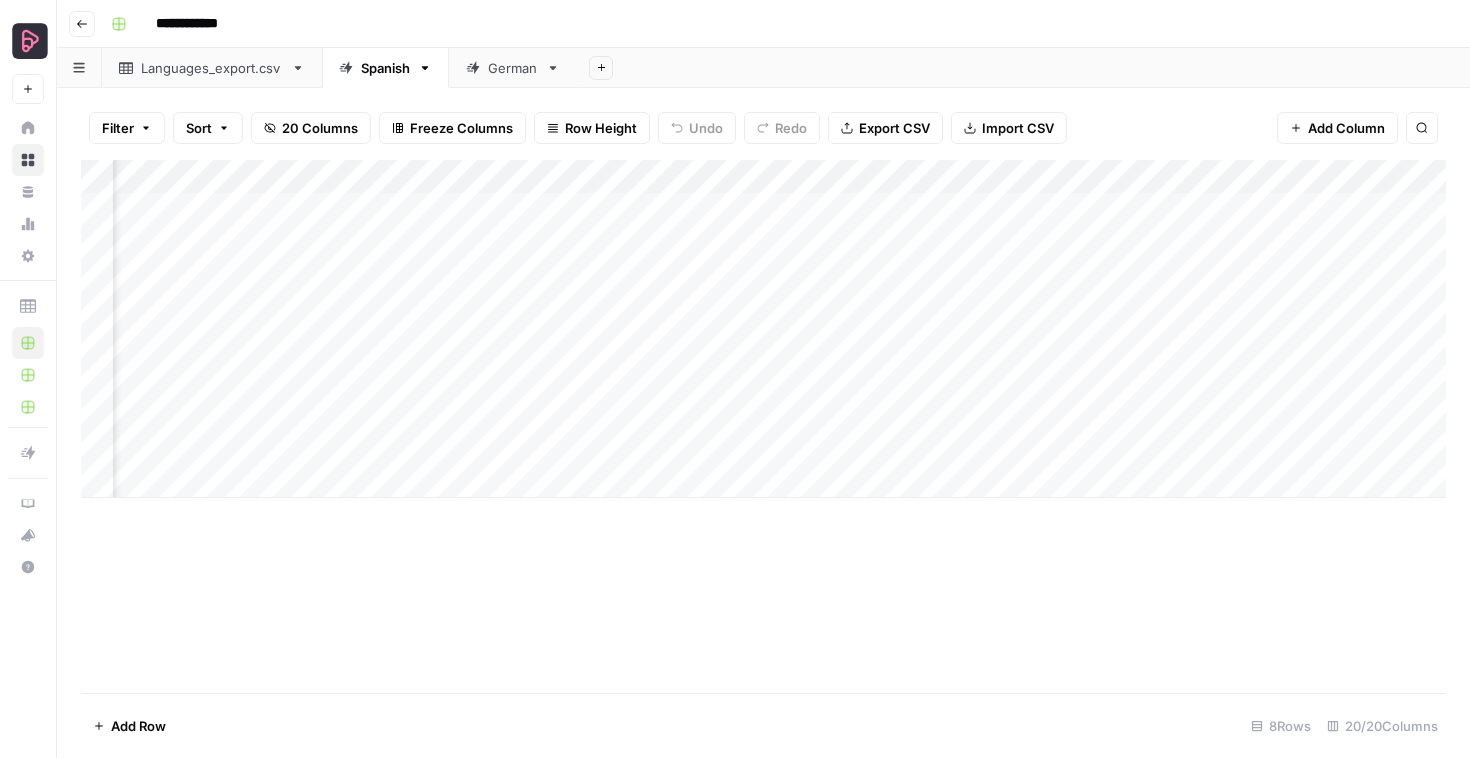 scroll, scrollTop: 0, scrollLeft: 224, axis: horizontal 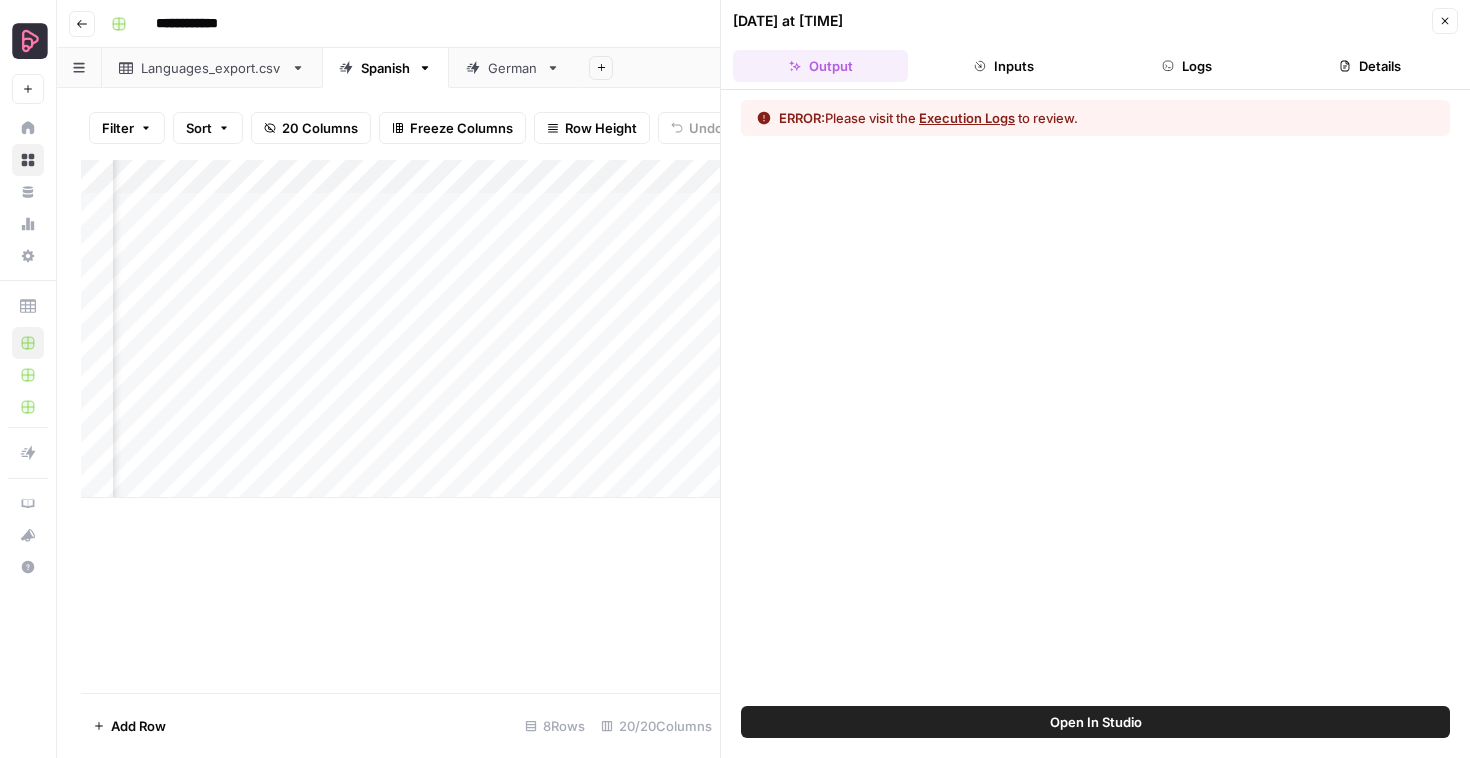 click on "Logs" at bounding box center (1187, 66) 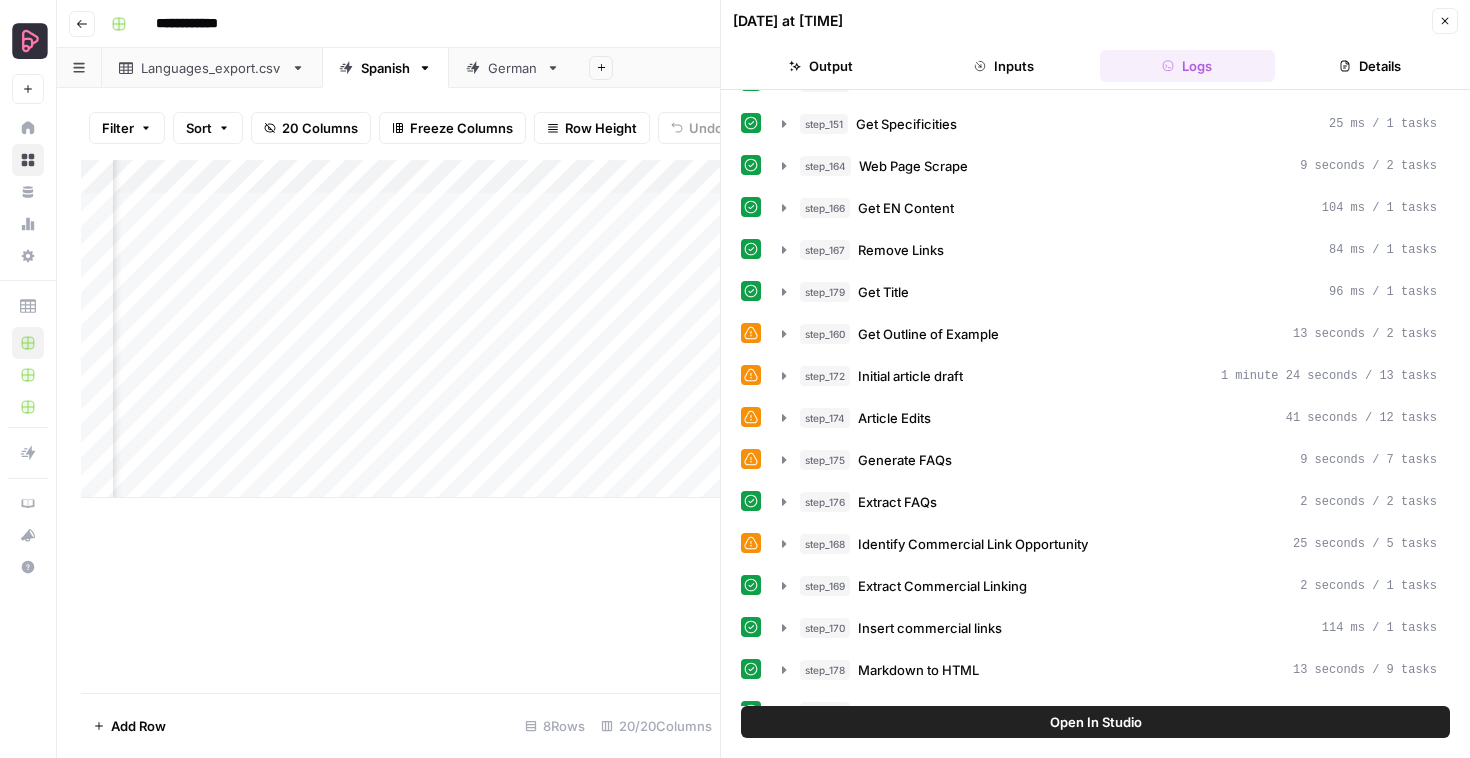 scroll, scrollTop: 404, scrollLeft: 0, axis: vertical 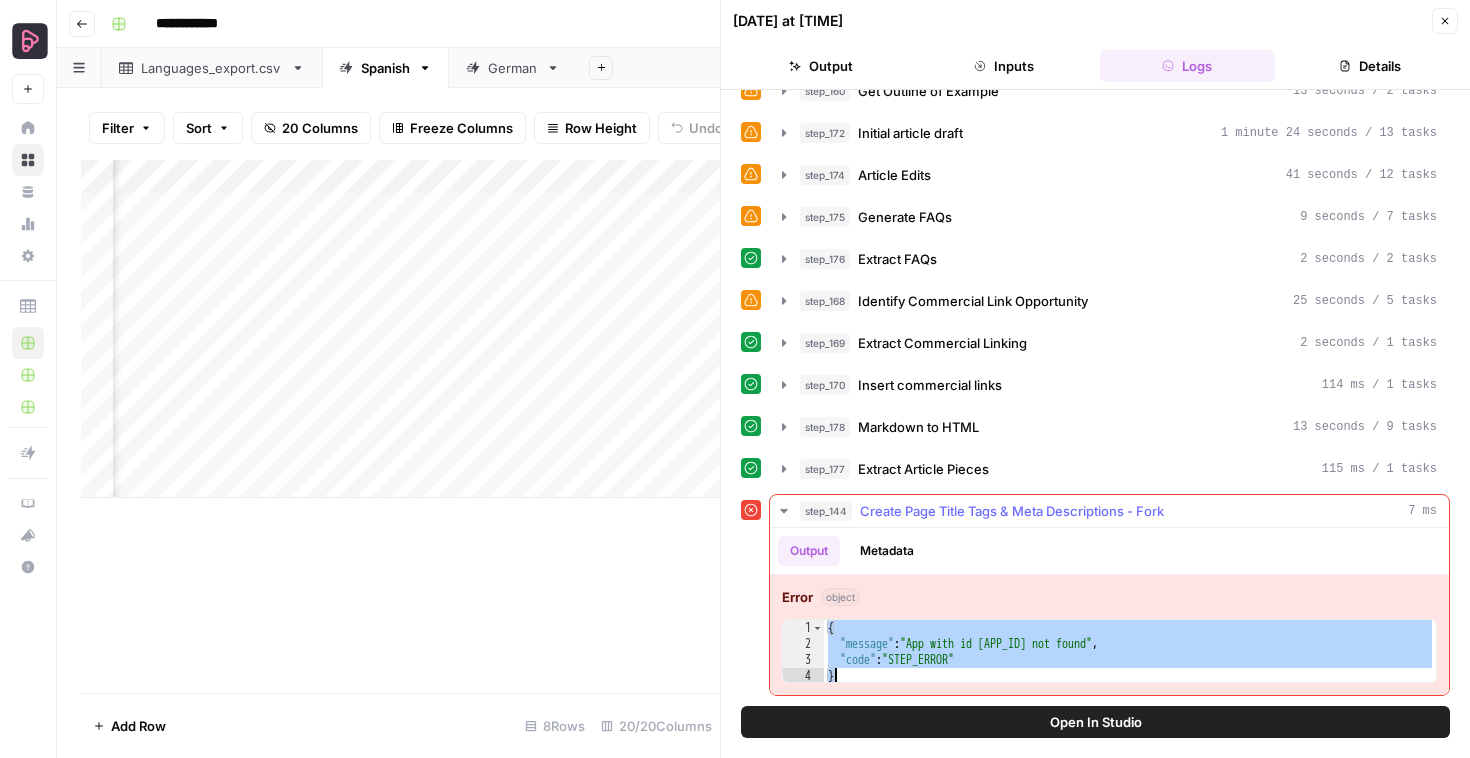 drag, startPoint x: 828, startPoint y: 627, endPoint x: 839, endPoint y: 676, distance: 50.219517 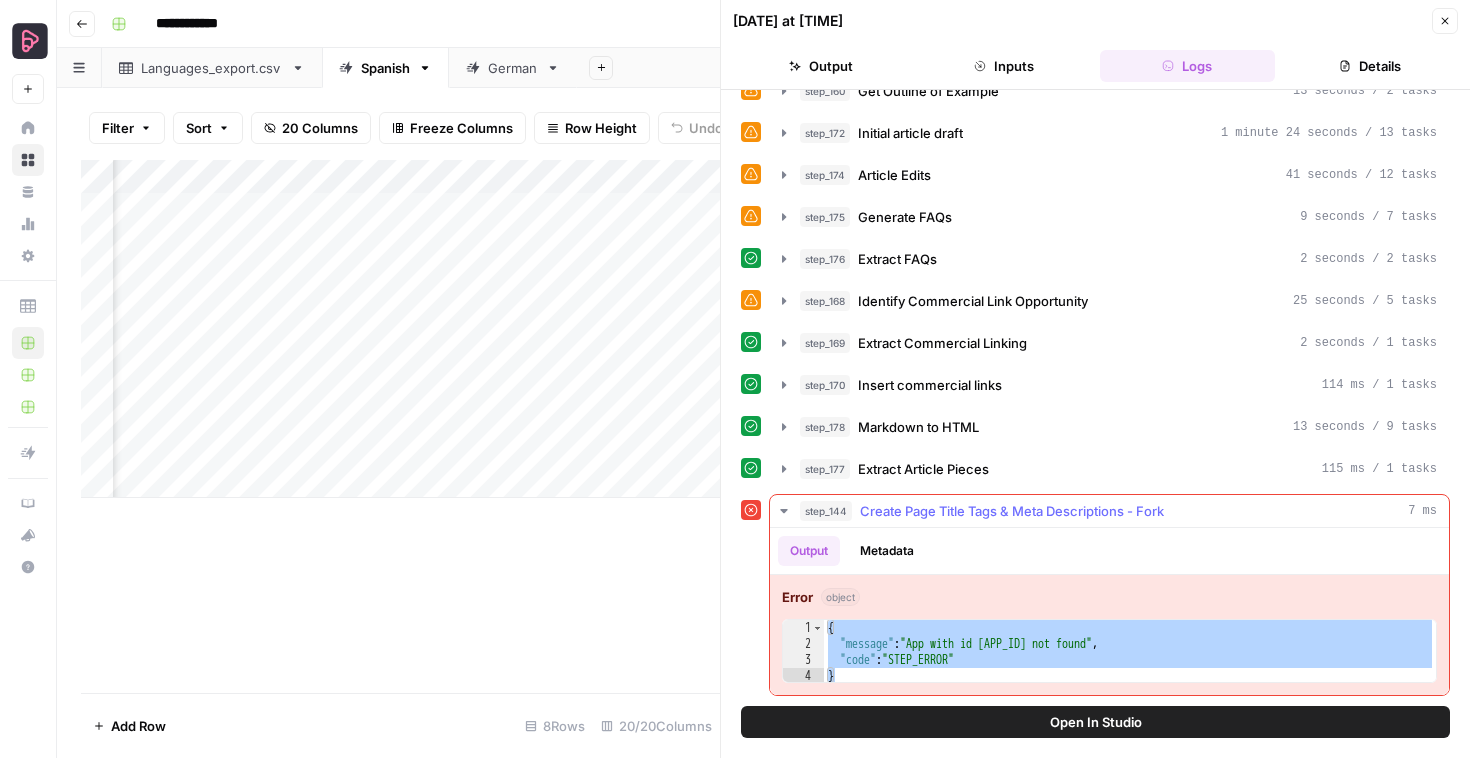 drag, startPoint x: 1290, startPoint y: 507, endPoint x: 1044, endPoint y: 571, distance: 254.1889 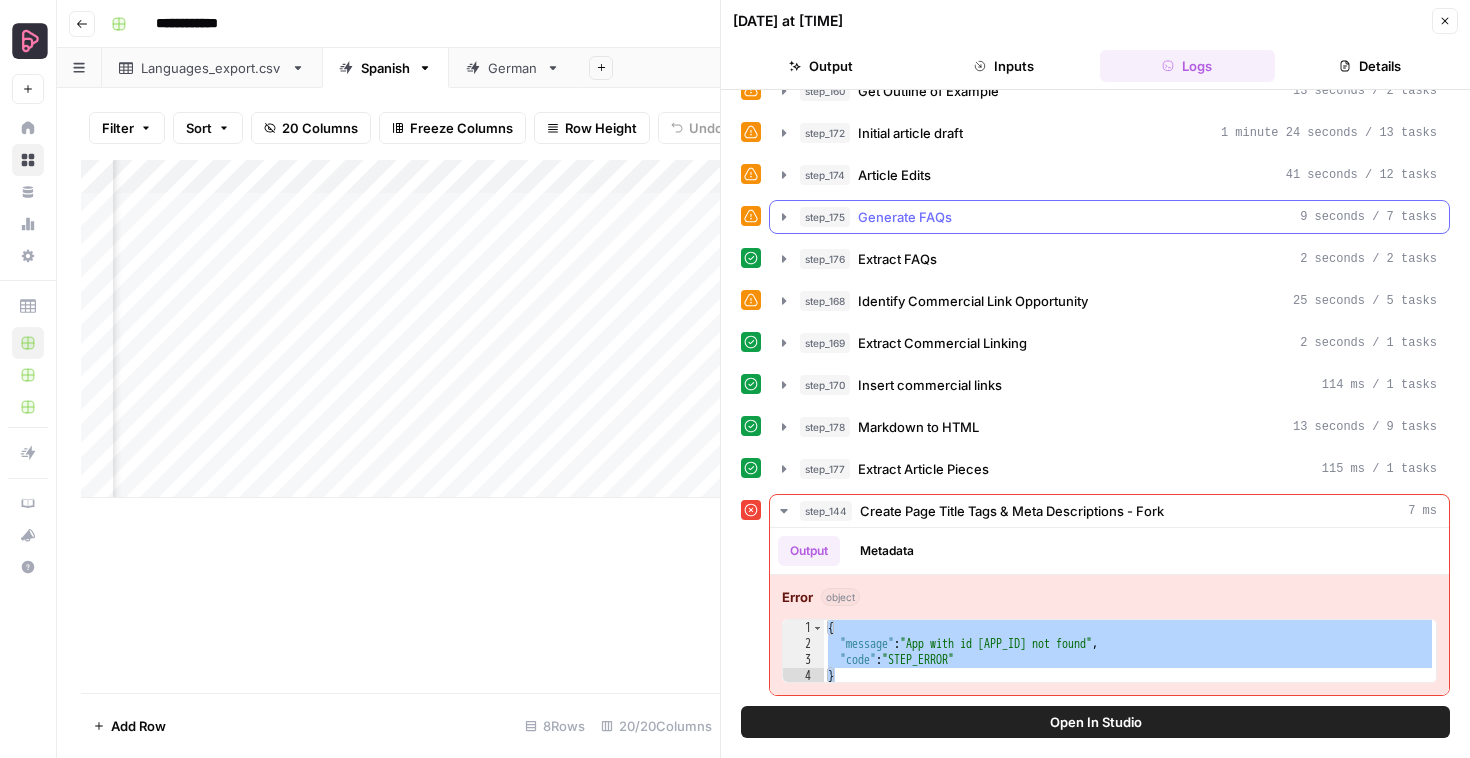 scroll, scrollTop: 220, scrollLeft: 0, axis: vertical 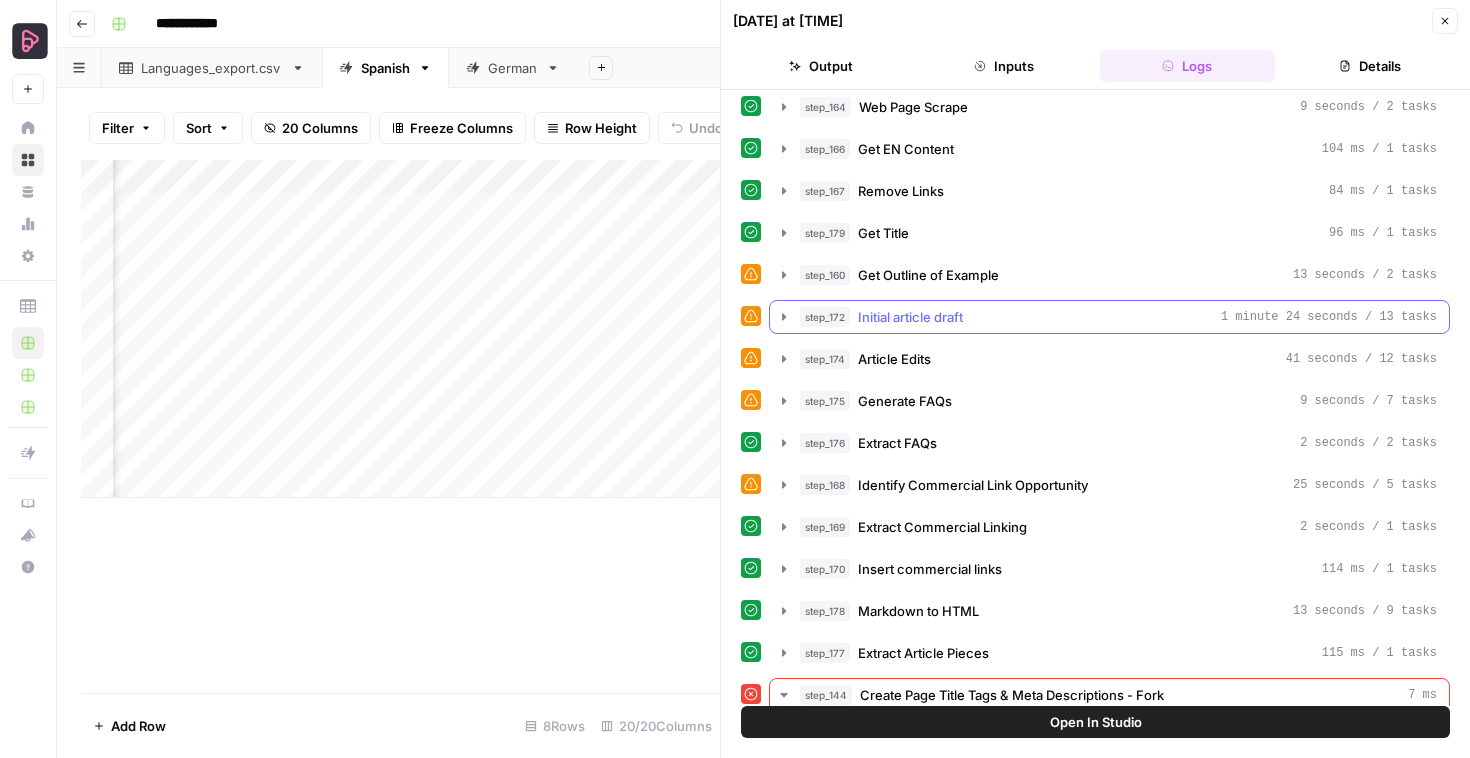 click 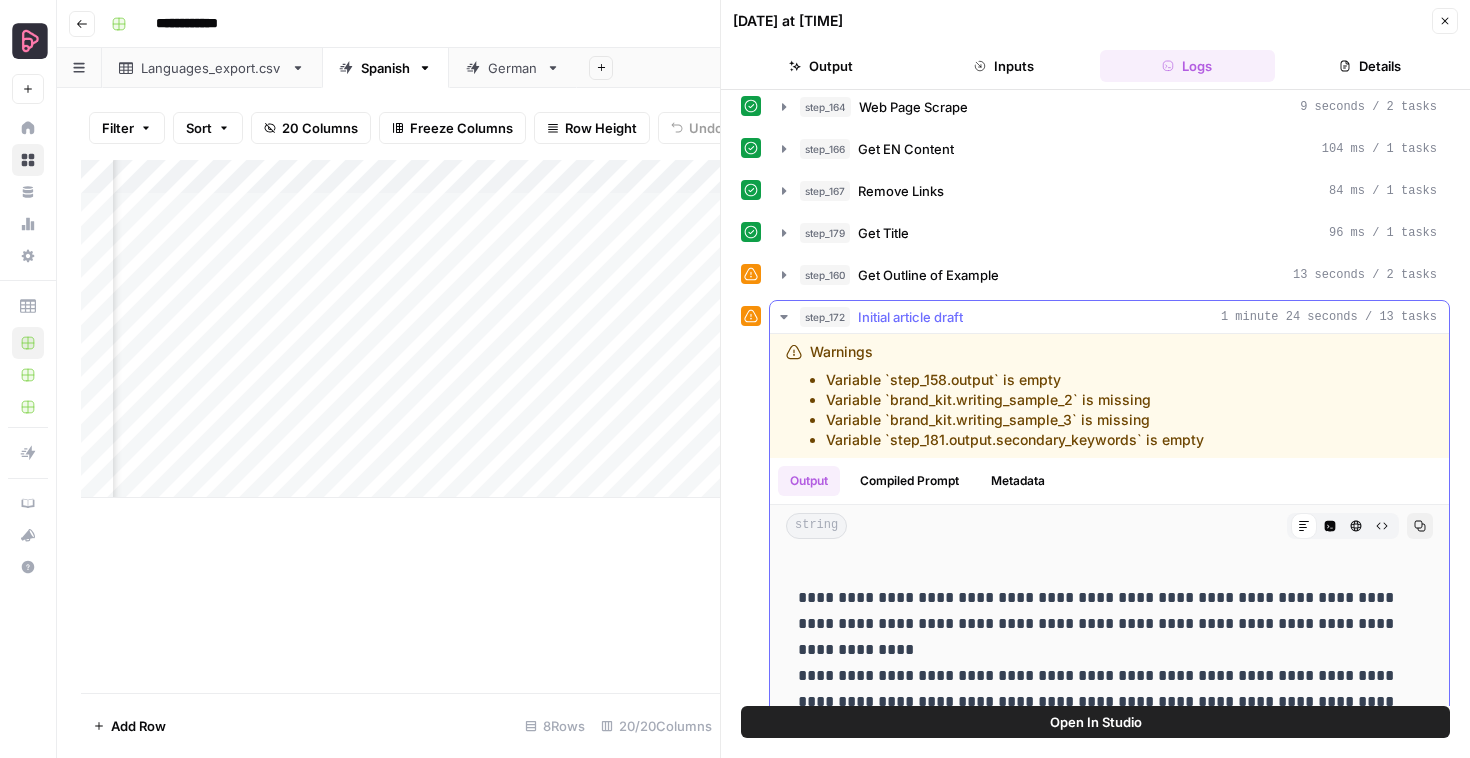 scroll, scrollTop: 0, scrollLeft: 0, axis: both 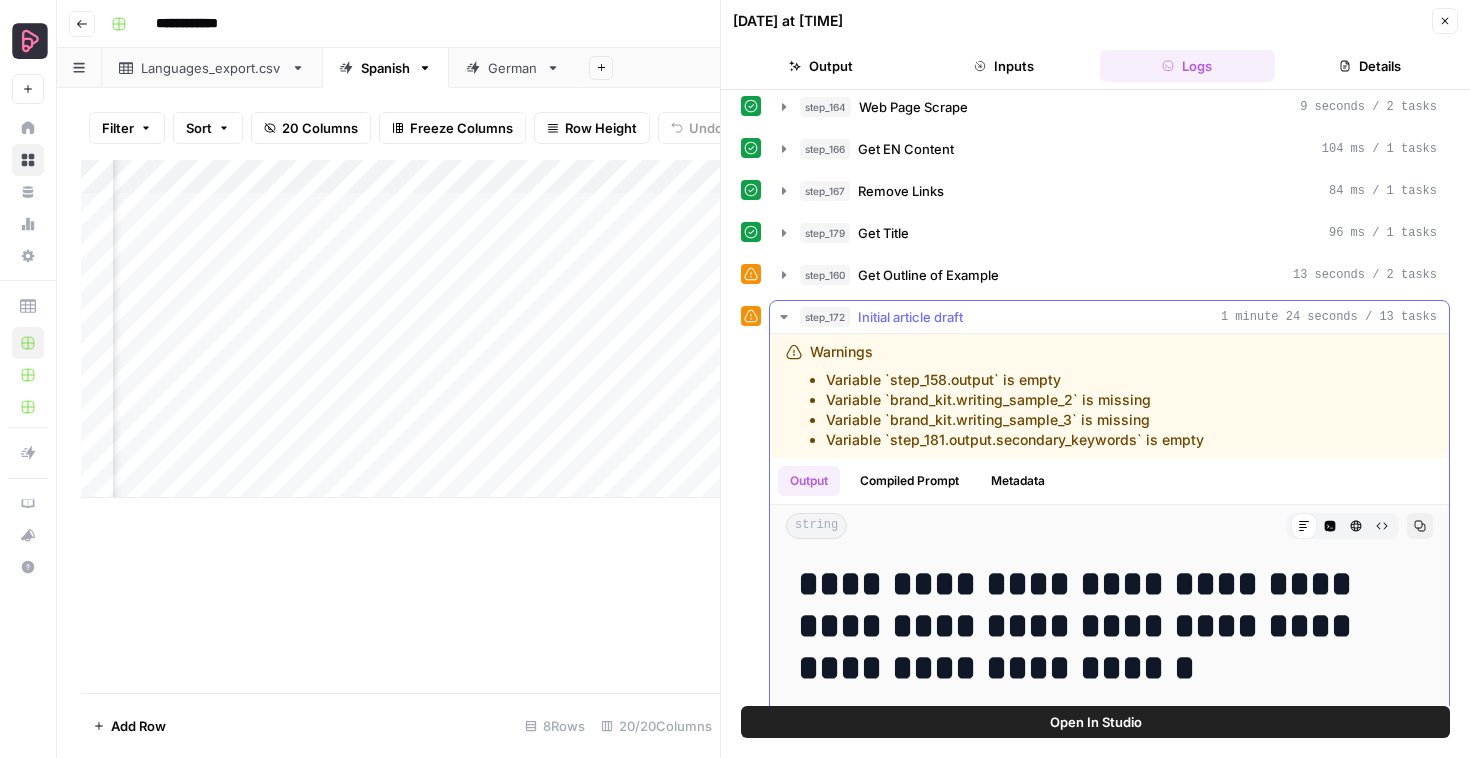 click 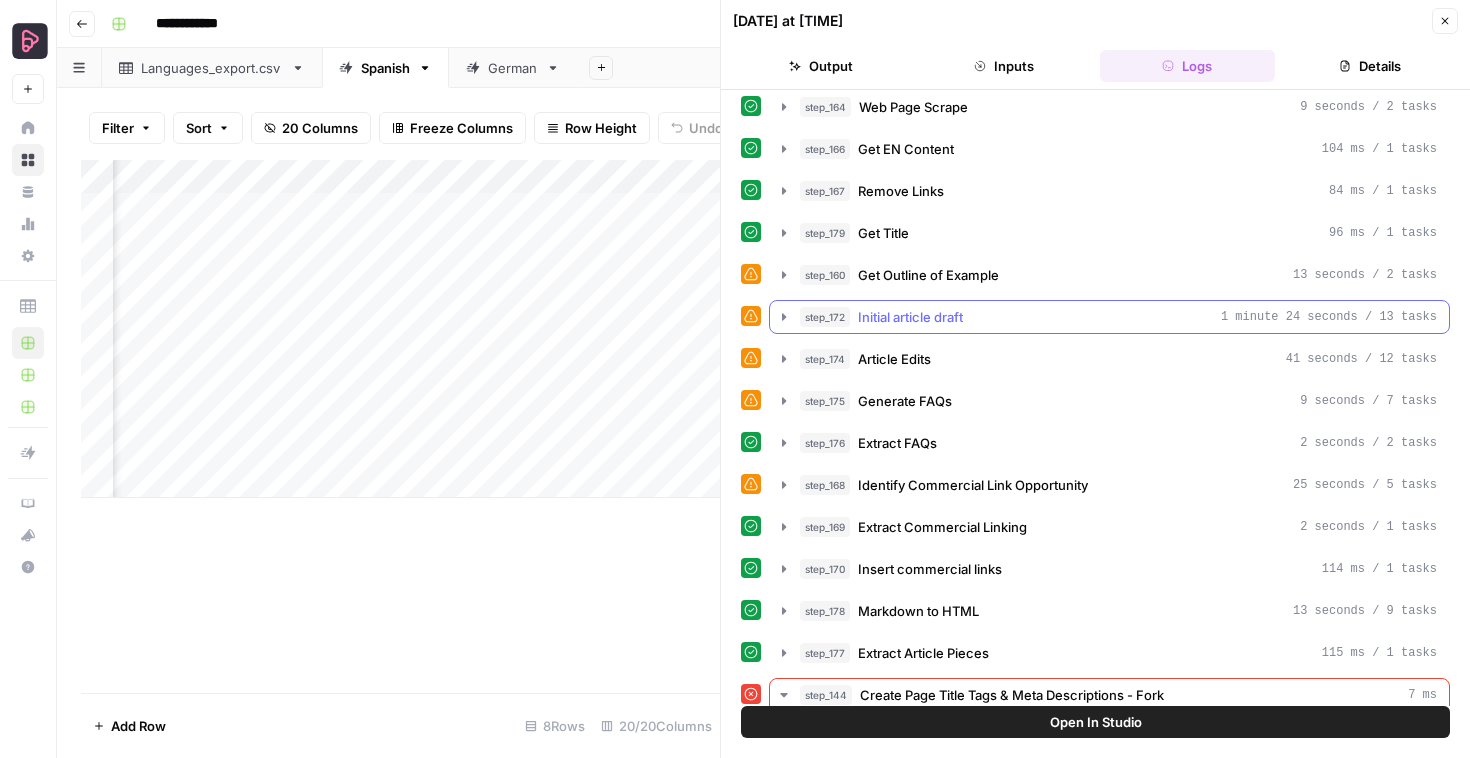 scroll, scrollTop: 404, scrollLeft: 0, axis: vertical 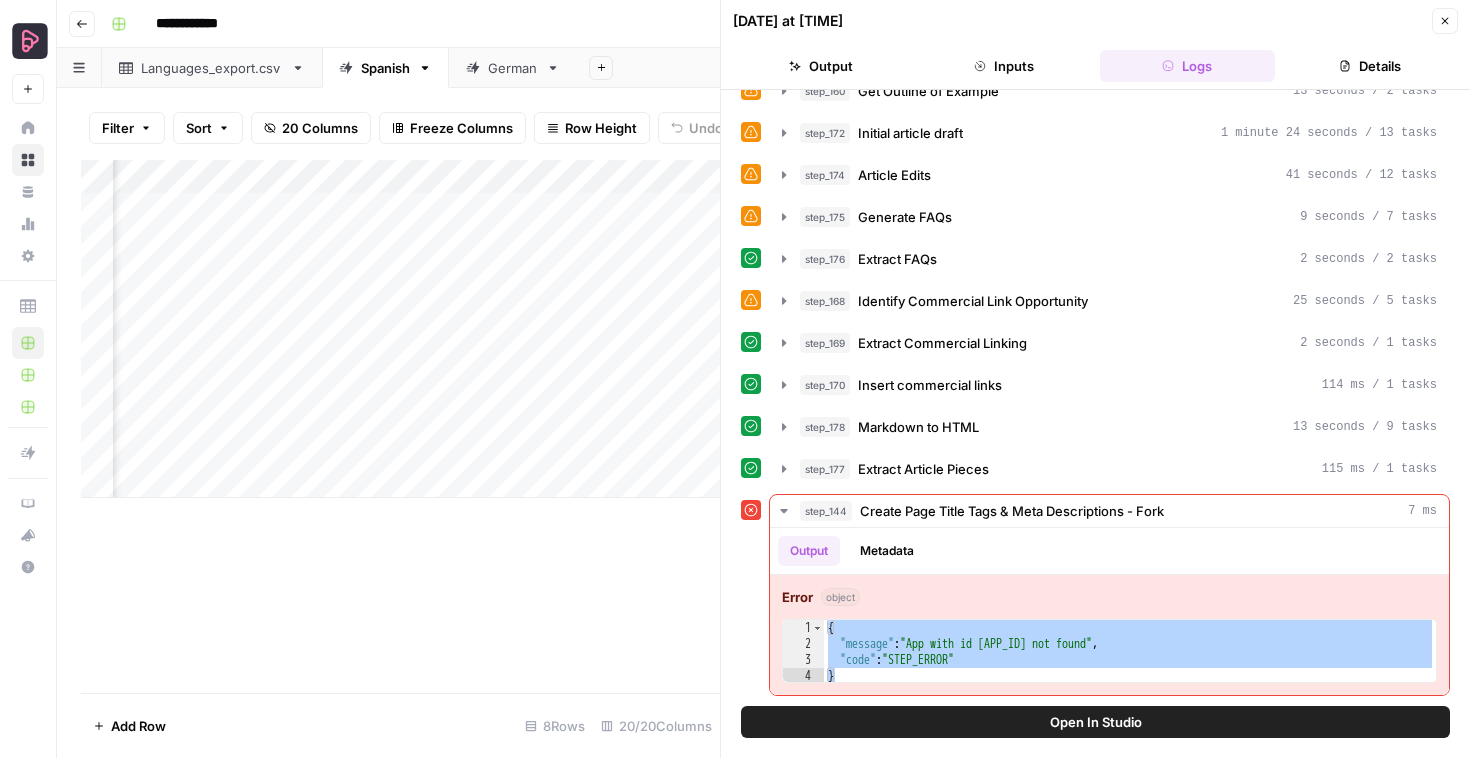 click 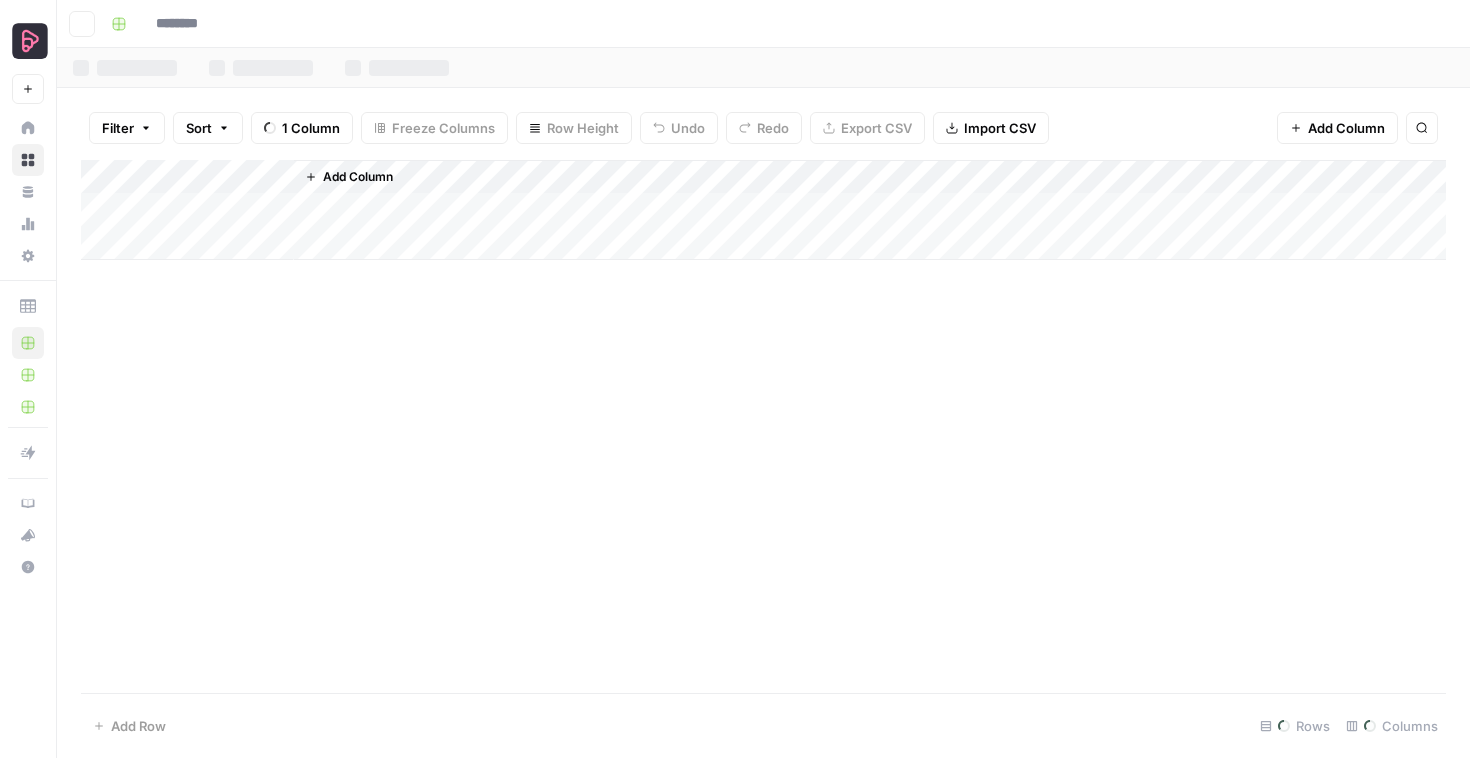 type on "**********" 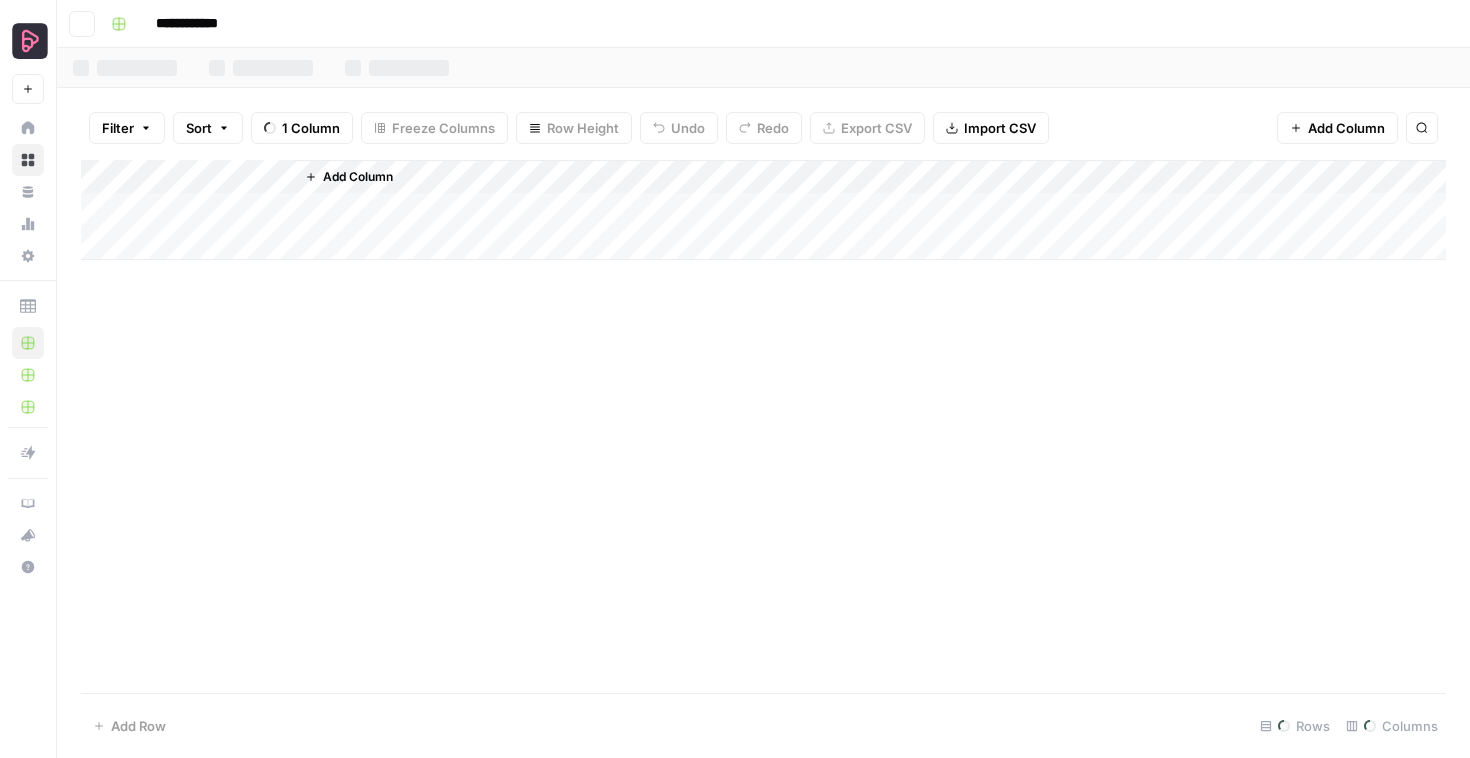 scroll, scrollTop: 0, scrollLeft: 0, axis: both 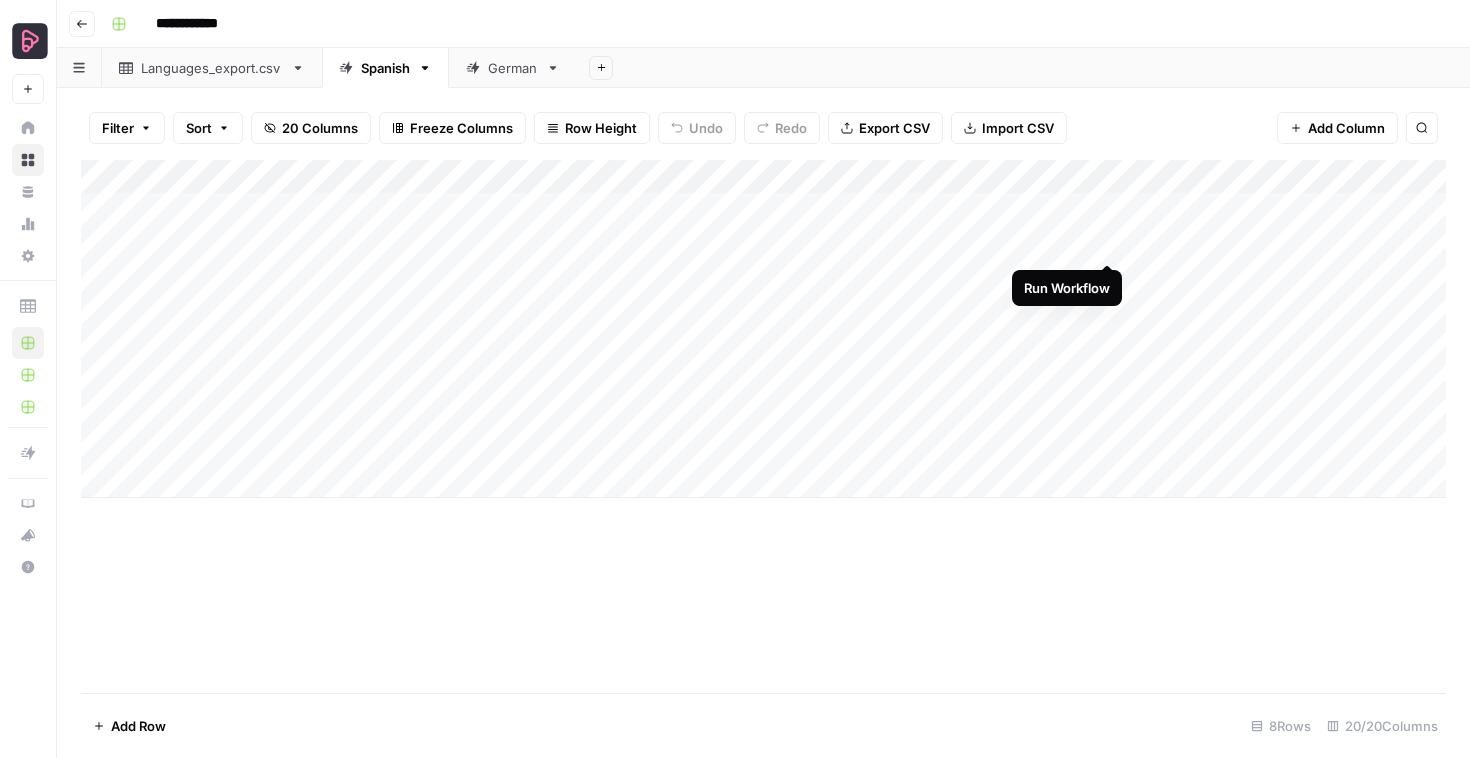 click on "Add Column" at bounding box center (763, 329) 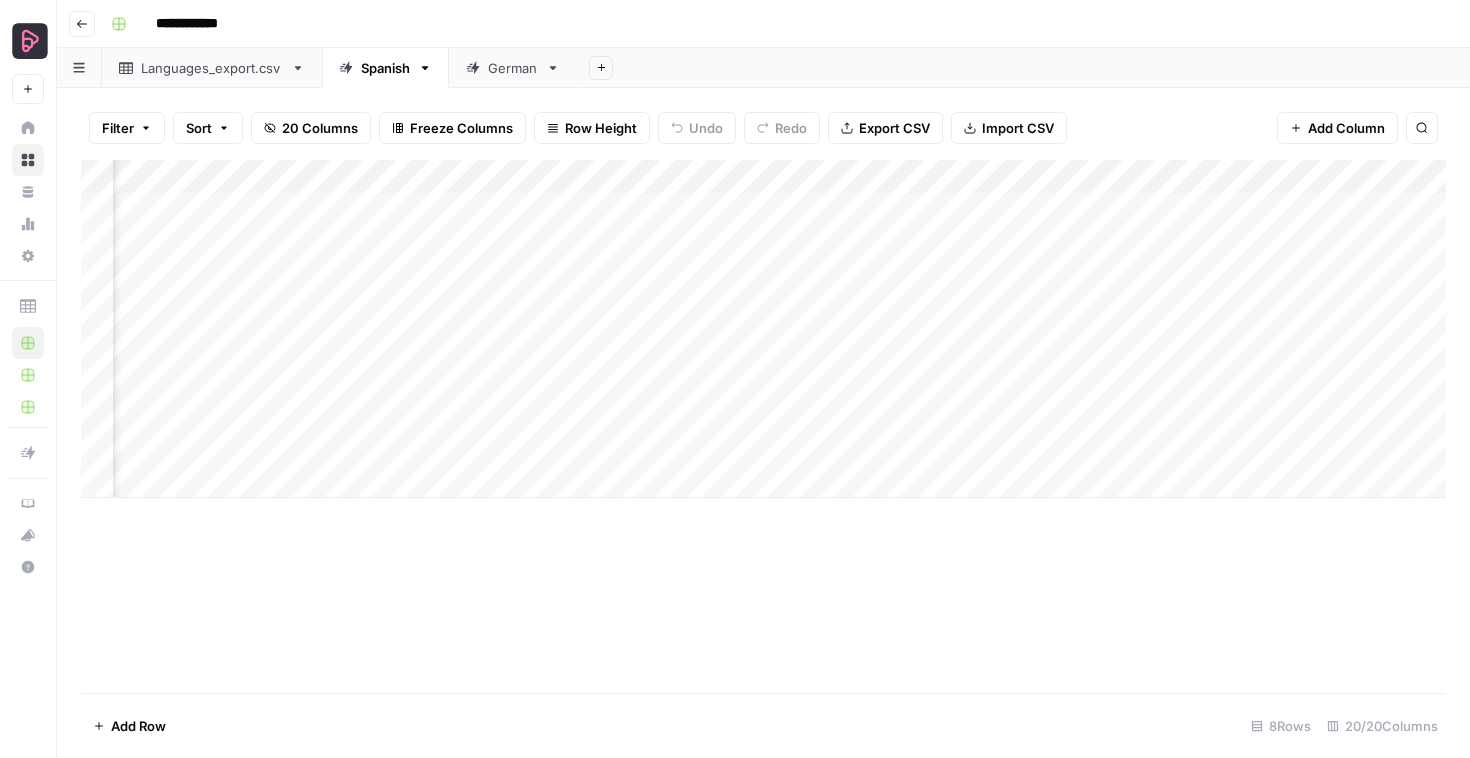 scroll, scrollTop: 0, scrollLeft: 639, axis: horizontal 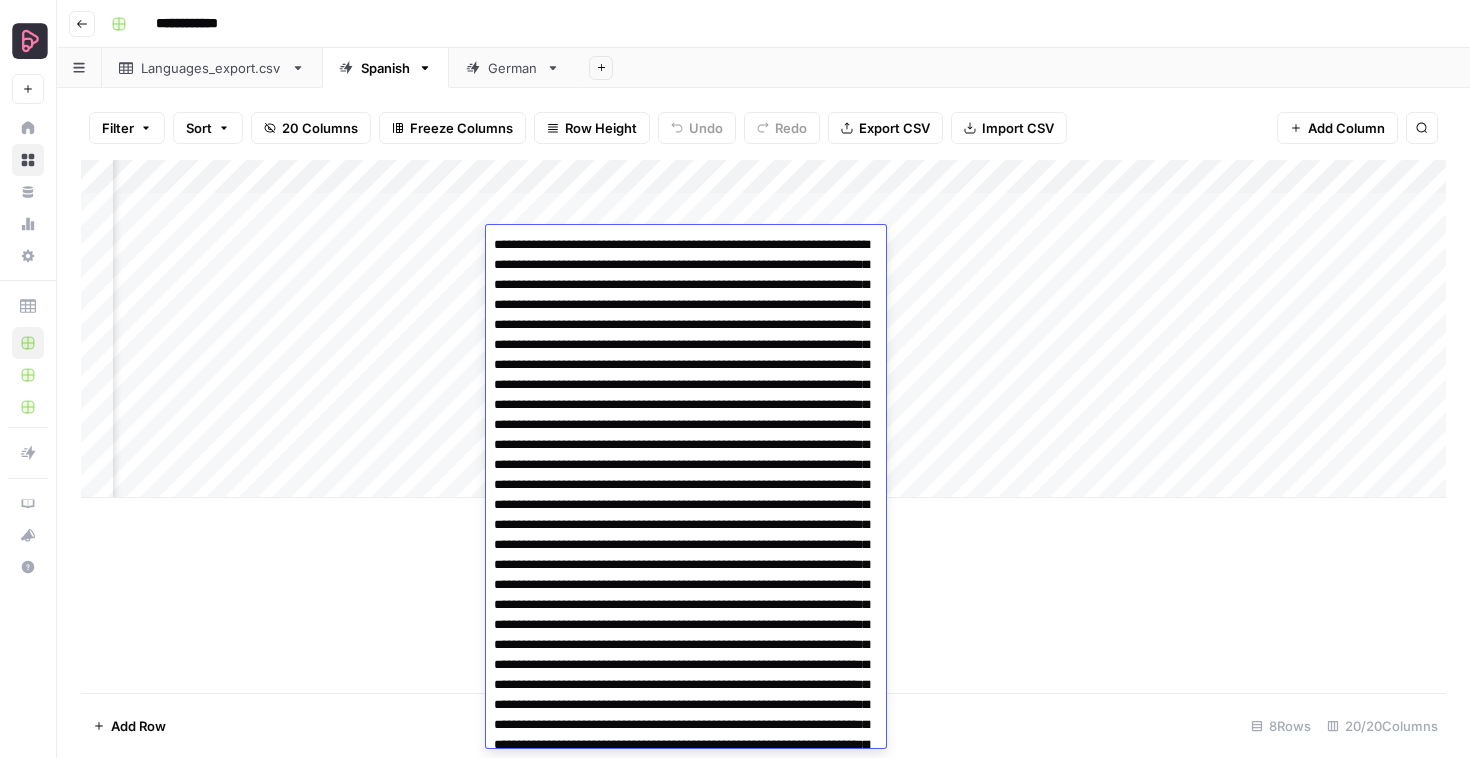 click on "Add Column" at bounding box center [763, 329] 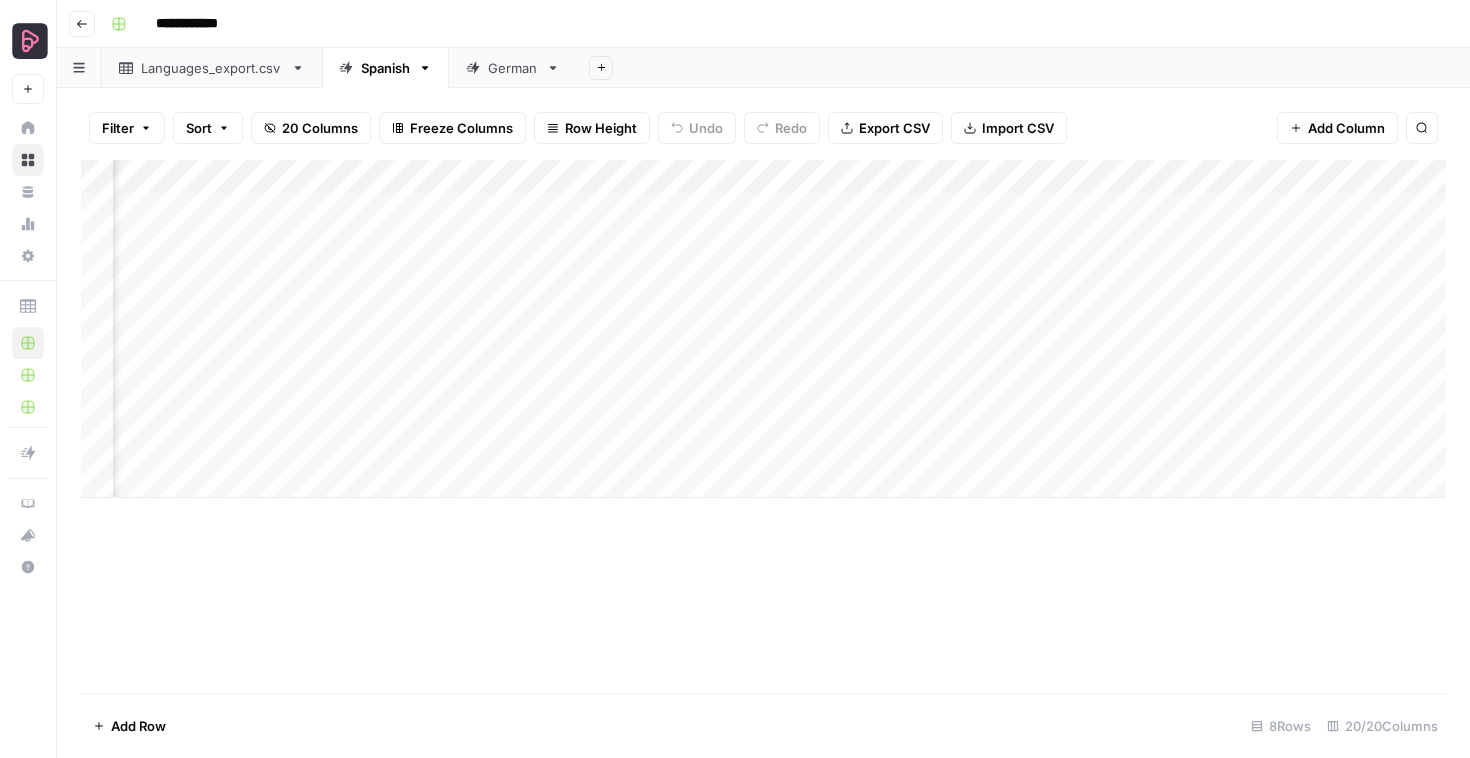scroll, scrollTop: 0, scrollLeft: 0, axis: both 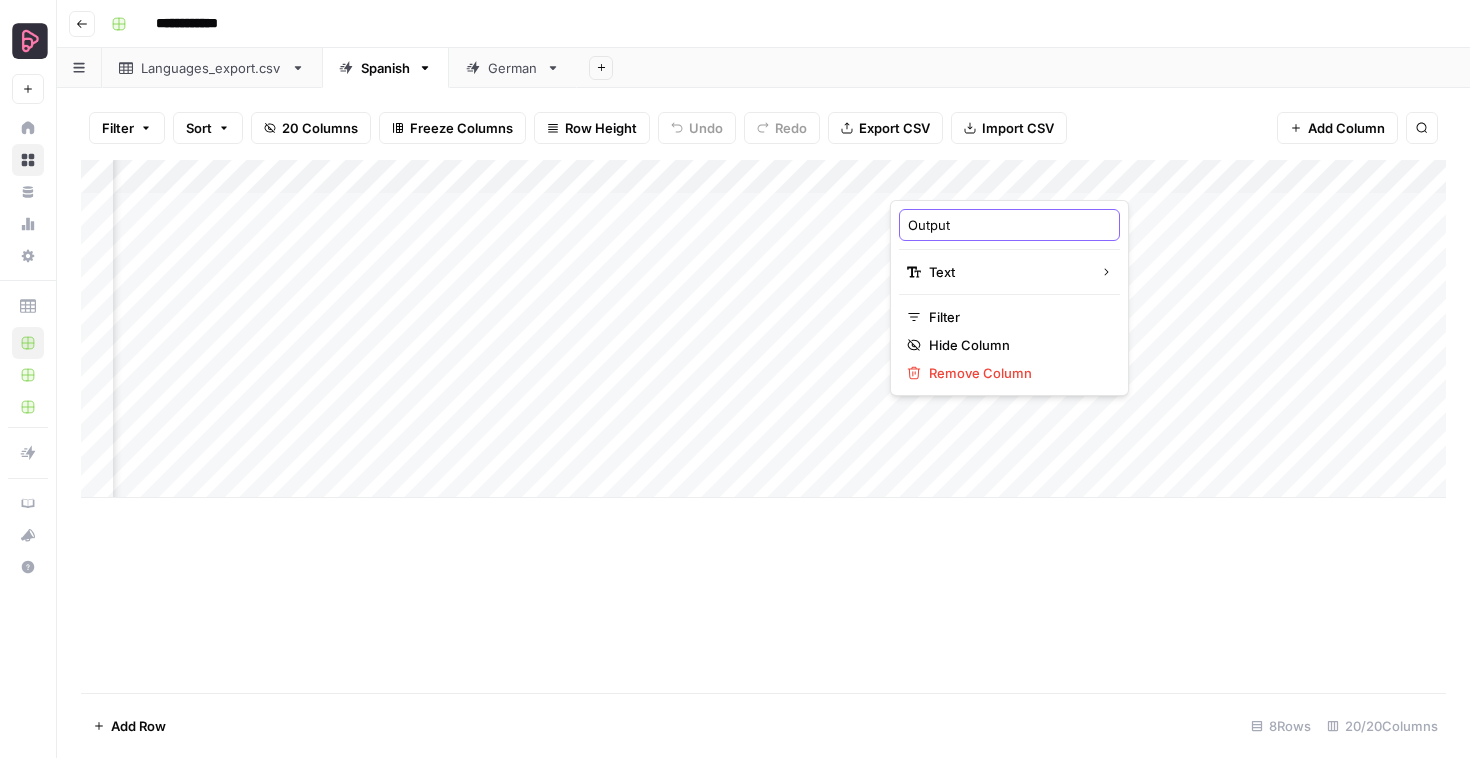 click on "Output" at bounding box center (1009, 225) 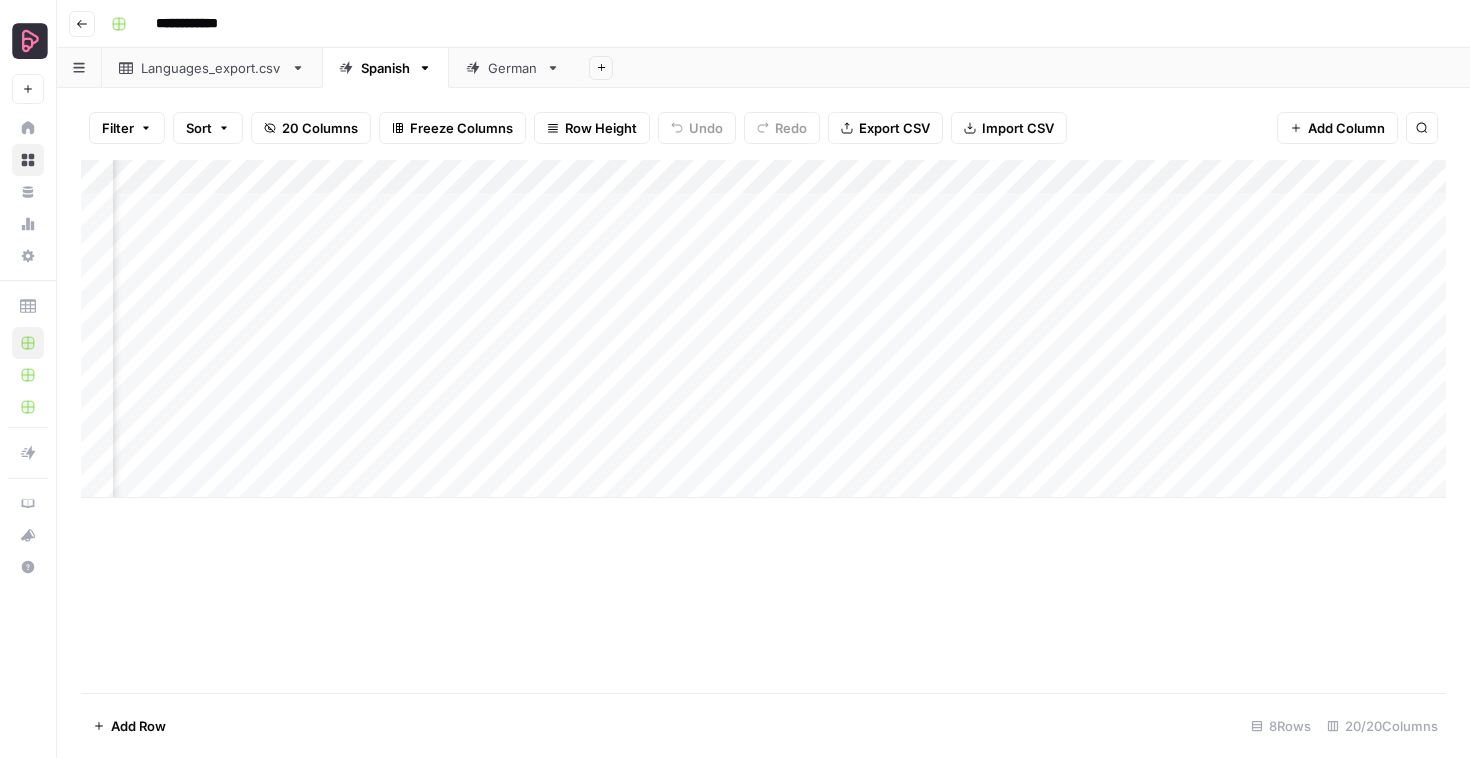 click on "Add Column" at bounding box center (763, 329) 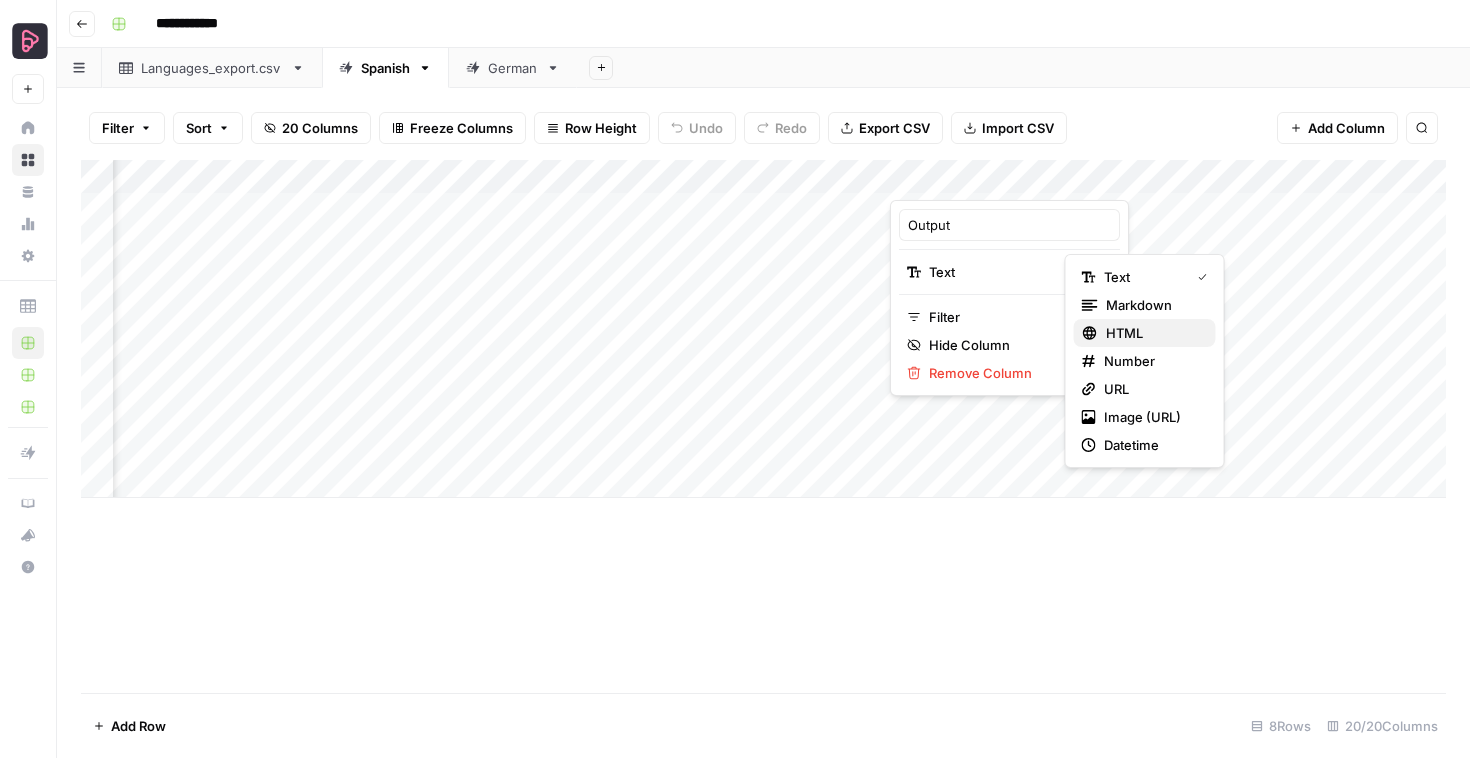 click on "HTML" at bounding box center (1153, 333) 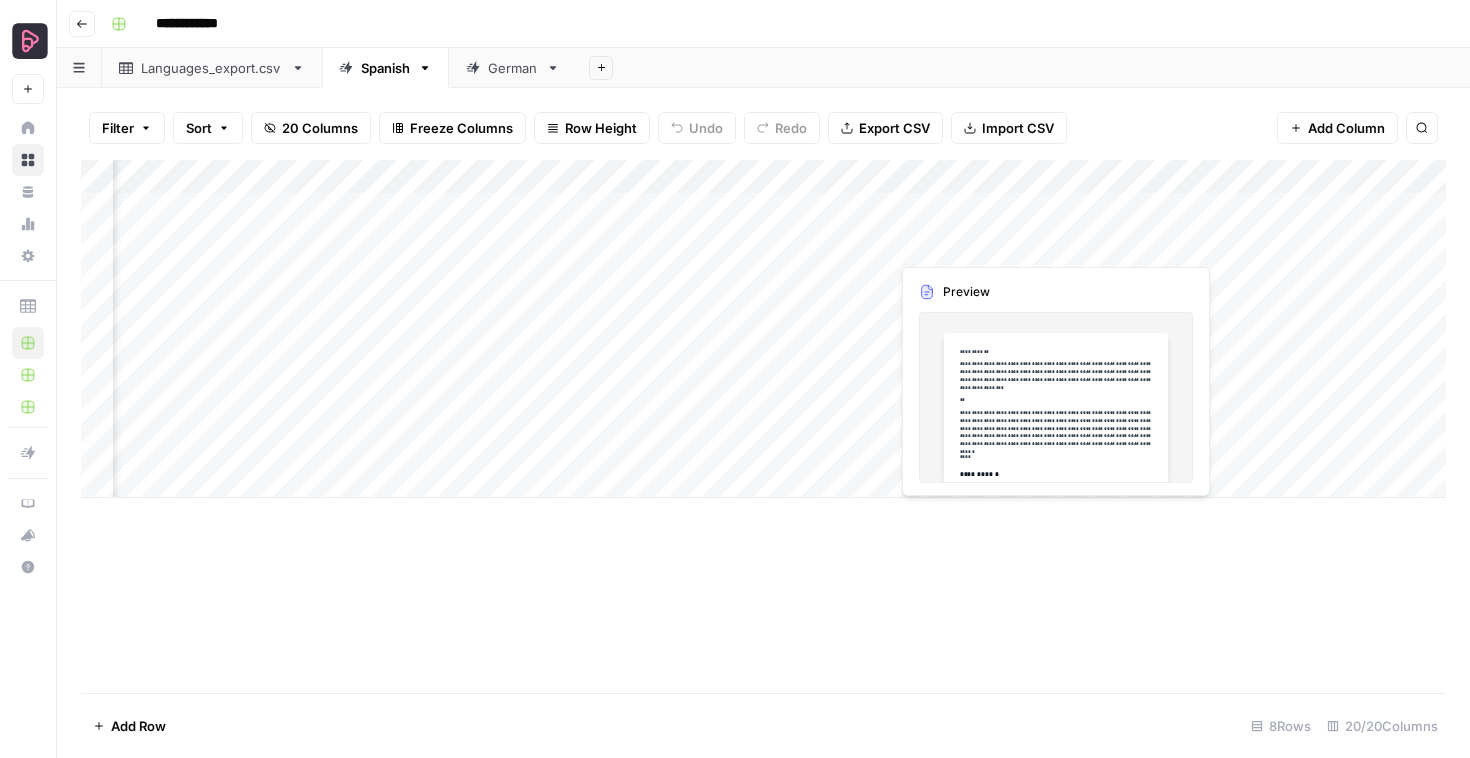 click on "Add Column" at bounding box center (763, 329) 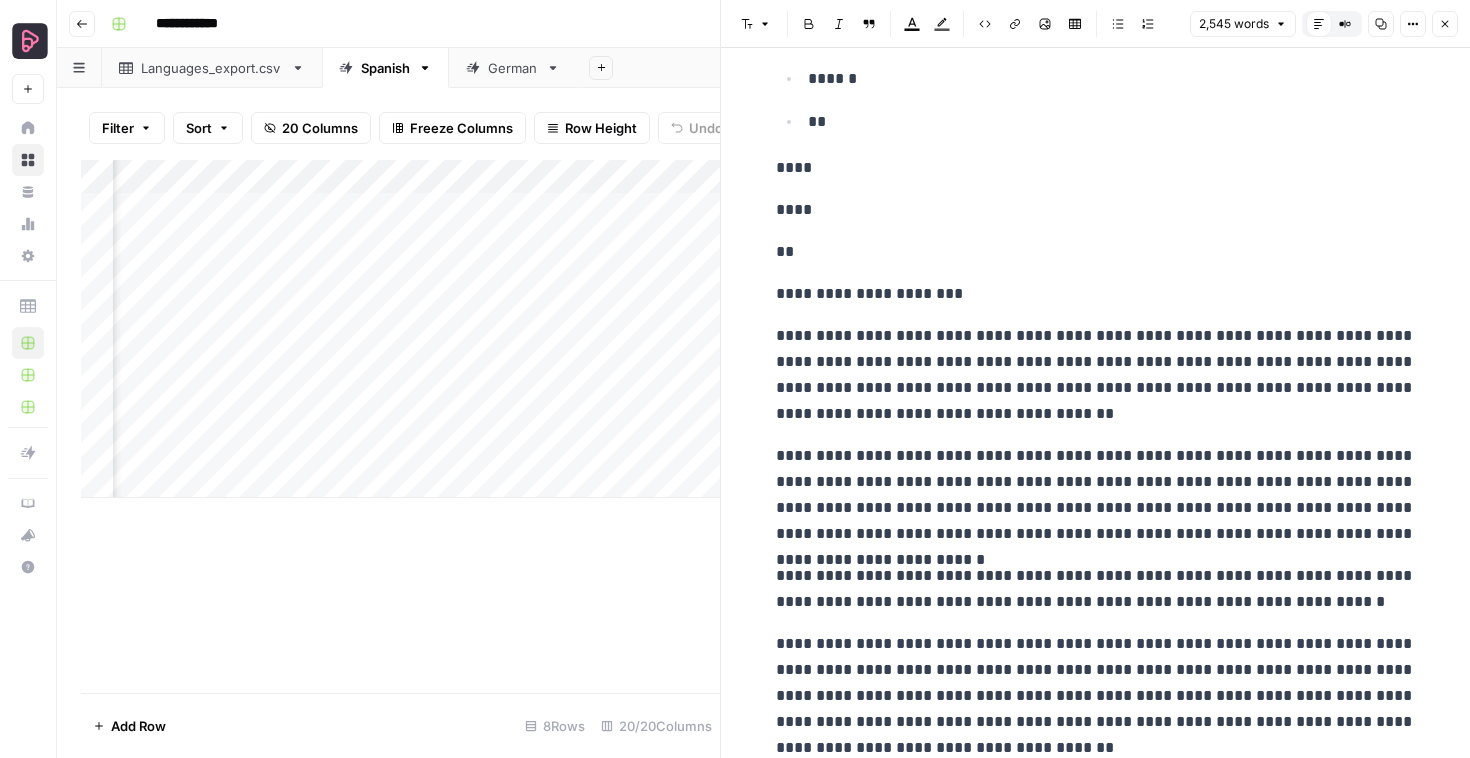 scroll, scrollTop: 14491, scrollLeft: 0, axis: vertical 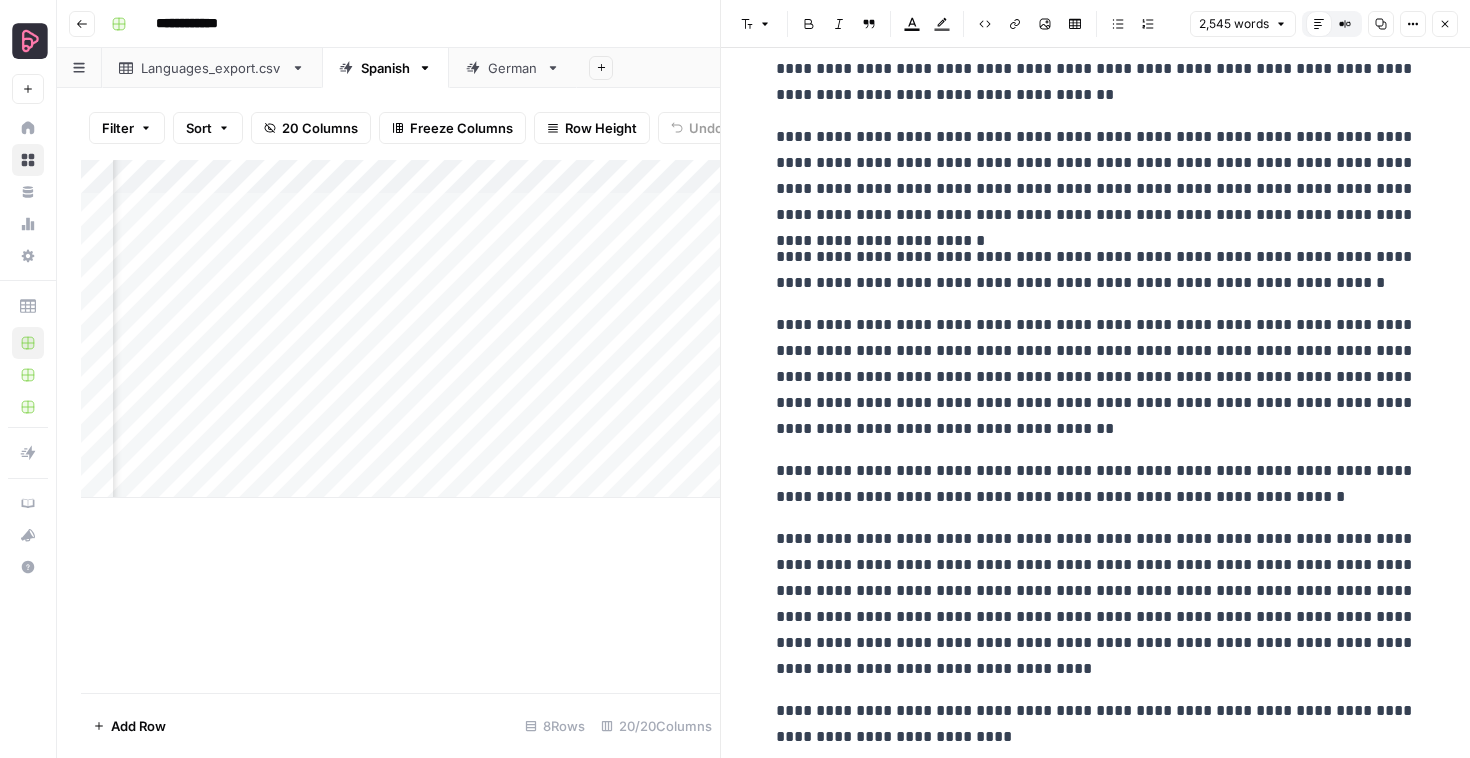 click 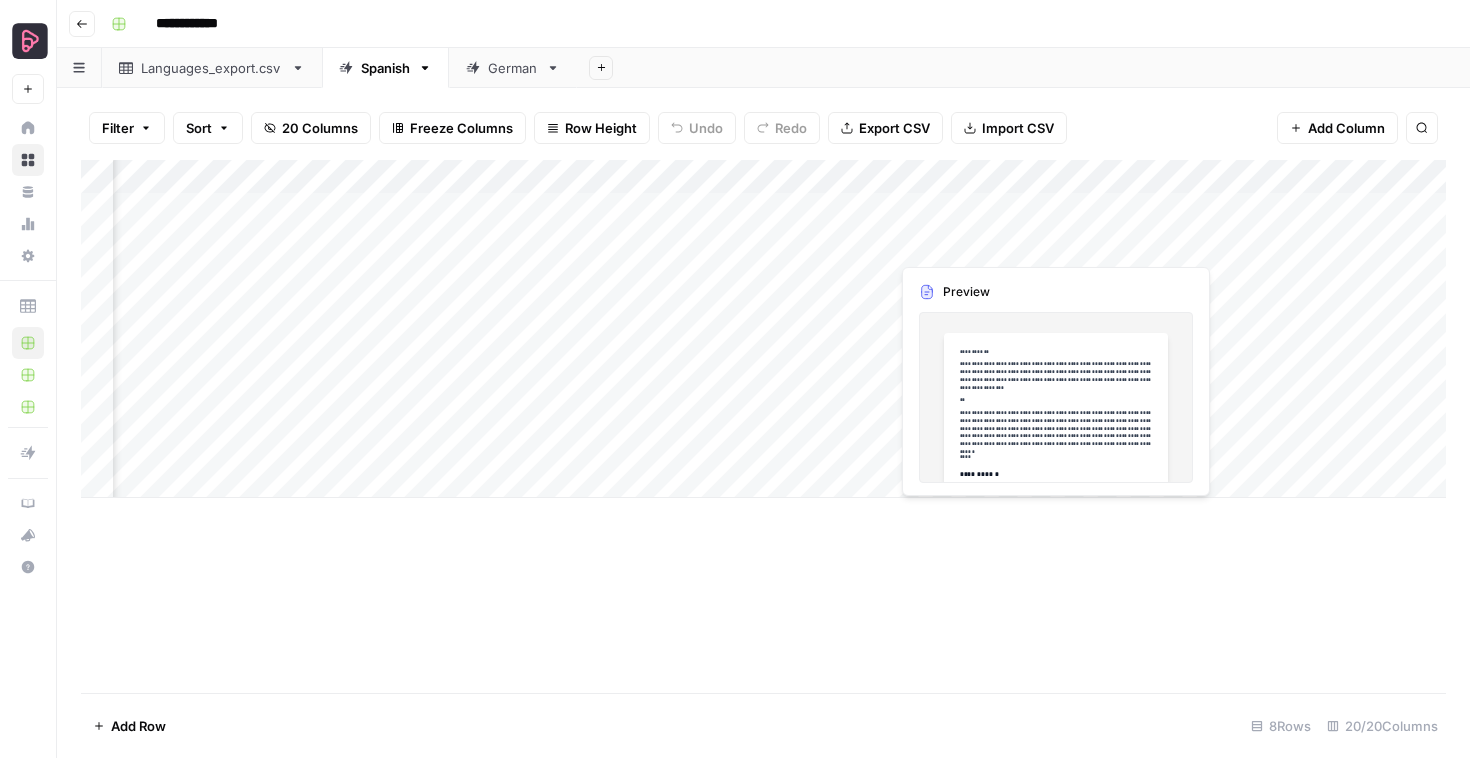 click on "Add Column" at bounding box center [763, 329] 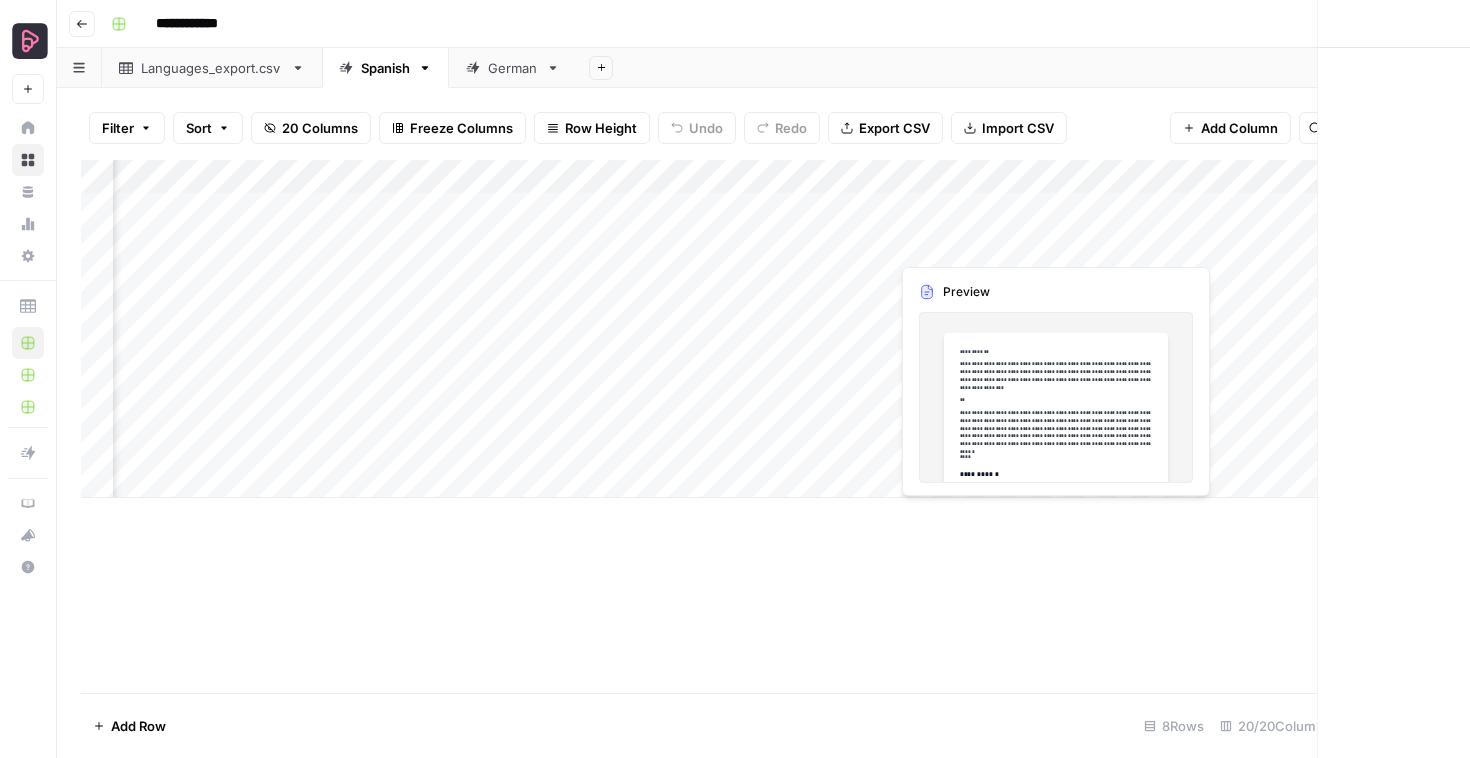 click at bounding box center [980, 243] 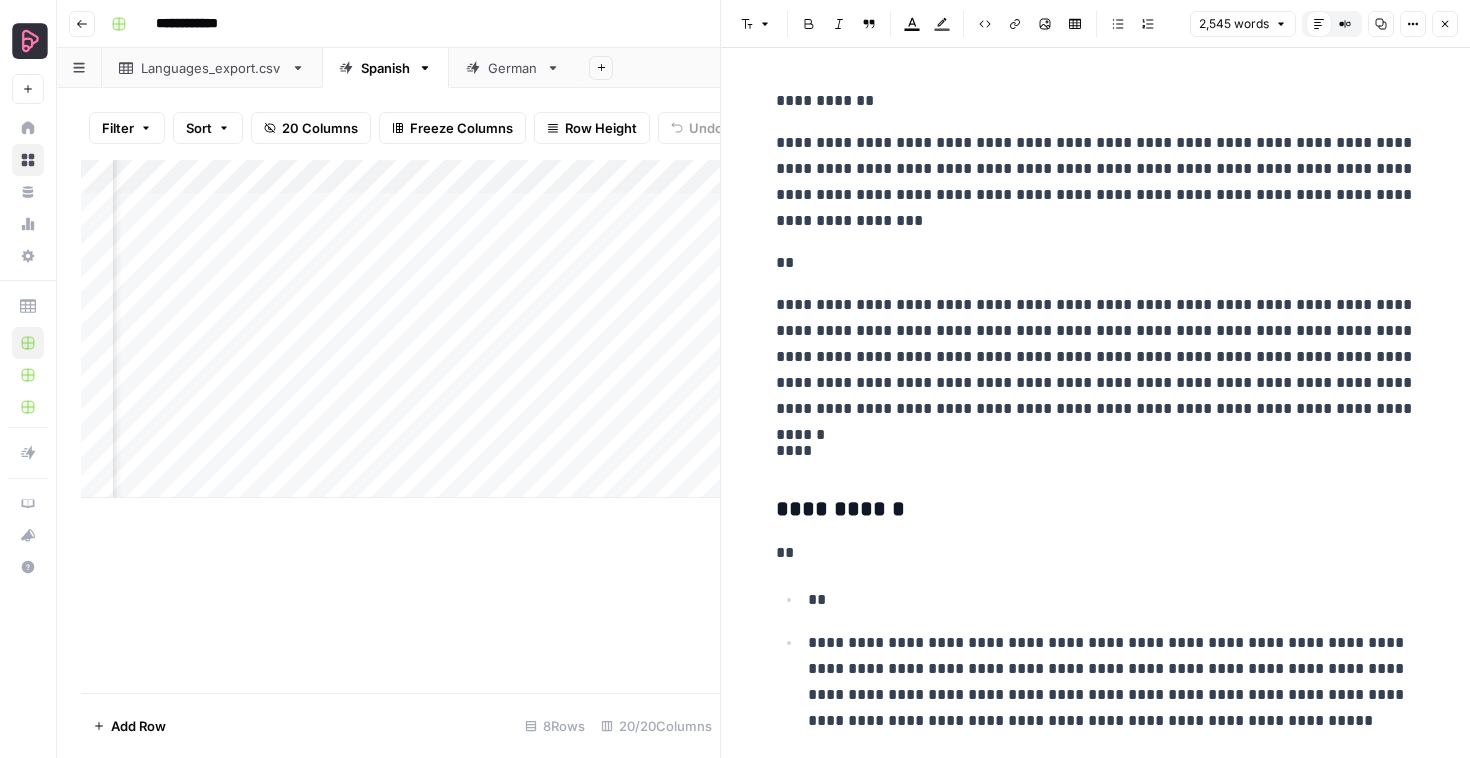 click 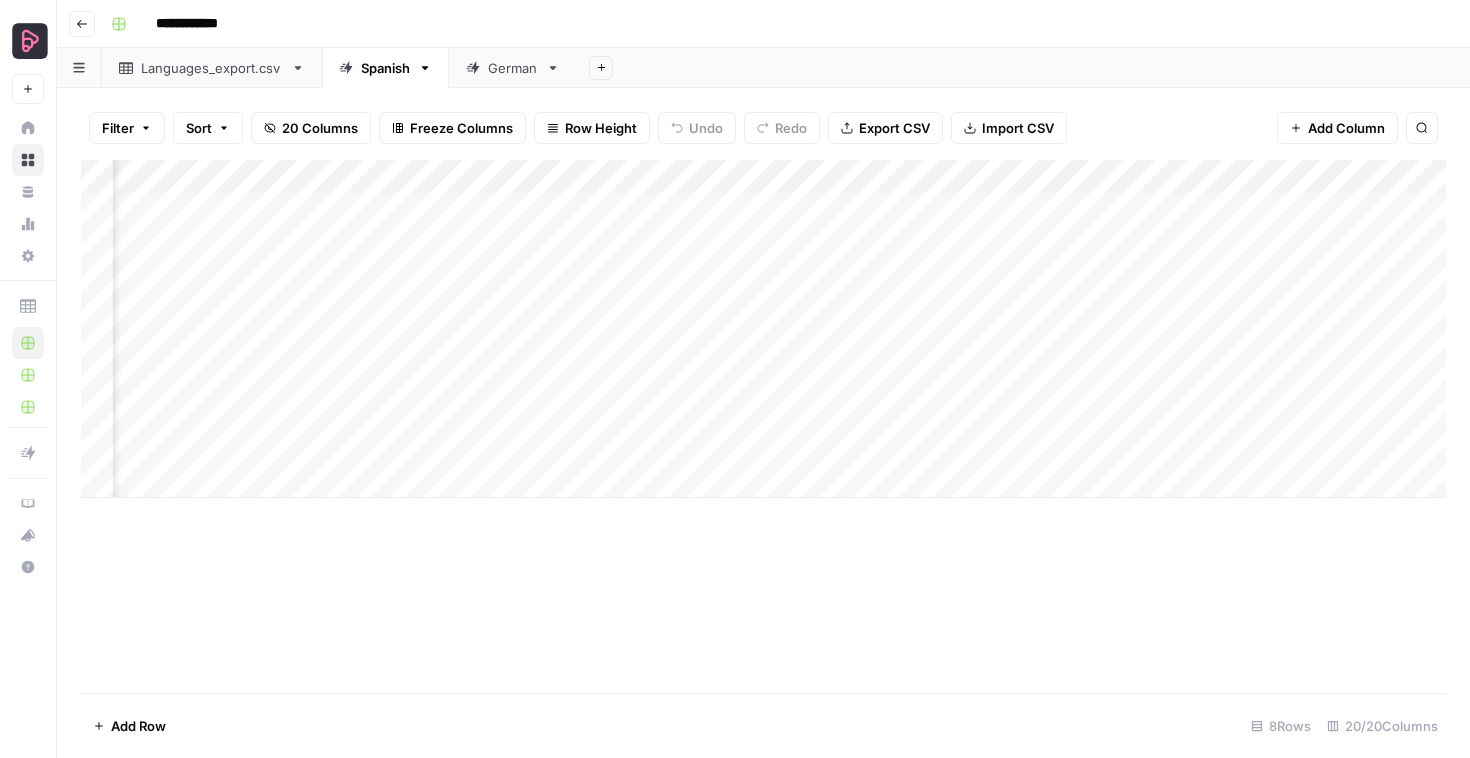 scroll, scrollTop: 0, scrollLeft: 289, axis: horizontal 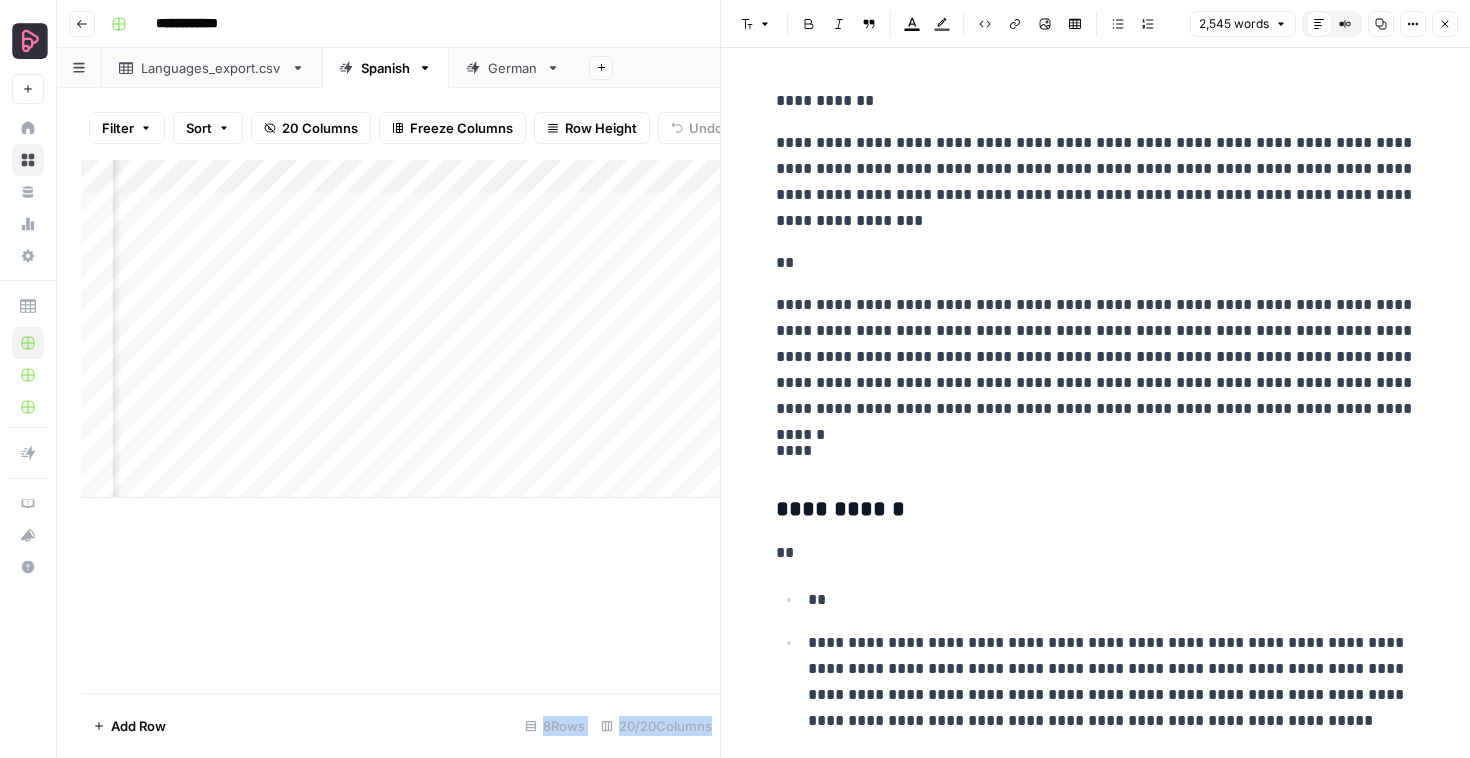 drag, startPoint x: 872, startPoint y: 115, endPoint x: 764, endPoint y: 100, distance: 109.03669 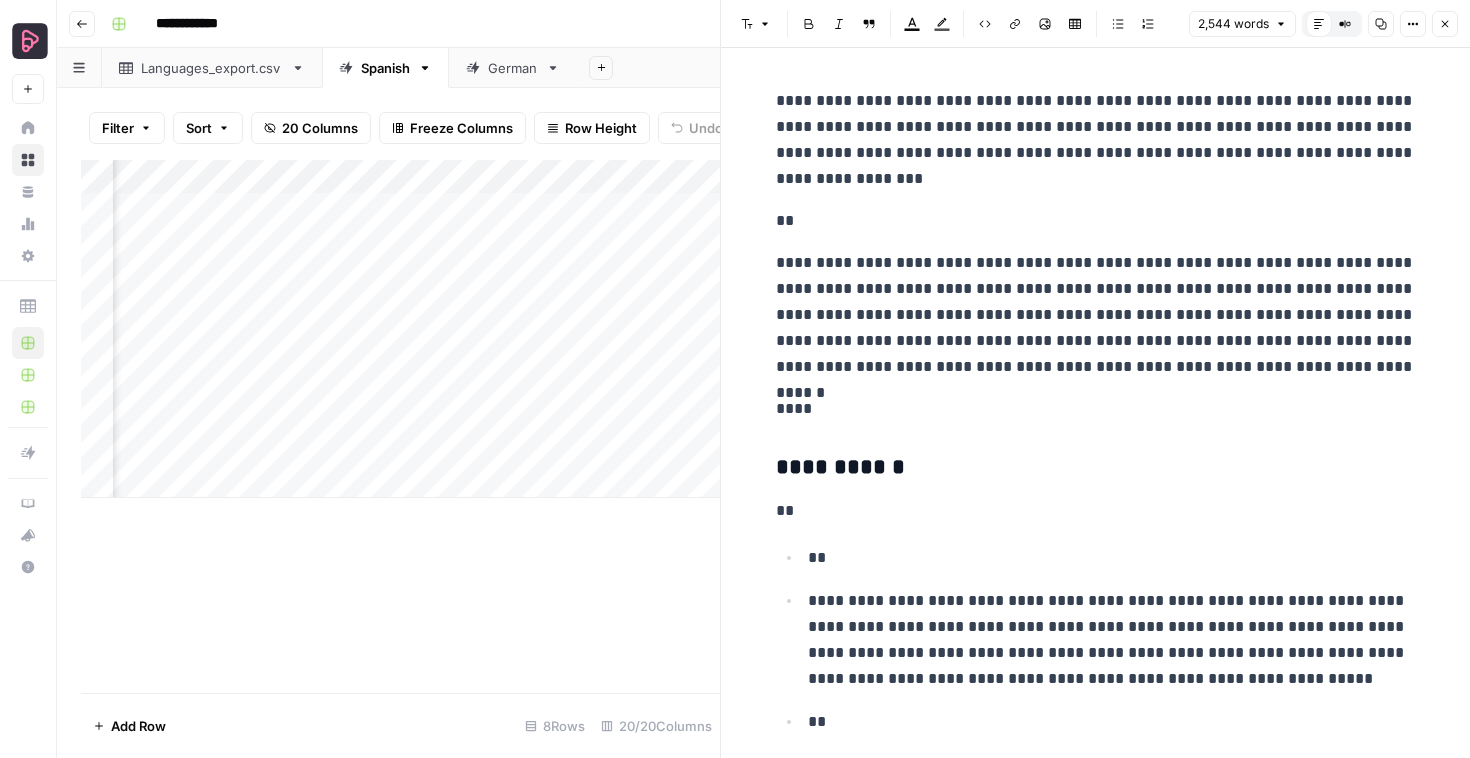 click on "**" at bounding box center [1096, 221] 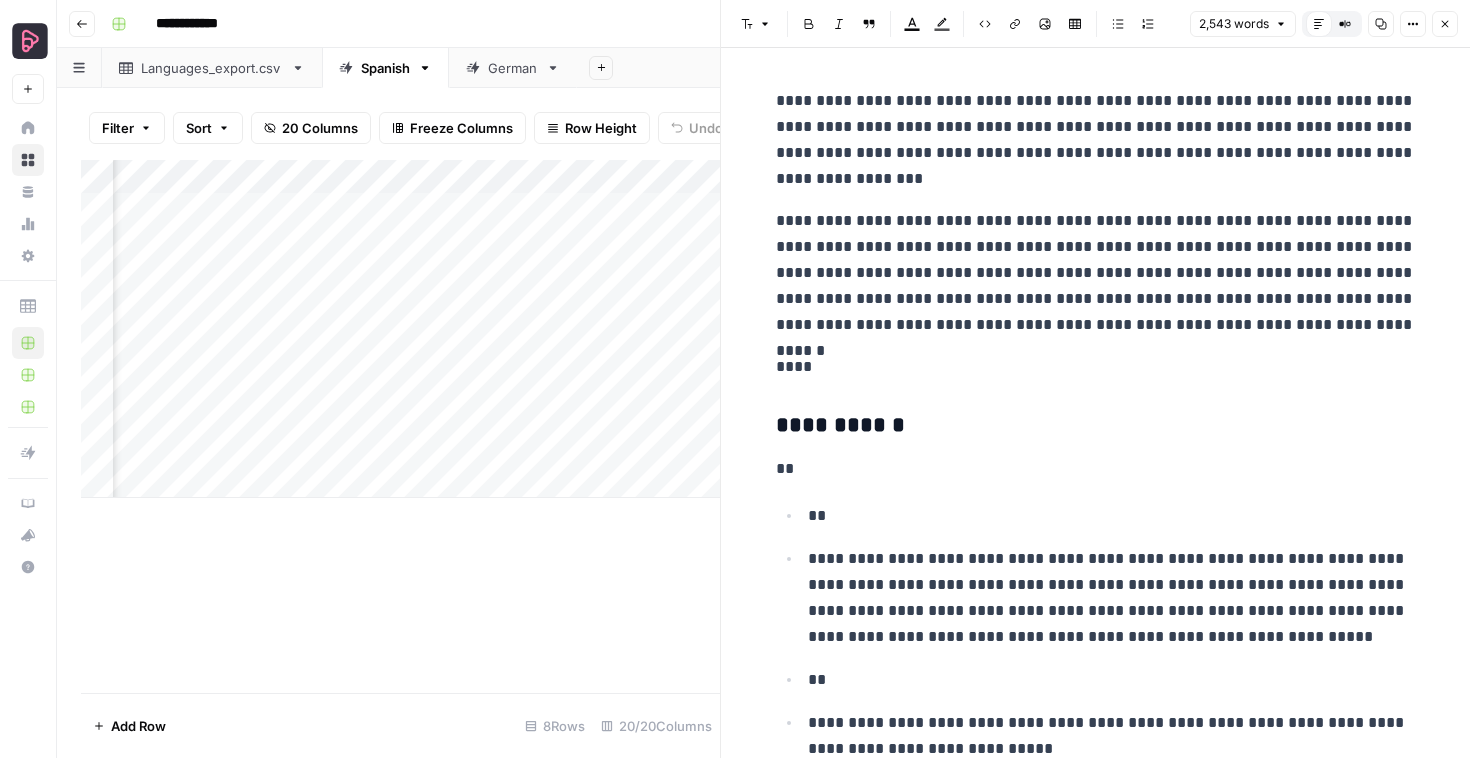 click on "****" at bounding box center (1096, 367) 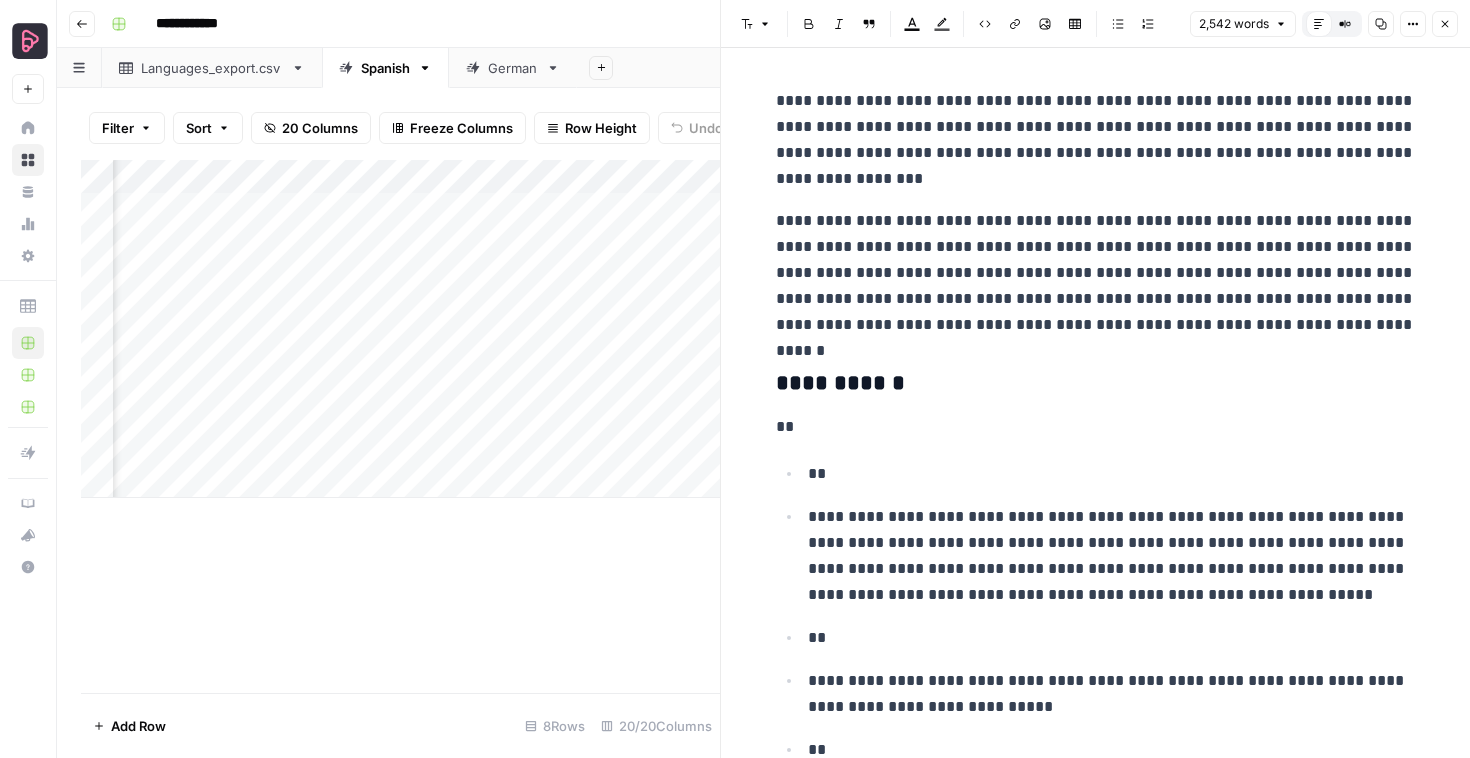 click on "**" at bounding box center [1112, 474] 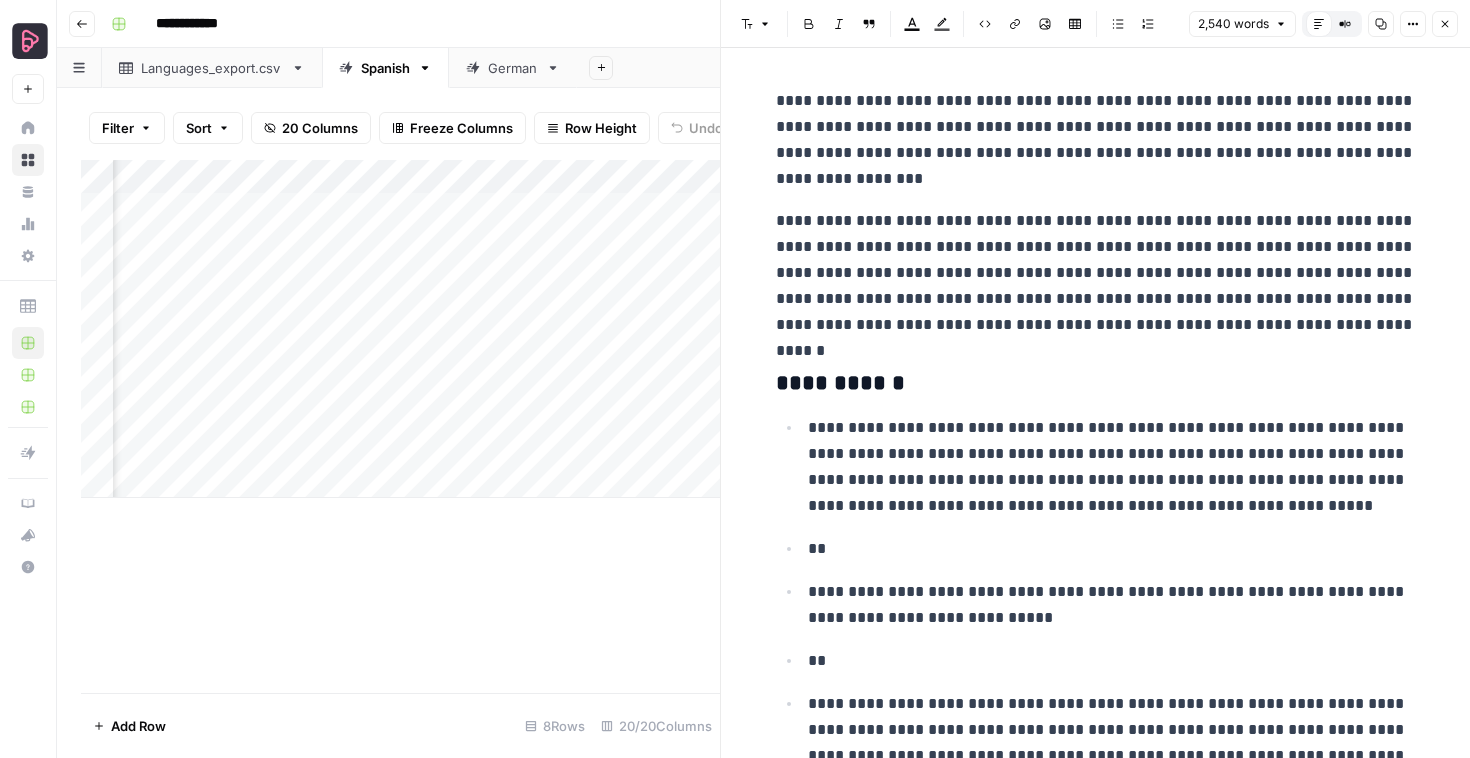 click on "**" at bounding box center [1112, 549] 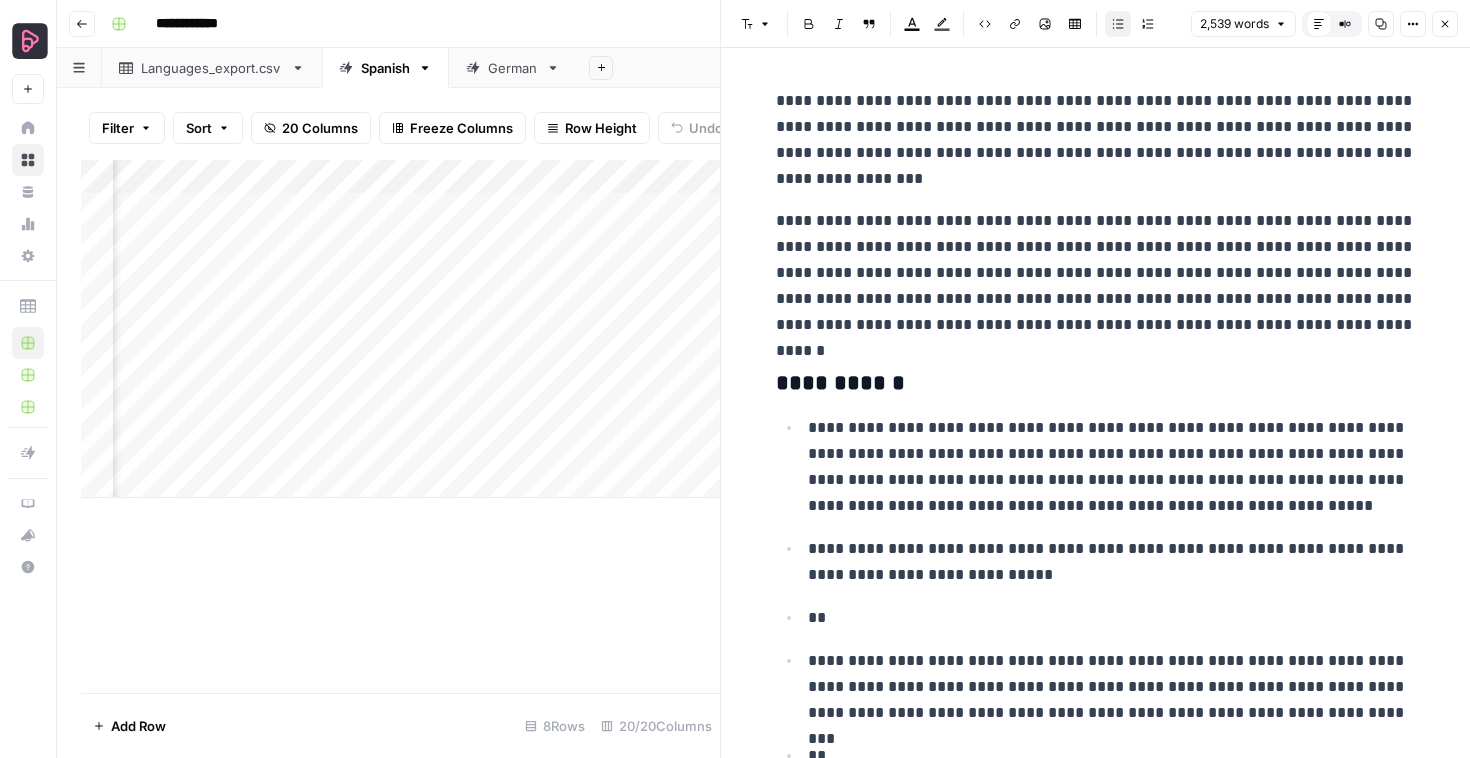 click on "**" at bounding box center (1112, 618) 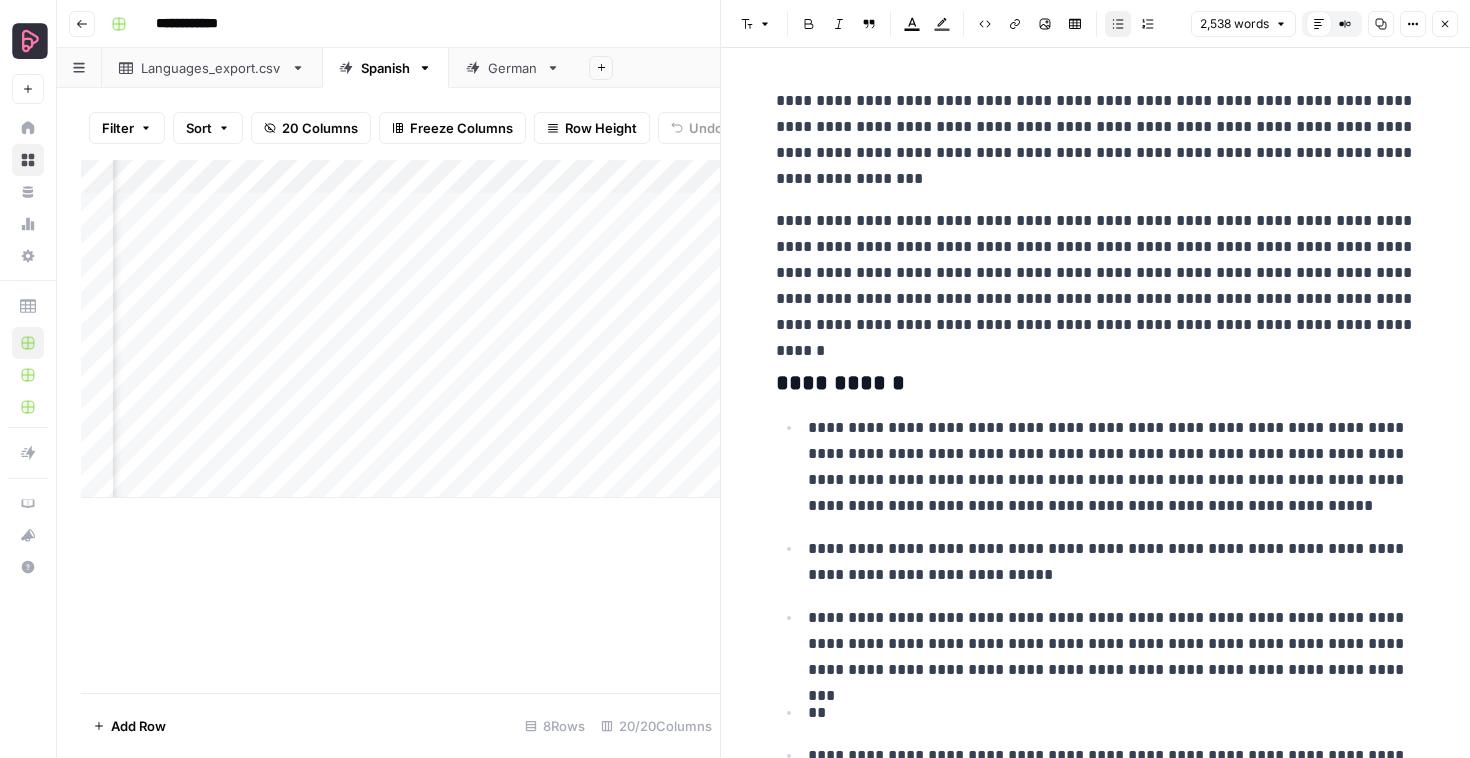 scroll, scrollTop: 265, scrollLeft: 0, axis: vertical 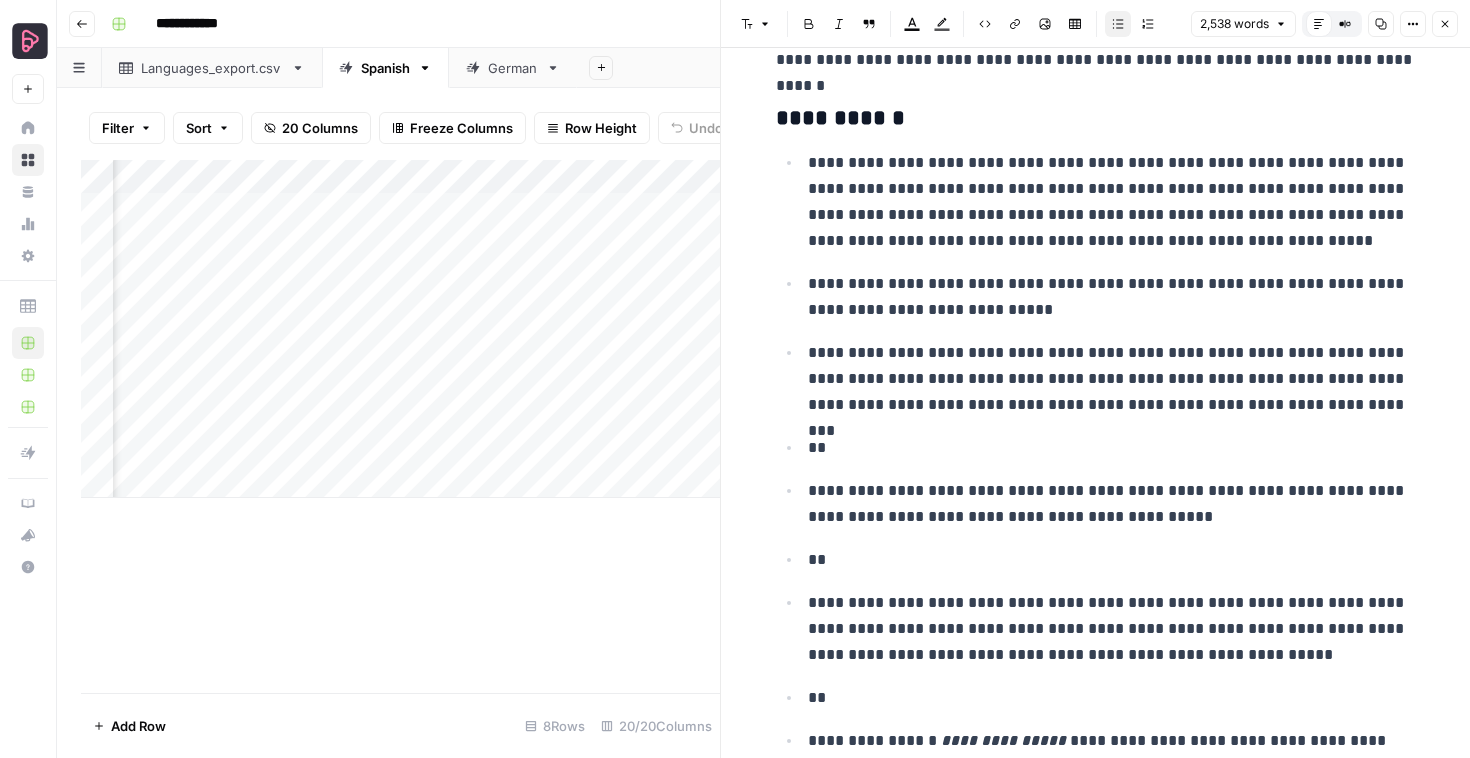 click on "**********" at bounding box center (1112, 379) 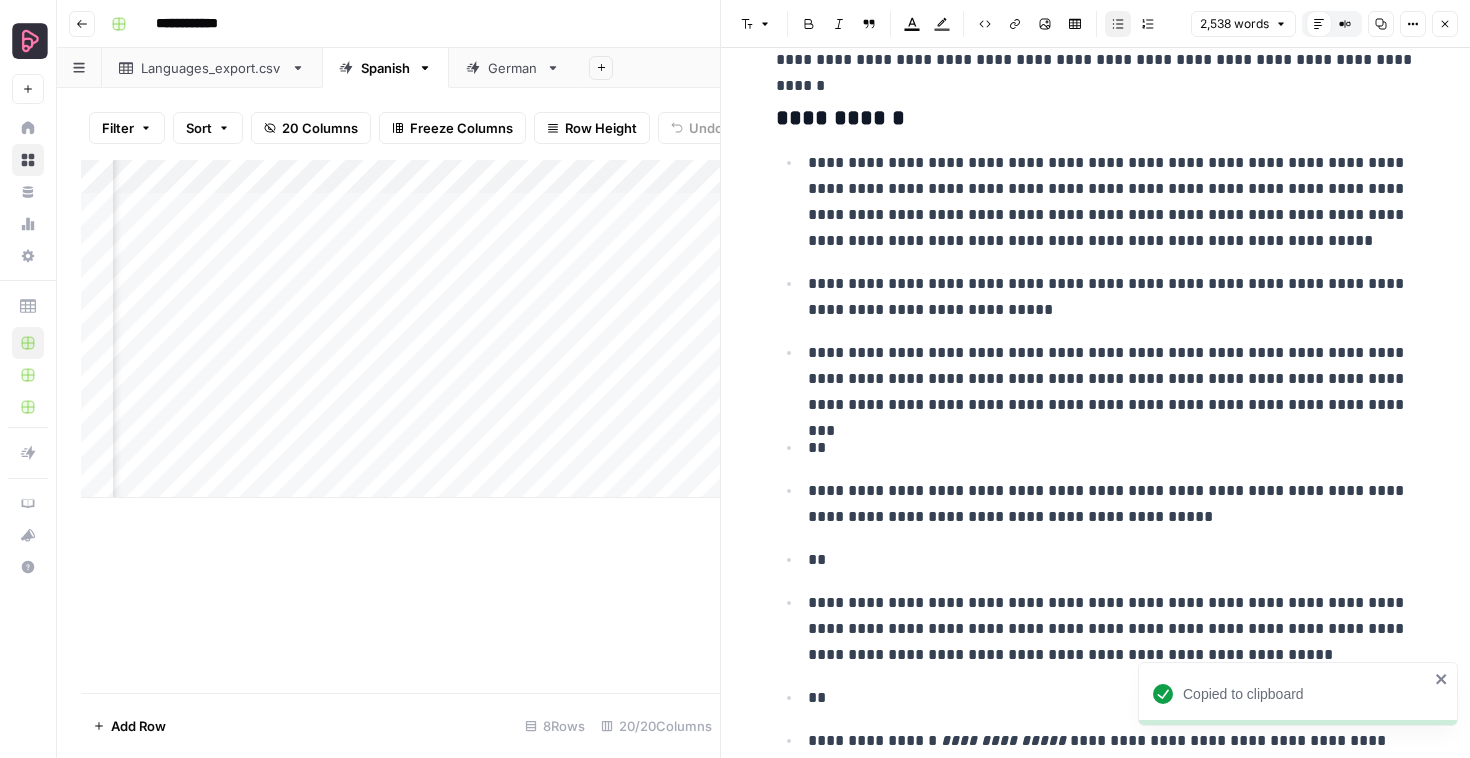 scroll, scrollTop: 265, scrollLeft: 0, axis: vertical 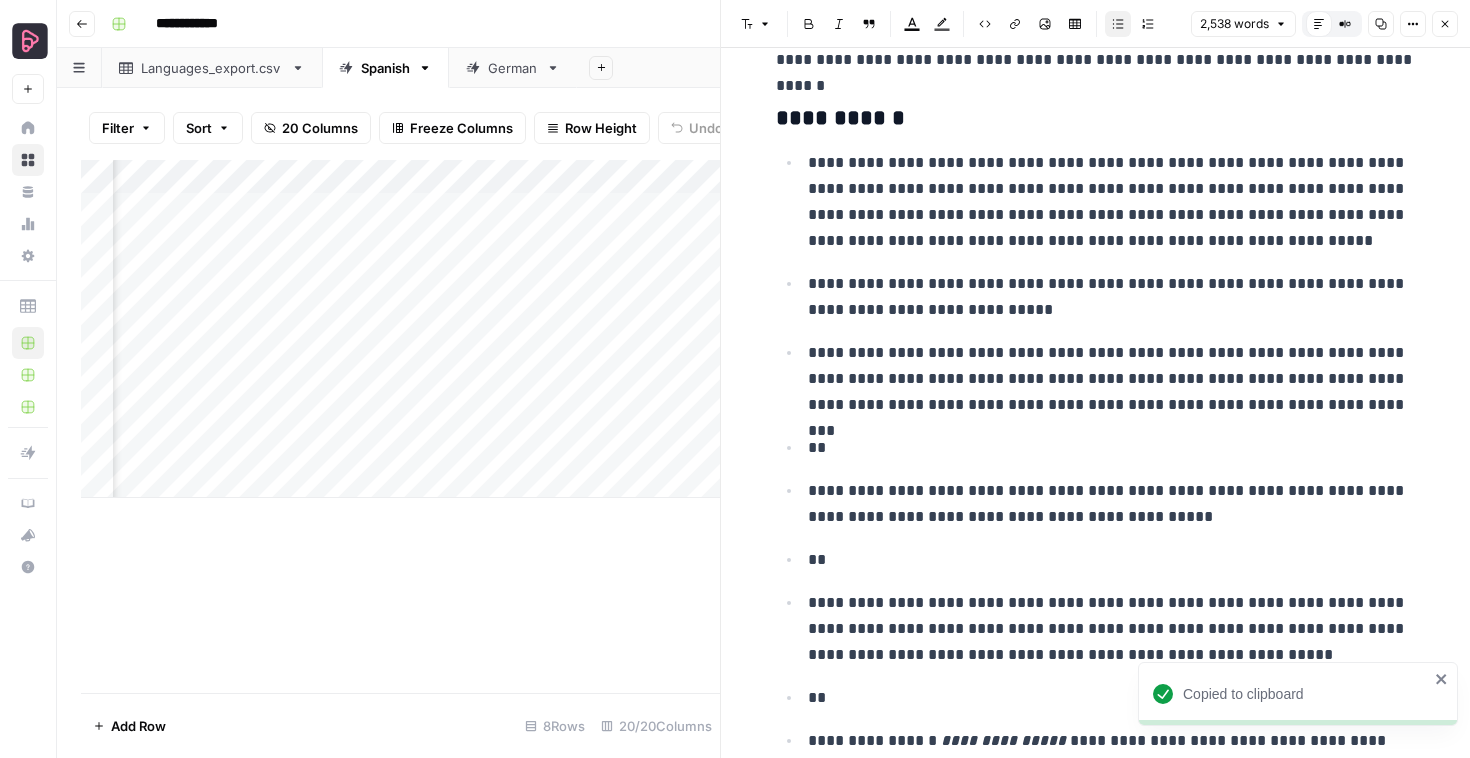 click on "Close" at bounding box center (1445, 24) 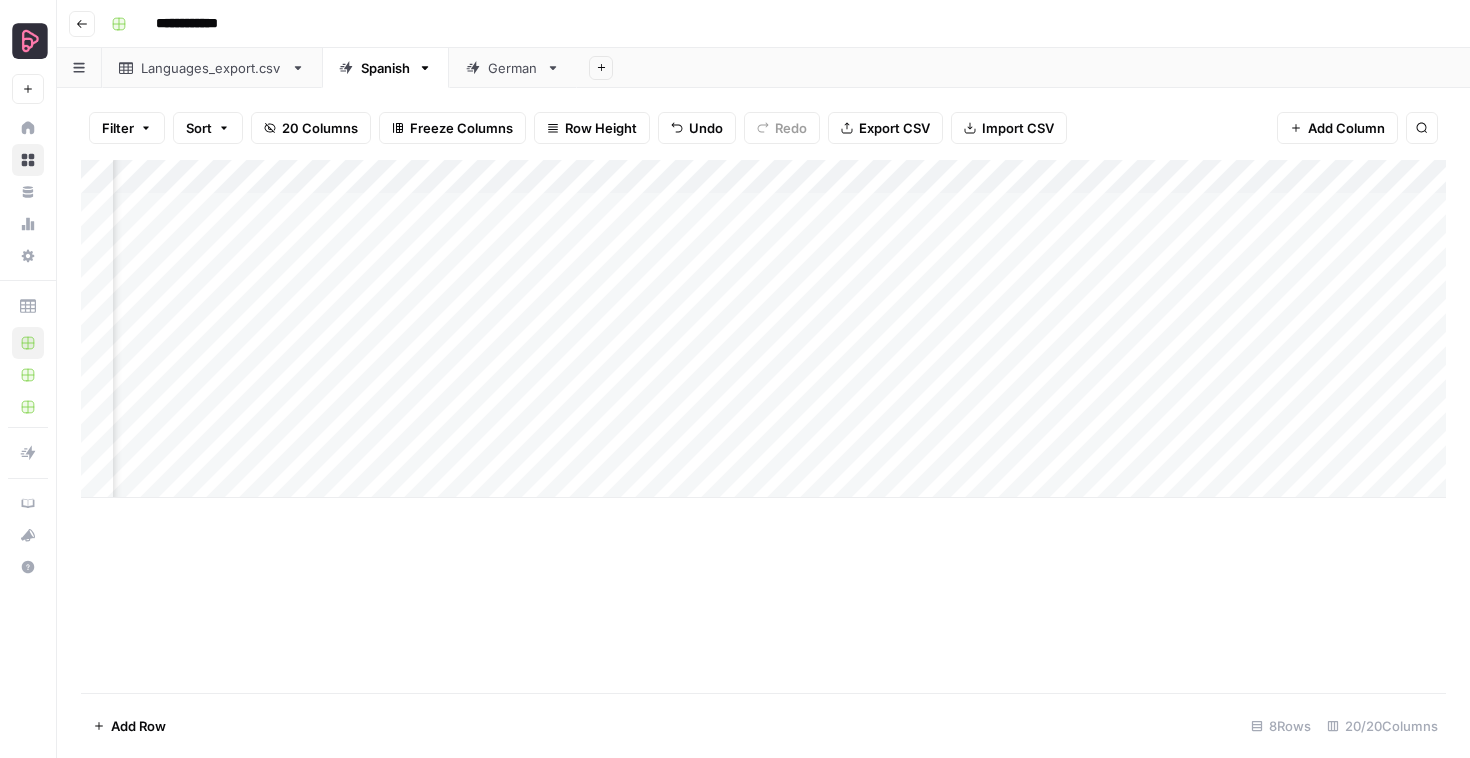 scroll, scrollTop: 0, scrollLeft: 369, axis: horizontal 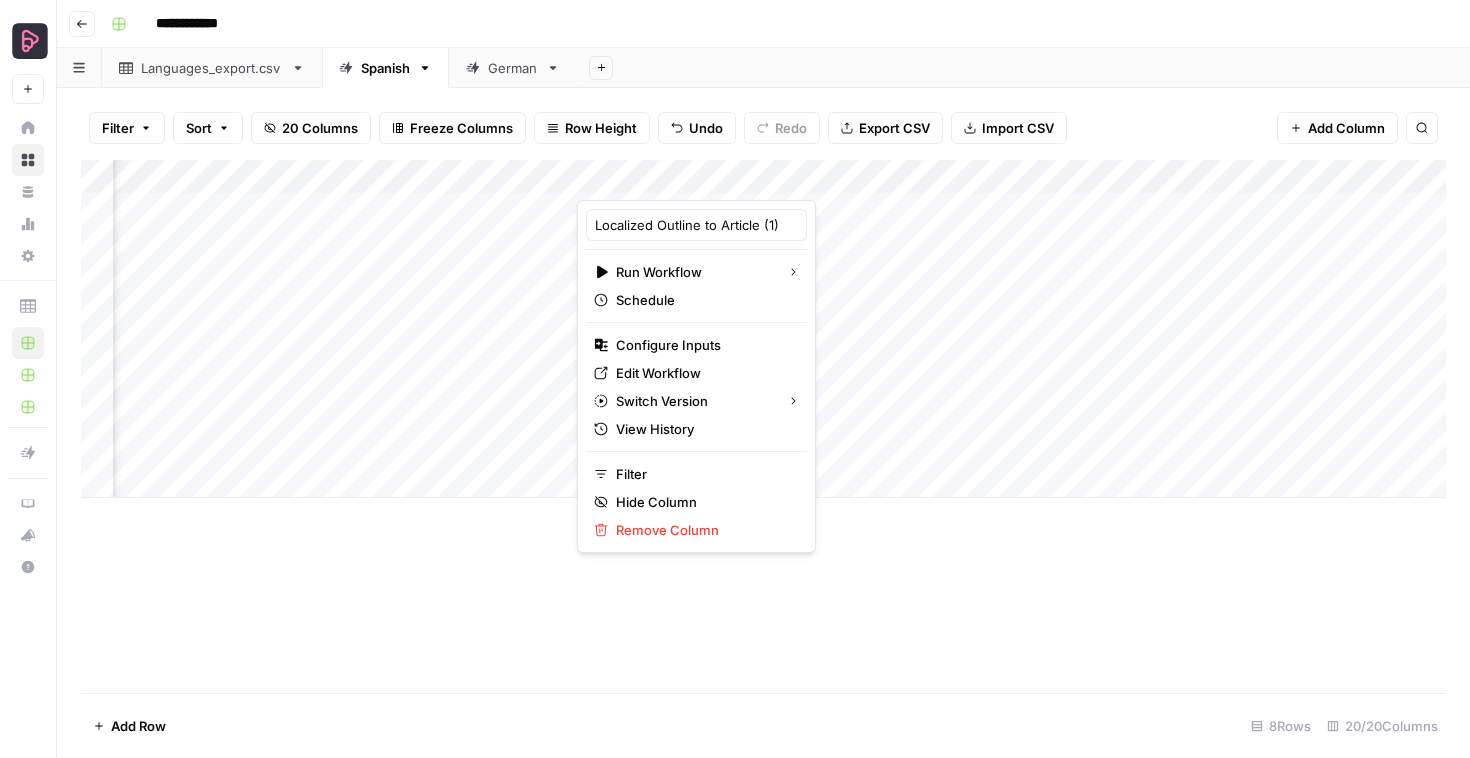 click on "Add Column" at bounding box center [763, 329] 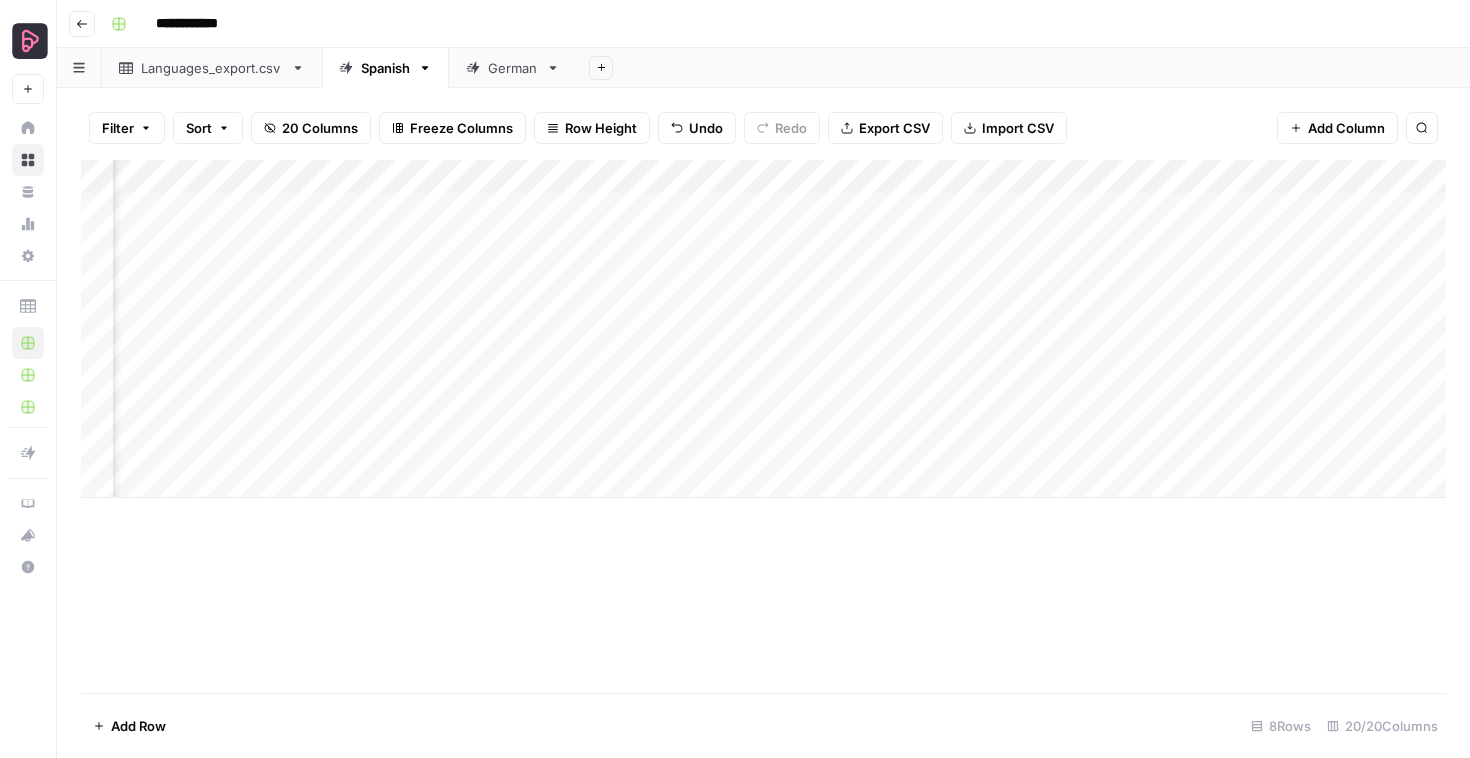 click on "Add Column" at bounding box center [763, 329] 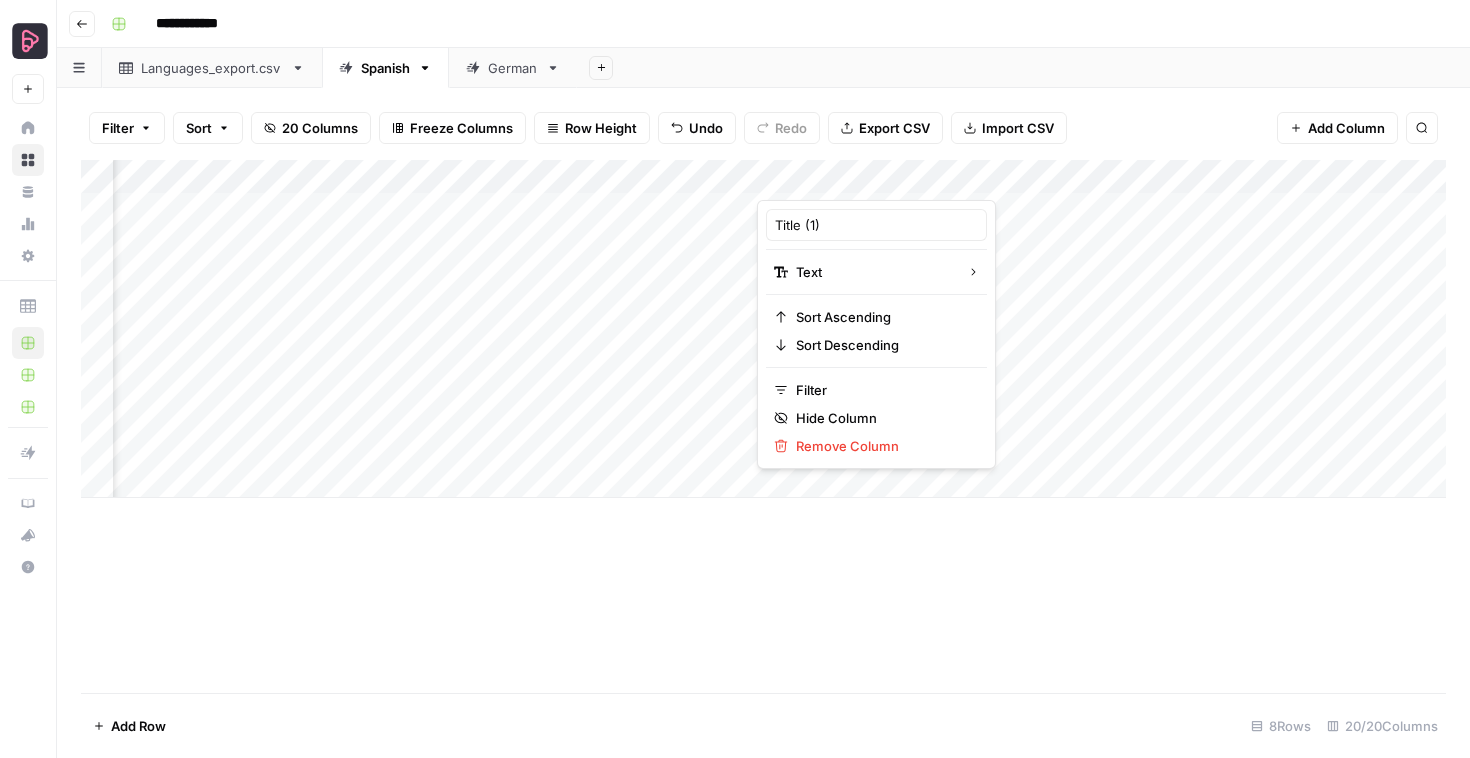 click on "Add Sheet" at bounding box center (1023, 68) 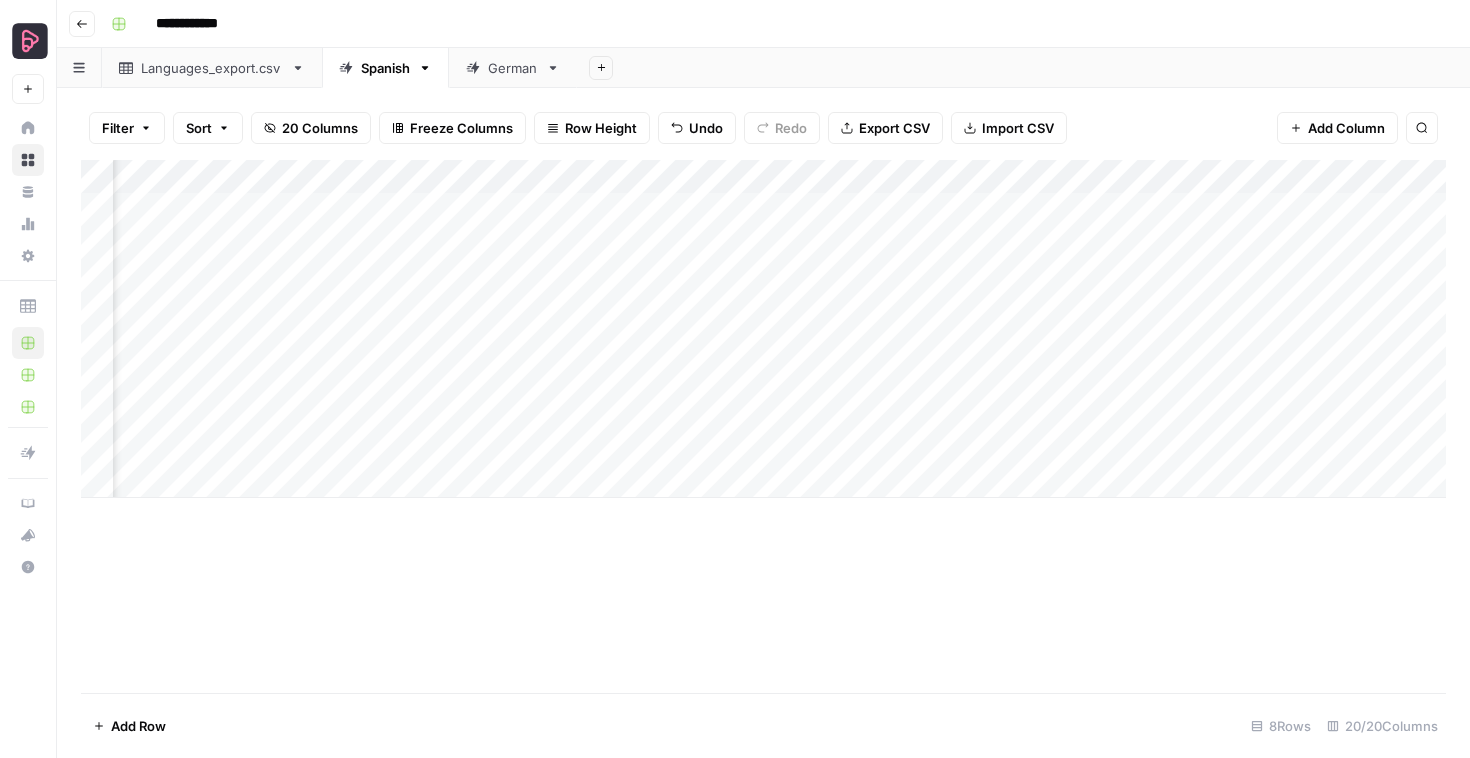 scroll, scrollTop: 0, scrollLeft: 351, axis: horizontal 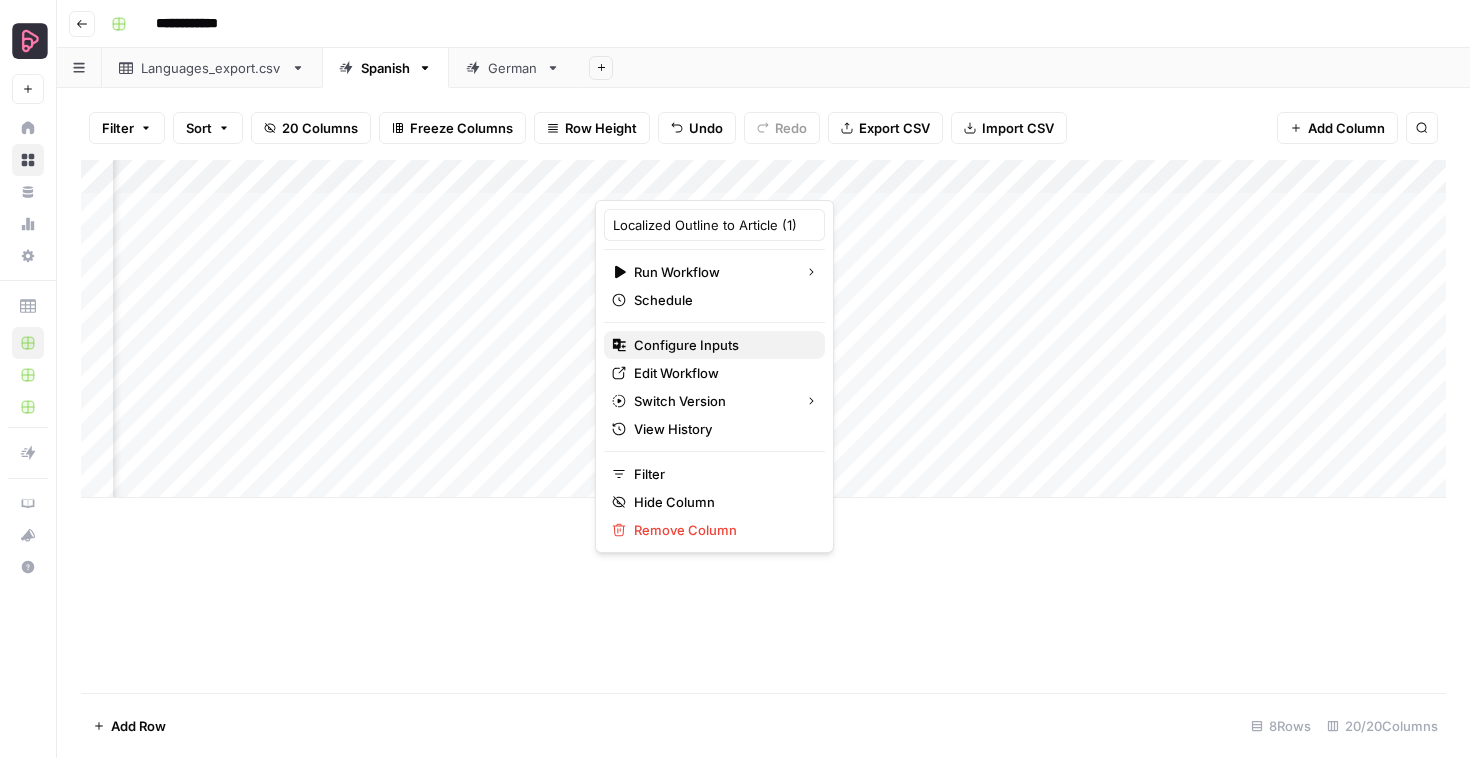 click on "Configure Inputs" at bounding box center (721, 345) 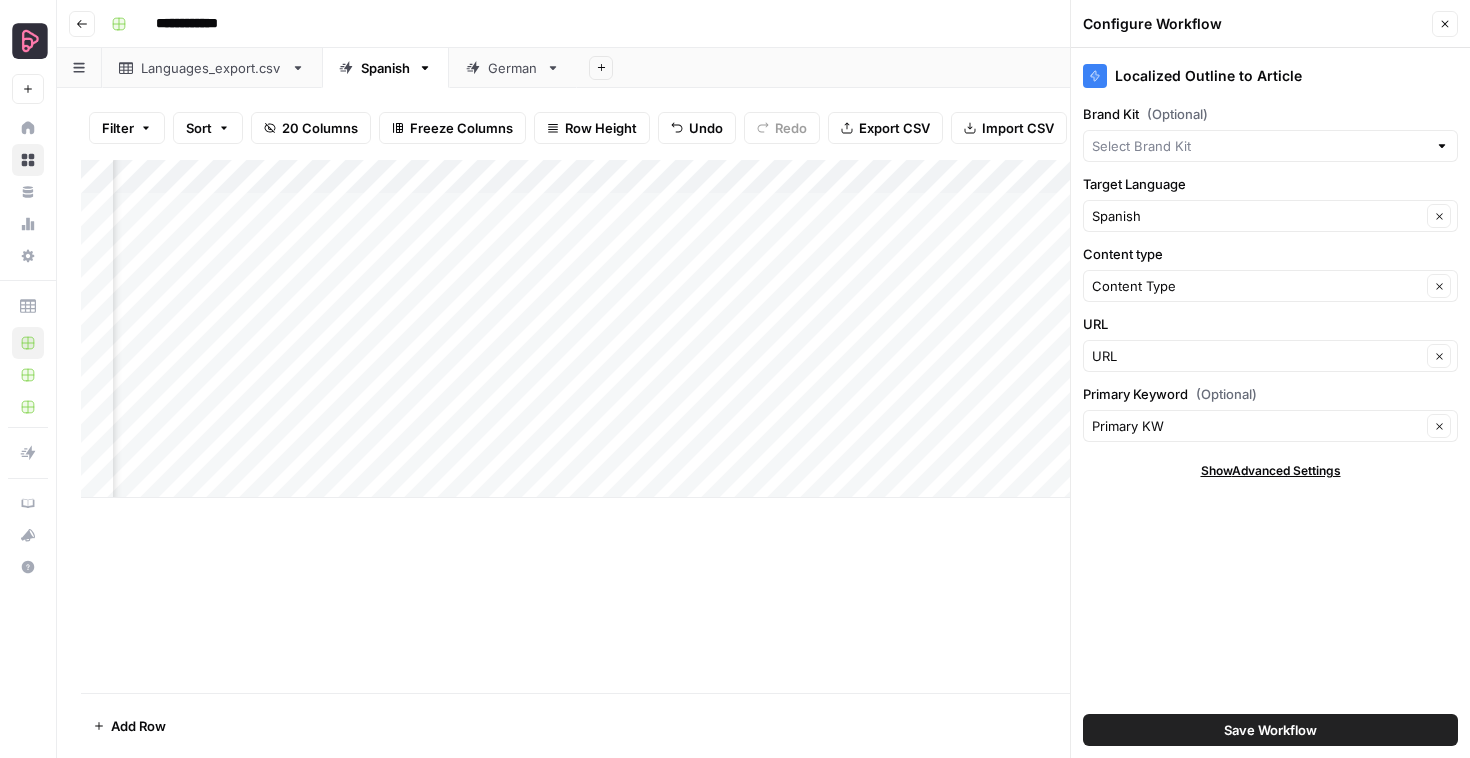 type on "Preply Business EN" 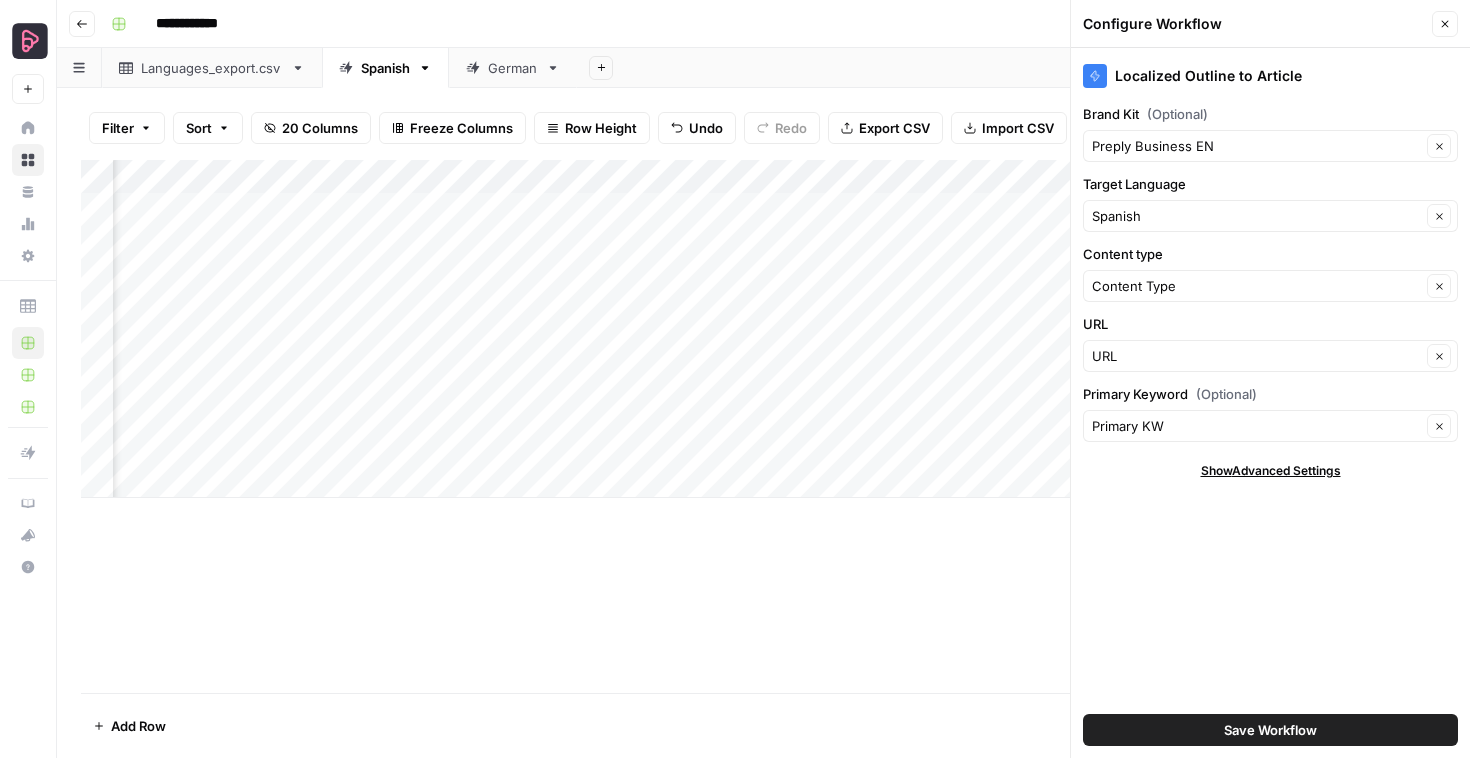 click 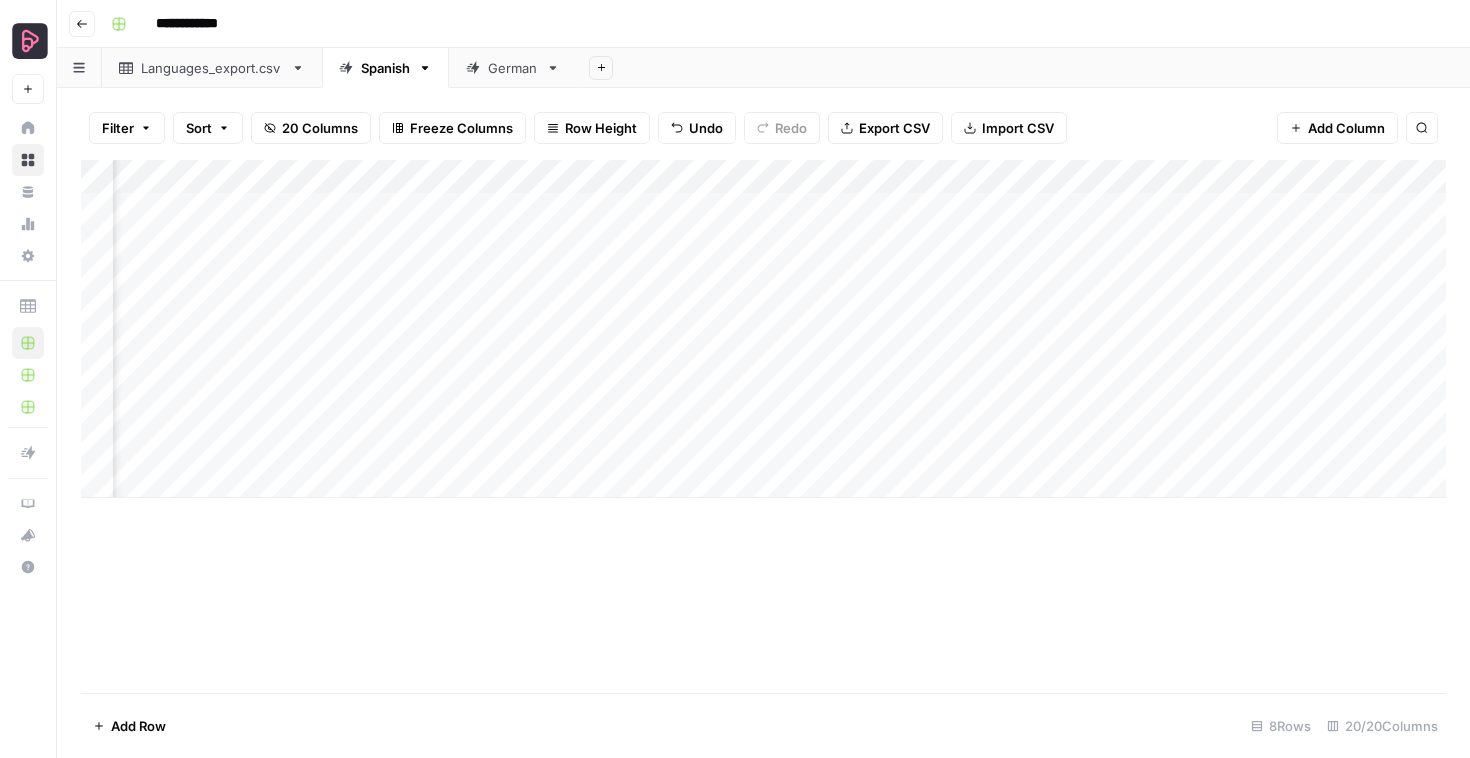 click on "Add Column" at bounding box center (763, 329) 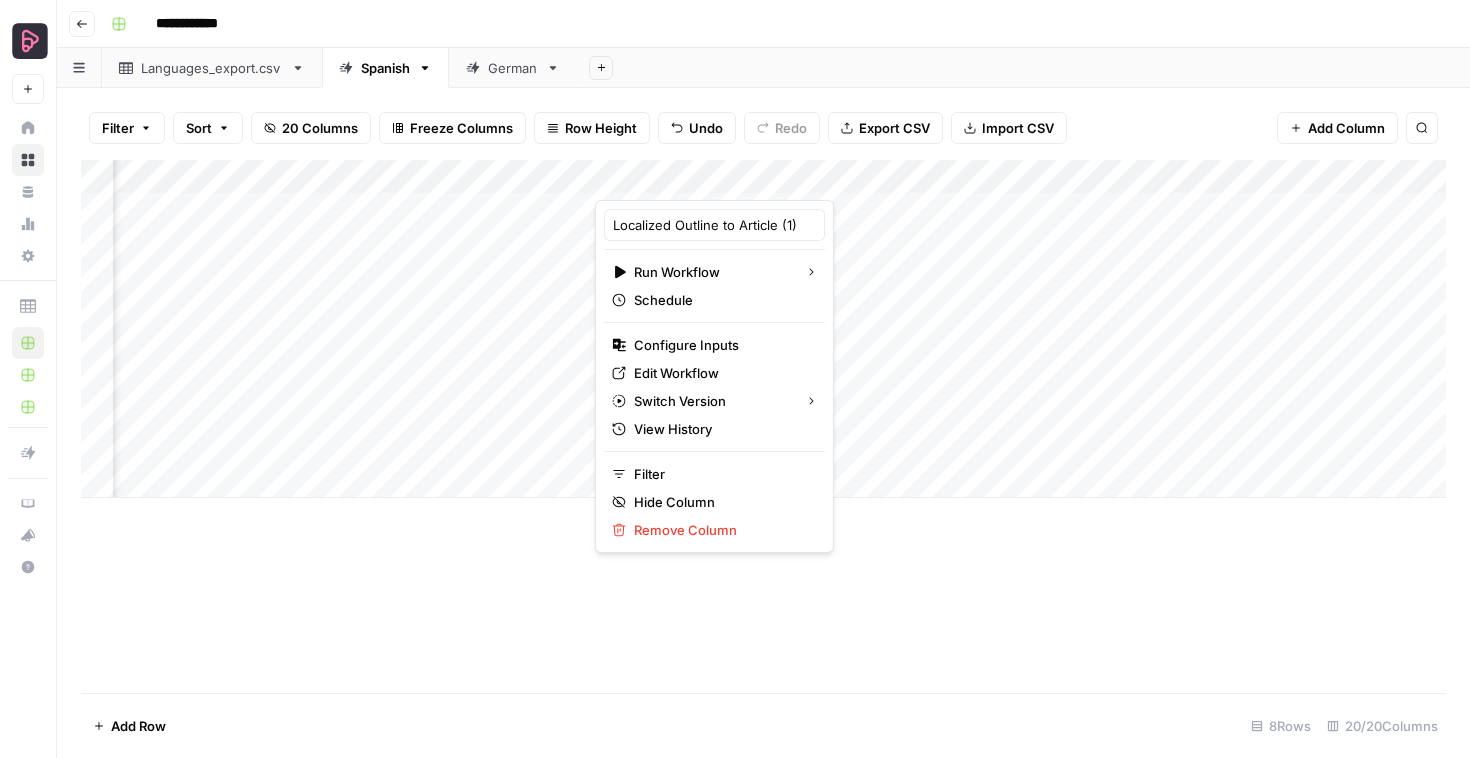 click on "Add Column" at bounding box center (763, 329) 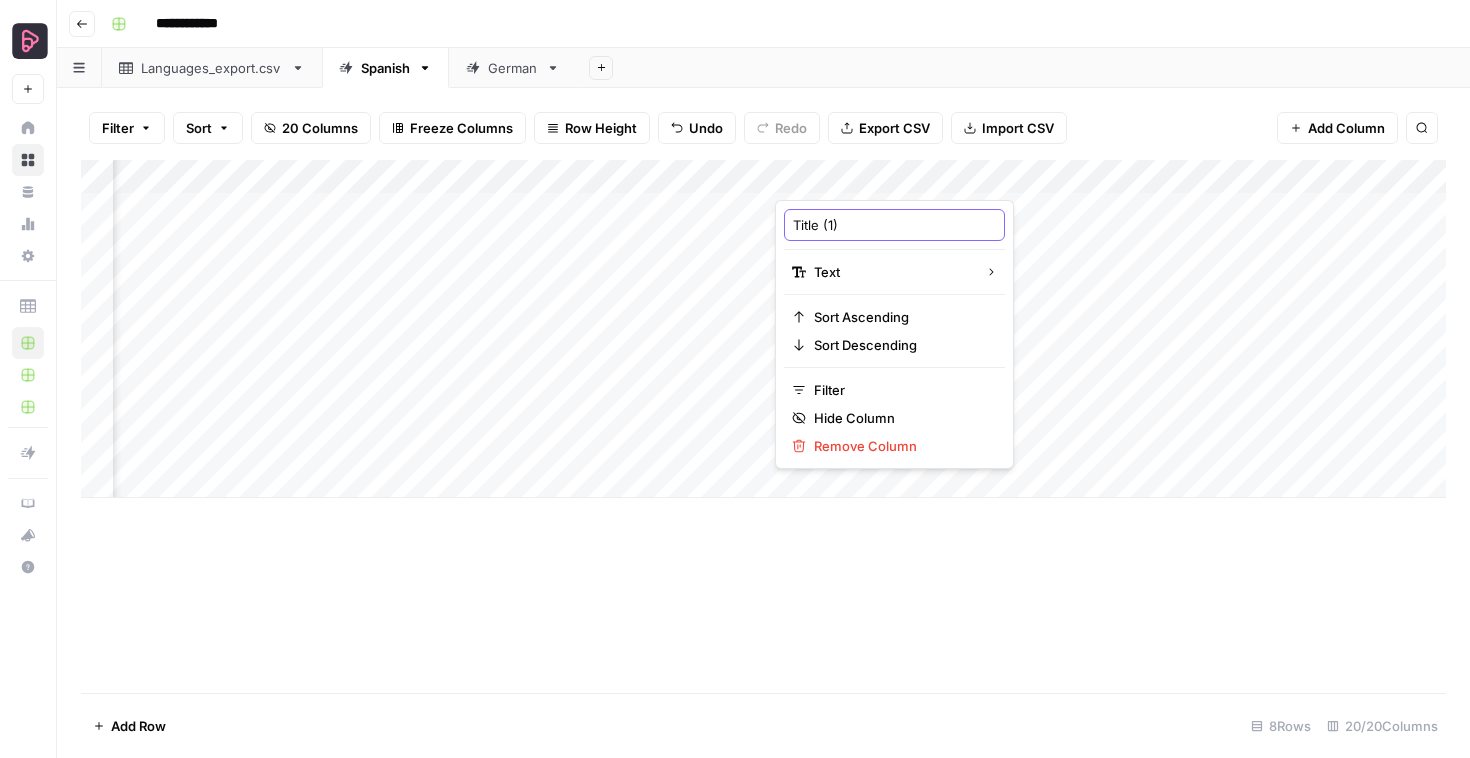 click on "Title (1)" at bounding box center (894, 225) 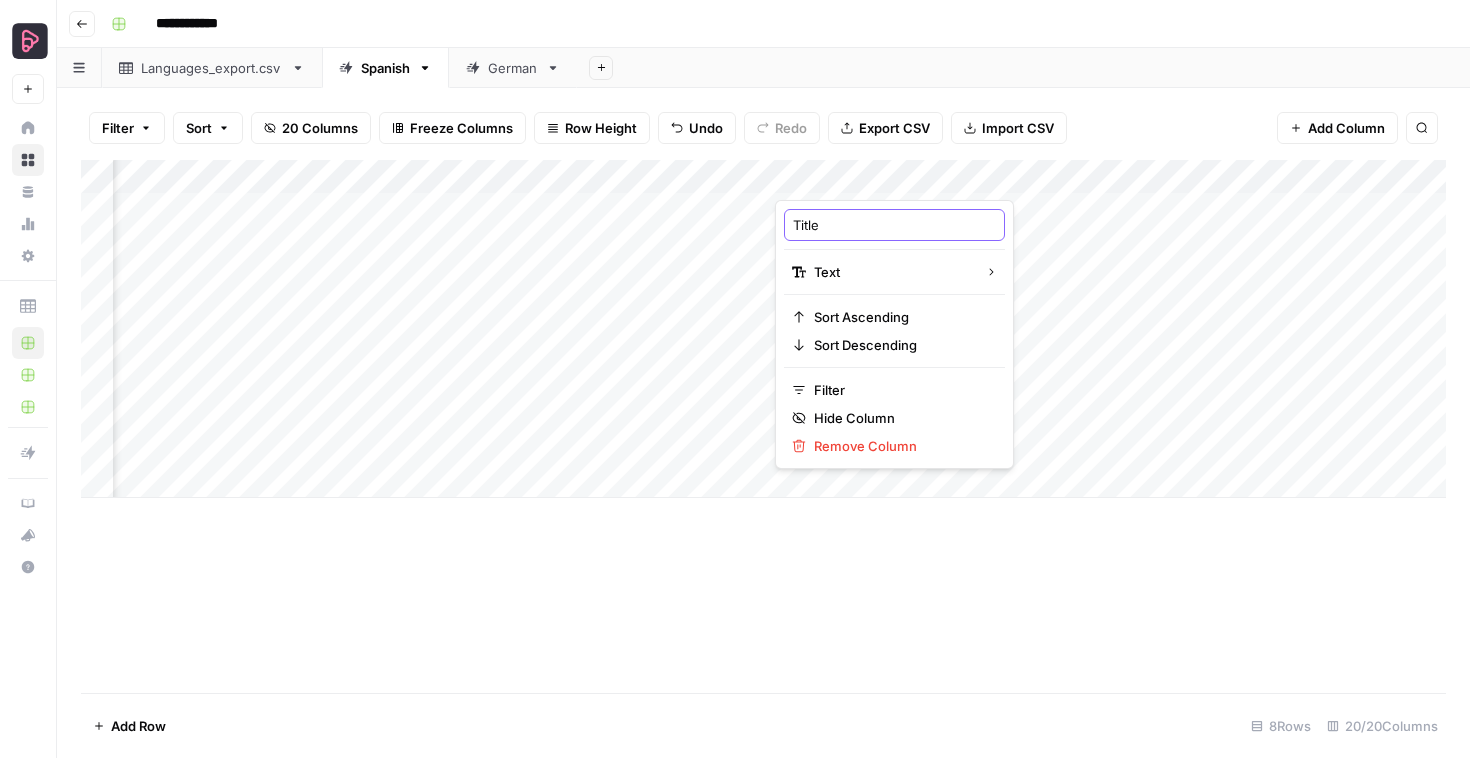 type on "Title" 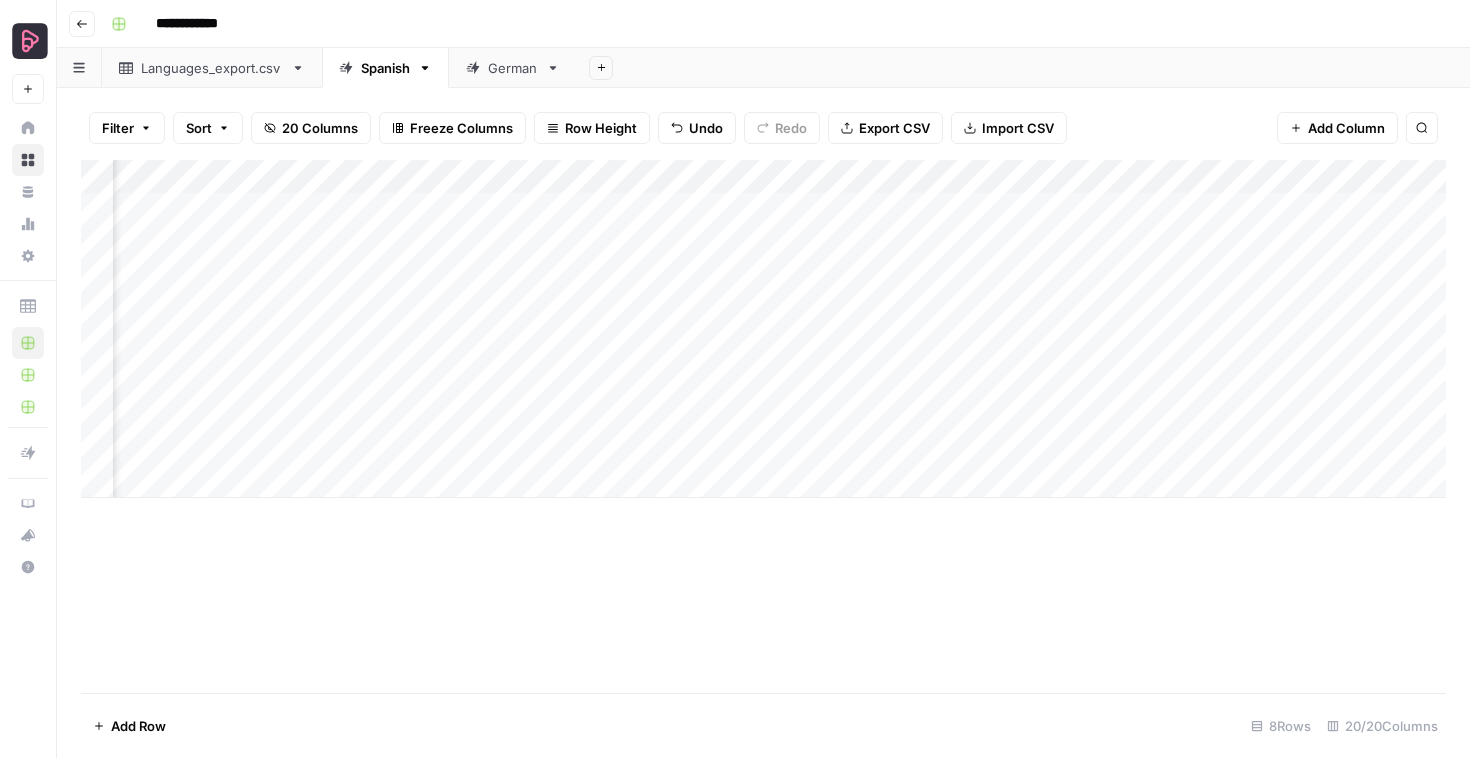 click on "Filter Sort 20 Columns Freeze Columns Row Height Undo Redo Export CSV Import CSV Add Column Search Add Column Add Row 8  Rows 20/20  Columns" at bounding box center (763, 423) 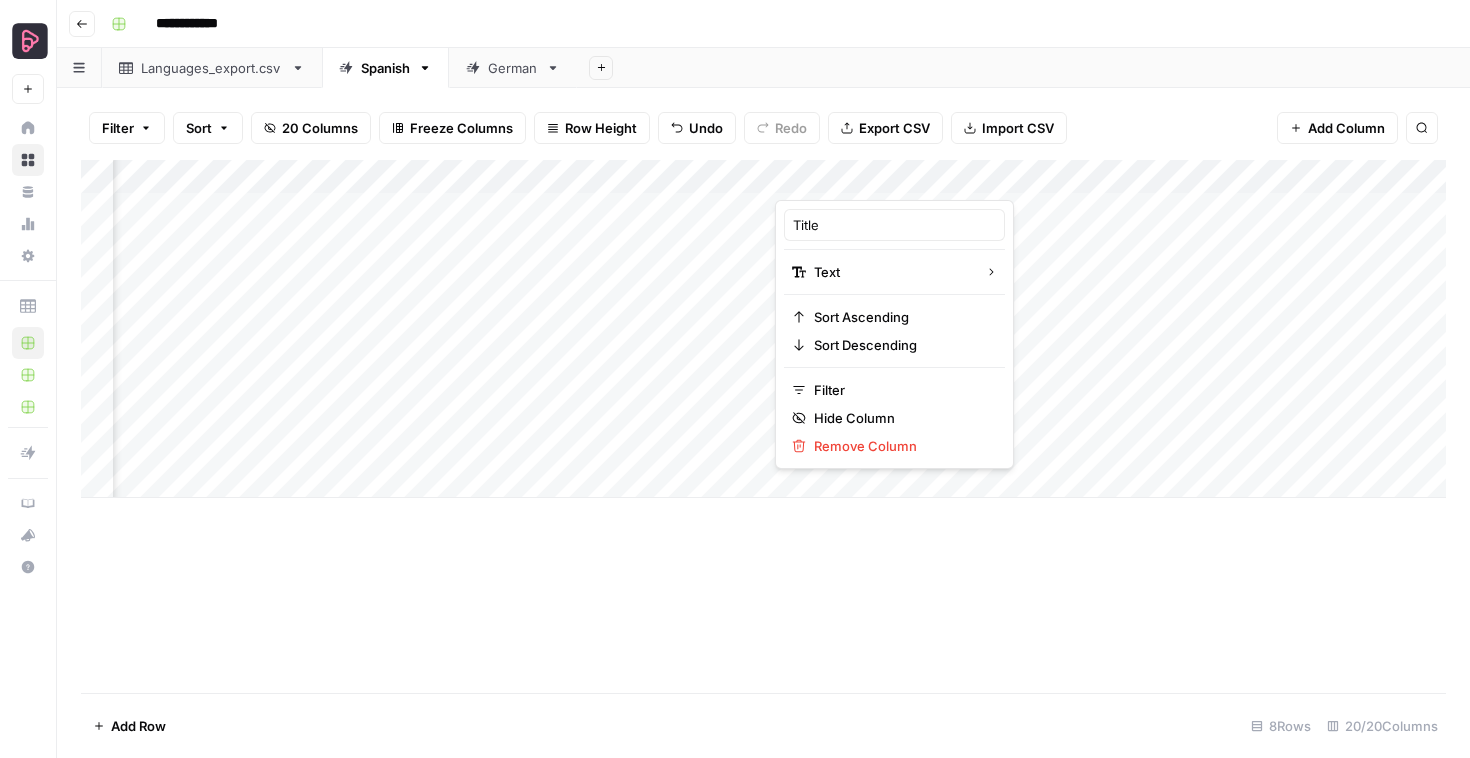 click at bounding box center (865, 180) 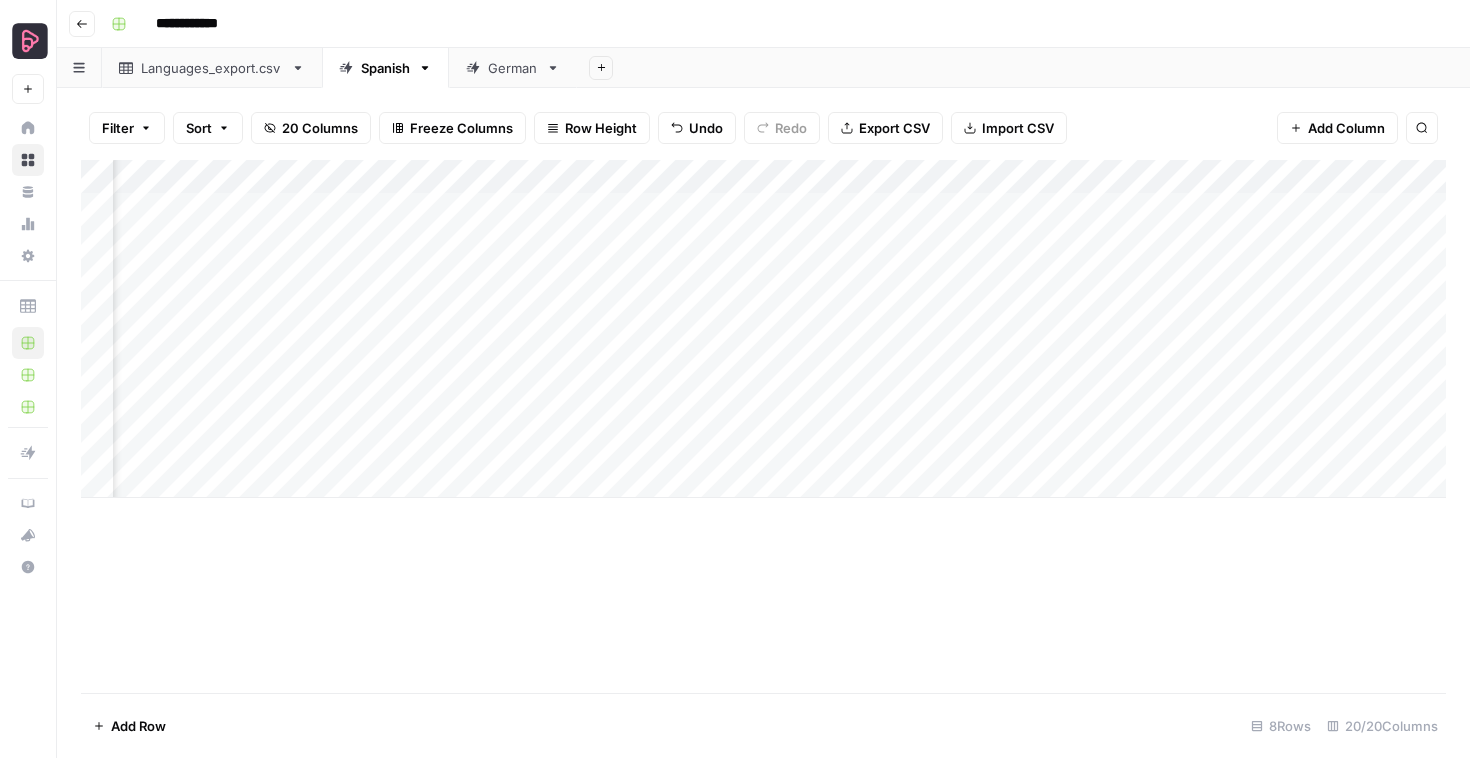 click on "Add Sheet" at bounding box center (1023, 68) 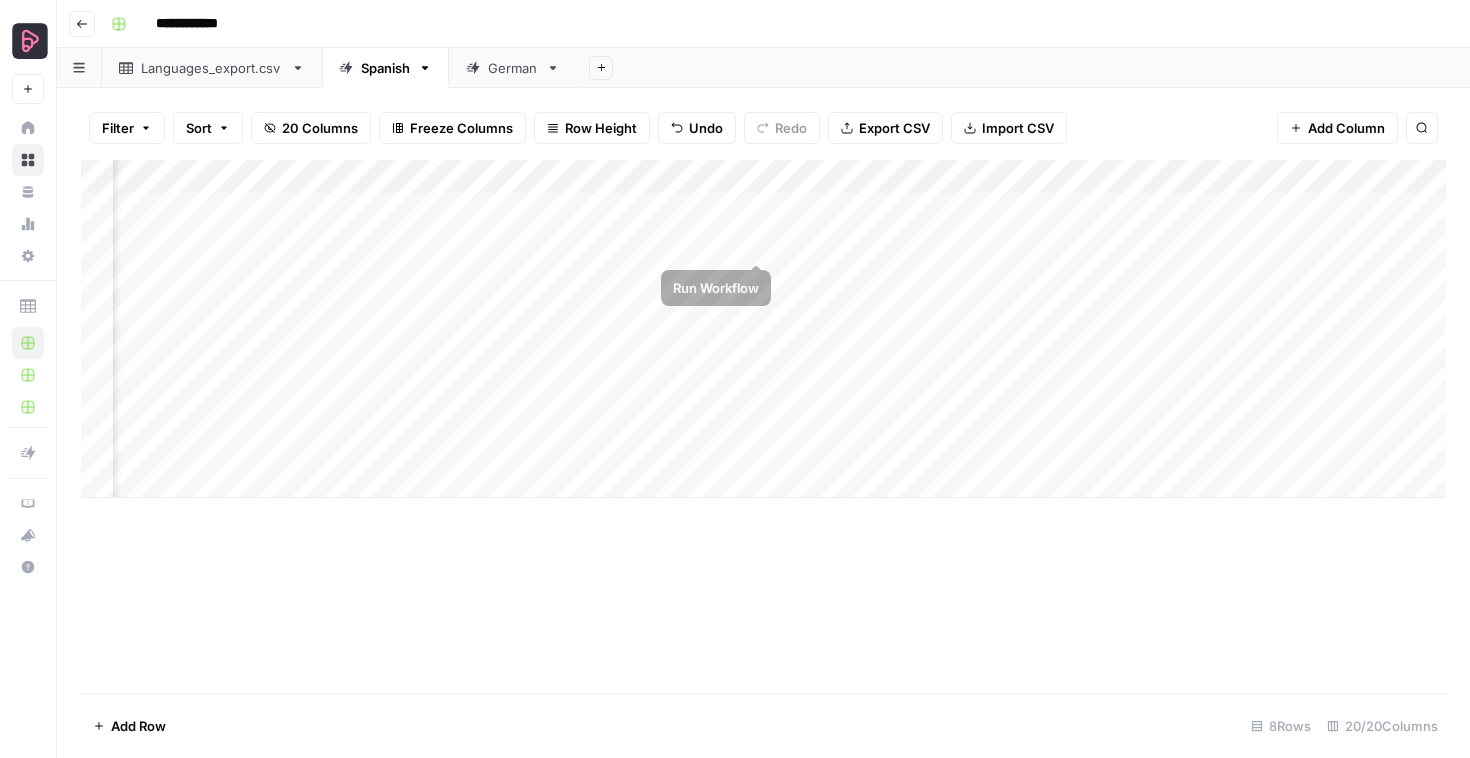 click on "Add Column" at bounding box center [763, 329] 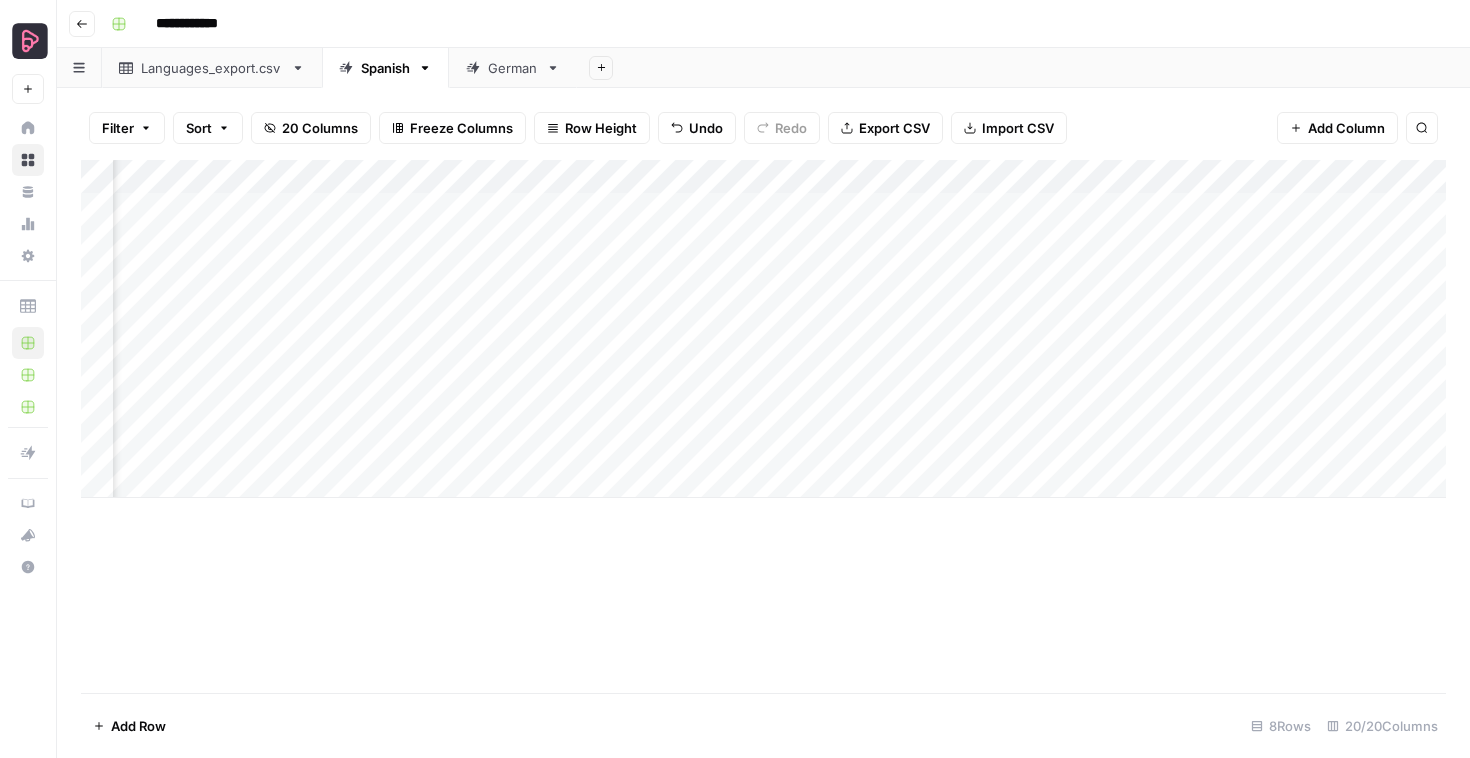 click on "Add Column" at bounding box center (763, 329) 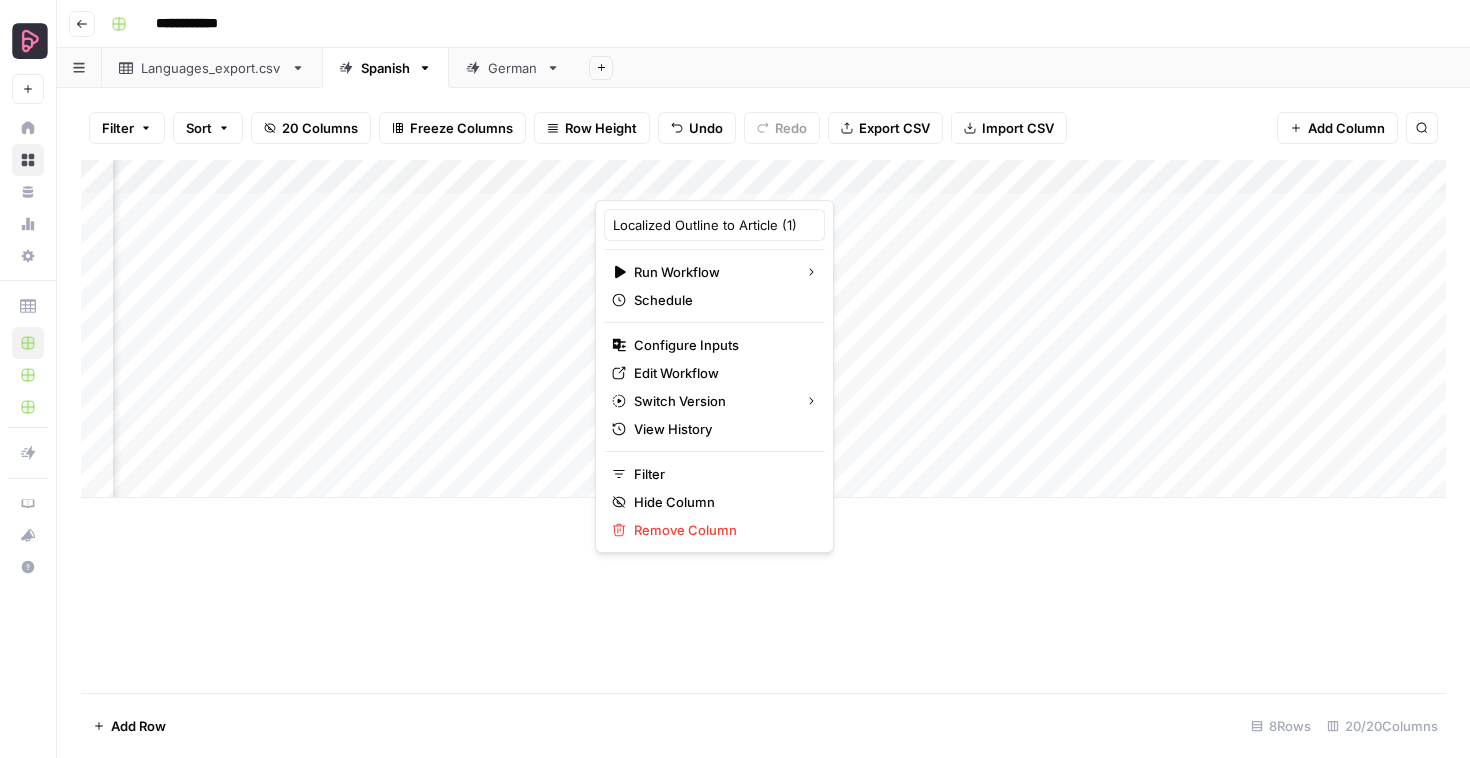 click on "**********" at bounding box center [776, 24] 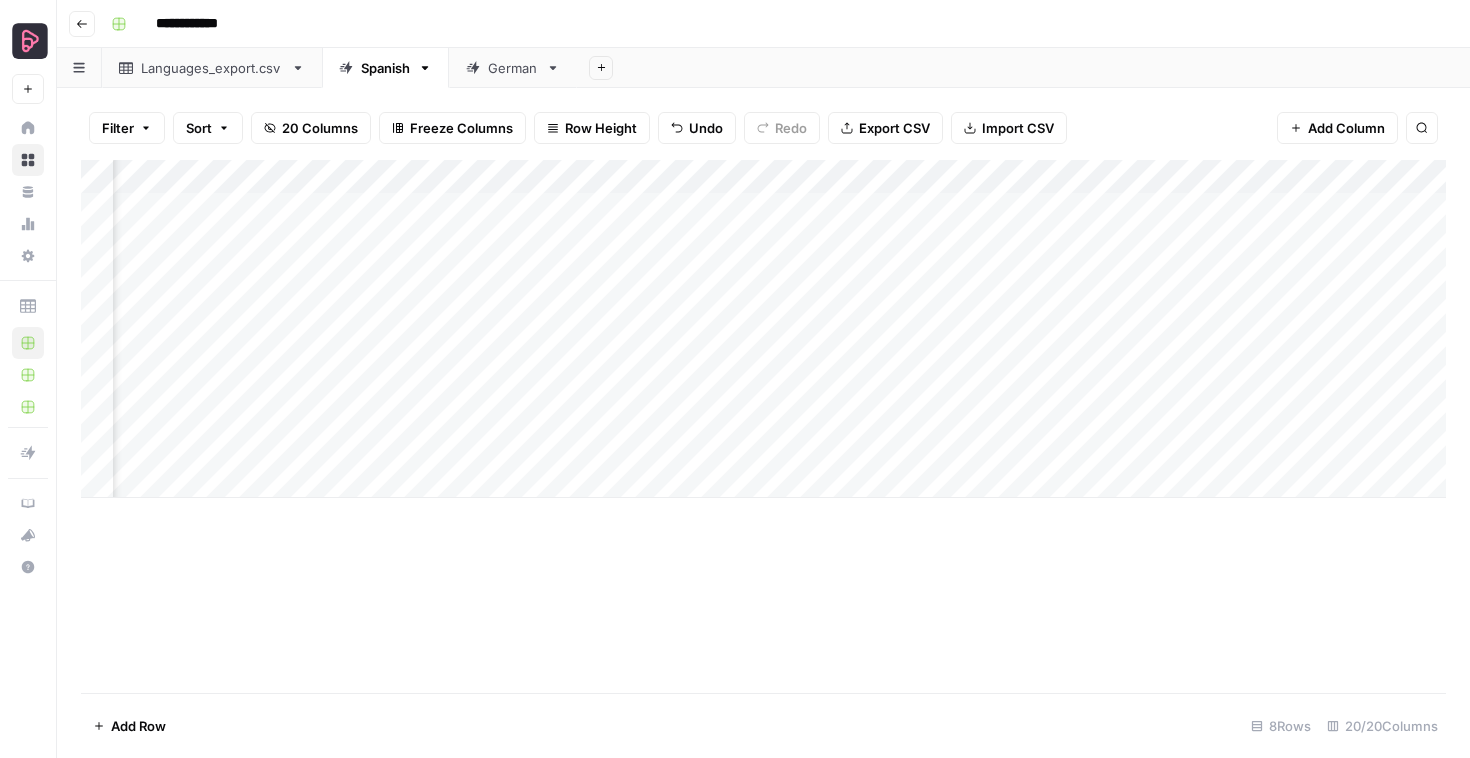 scroll, scrollTop: 0, scrollLeft: 185, axis: horizontal 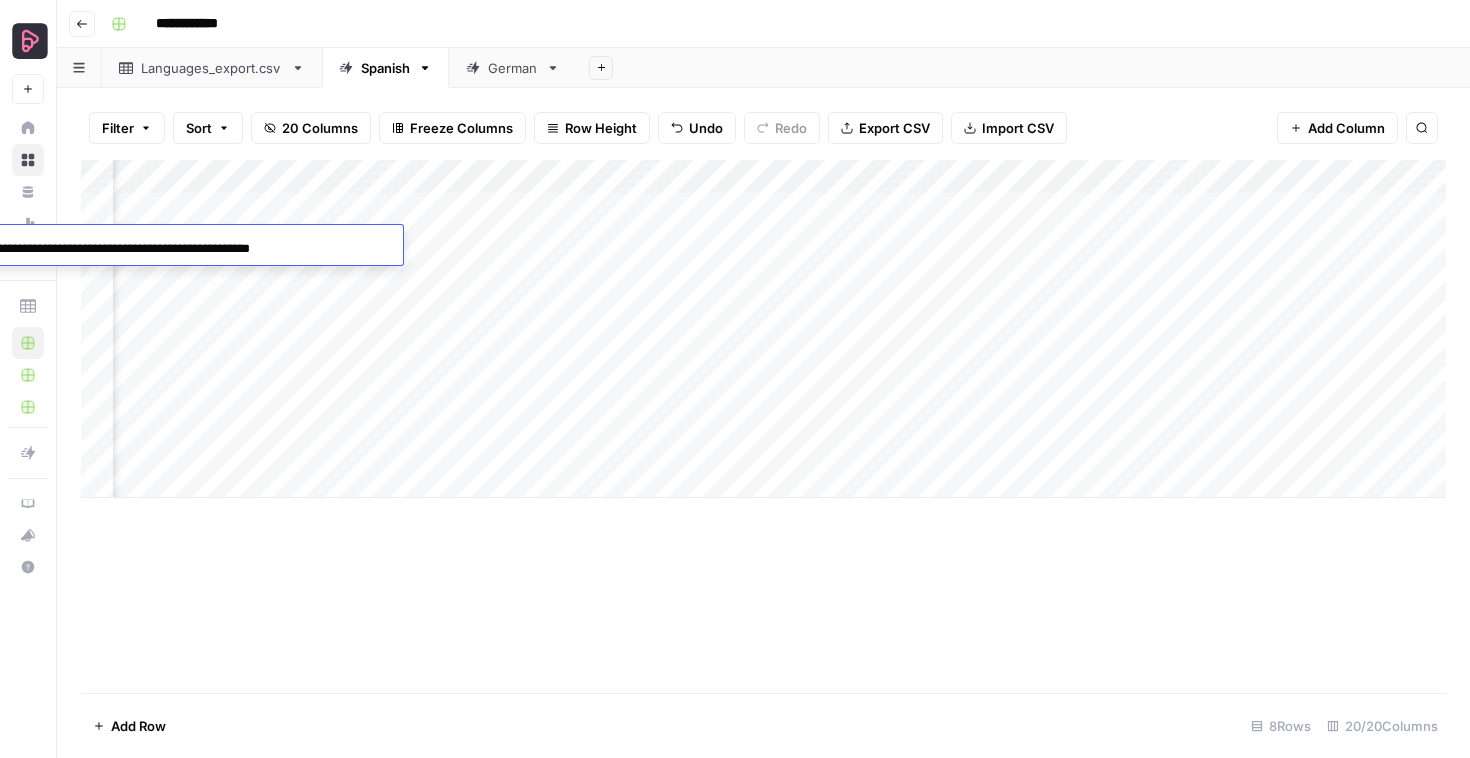 click on "**********" at bounding box center [95, 249] 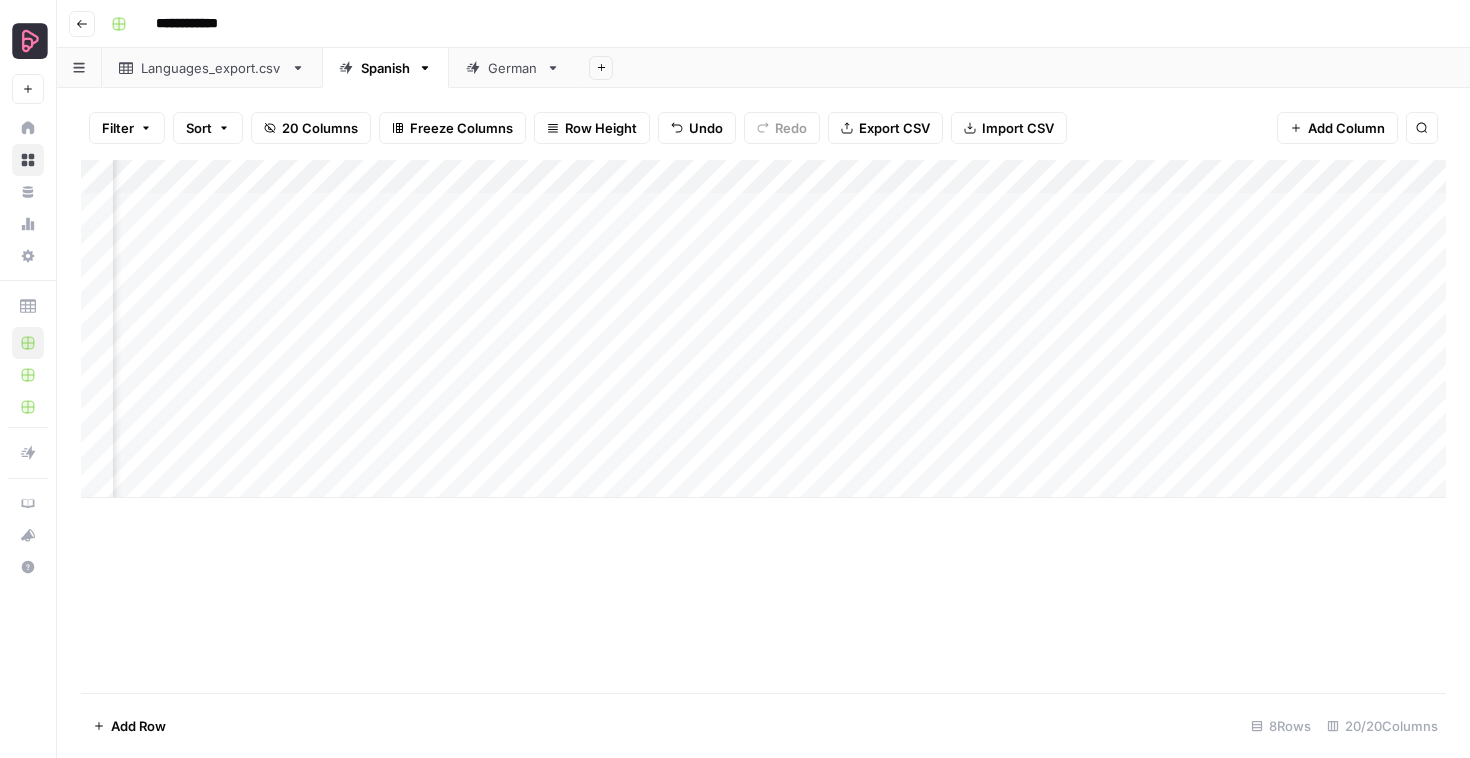 click on "**********" at bounding box center [776, 24] 